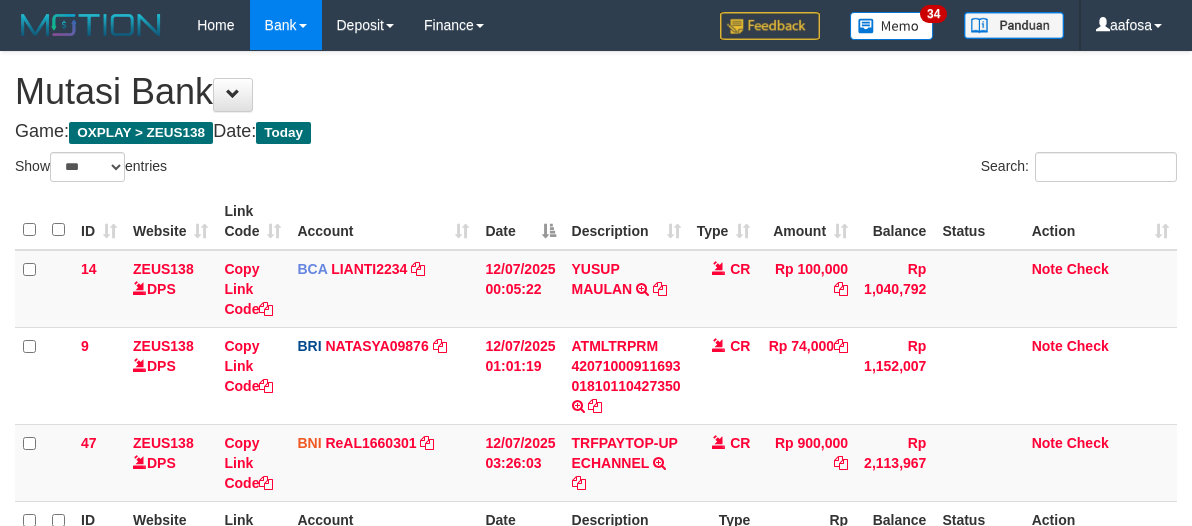 select on "***" 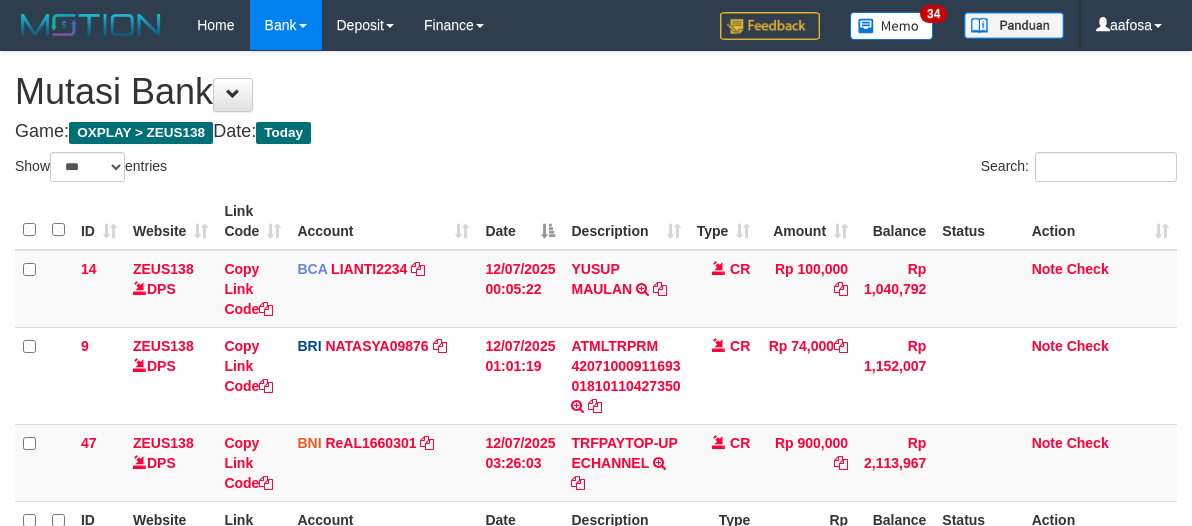 scroll, scrollTop: 115, scrollLeft: 0, axis: vertical 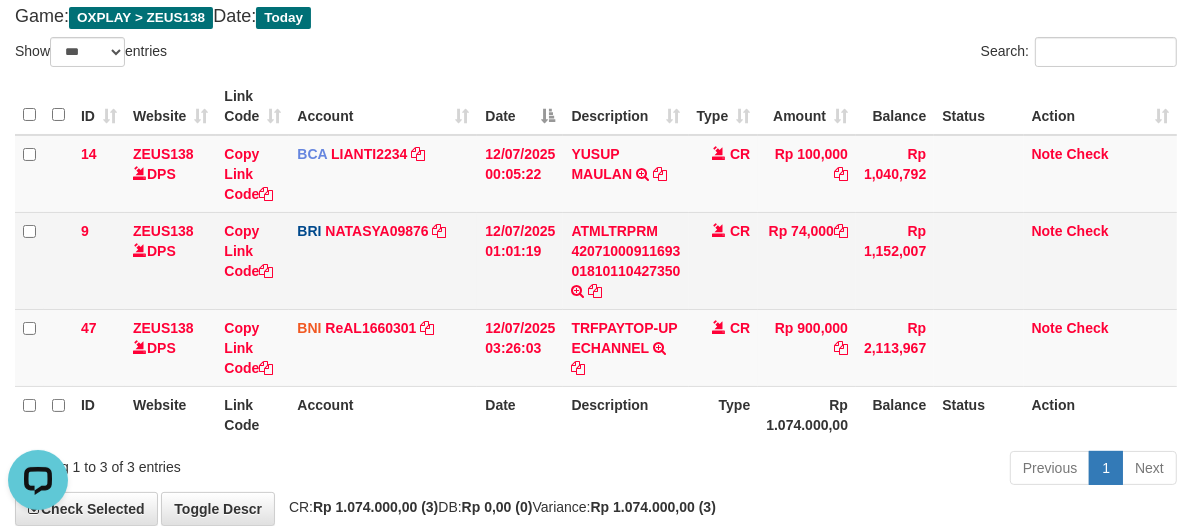 click on "CR" at bounding box center [724, 260] 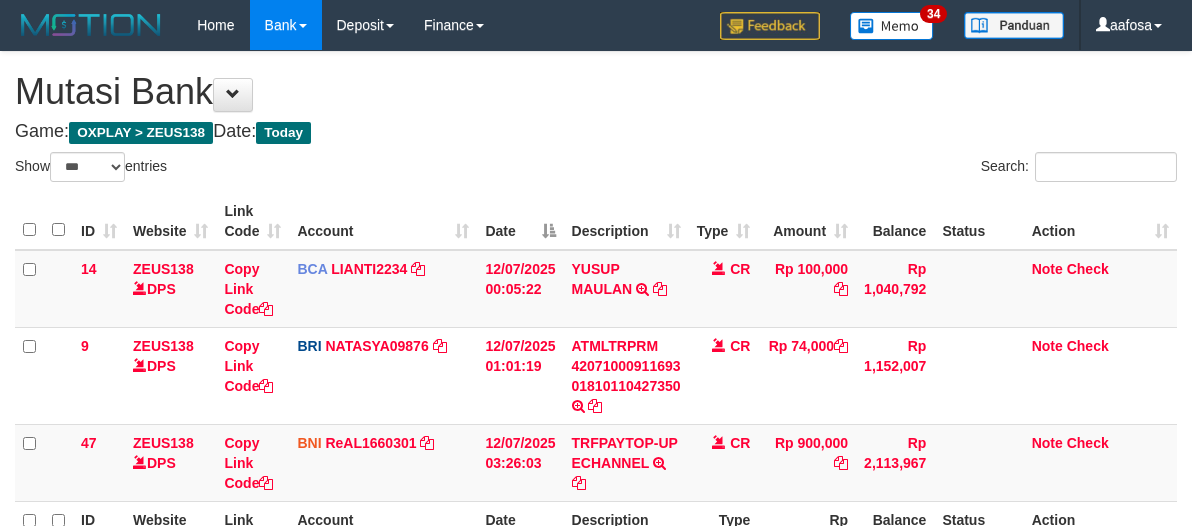 select on "***" 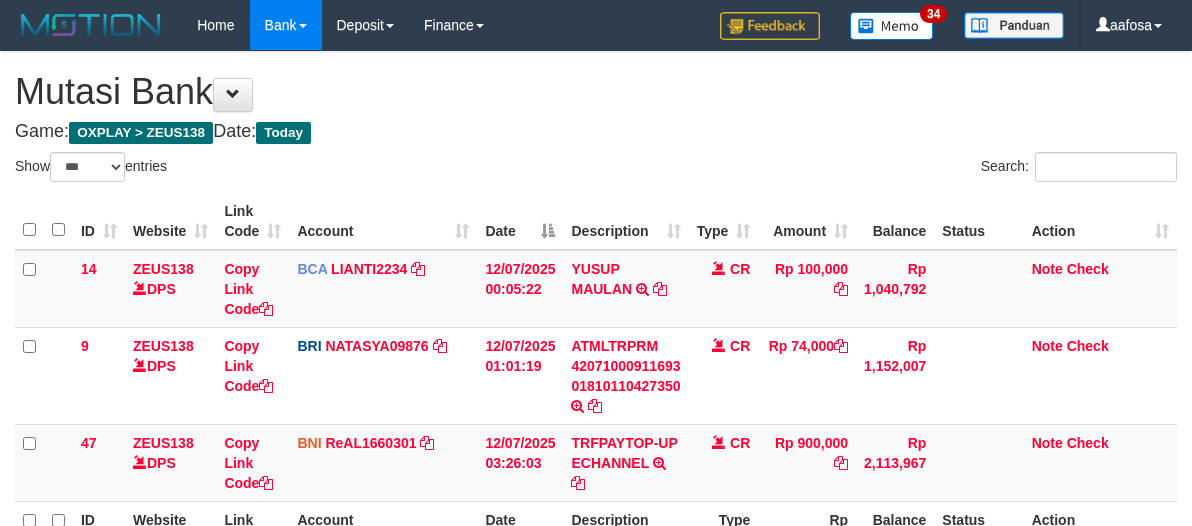 scroll, scrollTop: 115, scrollLeft: 0, axis: vertical 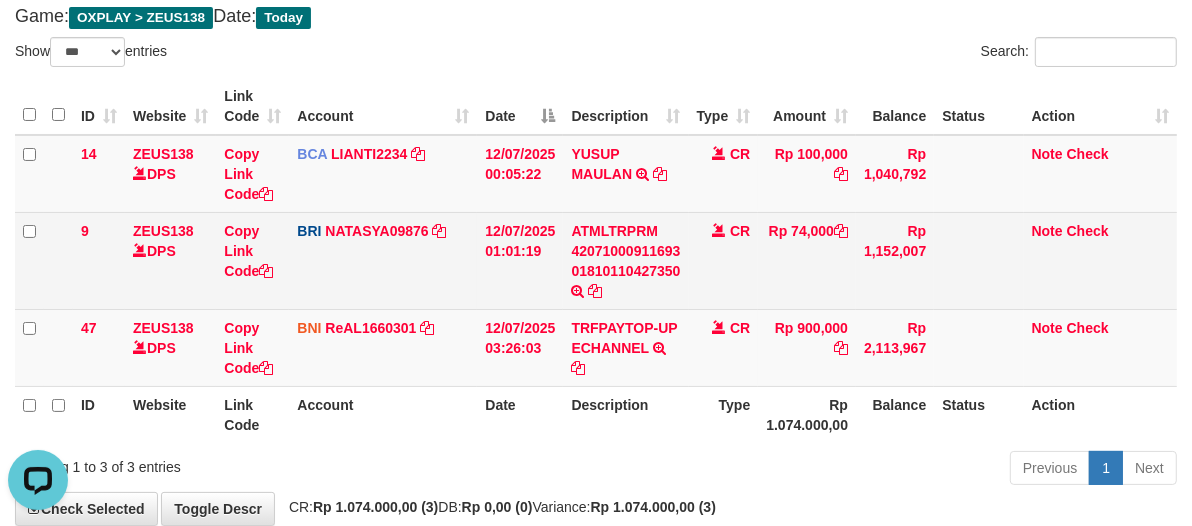 click on "CR" at bounding box center (724, 260) 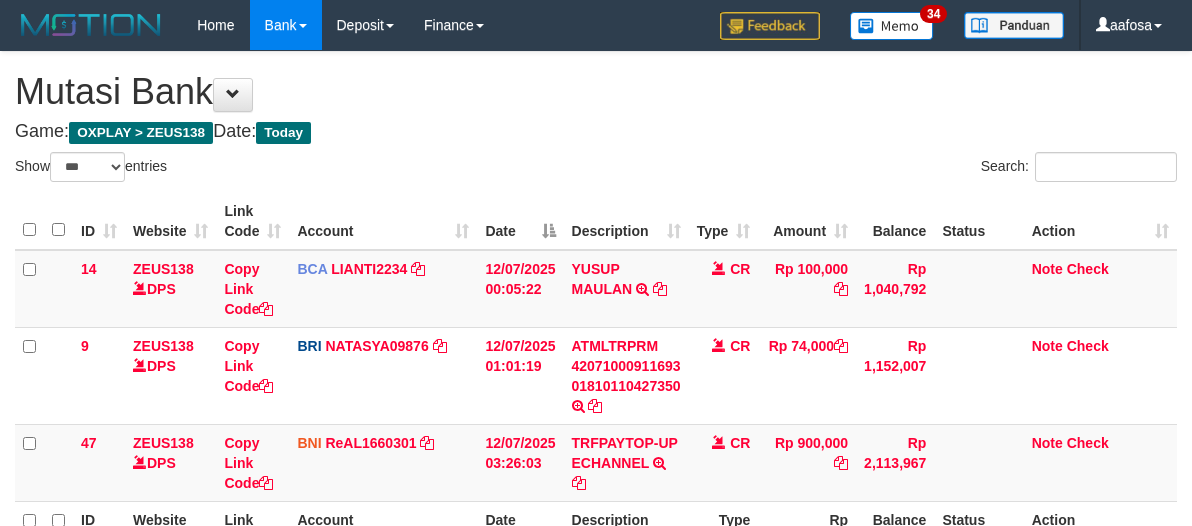 select on "***" 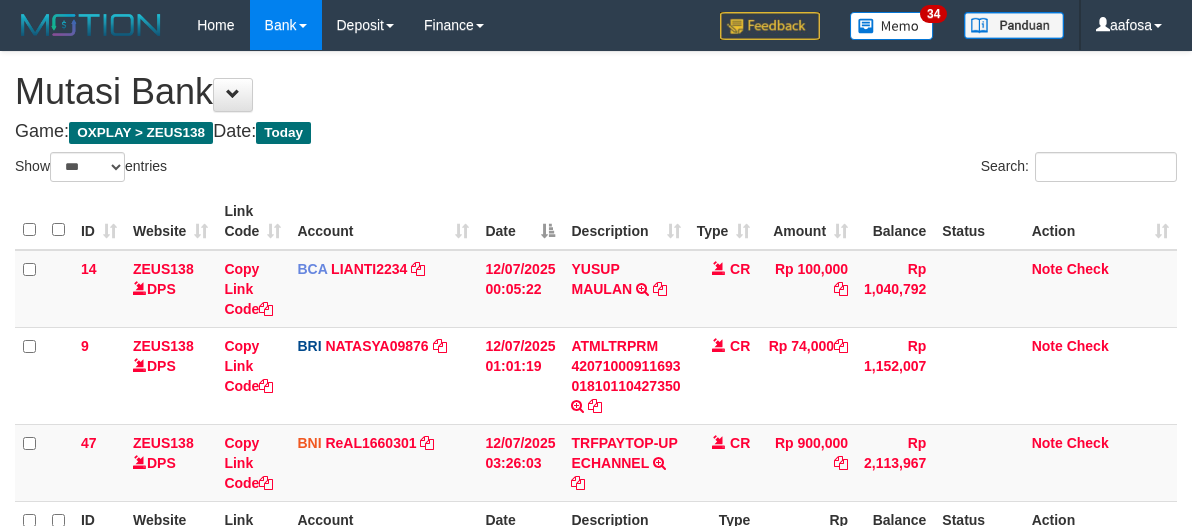 scroll, scrollTop: 115, scrollLeft: 0, axis: vertical 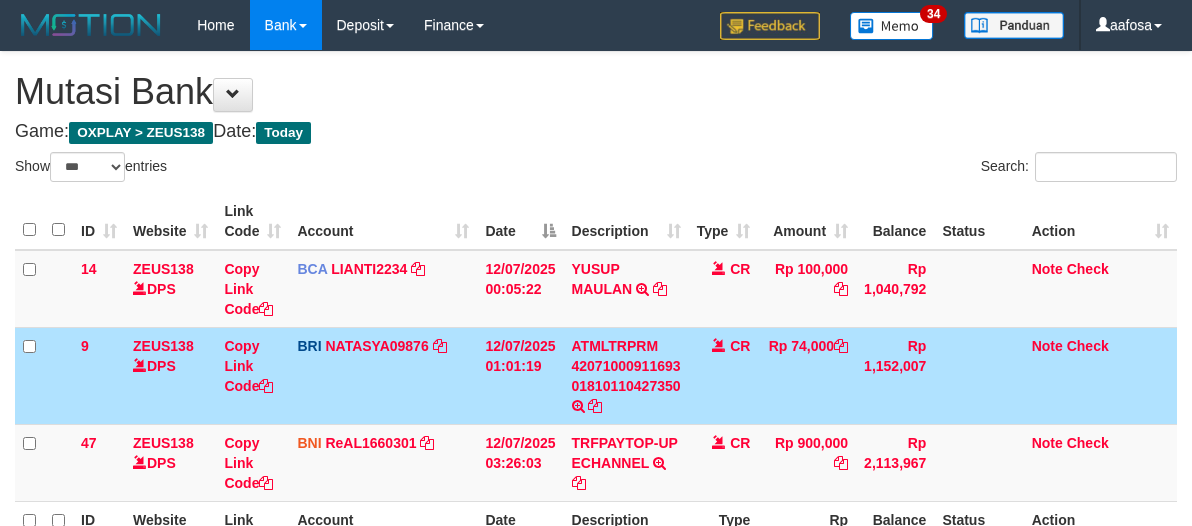 select on "***" 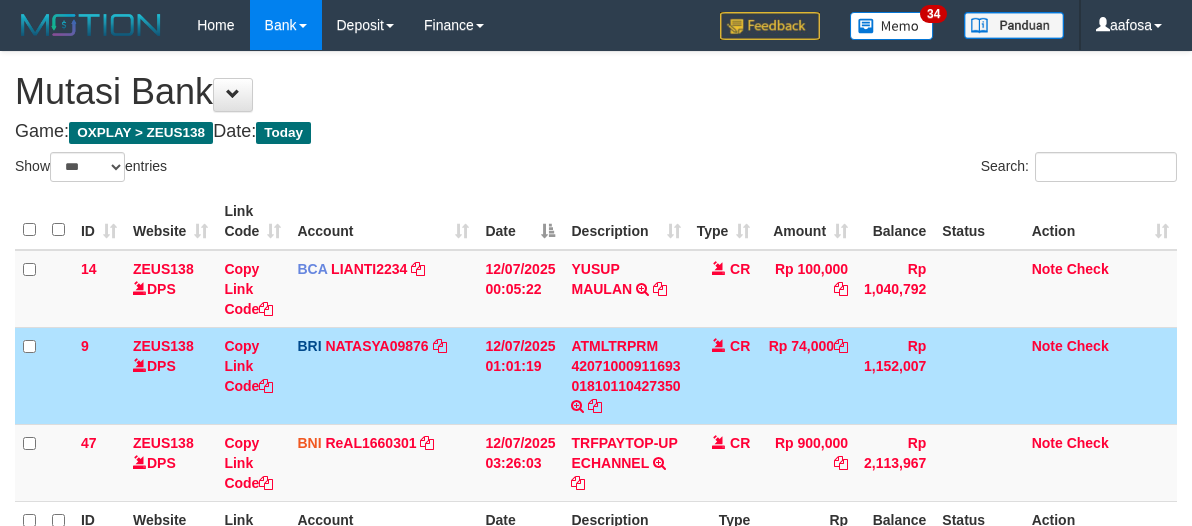 scroll, scrollTop: 115, scrollLeft: 0, axis: vertical 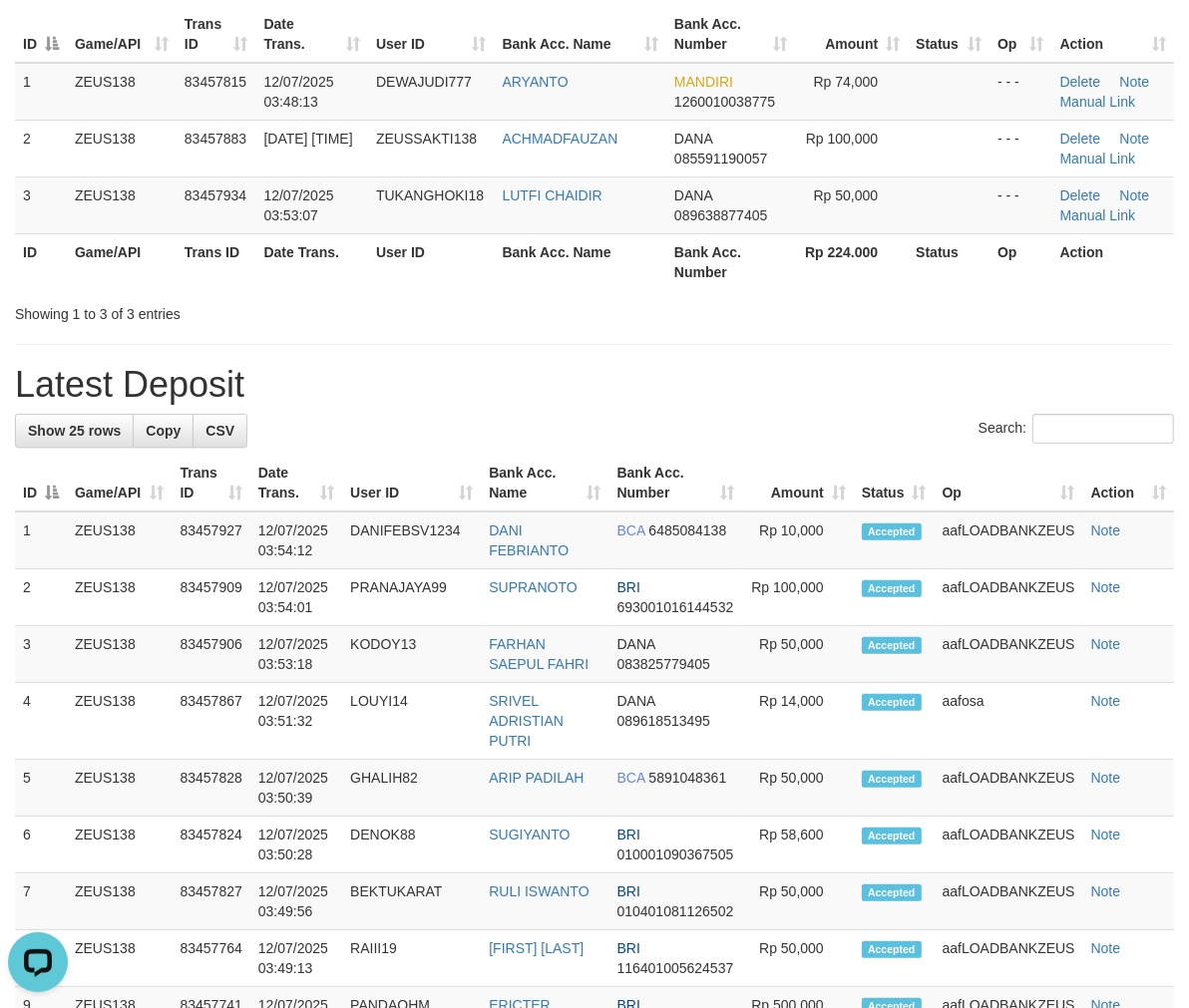 drag, startPoint x: 367, startPoint y: 346, endPoint x: 514, endPoint y: 319, distance: 149.45902 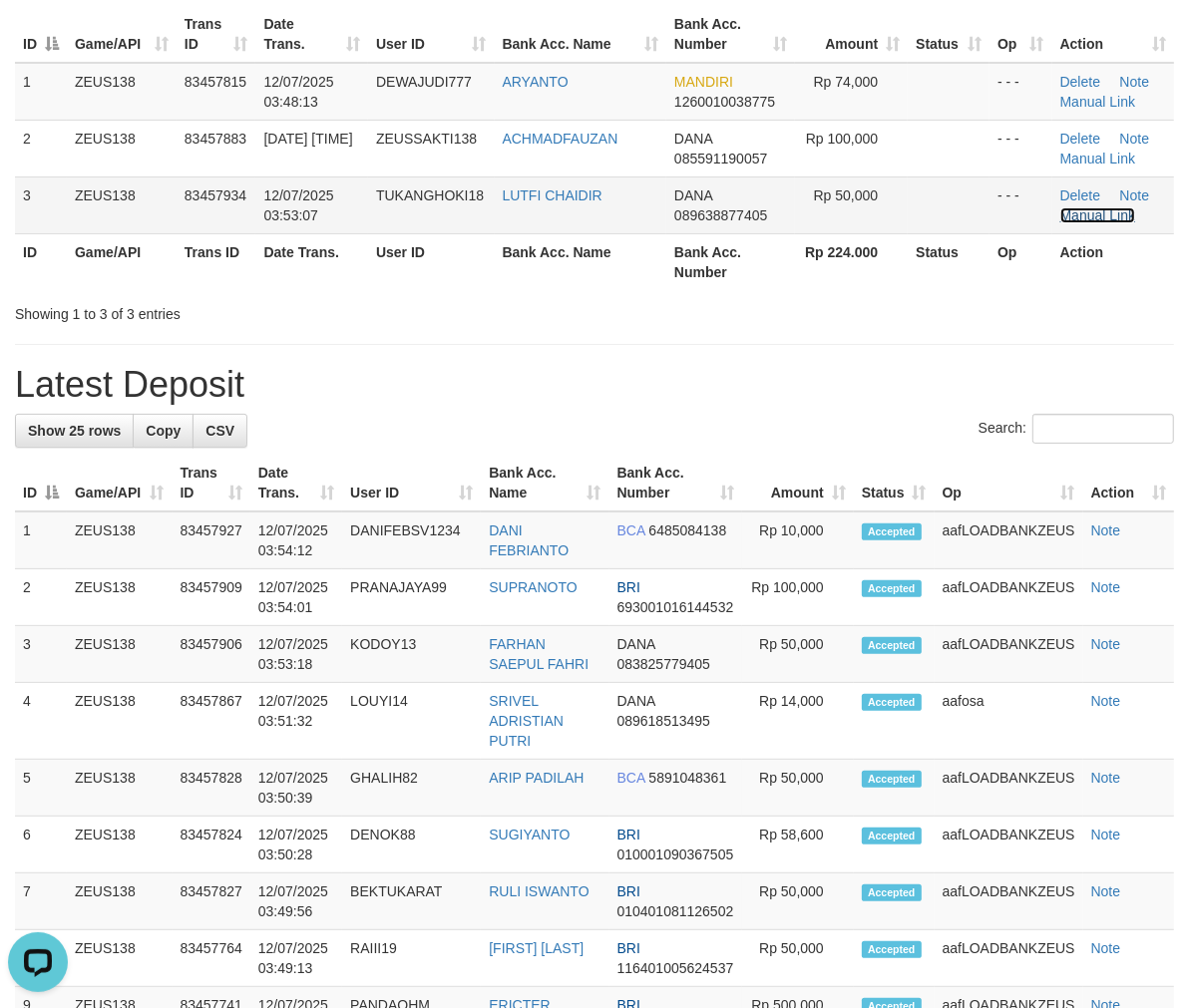 click on "Manual Link" at bounding box center [1098, 215] 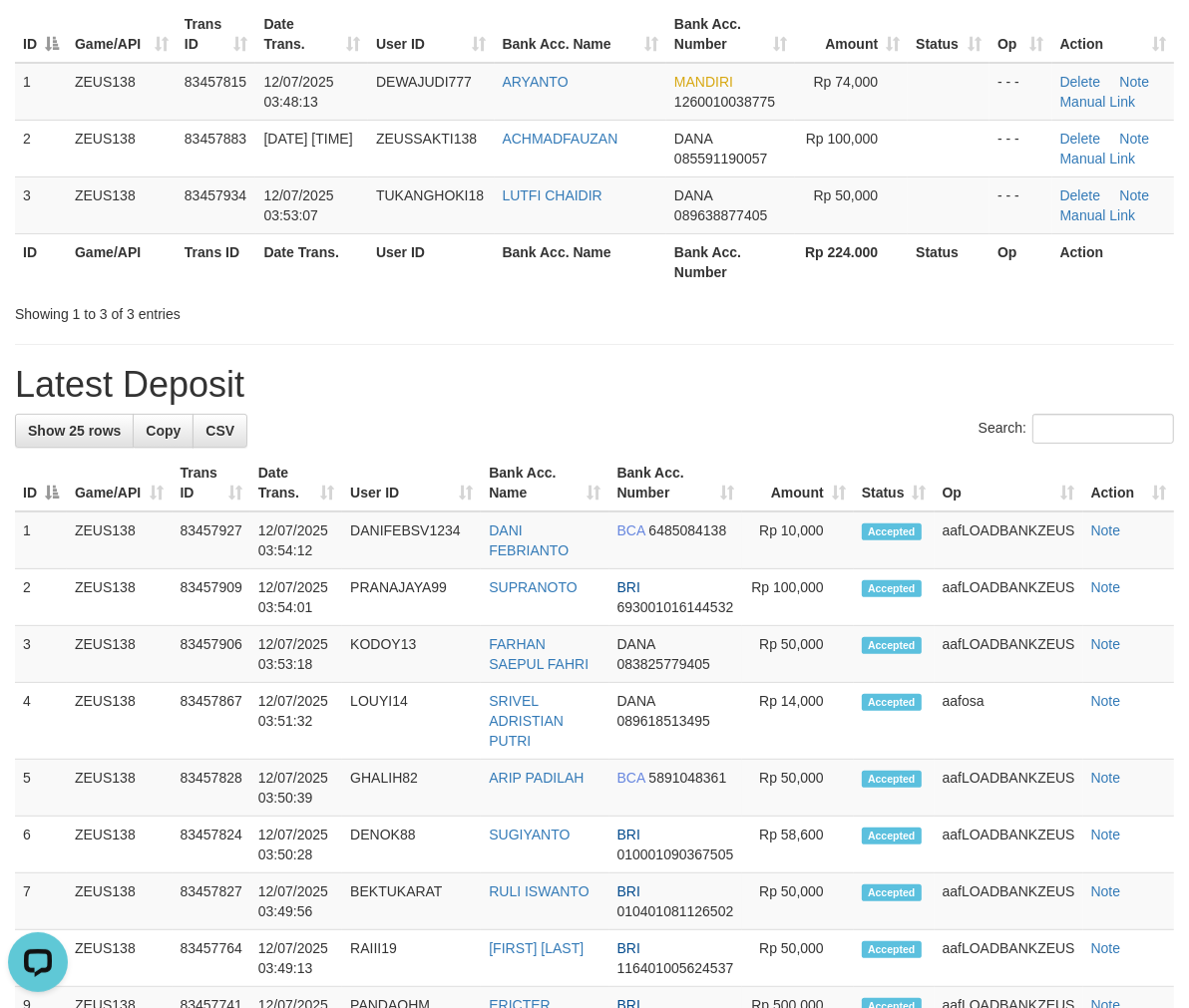 drag, startPoint x: 912, startPoint y: 347, endPoint x: 811, endPoint y: 329, distance: 102.59142 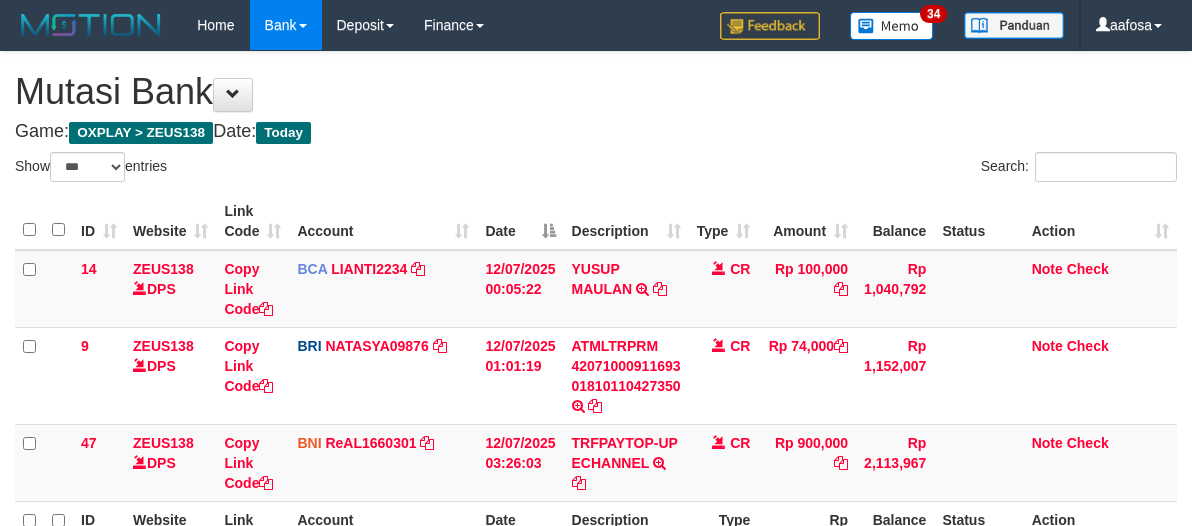 select on "***" 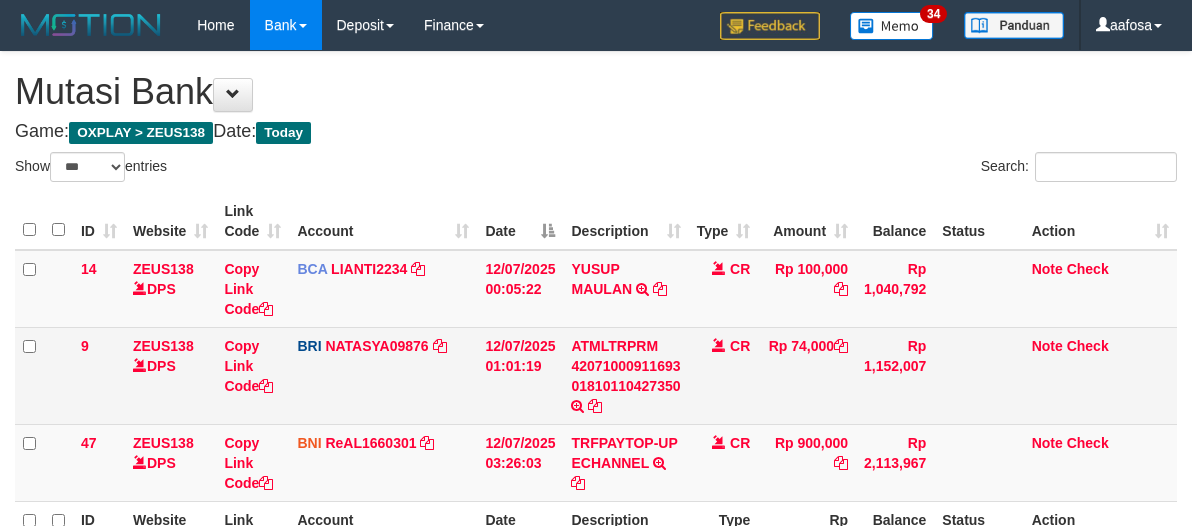 scroll, scrollTop: 115, scrollLeft: 0, axis: vertical 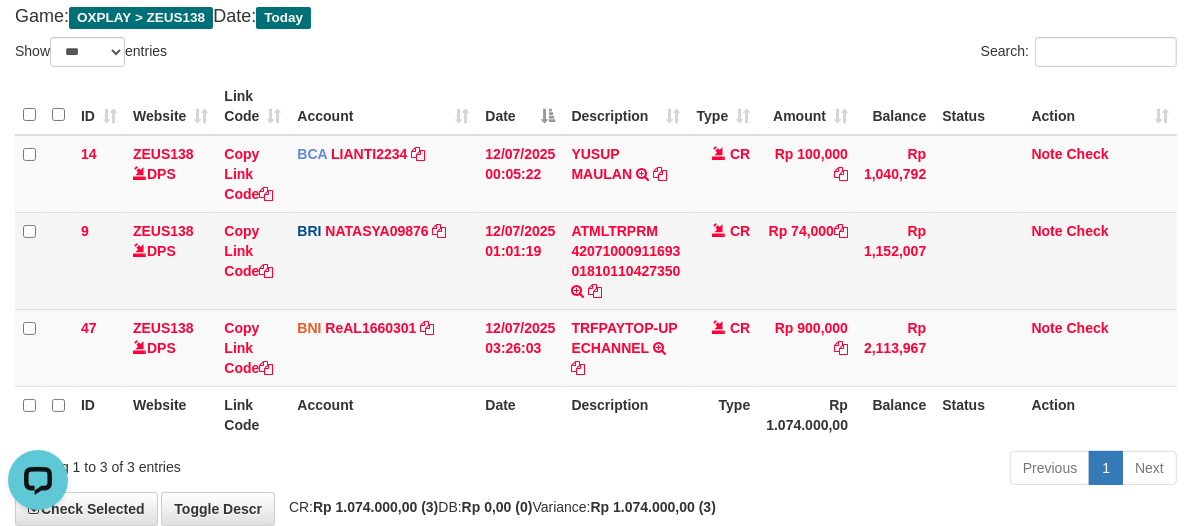 click on "CR" at bounding box center (724, 260) 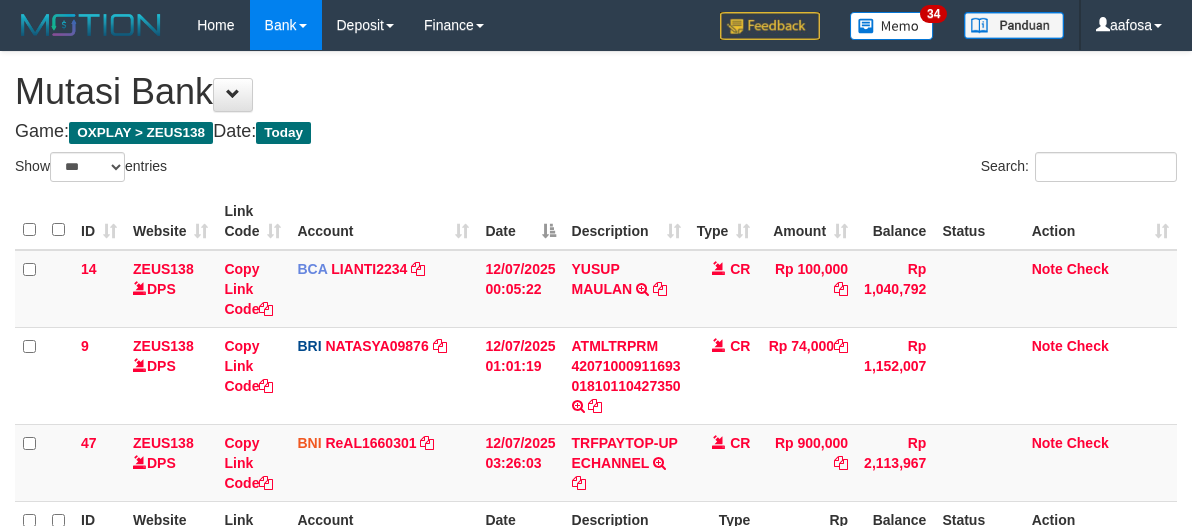 select on "***" 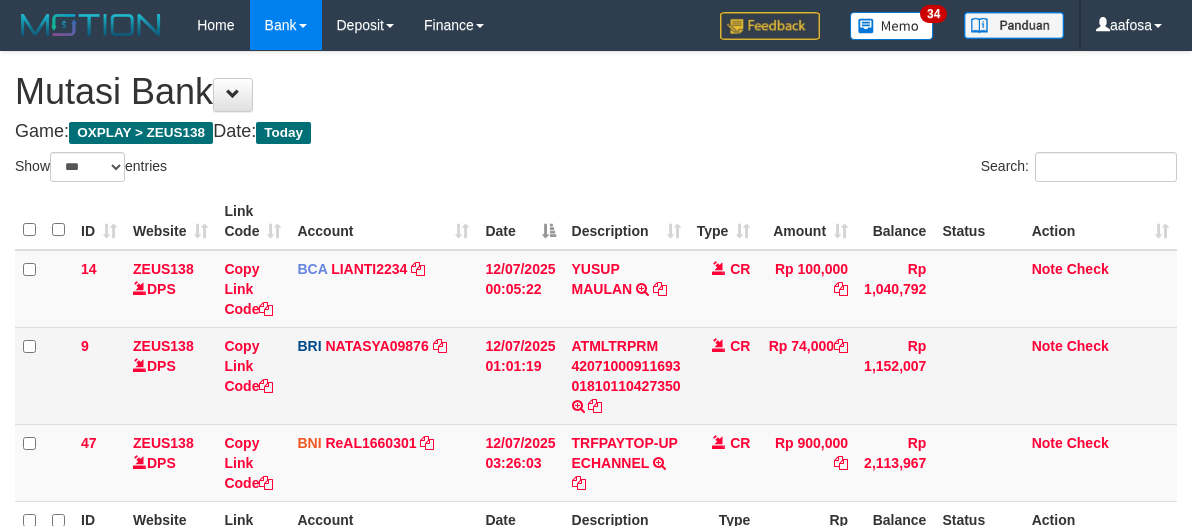click on "CR" at bounding box center (724, 375) 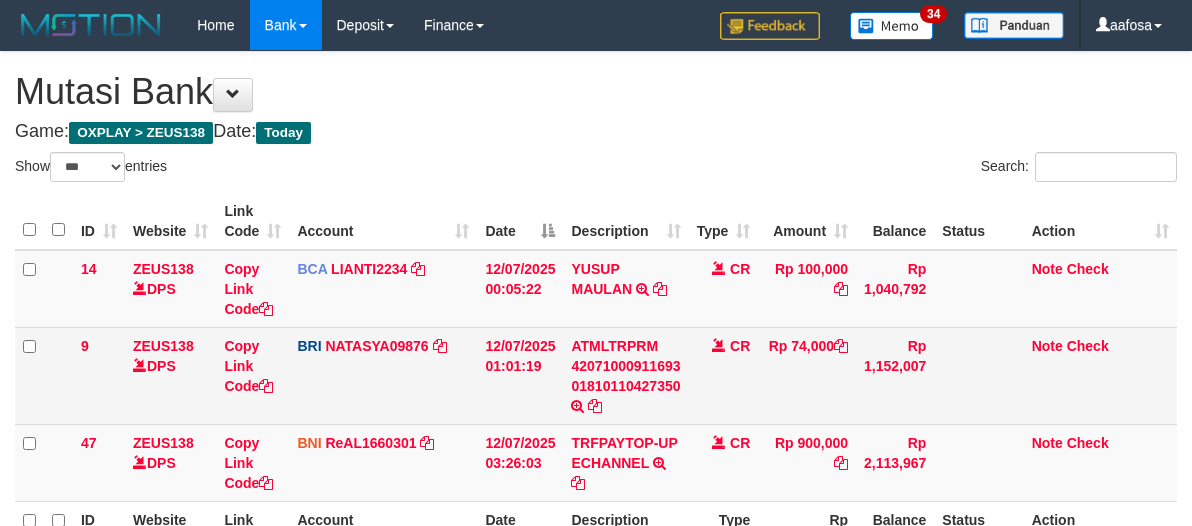 scroll, scrollTop: 115, scrollLeft: 0, axis: vertical 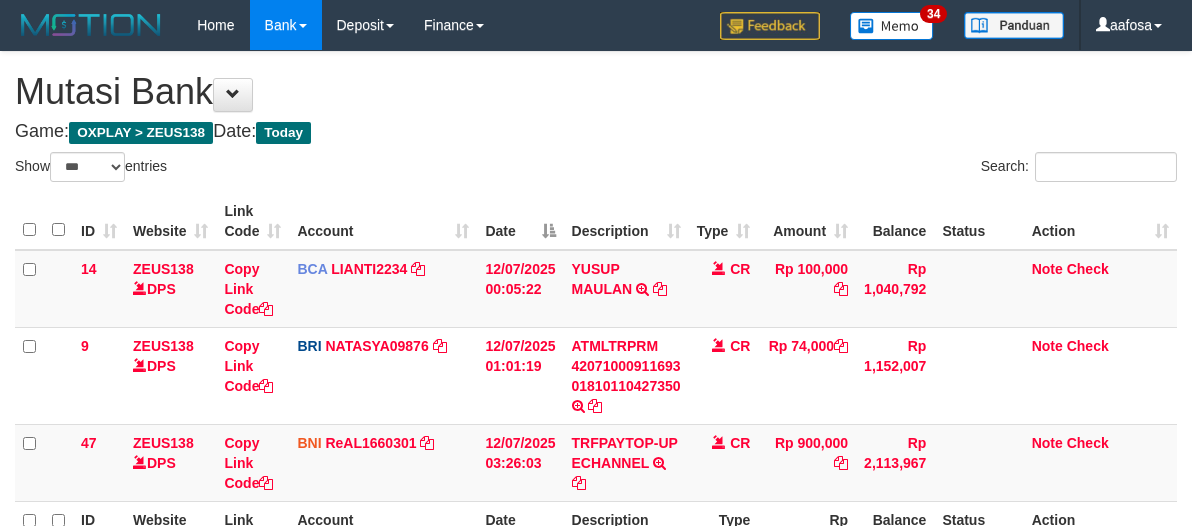 select on "***" 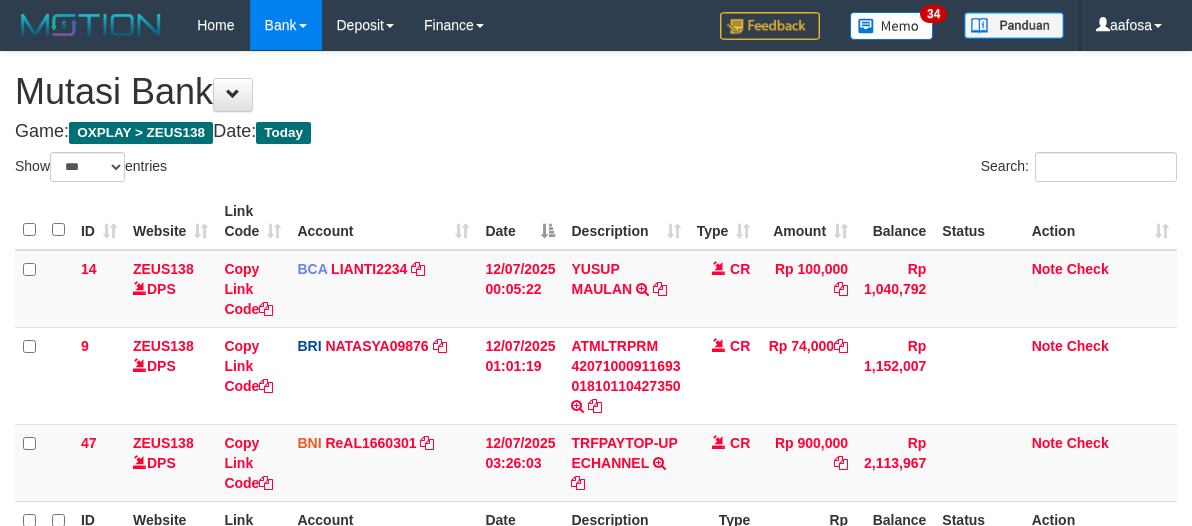 scroll, scrollTop: 115, scrollLeft: 0, axis: vertical 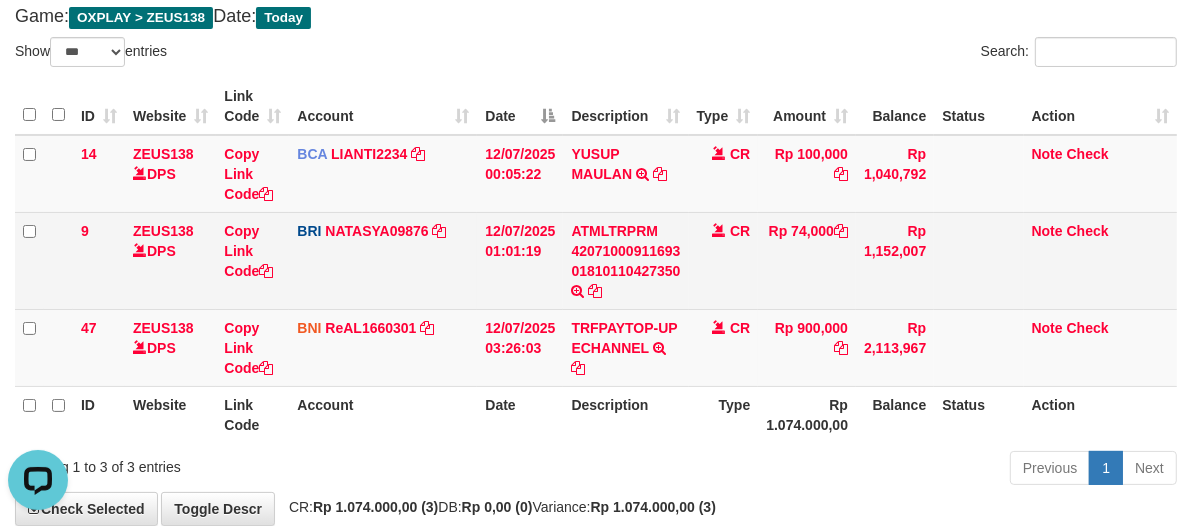 click on "CR" at bounding box center [724, 260] 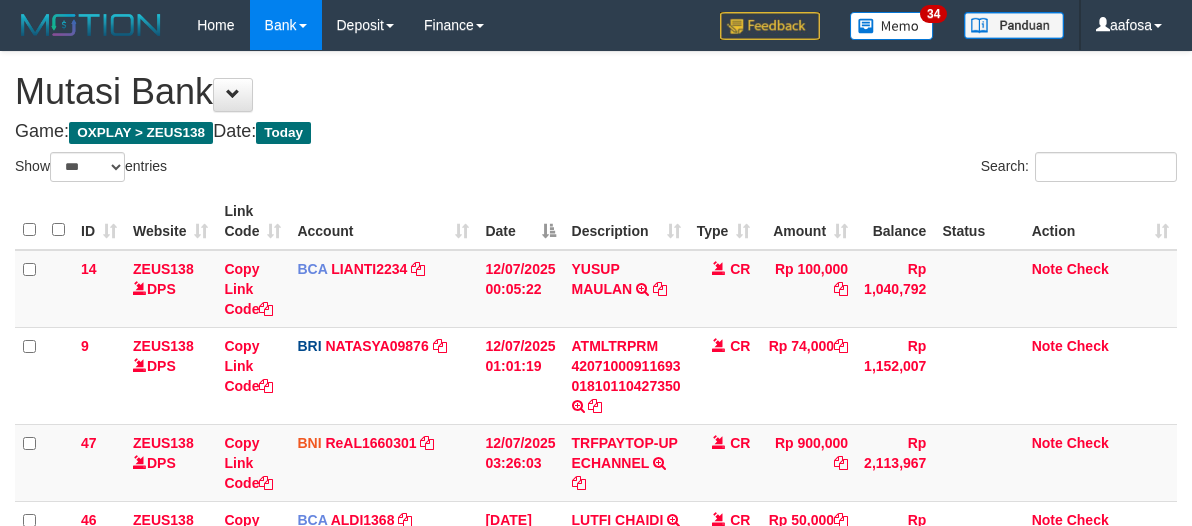 select on "***" 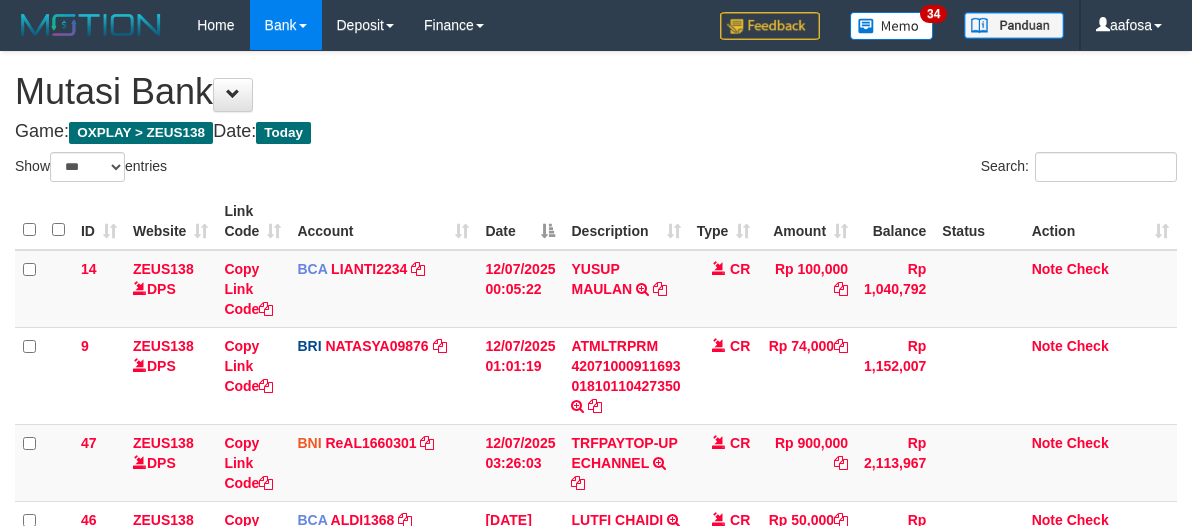 scroll, scrollTop: 115, scrollLeft: 0, axis: vertical 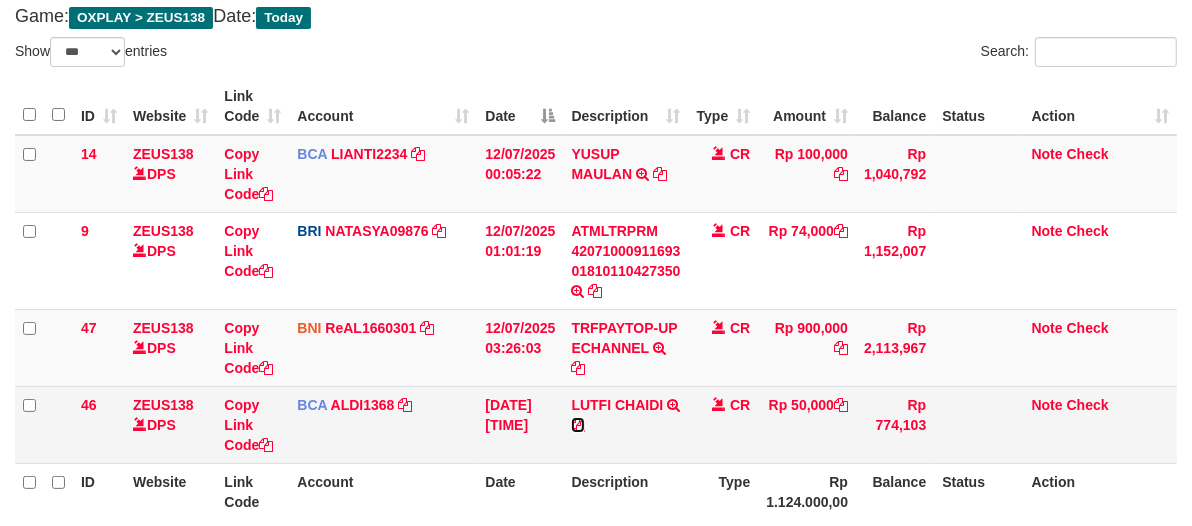 click at bounding box center [578, 425] 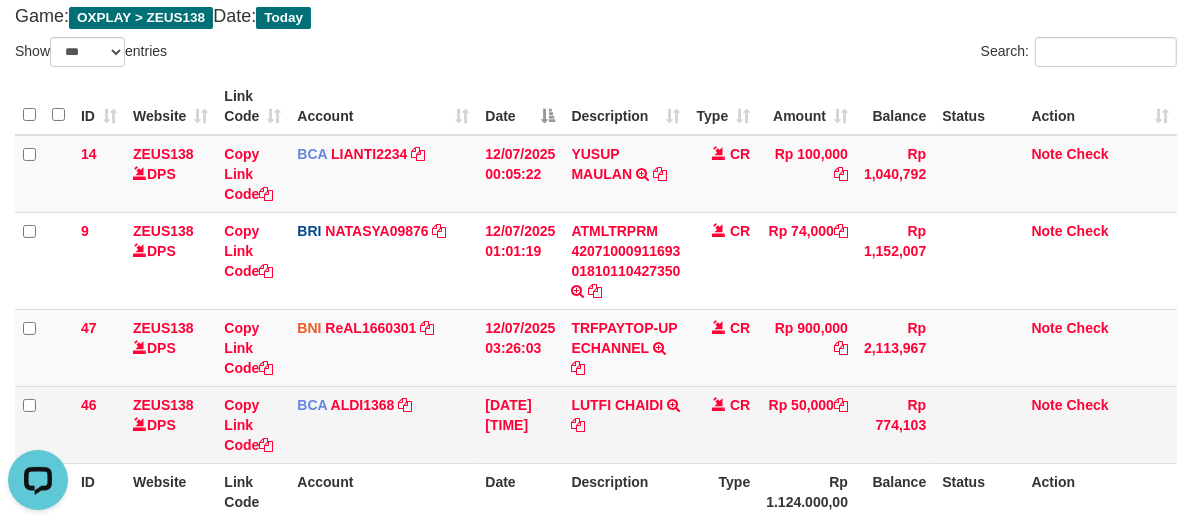 scroll, scrollTop: 0, scrollLeft: 0, axis: both 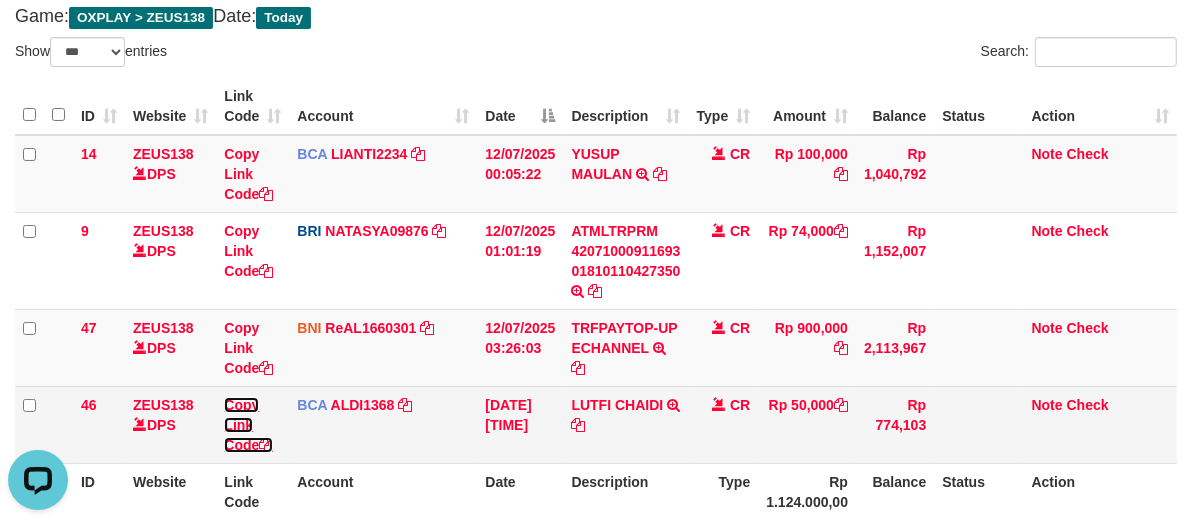 drag, startPoint x: 240, startPoint y: 423, endPoint x: 371, endPoint y: 443, distance: 132.51793 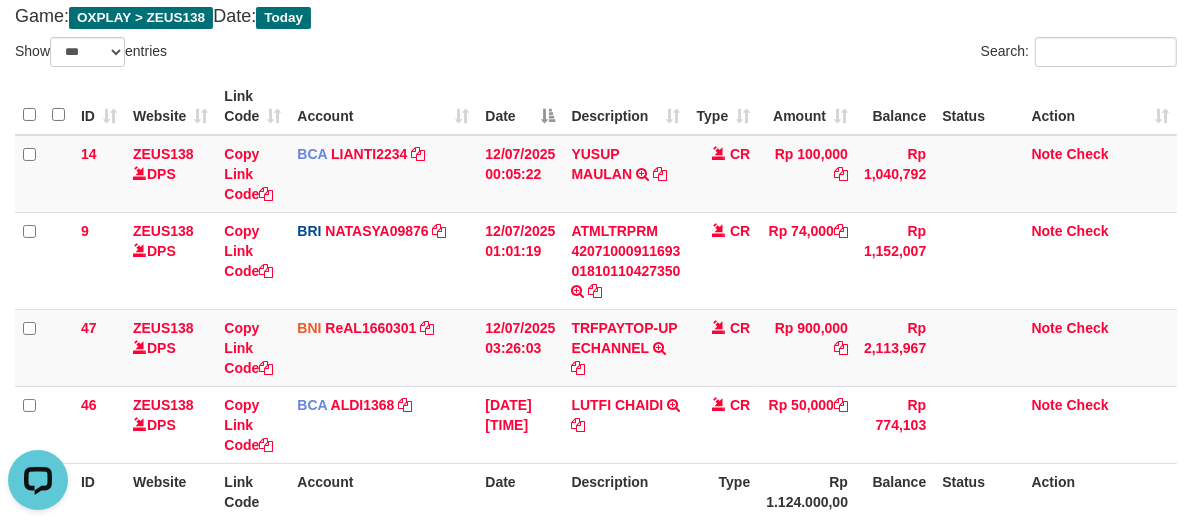 scroll, scrollTop: 252, scrollLeft: 0, axis: vertical 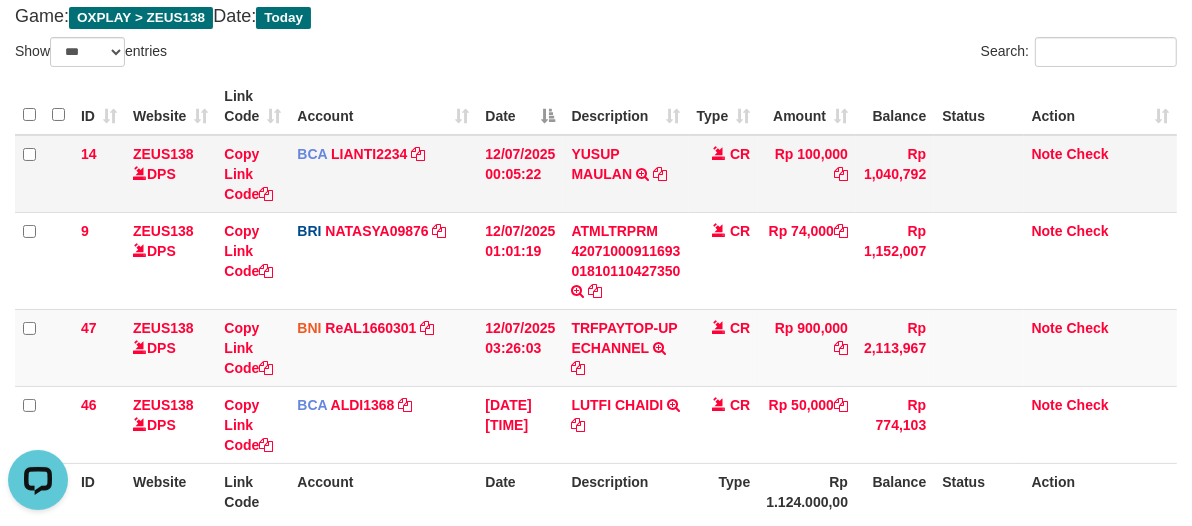 click on "YUSUP MAULAN         TRSF E-BANKING CR 1207/FTSCY/WS95051
100000.002025071262819090 TRFDN-YUSUP MAULANESPAY DEBIT INDONE" at bounding box center (625, 174) 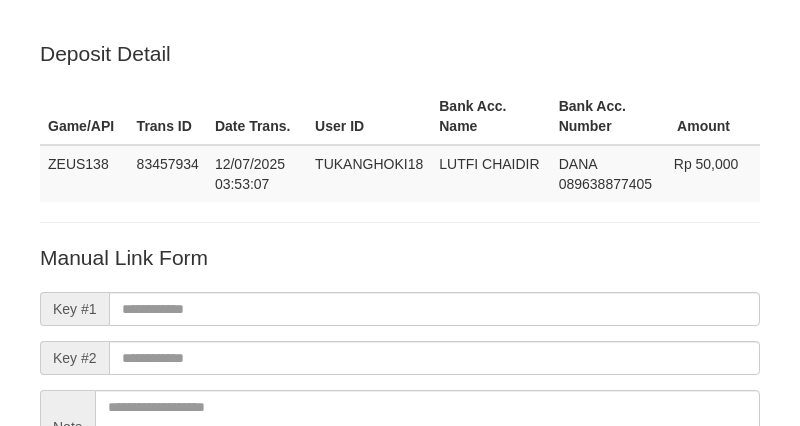 scroll, scrollTop: 0, scrollLeft: 0, axis: both 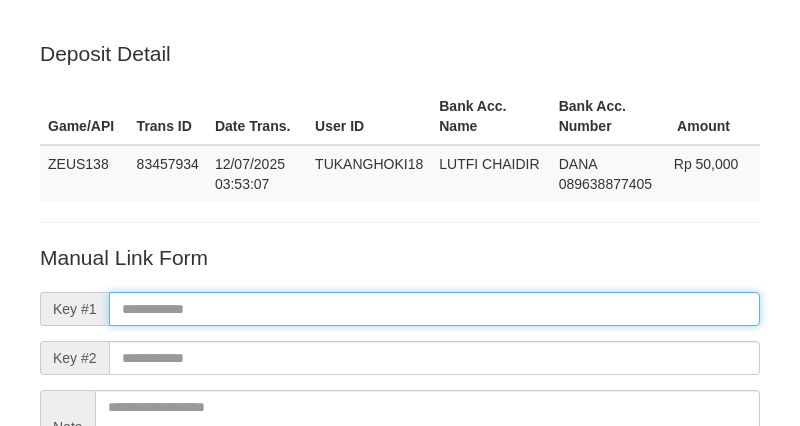 paste on "**********" 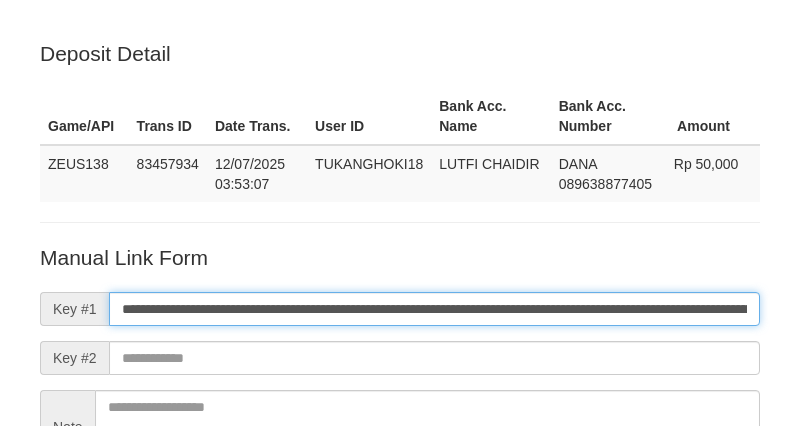 click on "**********" at bounding box center (434, 309) 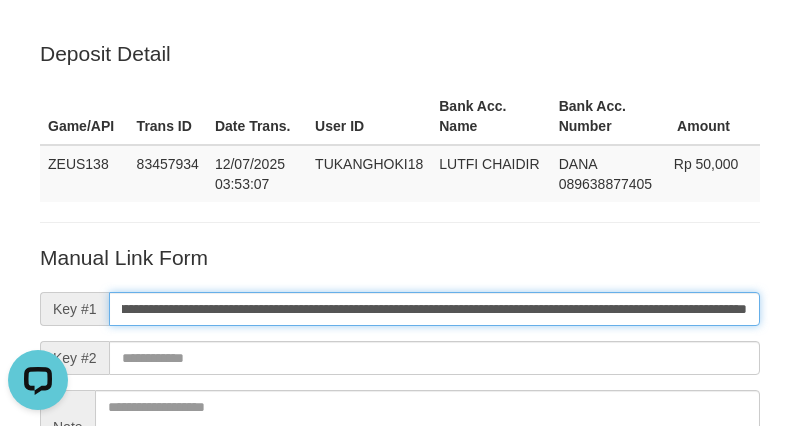 scroll, scrollTop: 0, scrollLeft: 0, axis: both 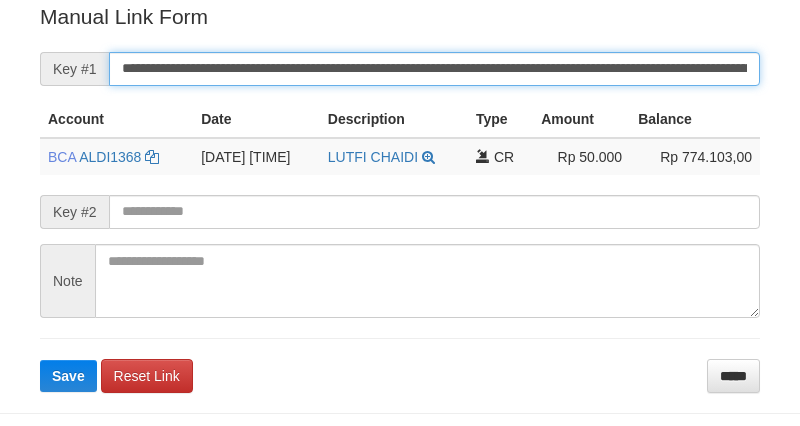 click on "**********" at bounding box center (434, 69) 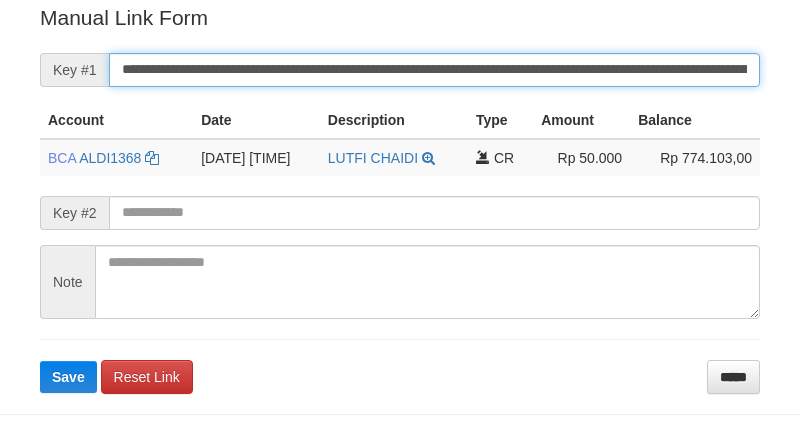 click on "Save" at bounding box center (68, 377) 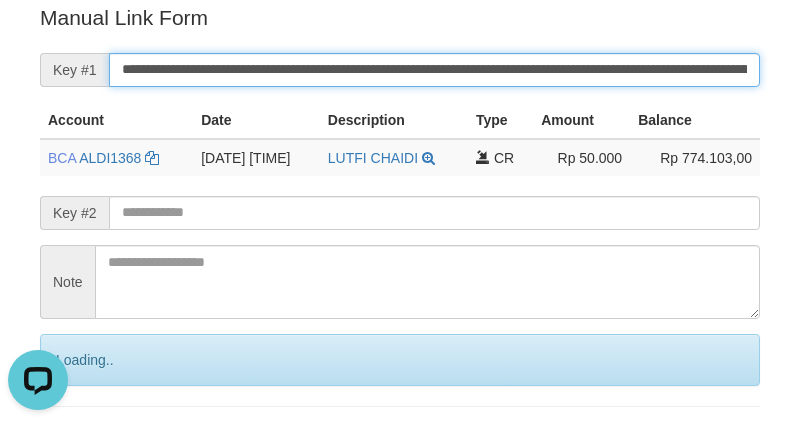 scroll, scrollTop: 0, scrollLeft: 0, axis: both 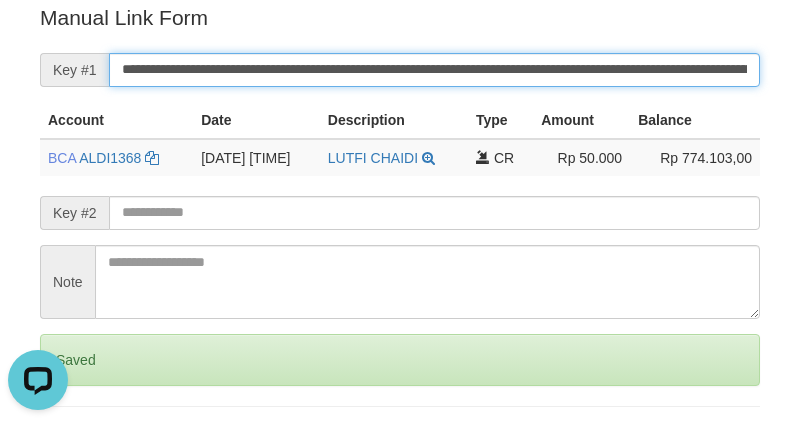 click on "Save" at bounding box center (68, 444) 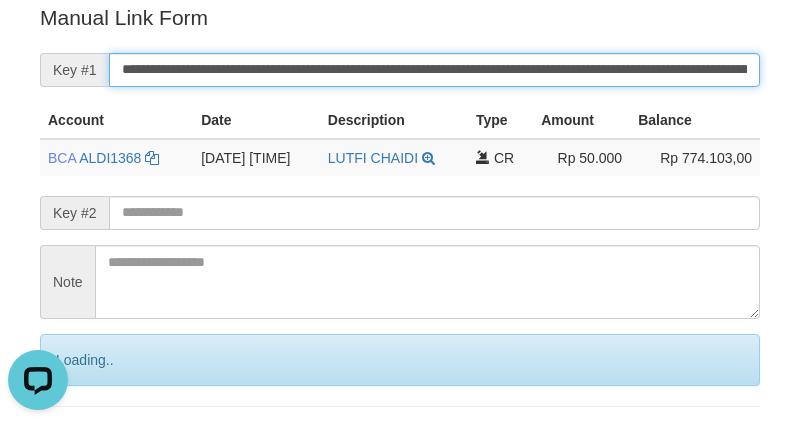 click on "Save" at bounding box center (90, 444) 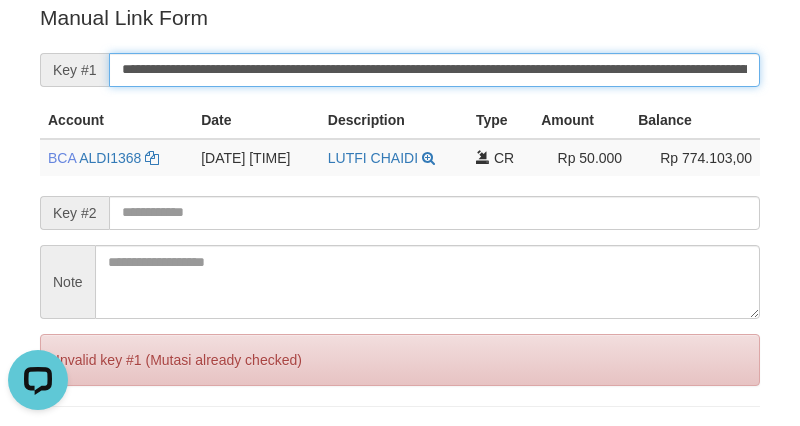 click on "Save" at bounding box center (68, 444) 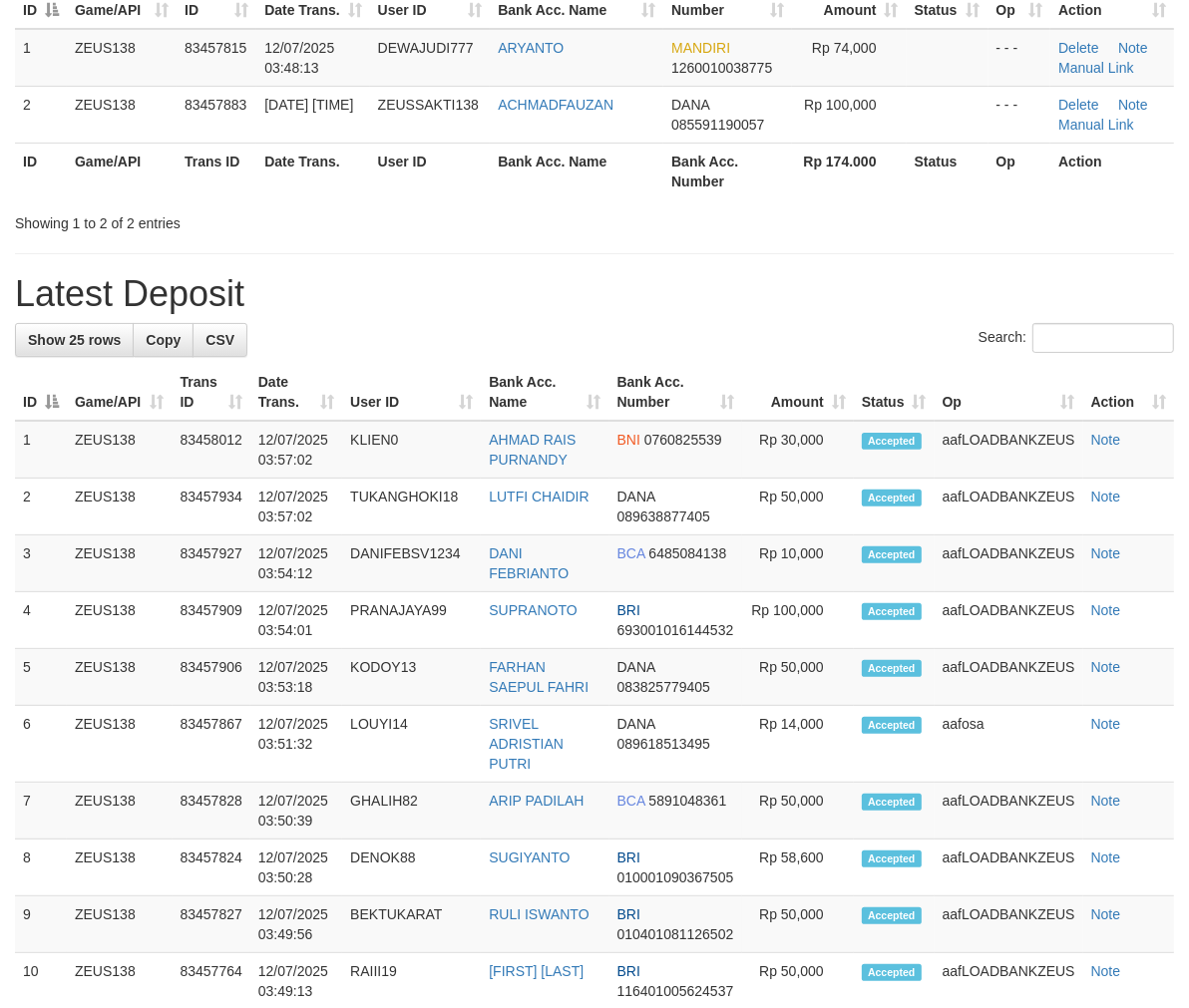 scroll, scrollTop: 186, scrollLeft: 0, axis: vertical 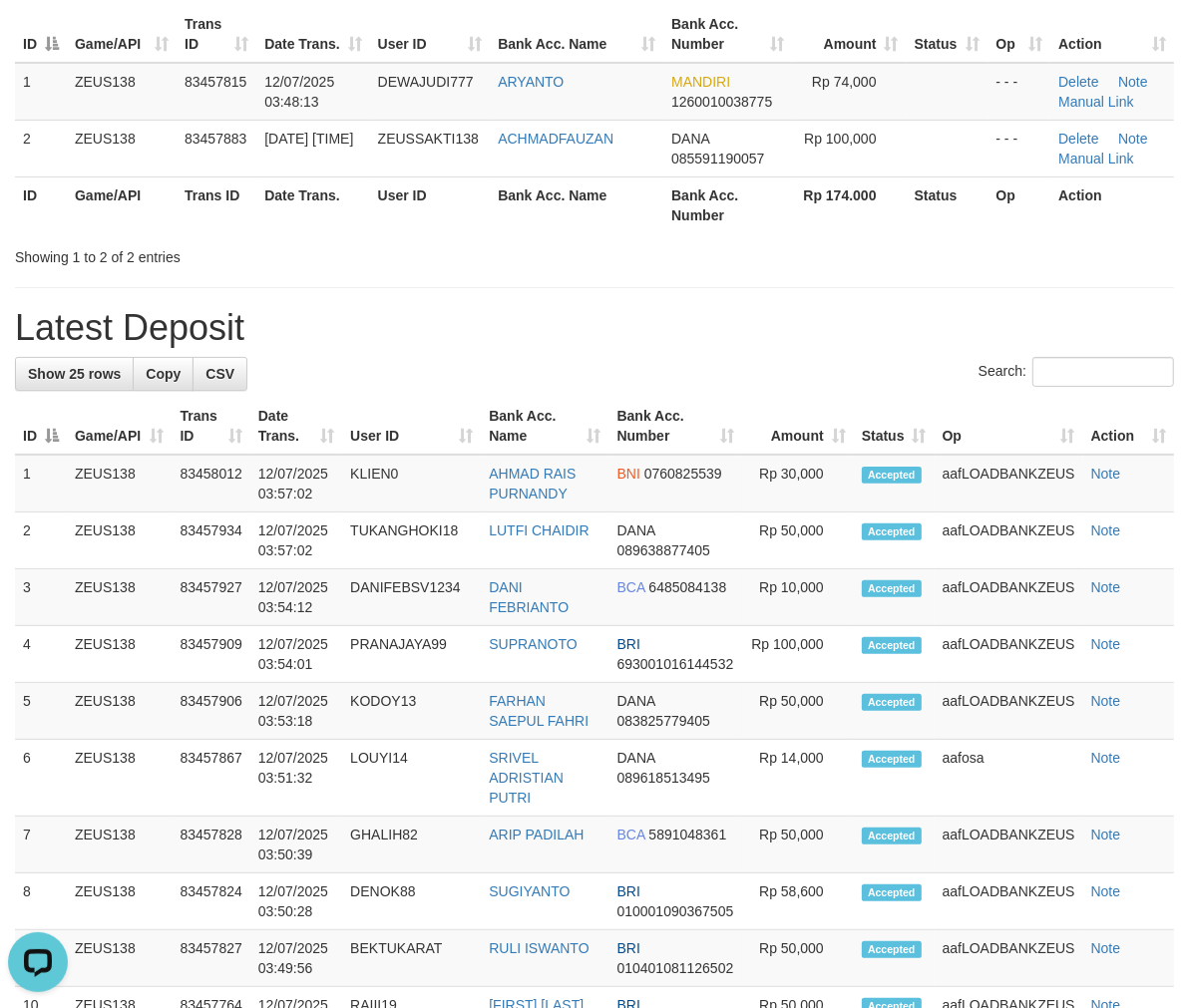 click on "**********" at bounding box center (594, 957) 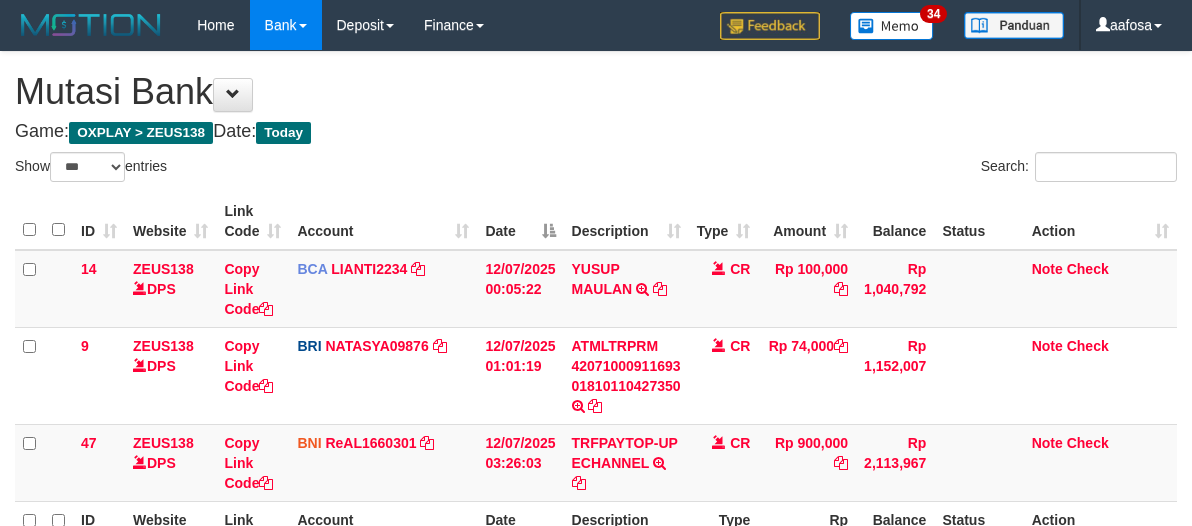 select on "***" 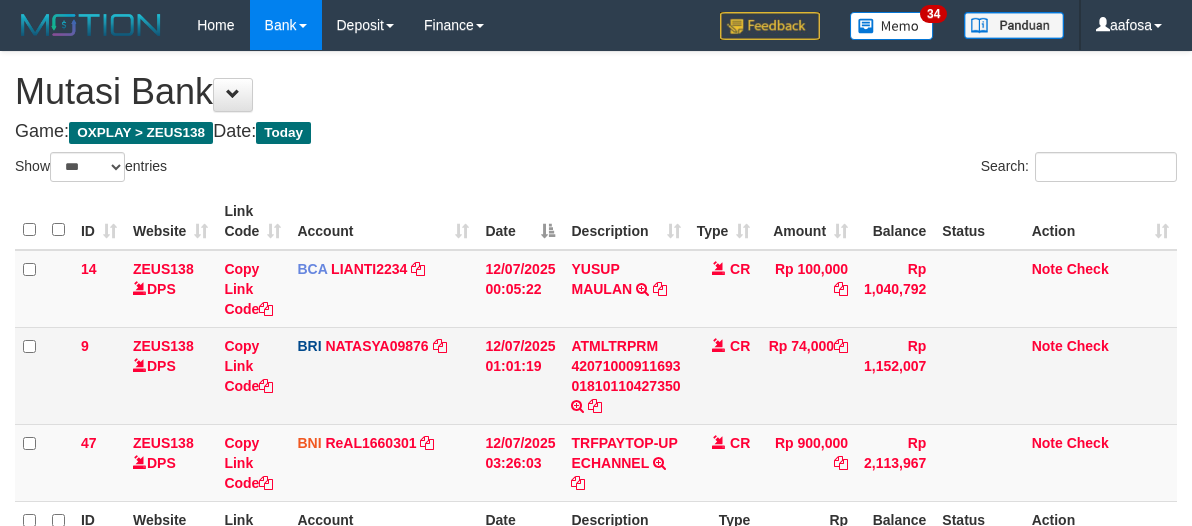 scroll, scrollTop: 115, scrollLeft: 0, axis: vertical 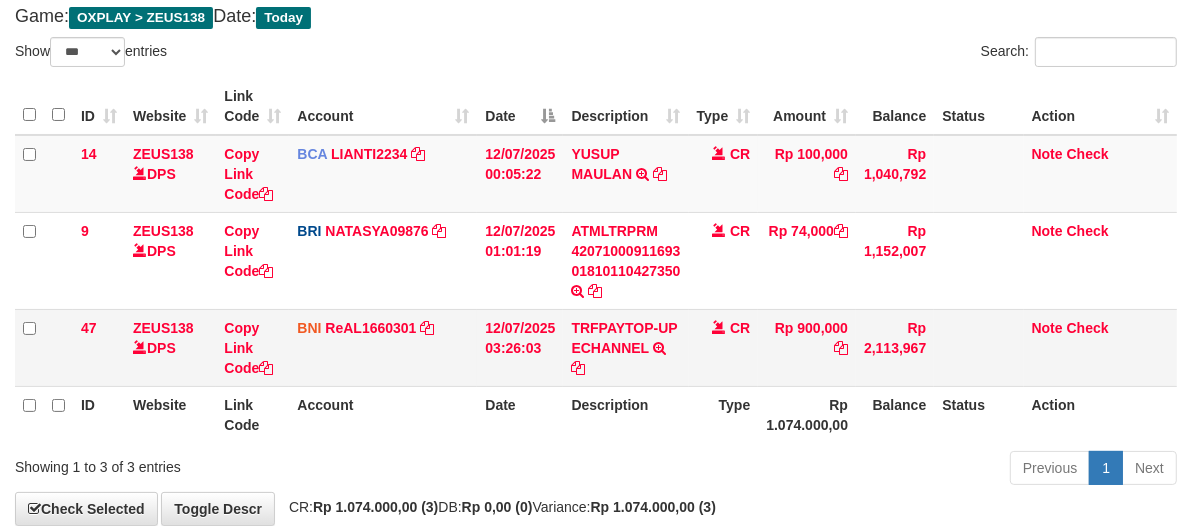 drag, startPoint x: 726, startPoint y: 332, endPoint x: 717, endPoint y: 327, distance: 10.29563 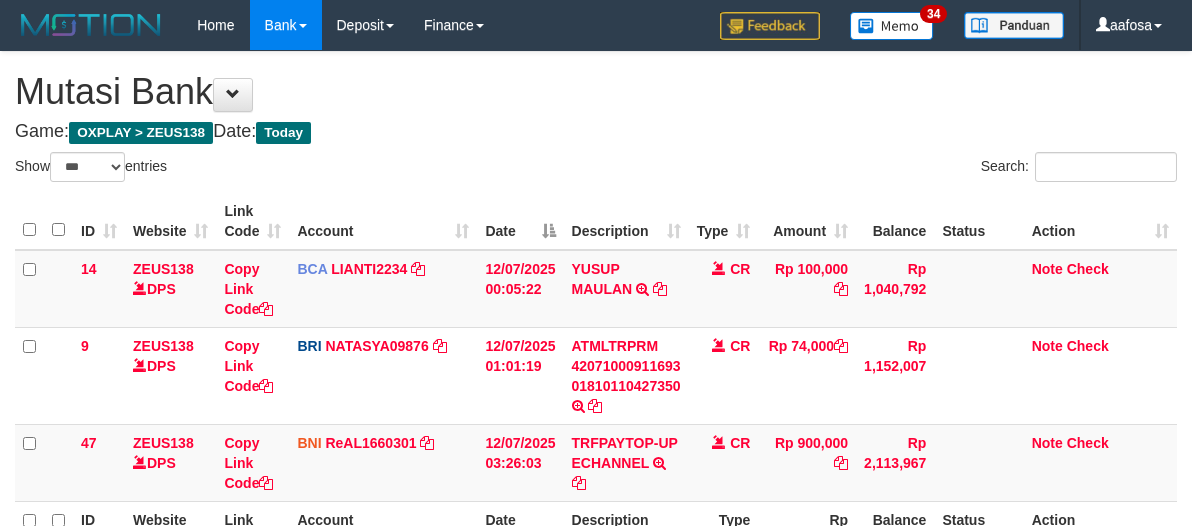 select on "***" 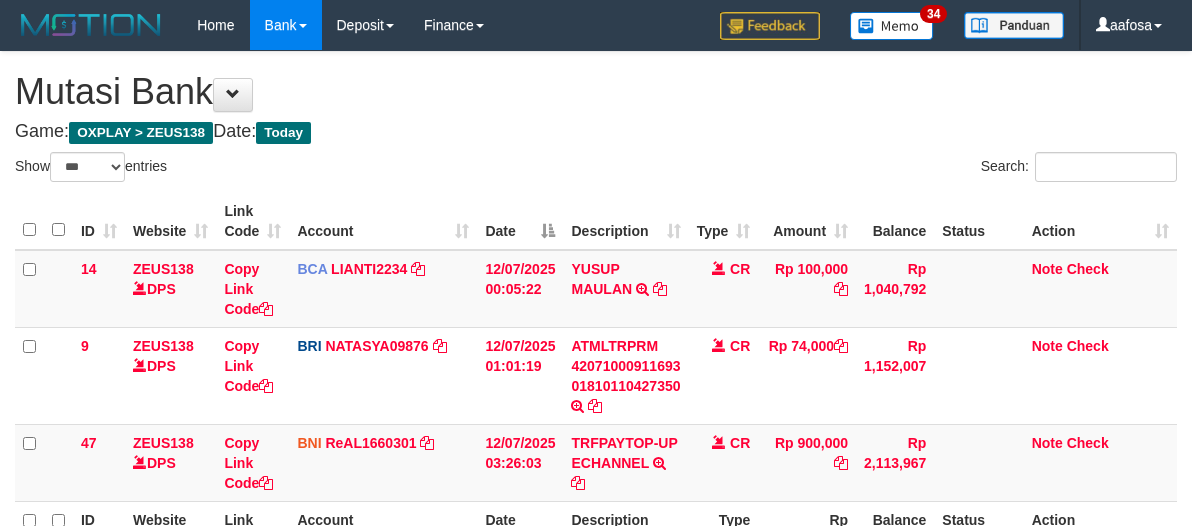 scroll, scrollTop: 115, scrollLeft: 0, axis: vertical 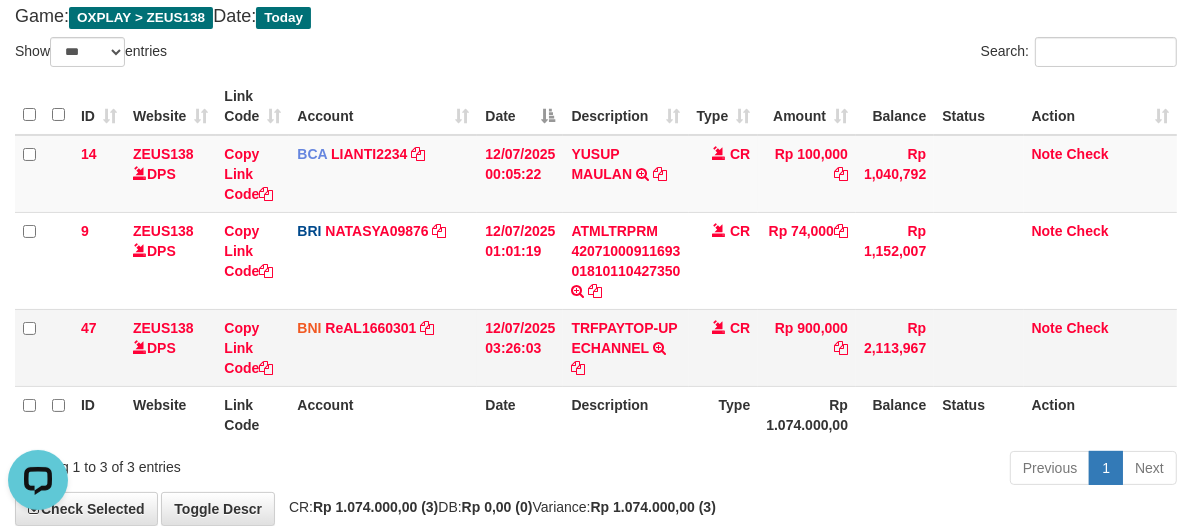 click on "BNI
ReAL1660301
DPS
REYHAN ALMANSYAH
mutasi_20250712_4647 | 47
mutasi_20250712_4647 | 47" at bounding box center (383, 347) 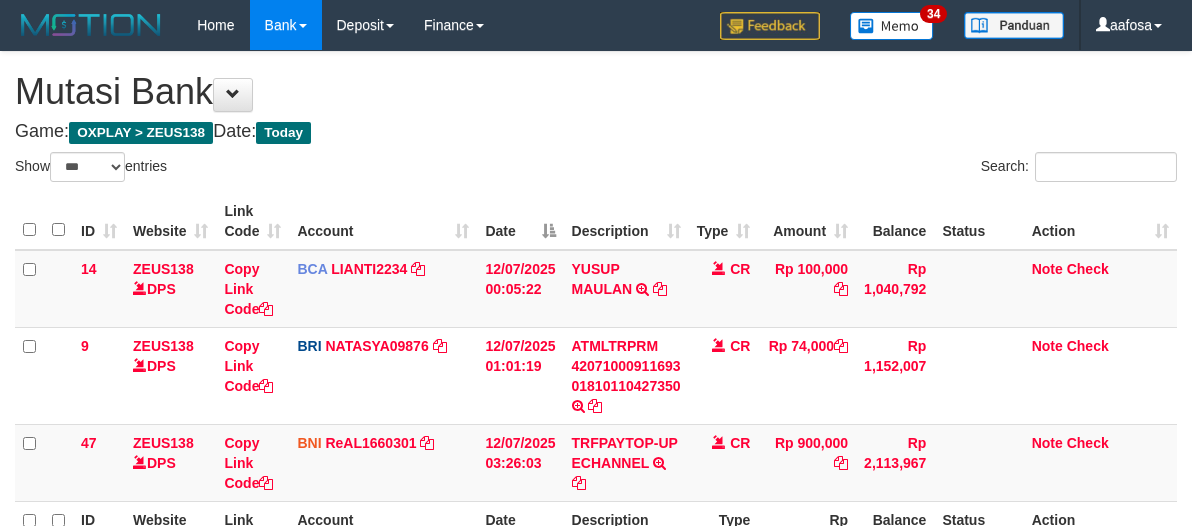 select on "***" 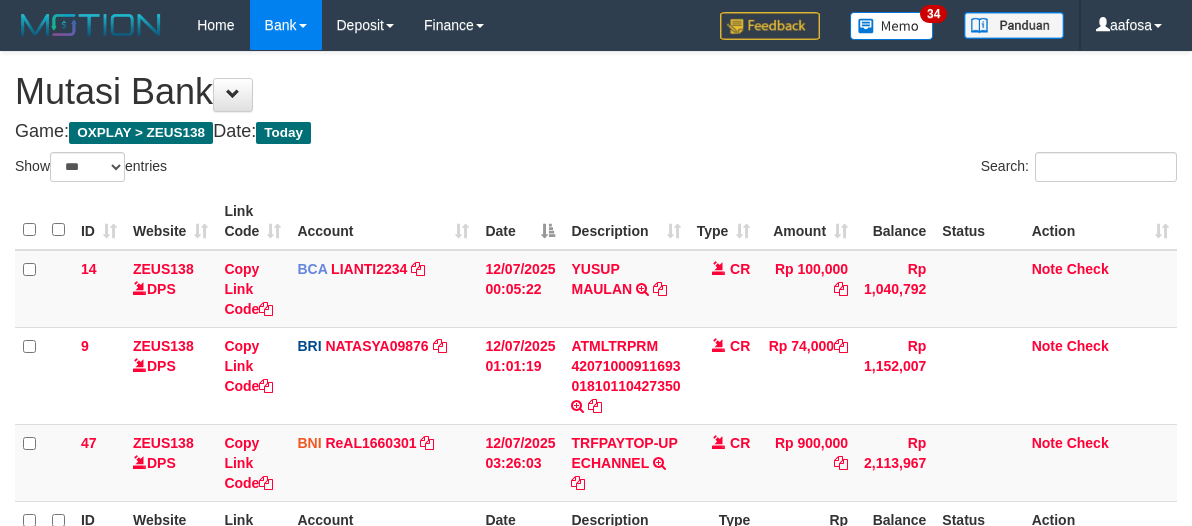scroll, scrollTop: 115, scrollLeft: 0, axis: vertical 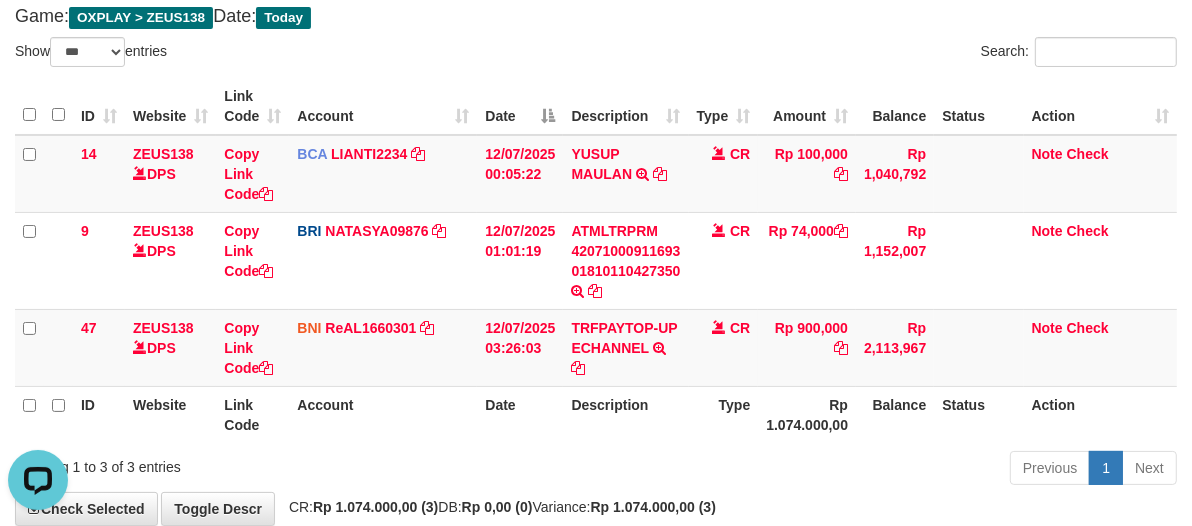 drag, startPoint x: 647, startPoint y: 88, endPoint x: 703, endPoint y: 105, distance: 58.5235 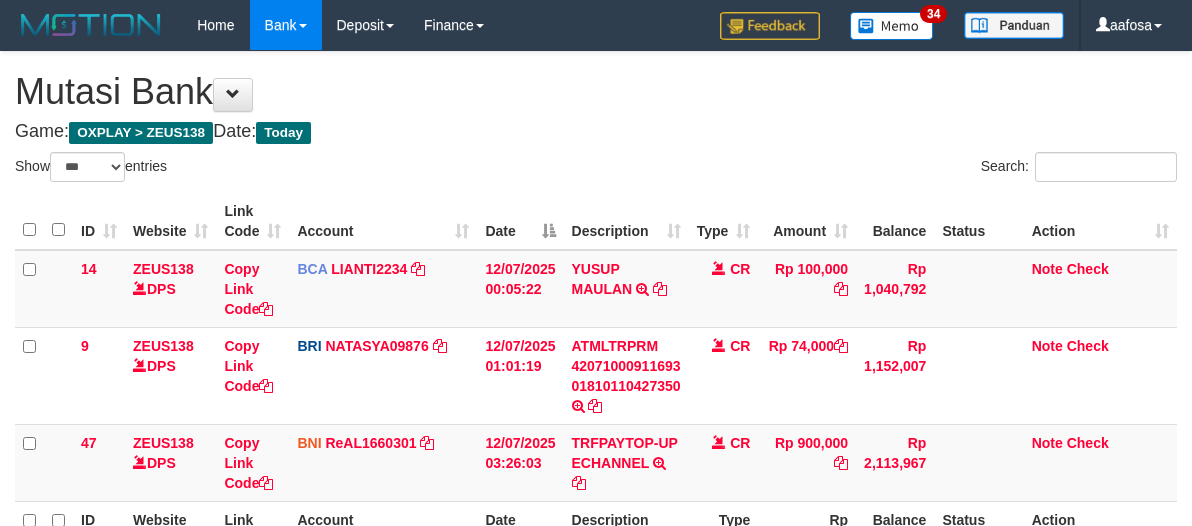 select on "***" 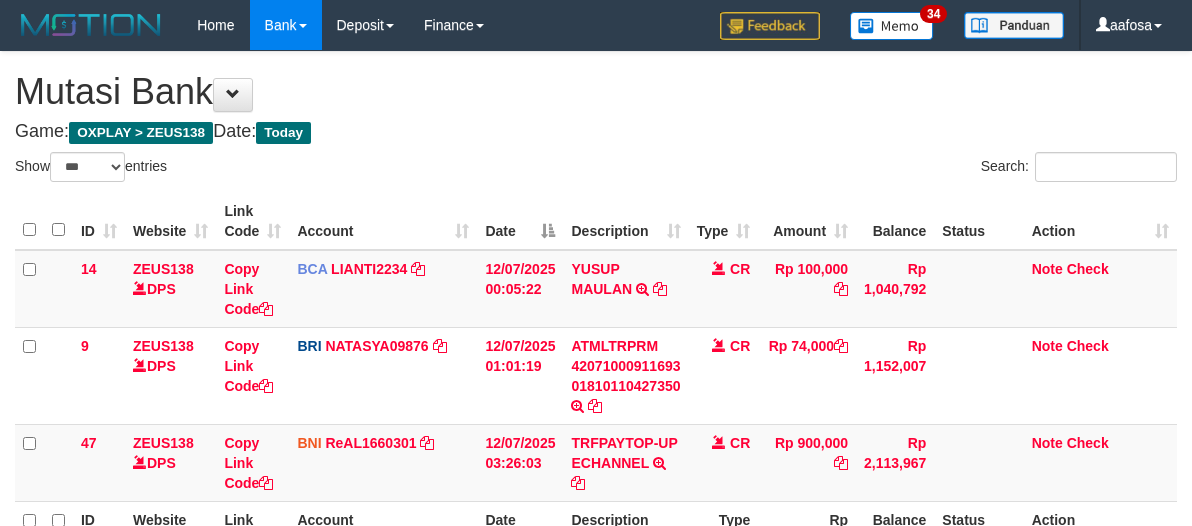scroll, scrollTop: 115, scrollLeft: 0, axis: vertical 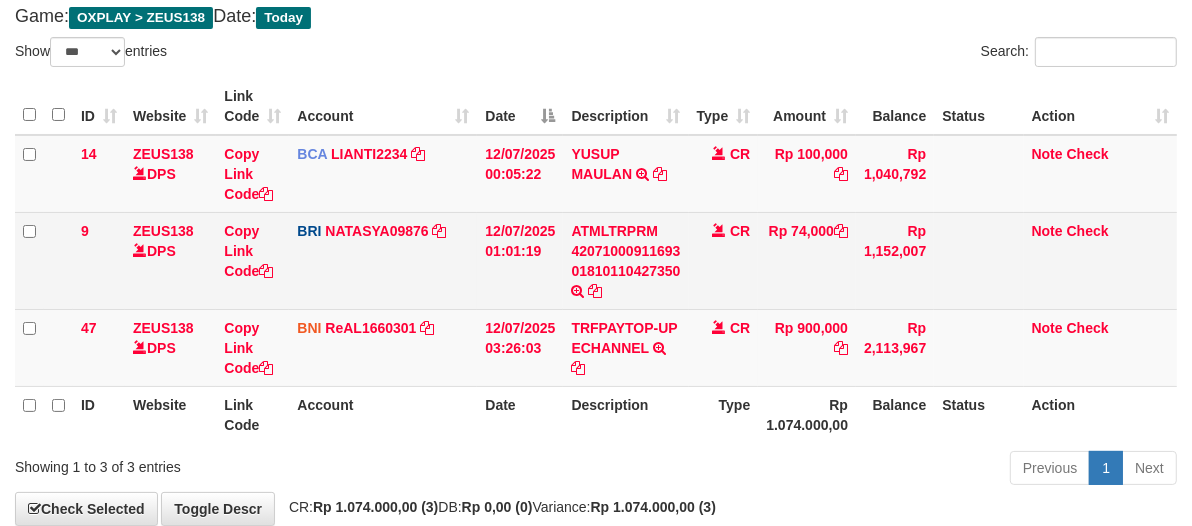 click on "CR" at bounding box center [724, 260] 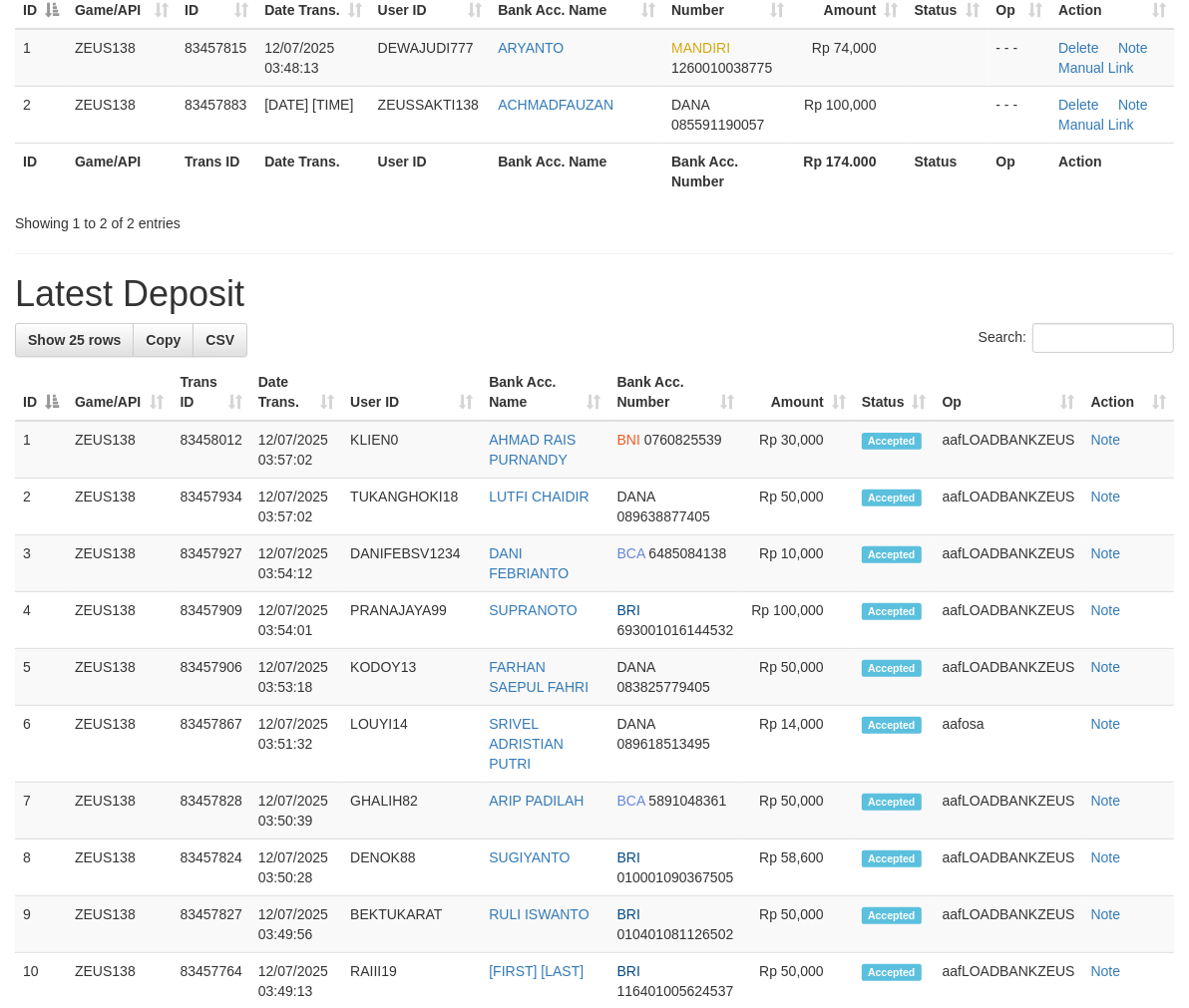 scroll, scrollTop: 186, scrollLeft: 0, axis: vertical 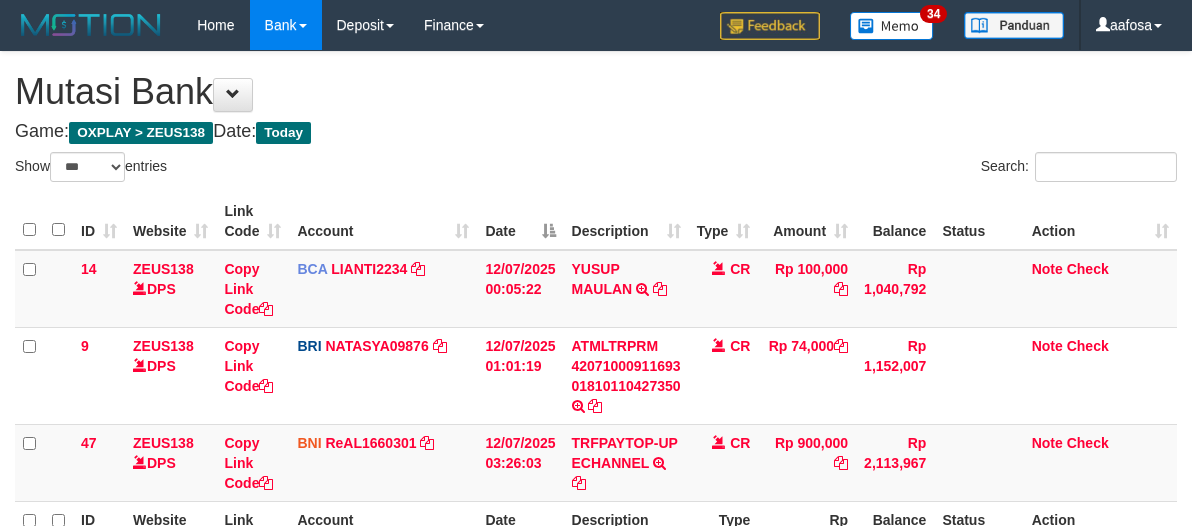 select on "***" 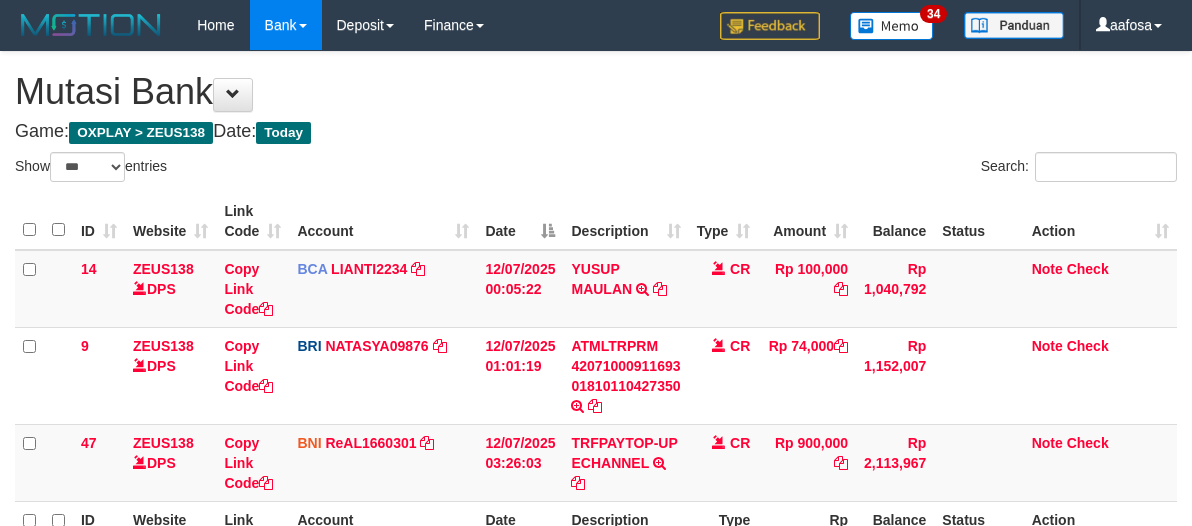 scroll, scrollTop: 115, scrollLeft: 0, axis: vertical 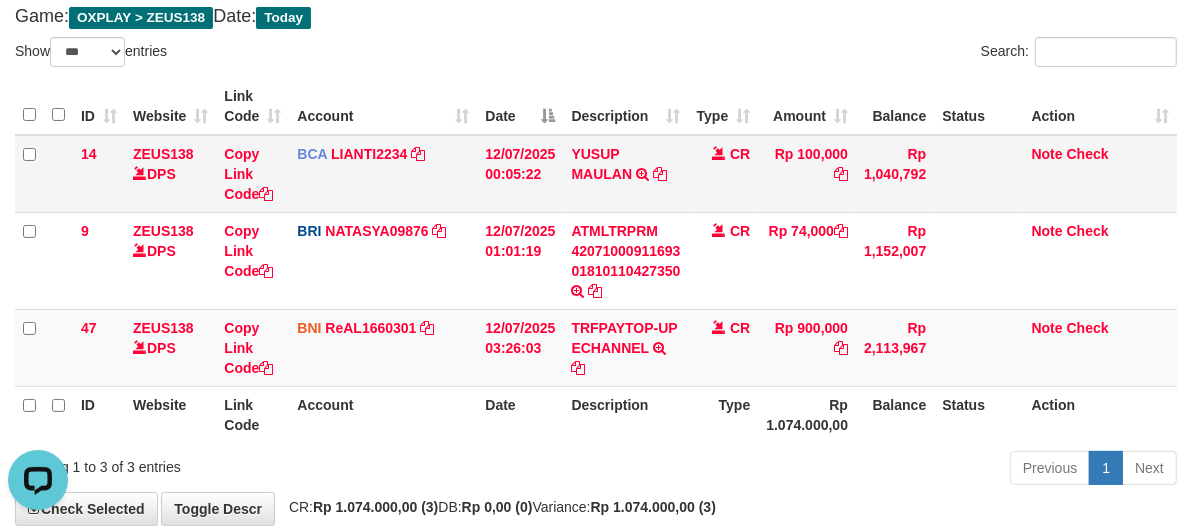 click on "BCA
LIANTI2234
DPS
YULIANTI
mutasi_20250712_4646 | 14
mutasi_20250712_4646 | 14" at bounding box center (383, 174) 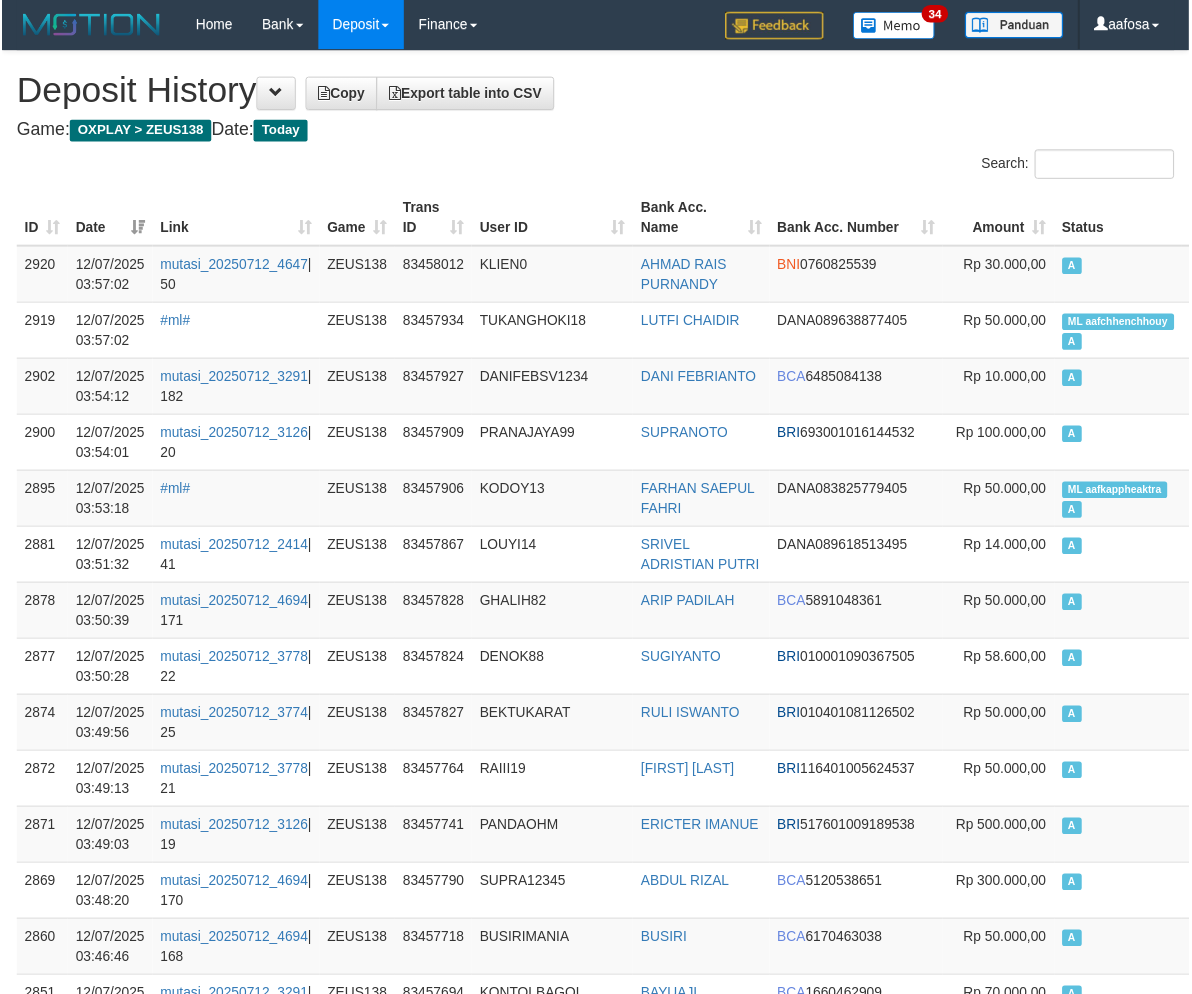 scroll, scrollTop: 2166, scrollLeft: 0, axis: vertical 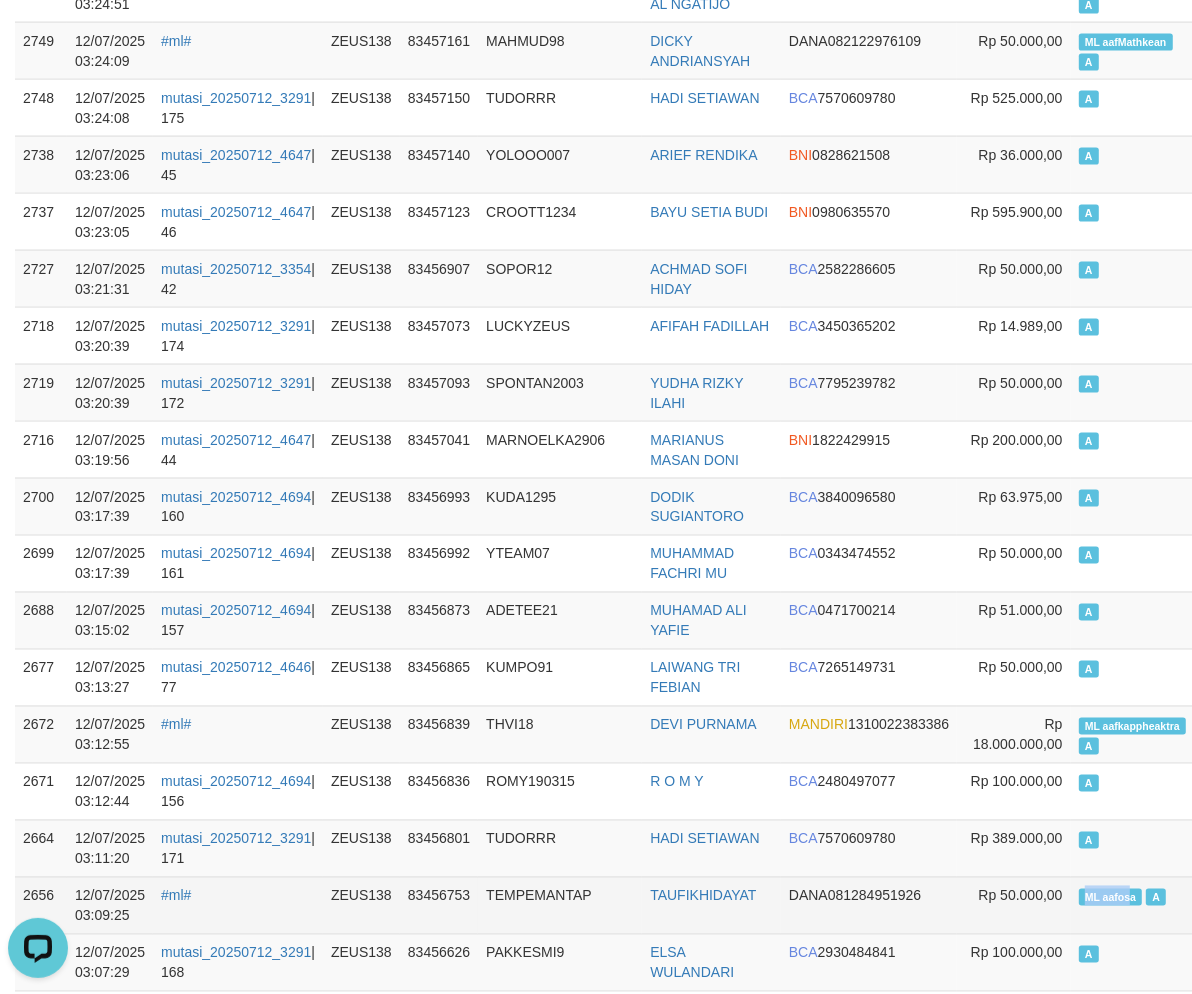 copy on "ML aafos" 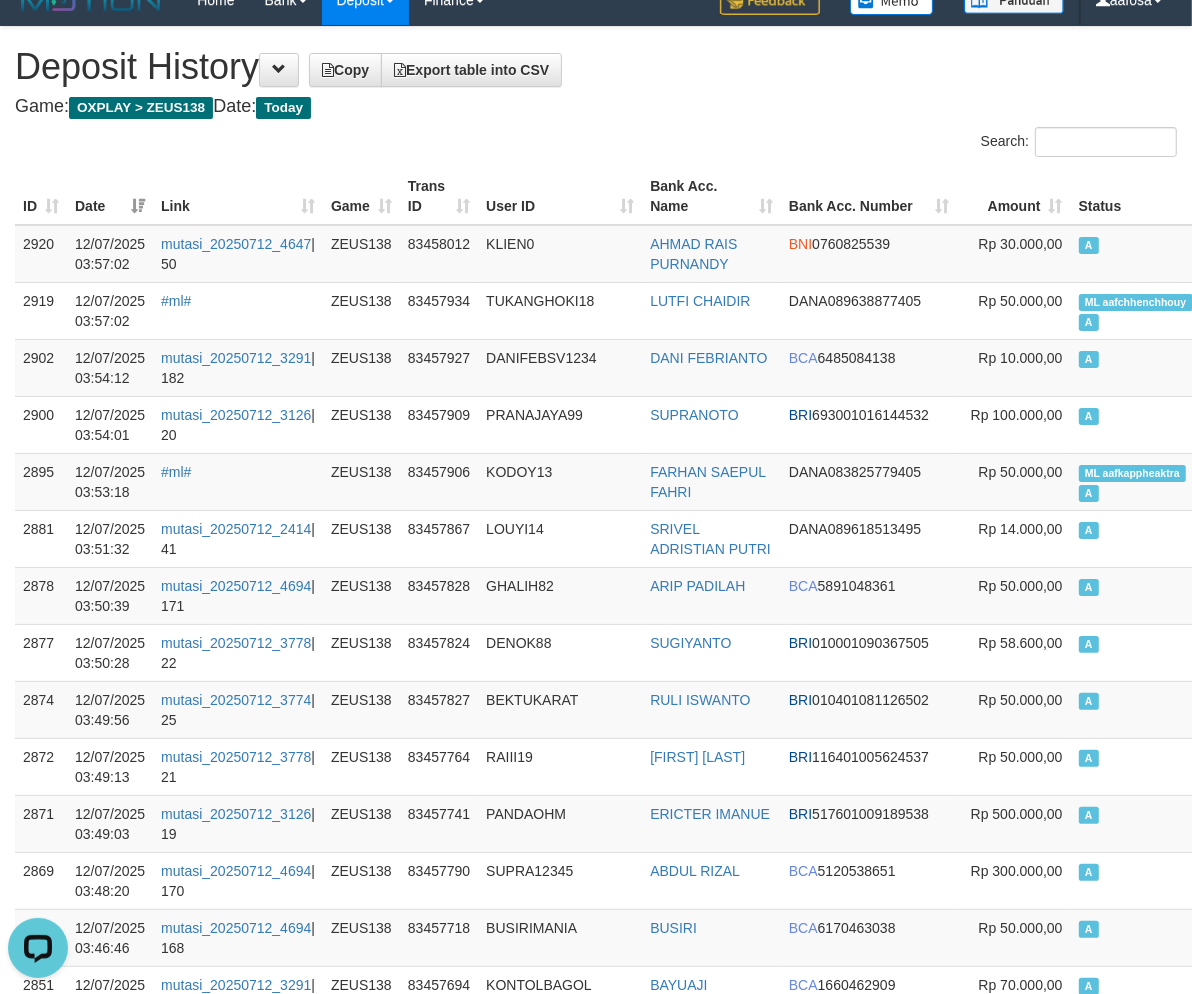 scroll, scrollTop: 0, scrollLeft: 0, axis: both 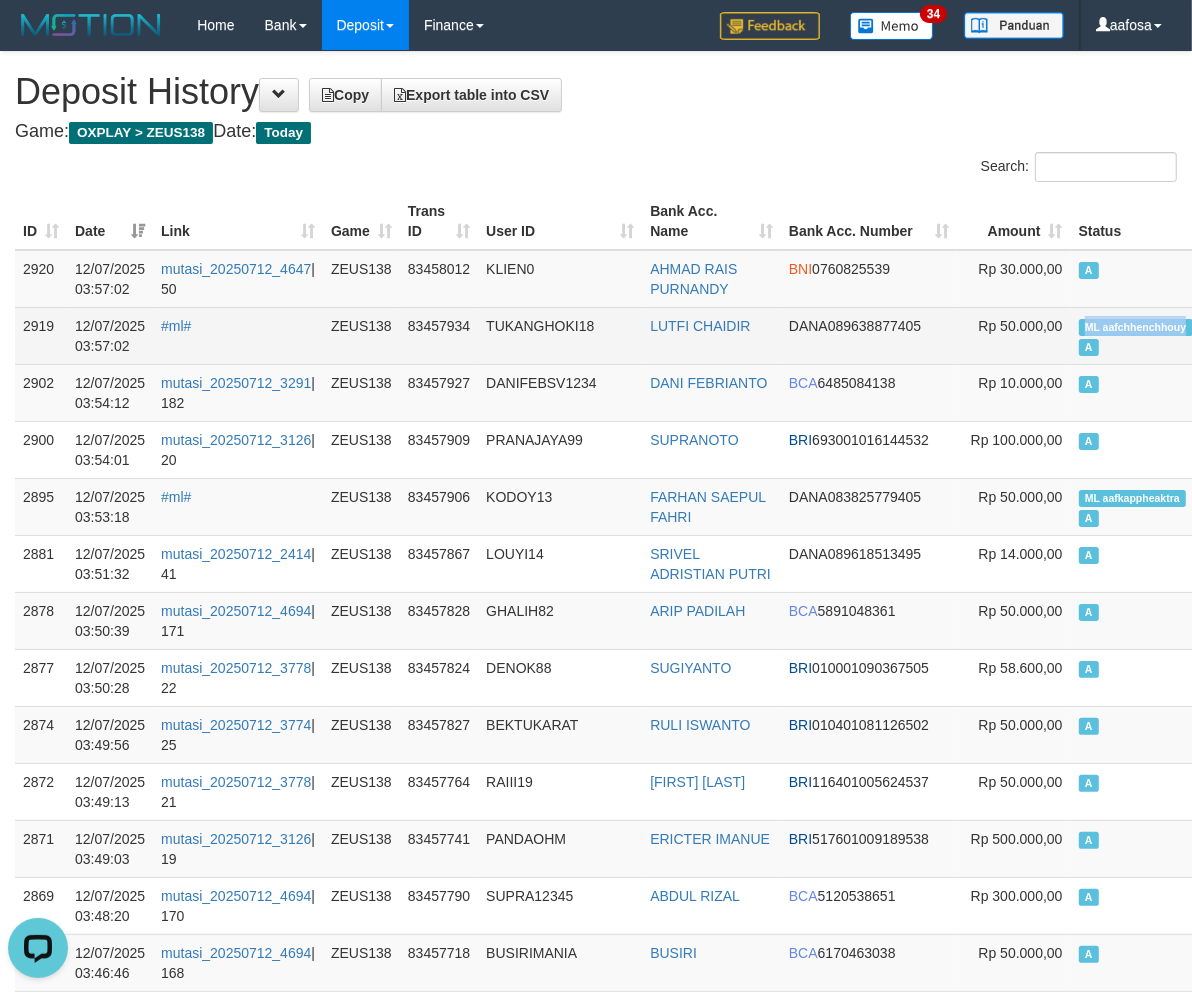 copy on "ML aafchhenchhouy" 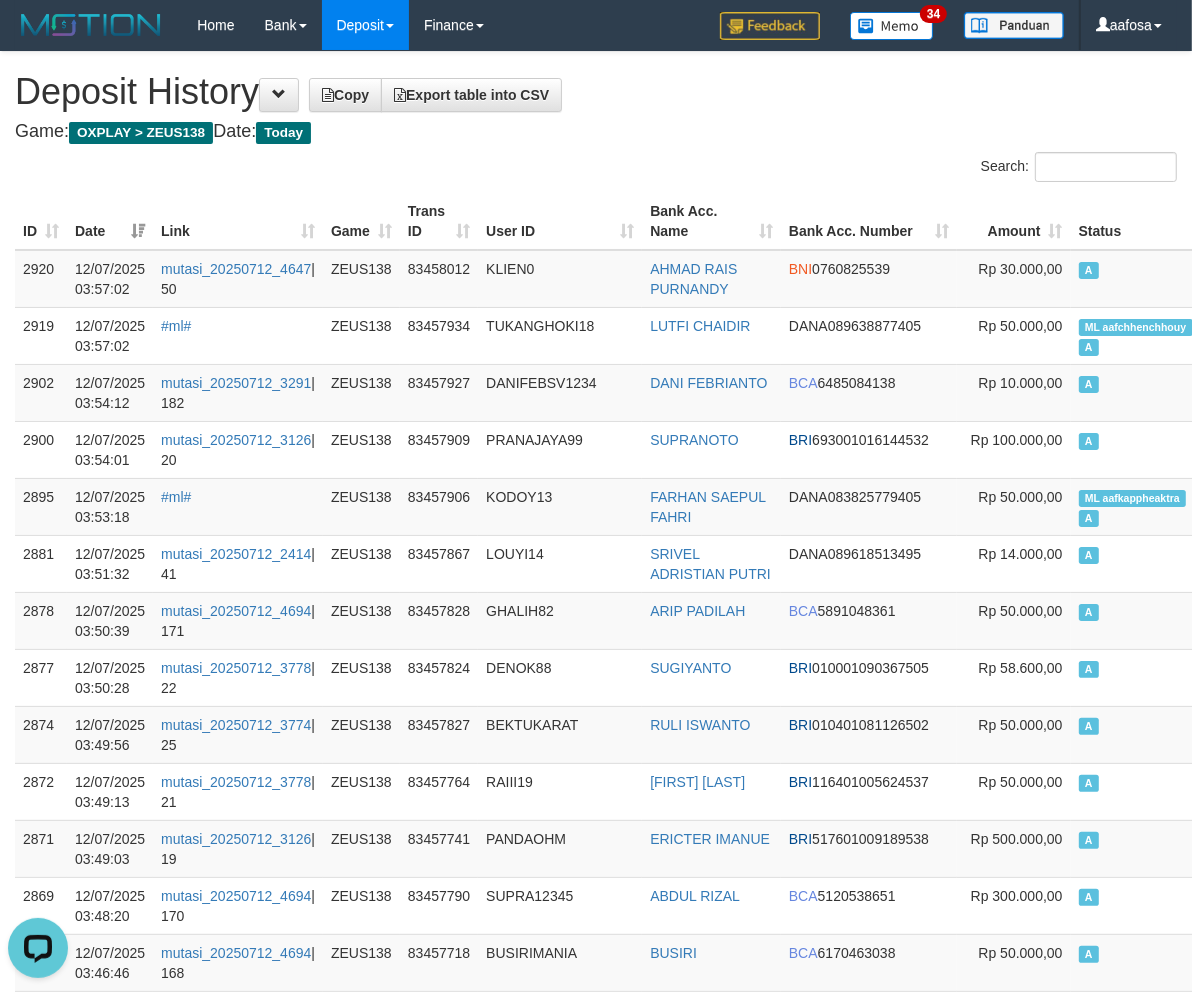 scroll, scrollTop: 2851, scrollLeft: 0, axis: vertical 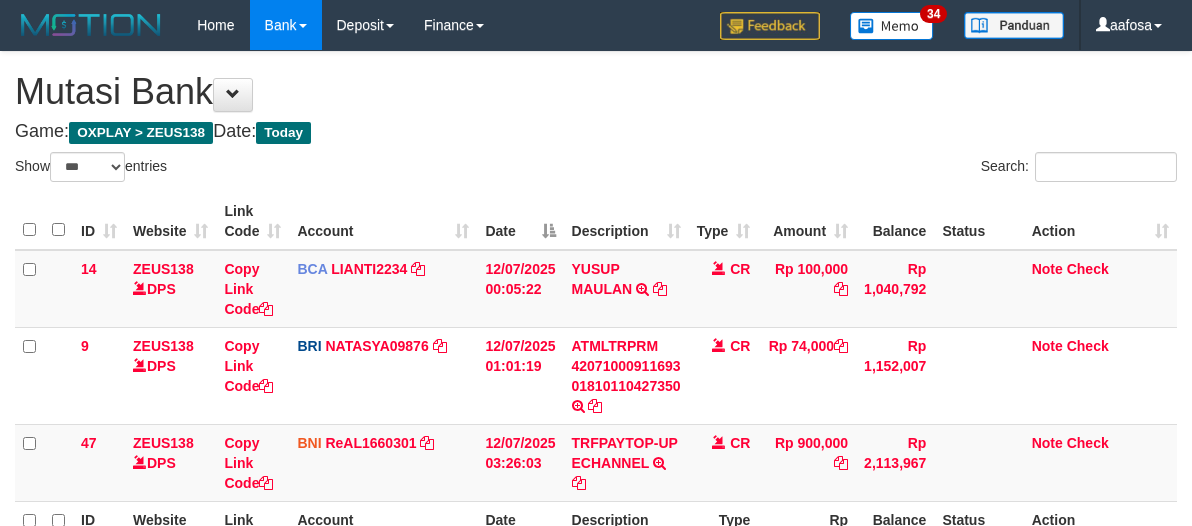 select on "***" 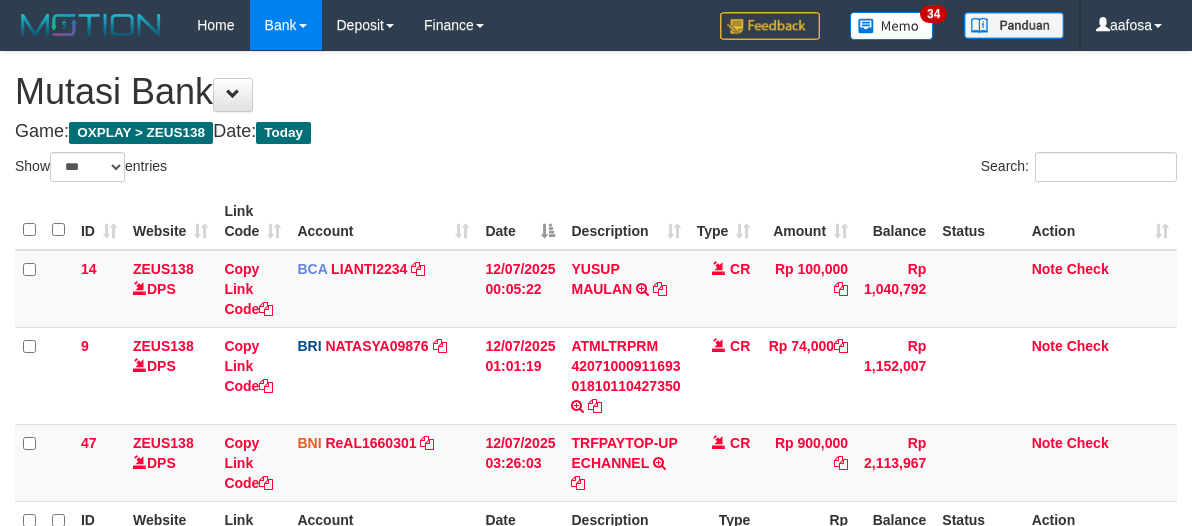 scroll, scrollTop: 115, scrollLeft: 0, axis: vertical 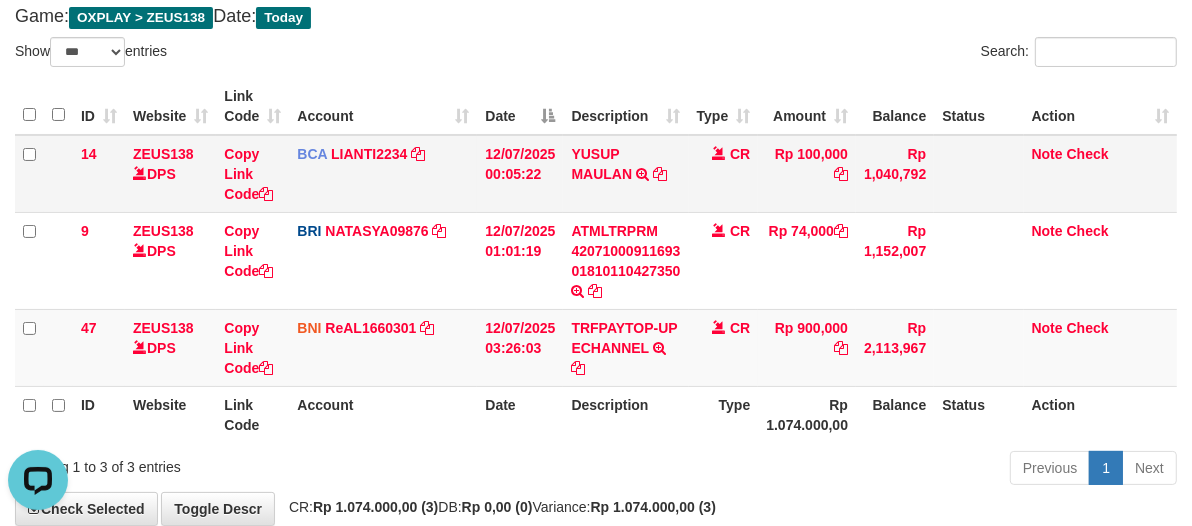 click on "CR" at bounding box center (724, 174) 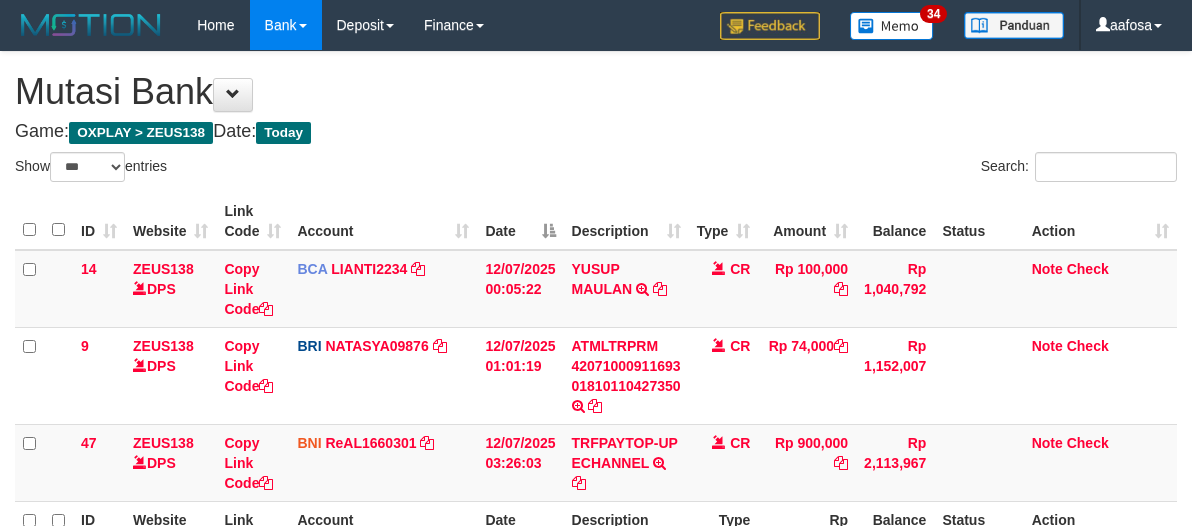 select on "***" 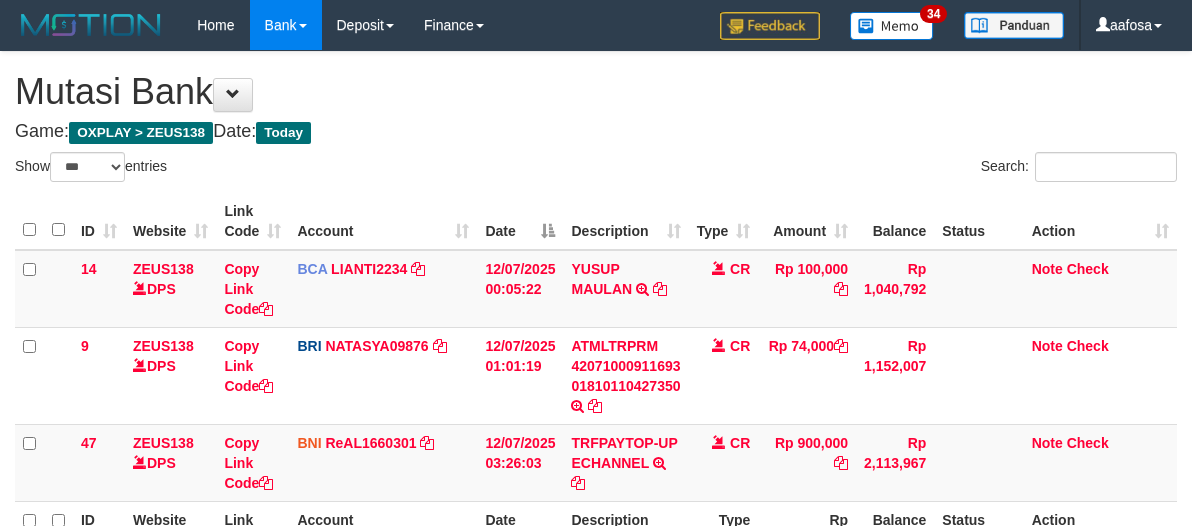 scroll, scrollTop: 115, scrollLeft: 0, axis: vertical 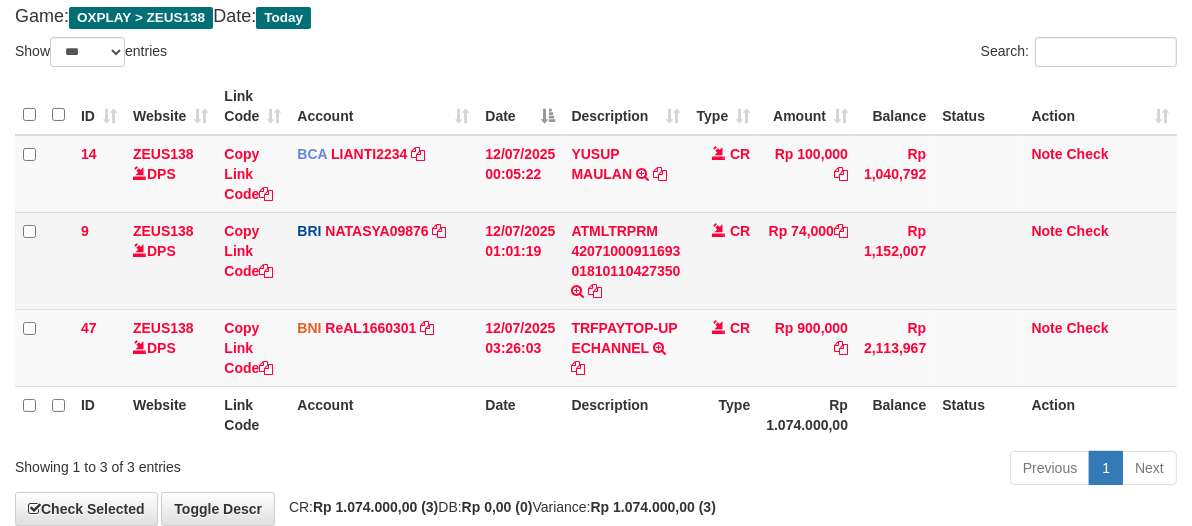 drag, startPoint x: 0, startPoint y: 0, endPoint x: 722, endPoint y: 246, distance: 762.7582 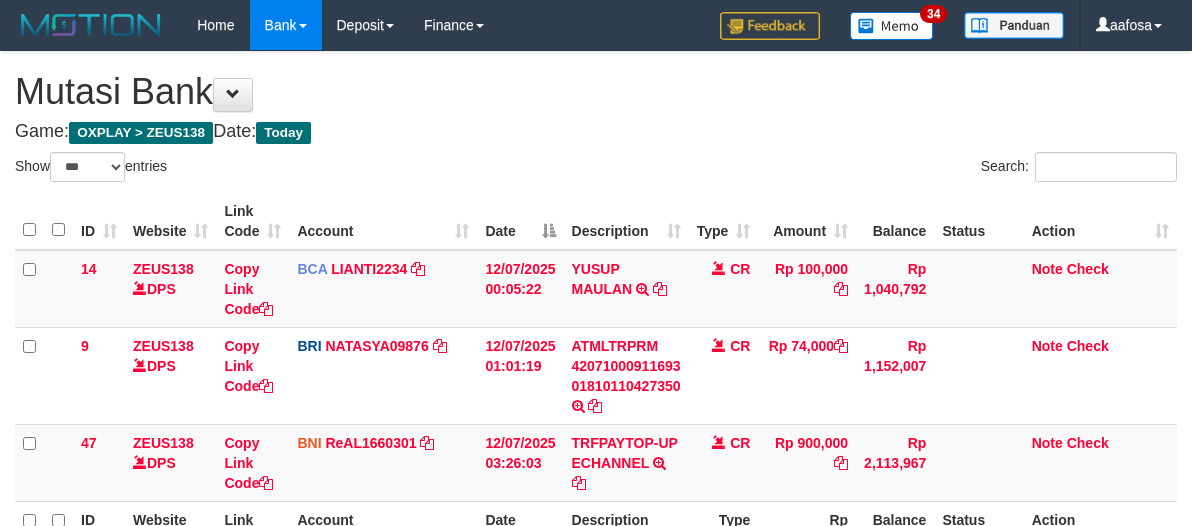 select on "***" 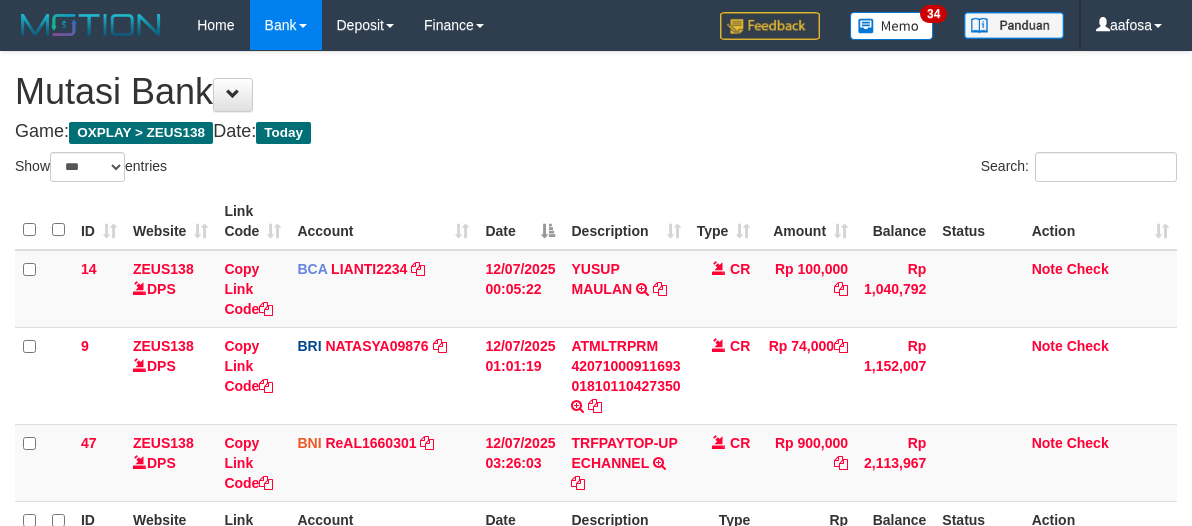 scroll, scrollTop: 115, scrollLeft: 0, axis: vertical 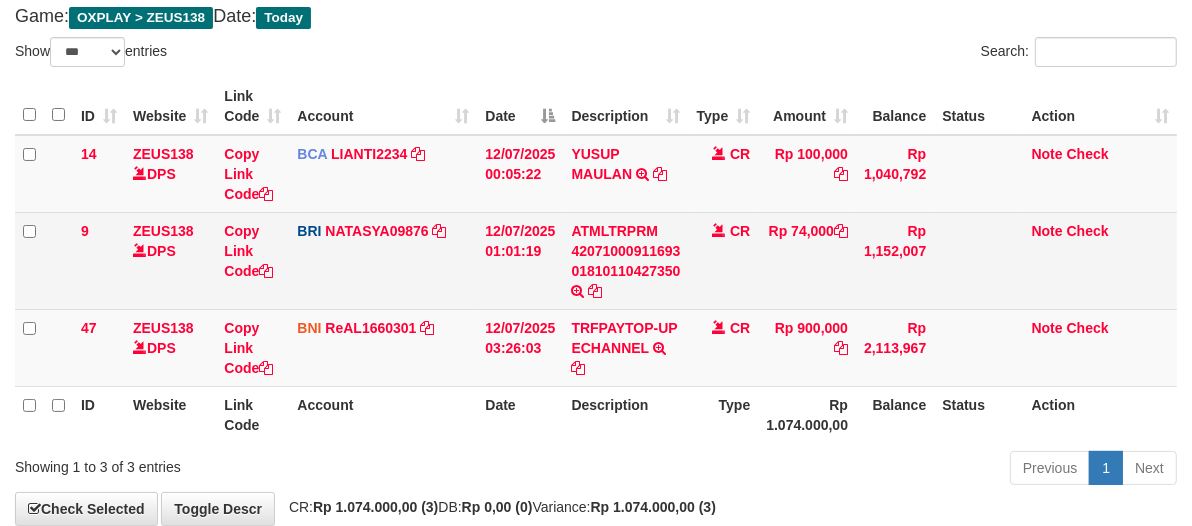 click on "Rp 1,152,007" at bounding box center [895, 260] 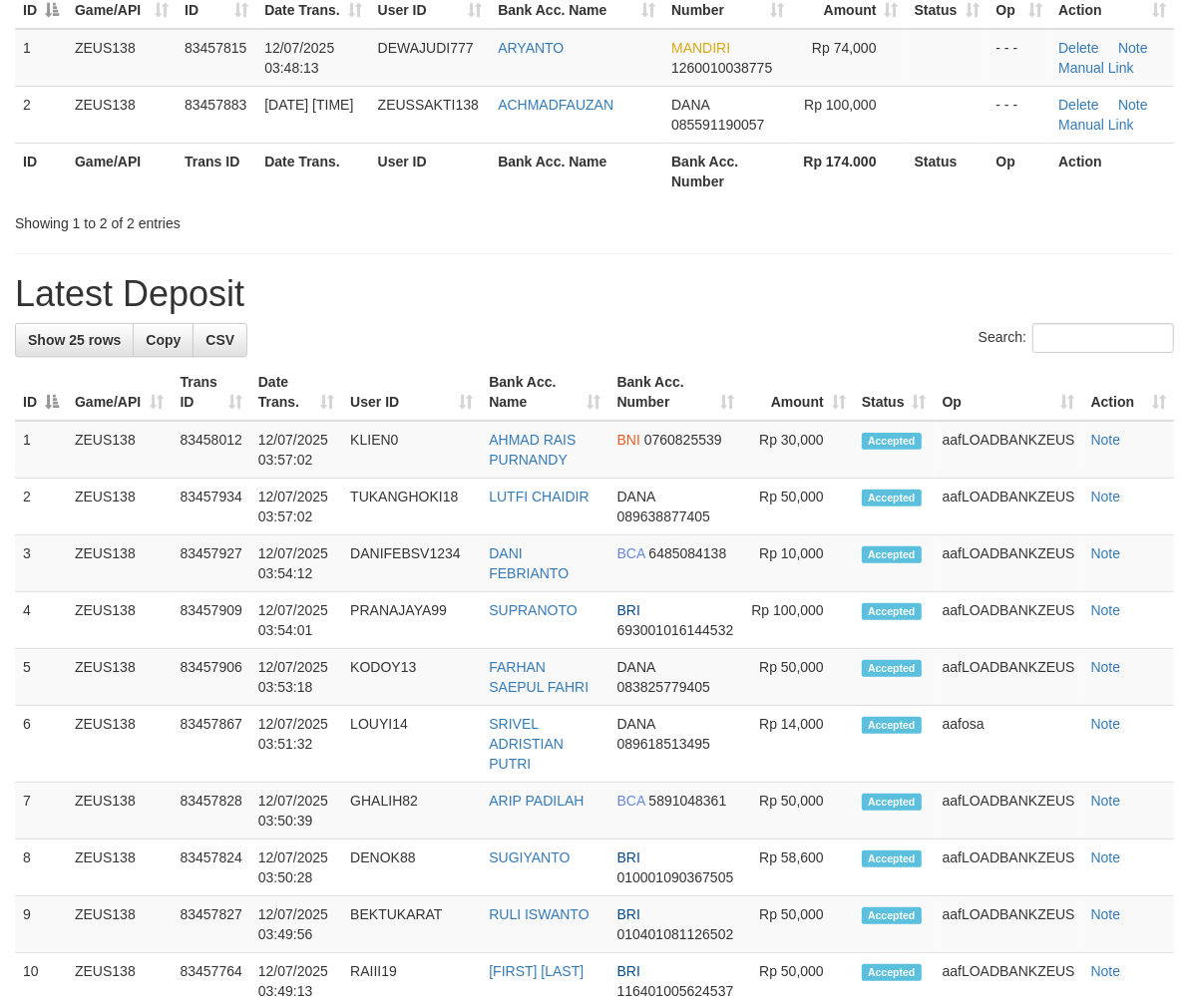 scroll, scrollTop: 186, scrollLeft: 0, axis: vertical 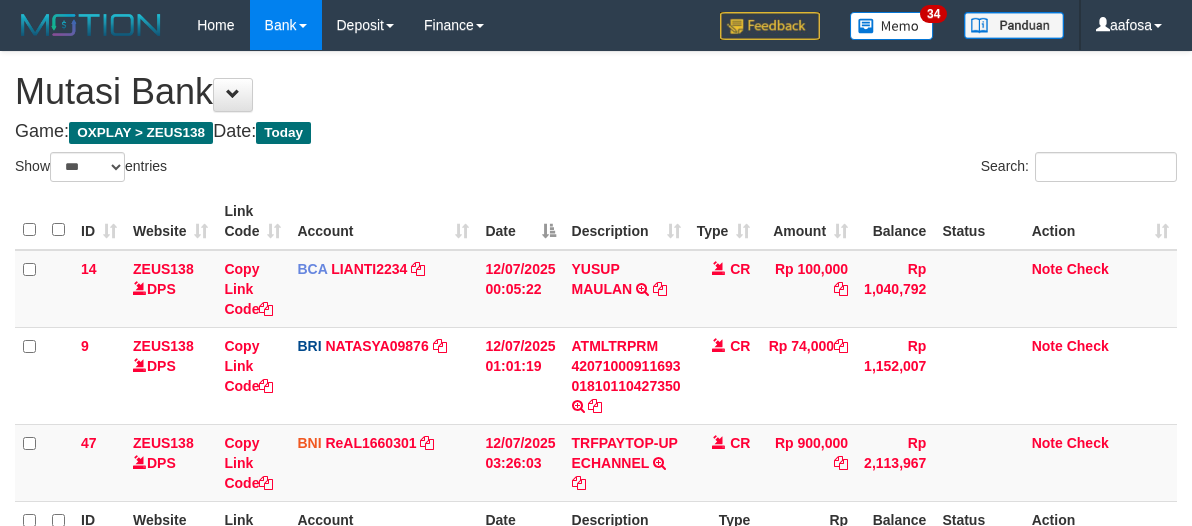 select on "***" 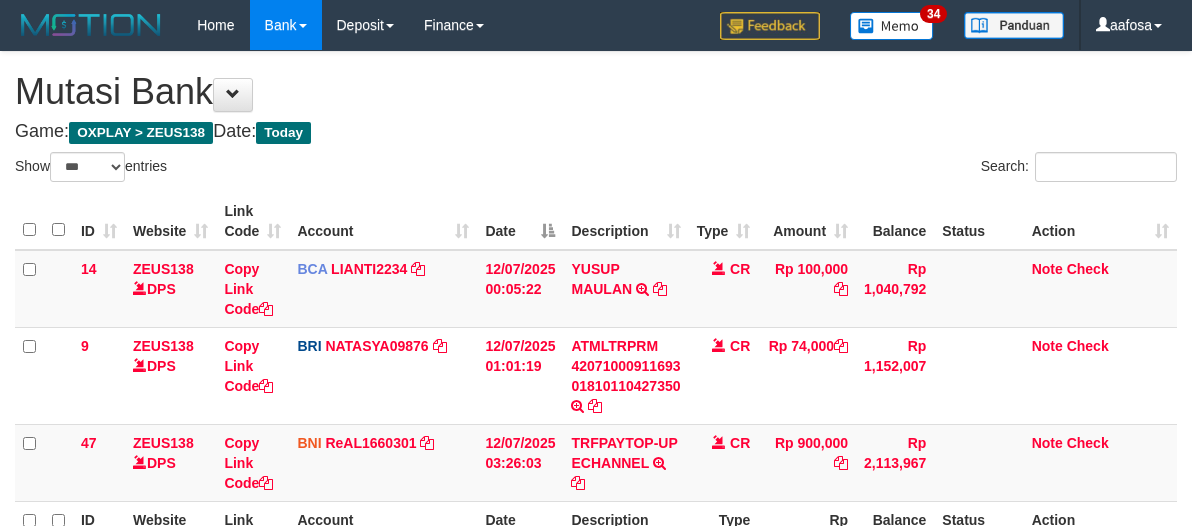 scroll, scrollTop: 115, scrollLeft: 0, axis: vertical 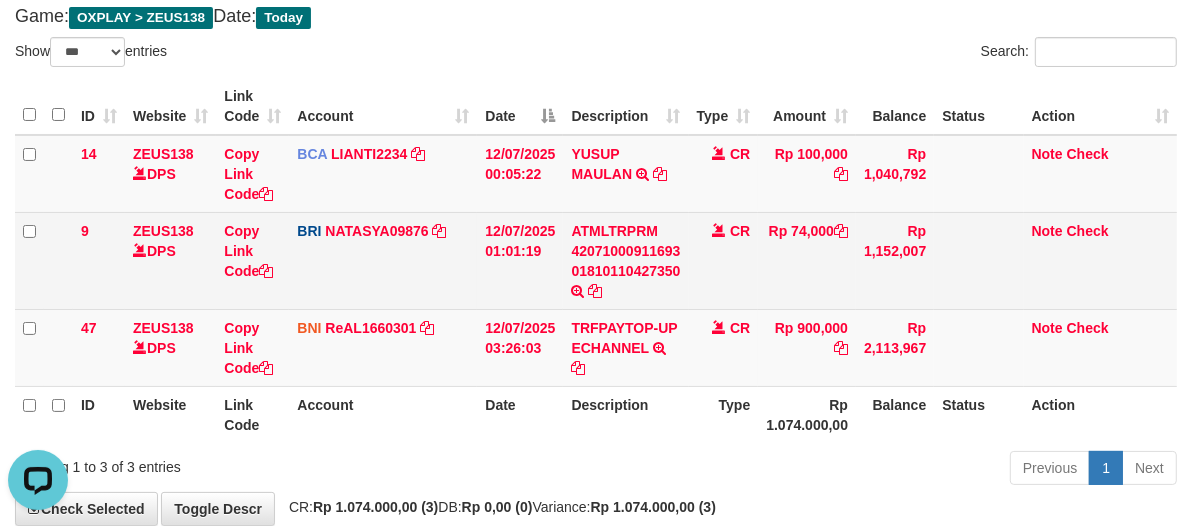 drag, startPoint x: 691, startPoint y: 268, endPoint x: 684, endPoint y: 255, distance: 14.764823 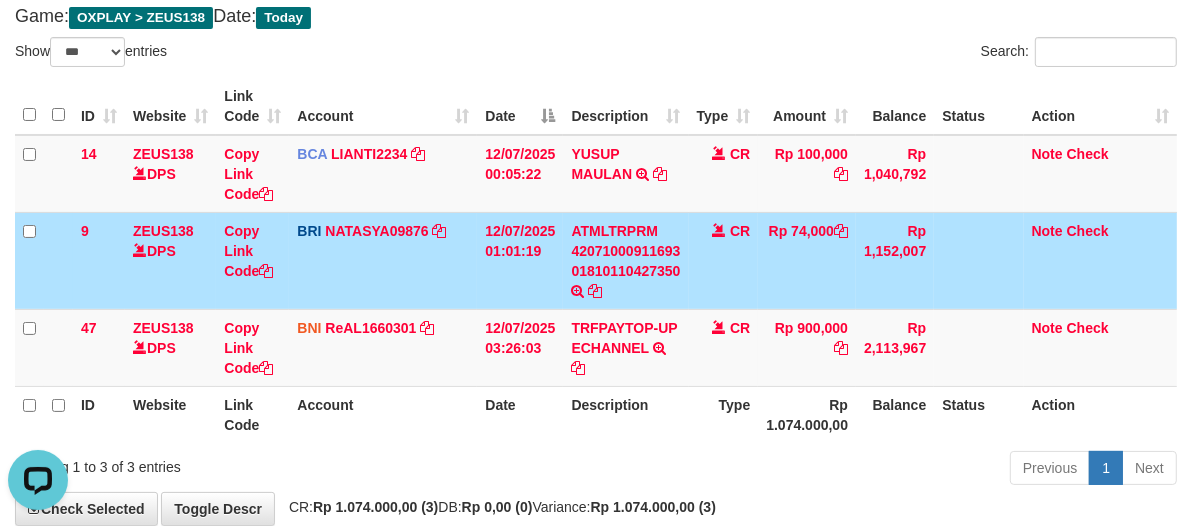 click on "ATMLTRPRM 42071000911693 01810110427350         TRANSAKSI KREDIT DARI BANK LAIN ATMLTRPRM 42071000911693 01810110427350" at bounding box center [625, 260] 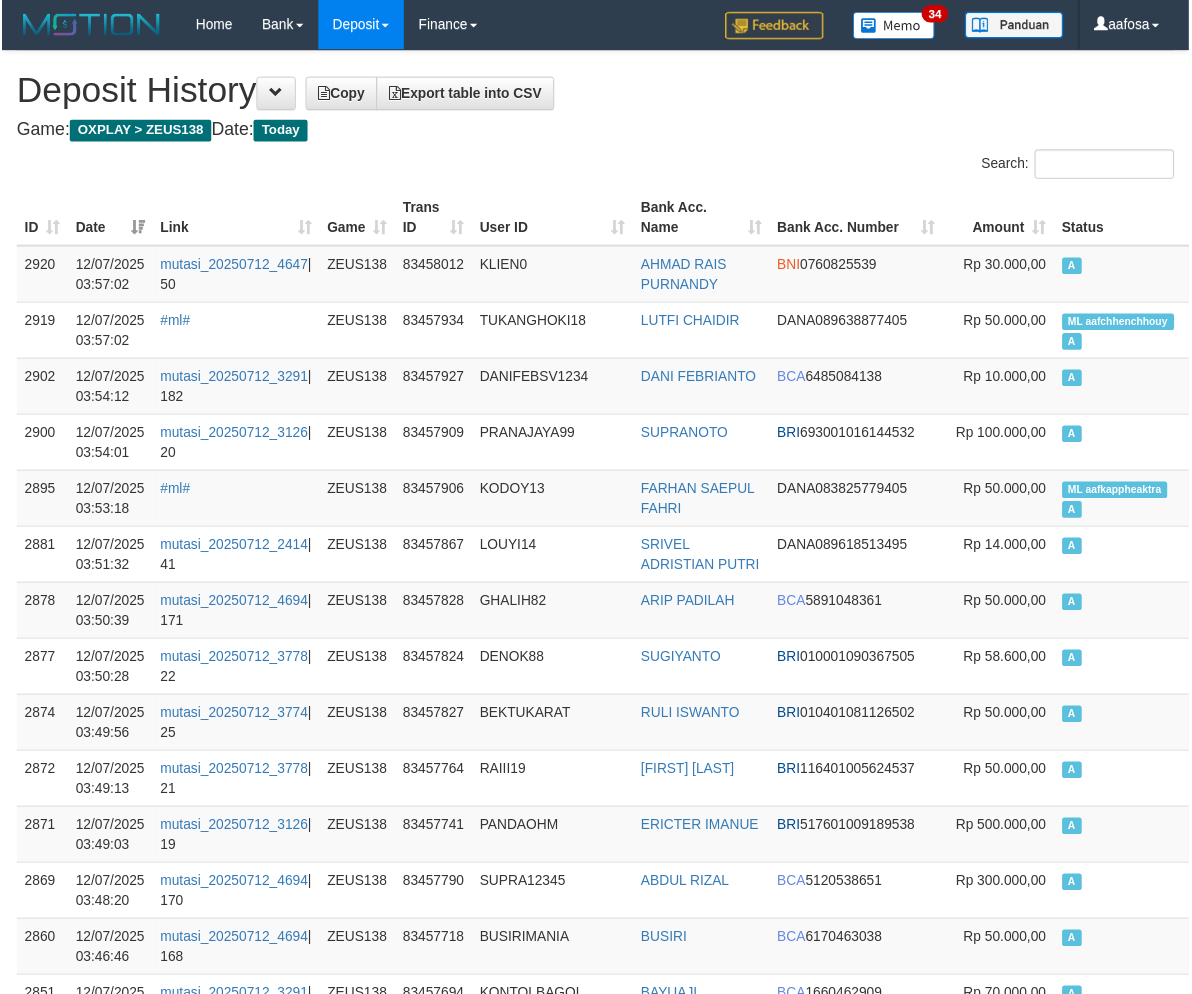 scroll, scrollTop: 2851, scrollLeft: 0, axis: vertical 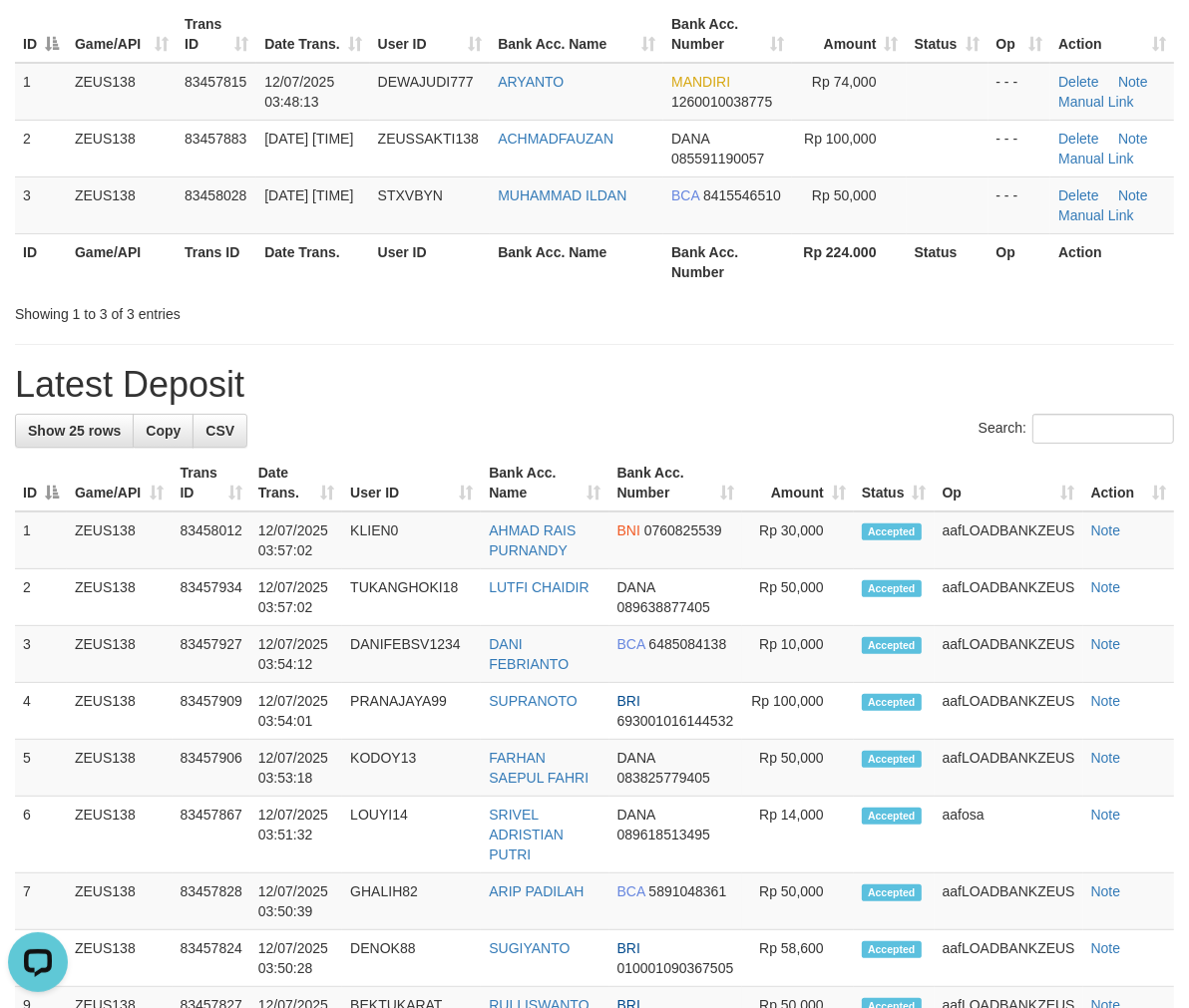 drag, startPoint x: 510, startPoint y: 280, endPoint x: 486, endPoint y: 253, distance: 36.124784 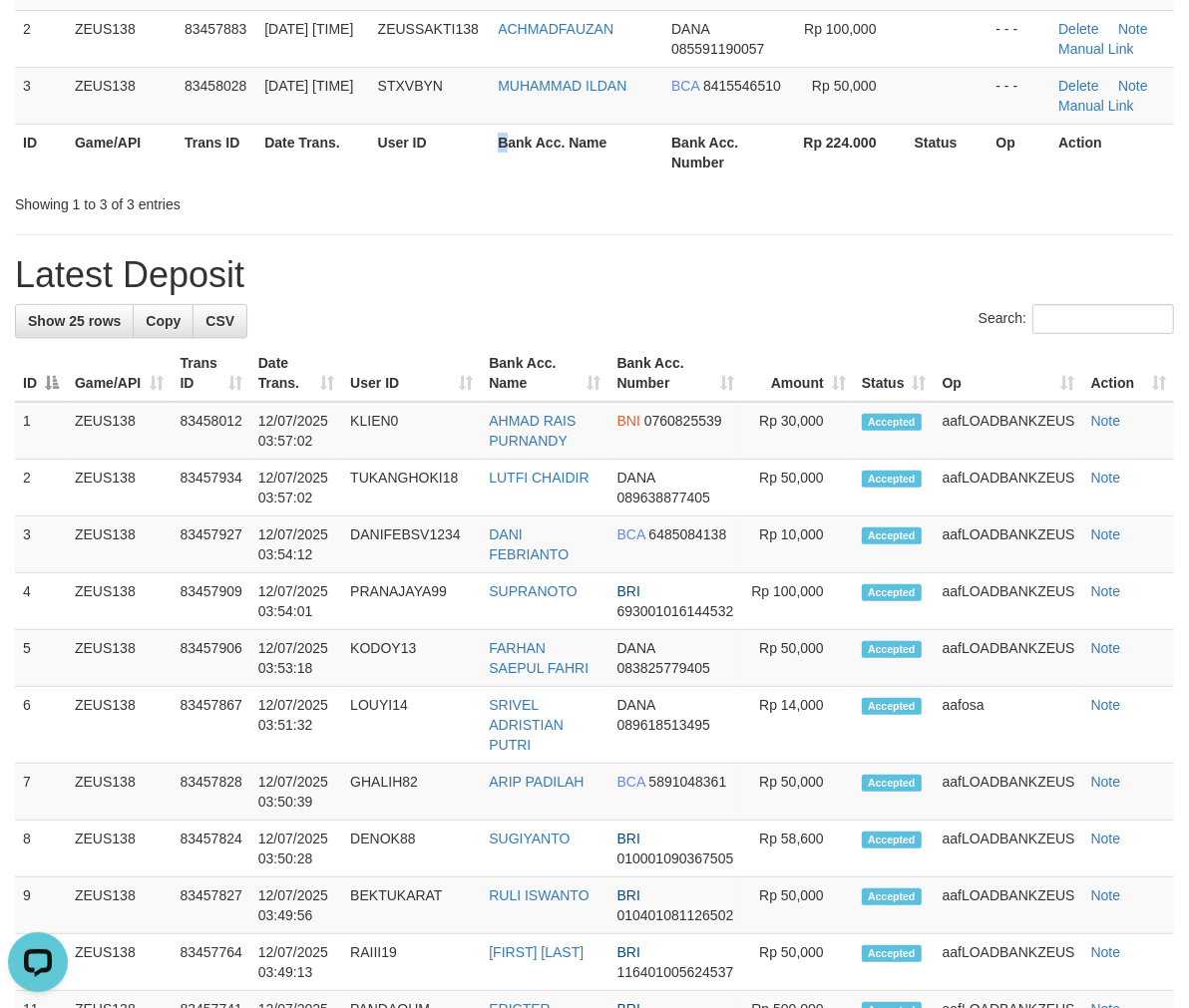 scroll, scrollTop: 297, scrollLeft: 0, axis: vertical 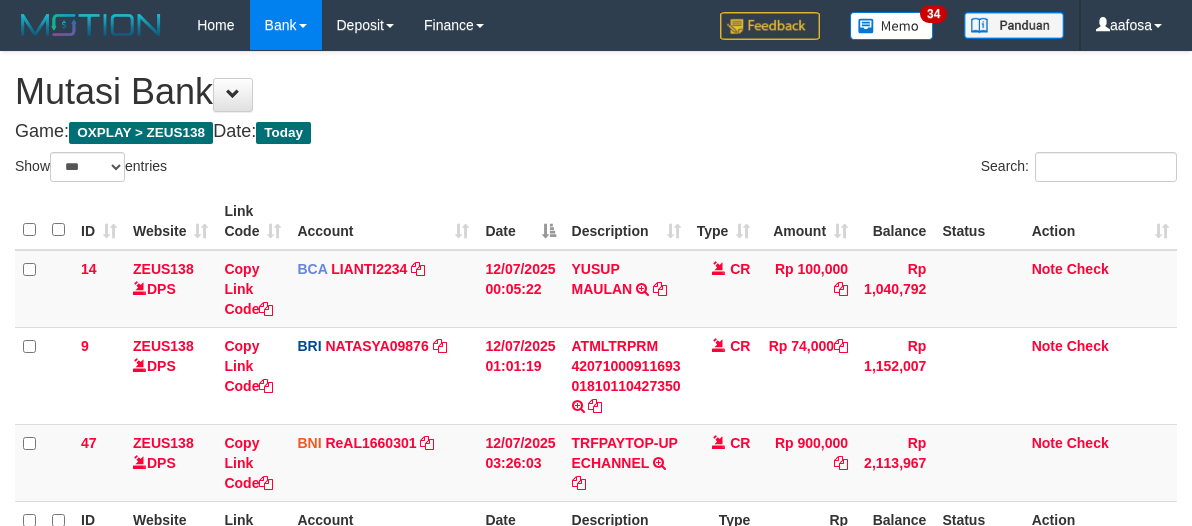 select on "***" 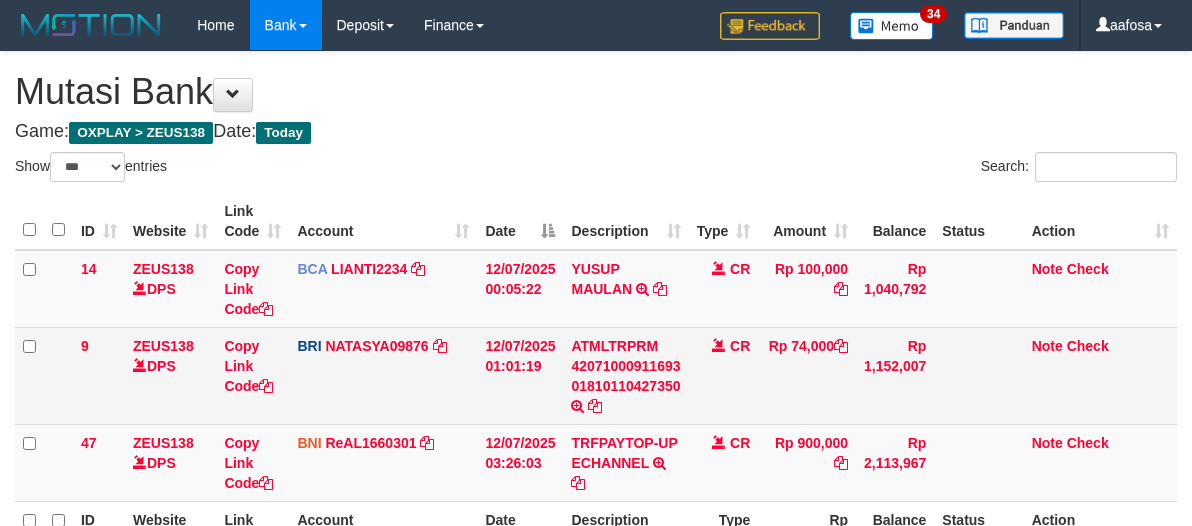 scroll, scrollTop: 115, scrollLeft: 0, axis: vertical 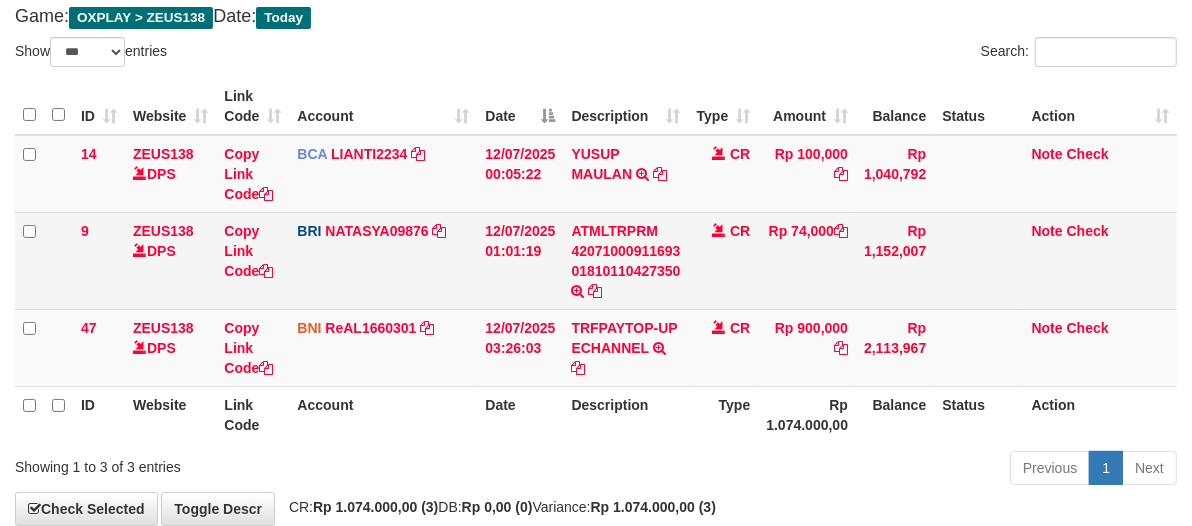 click on "CR" at bounding box center [724, 260] 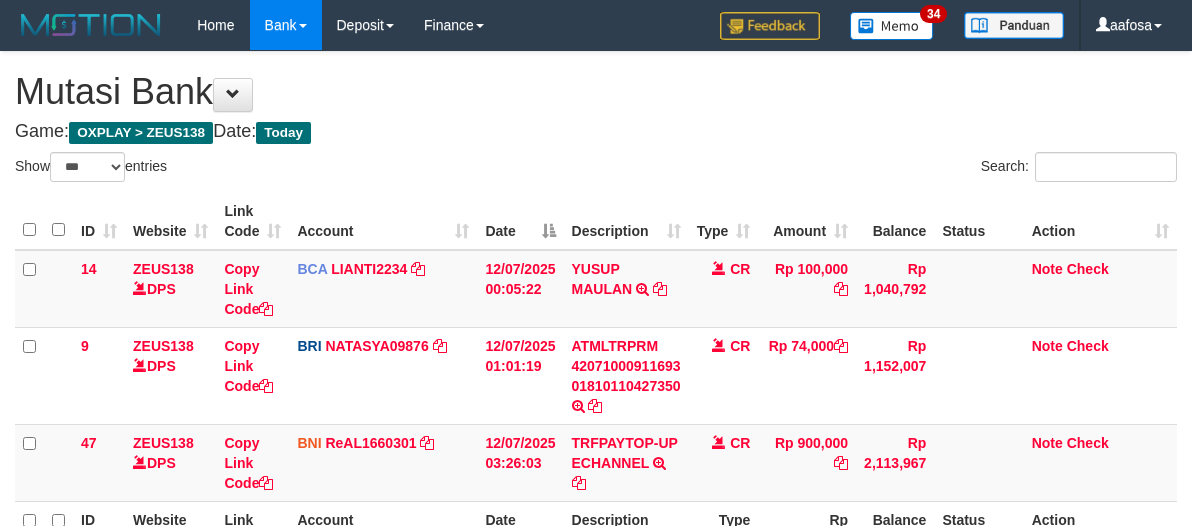 select on "***" 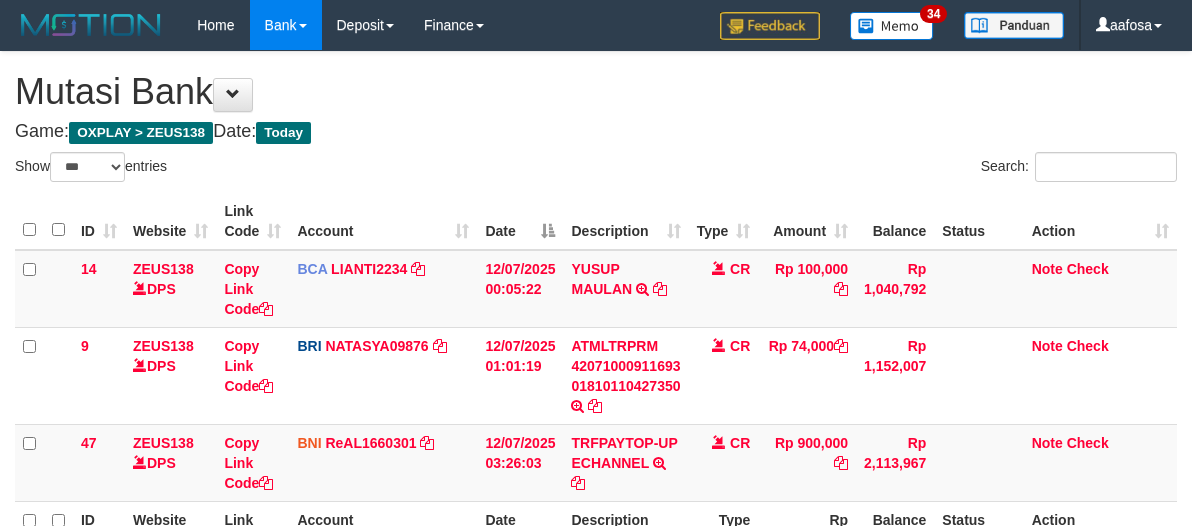 scroll, scrollTop: 115, scrollLeft: 0, axis: vertical 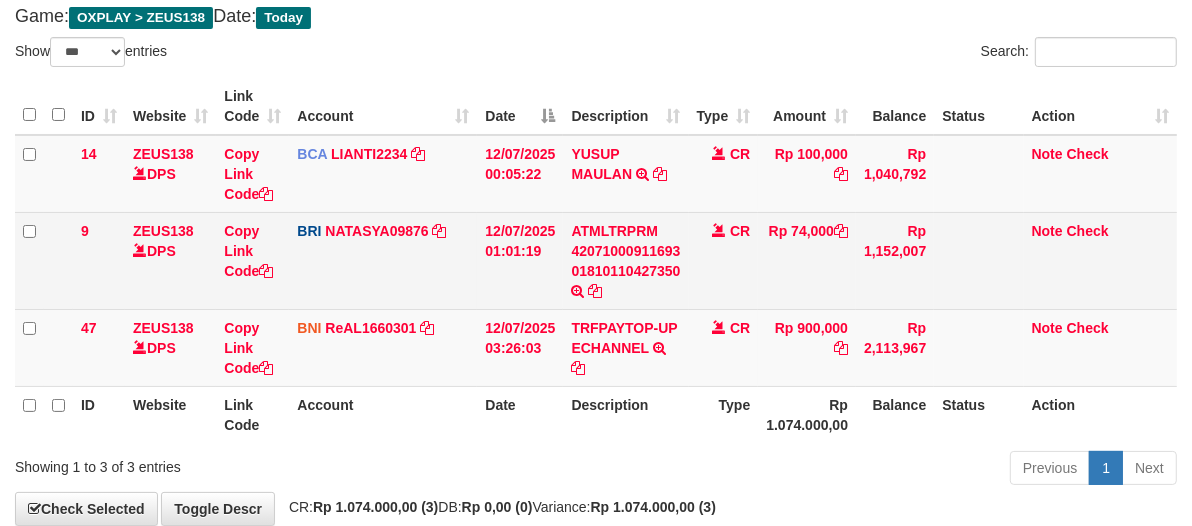 click on "CR" at bounding box center [724, 260] 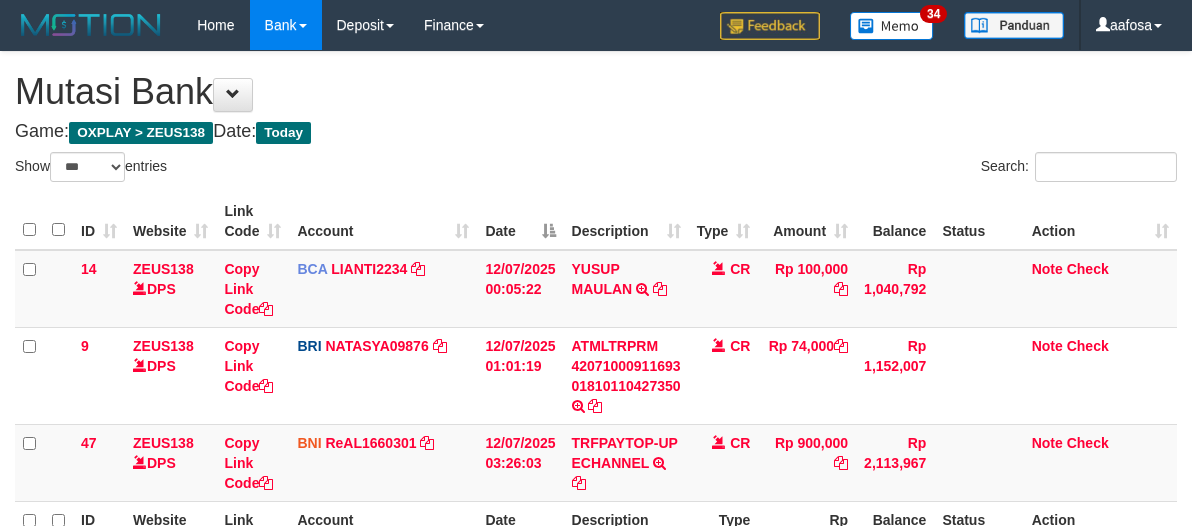 select on "***" 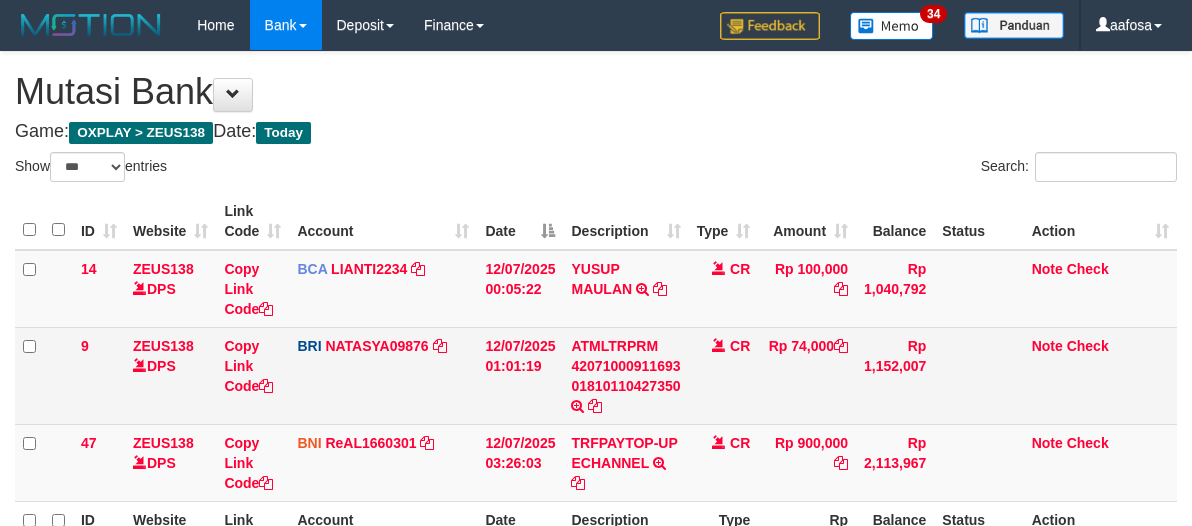 scroll, scrollTop: 115, scrollLeft: 0, axis: vertical 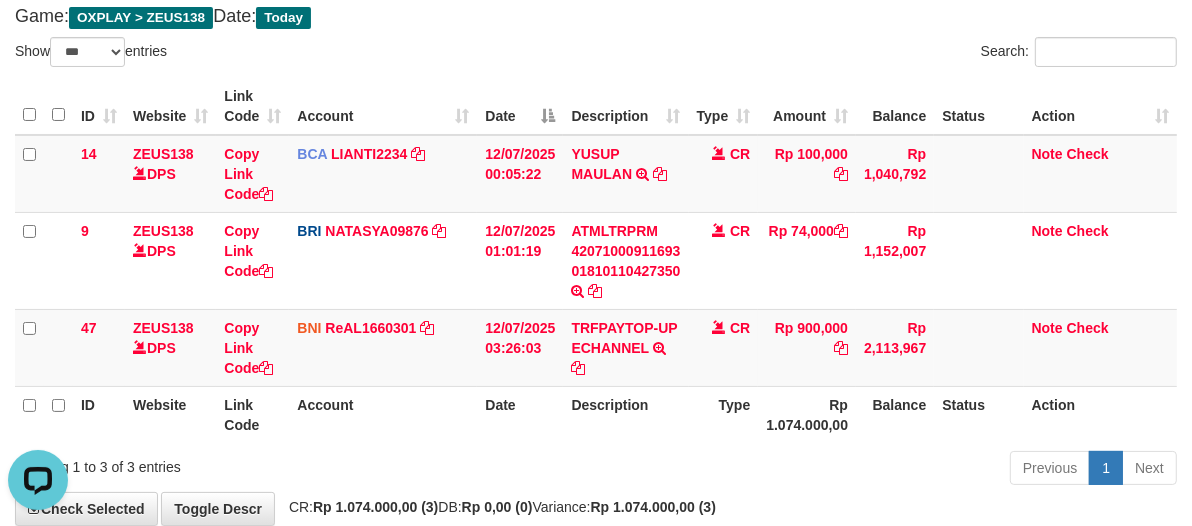 click on "Type" at bounding box center [724, 106] 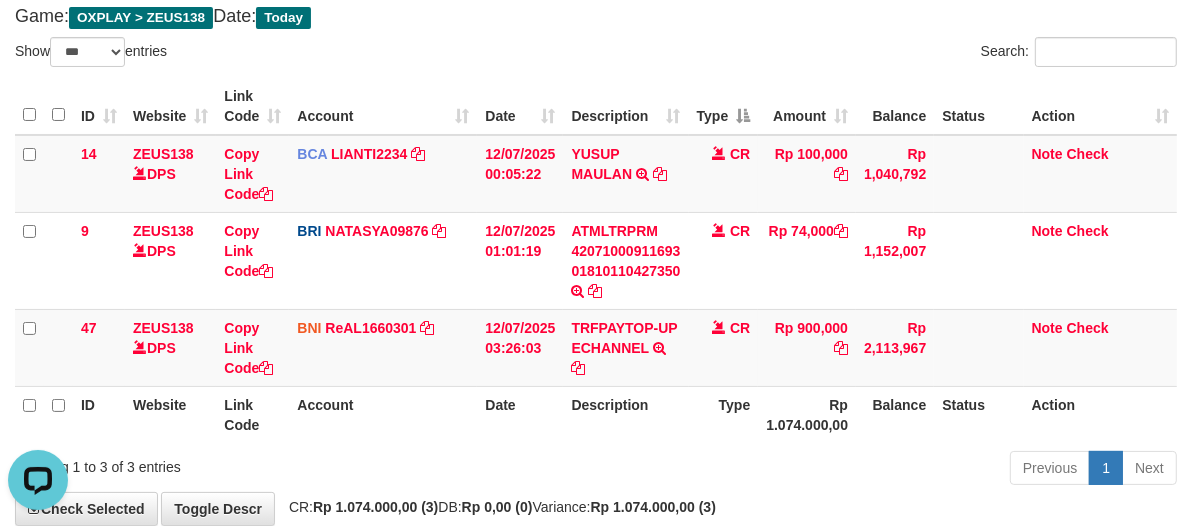 drag, startPoint x: 722, startPoint y: 81, endPoint x: 680, endPoint y: 82, distance: 42.0119 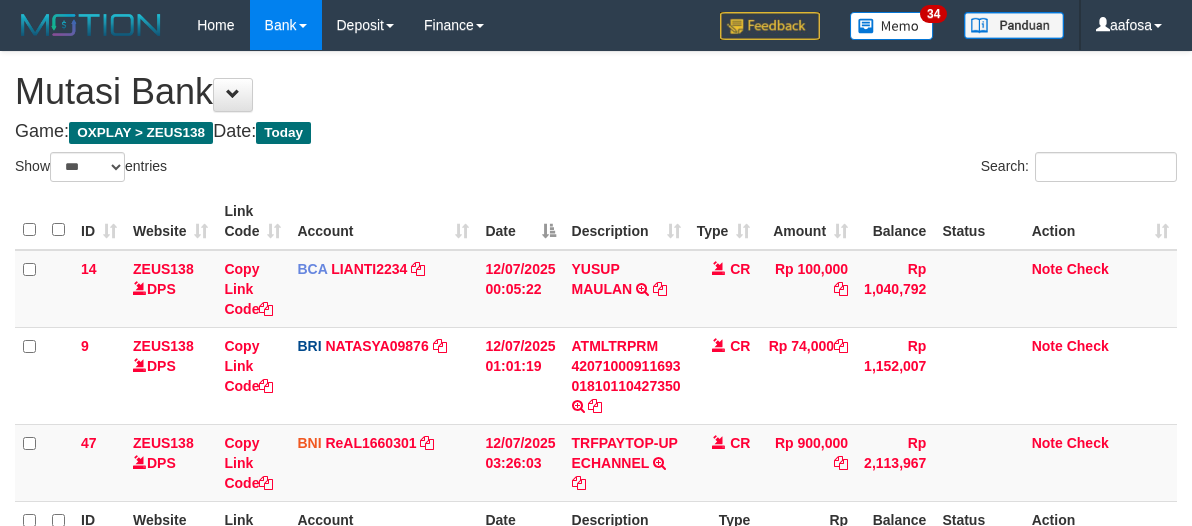 select on "***" 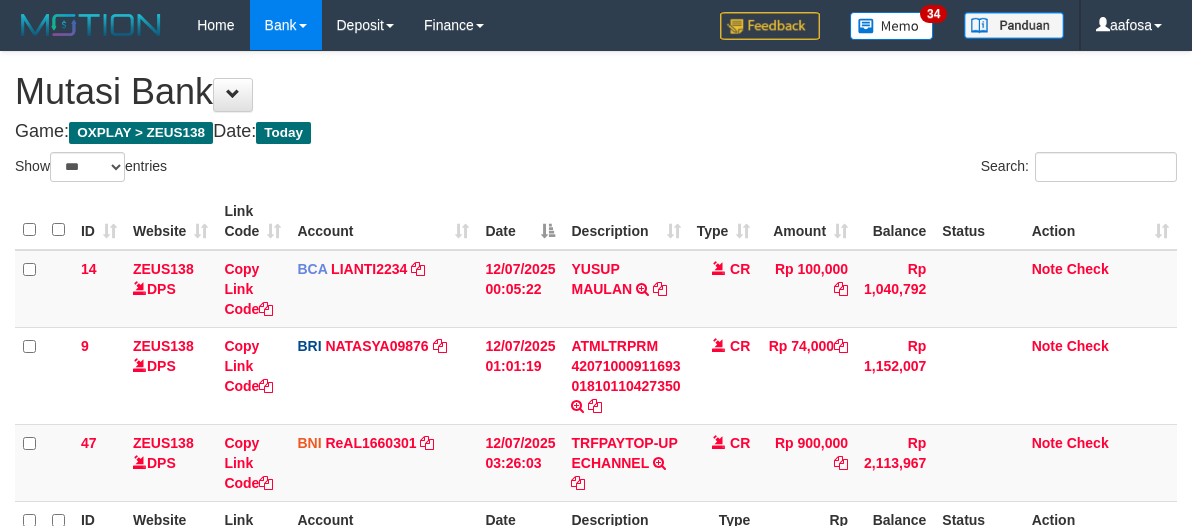 scroll, scrollTop: 115, scrollLeft: 0, axis: vertical 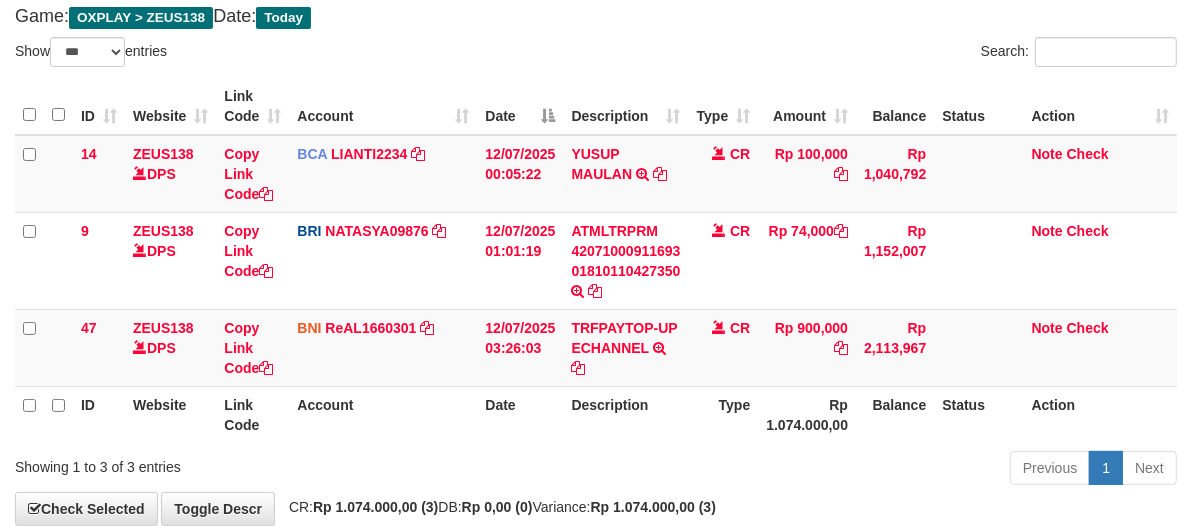 click on "Description" at bounding box center (625, 106) 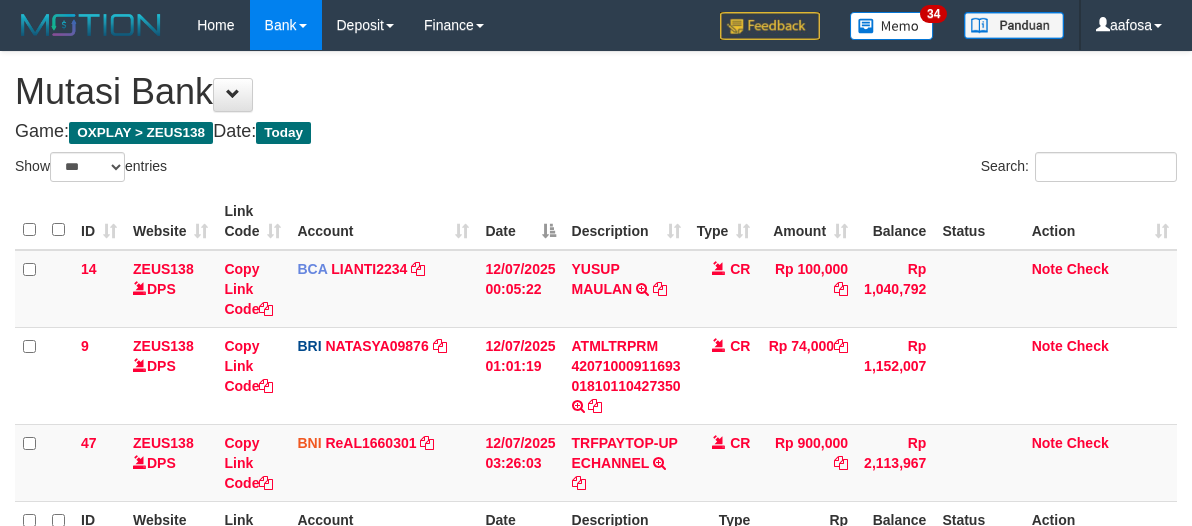 select on "***" 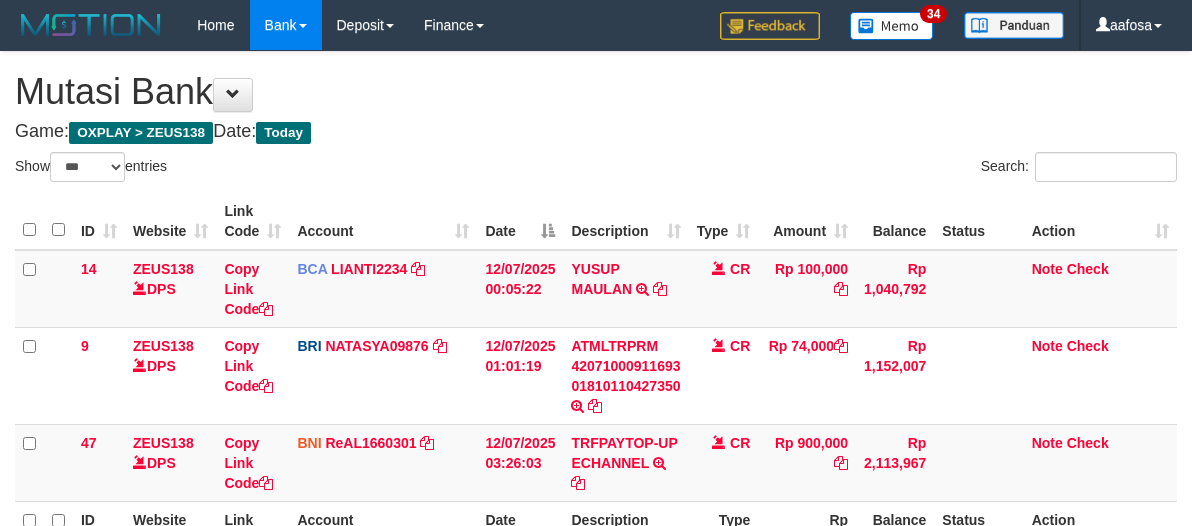 scroll, scrollTop: 115, scrollLeft: 0, axis: vertical 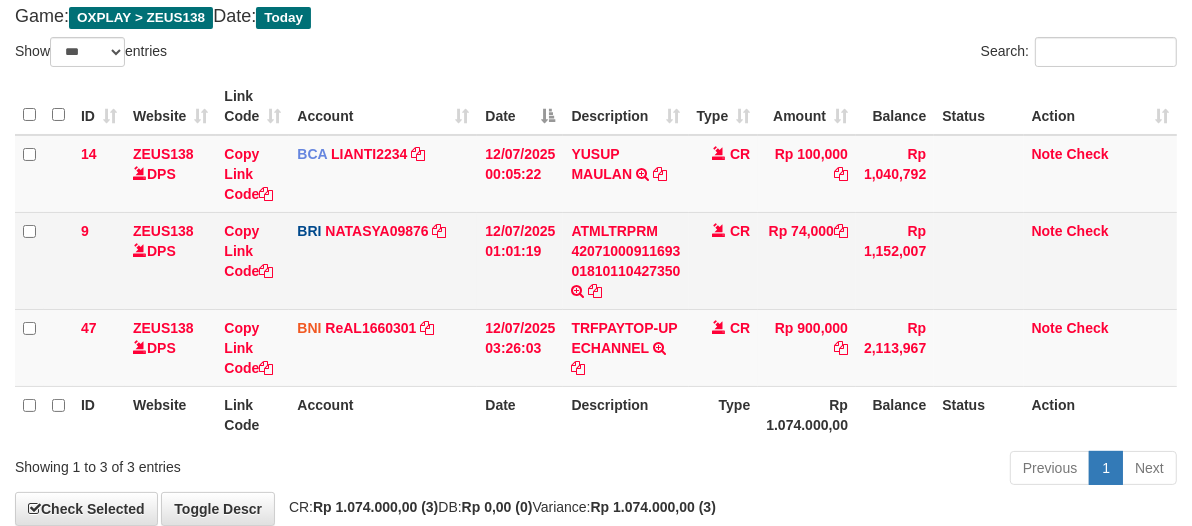 click on "CR" at bounding box center [724, 260] 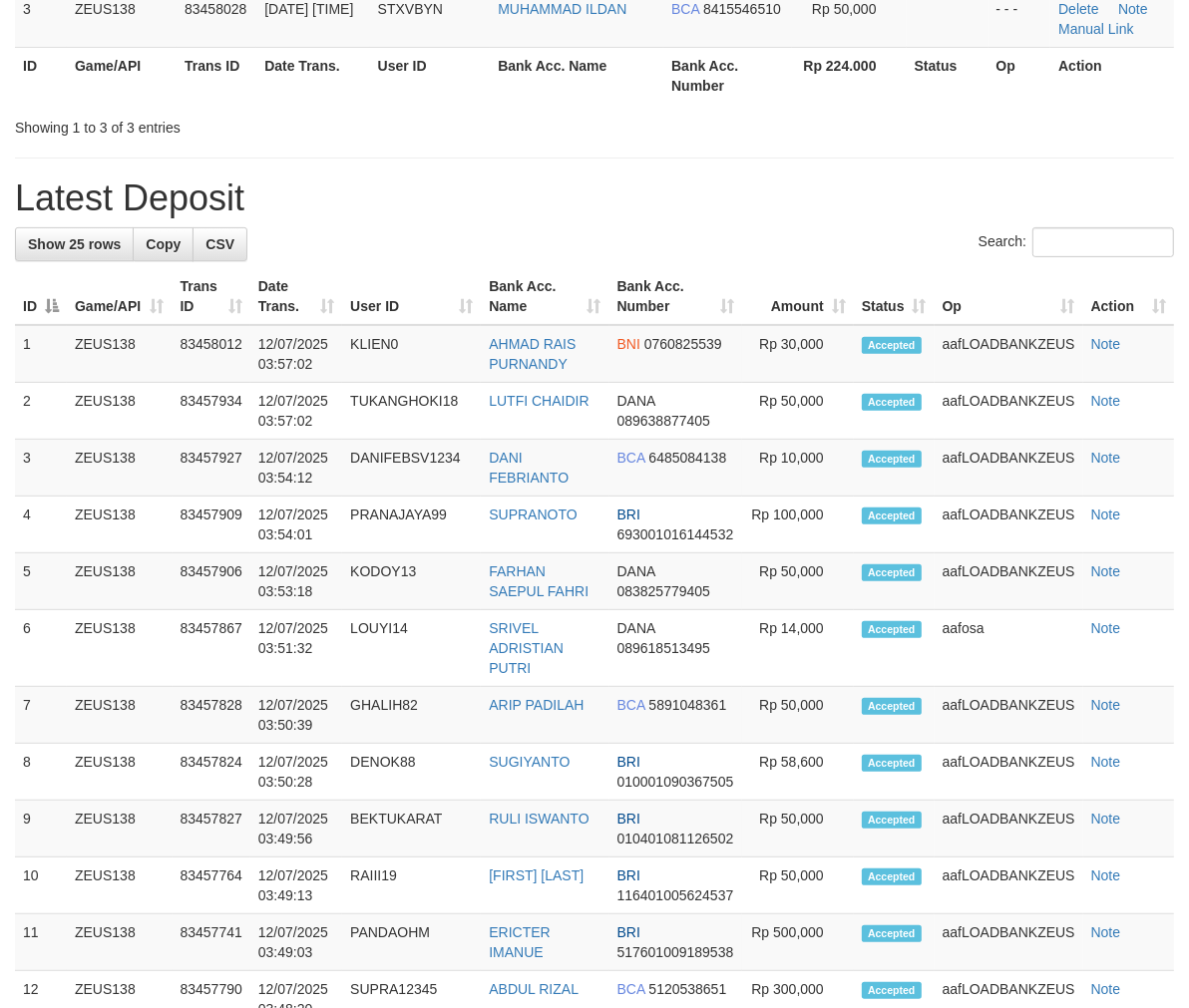 scroll, scrollTop: 297, scrollLeft: 0, axis: vertical 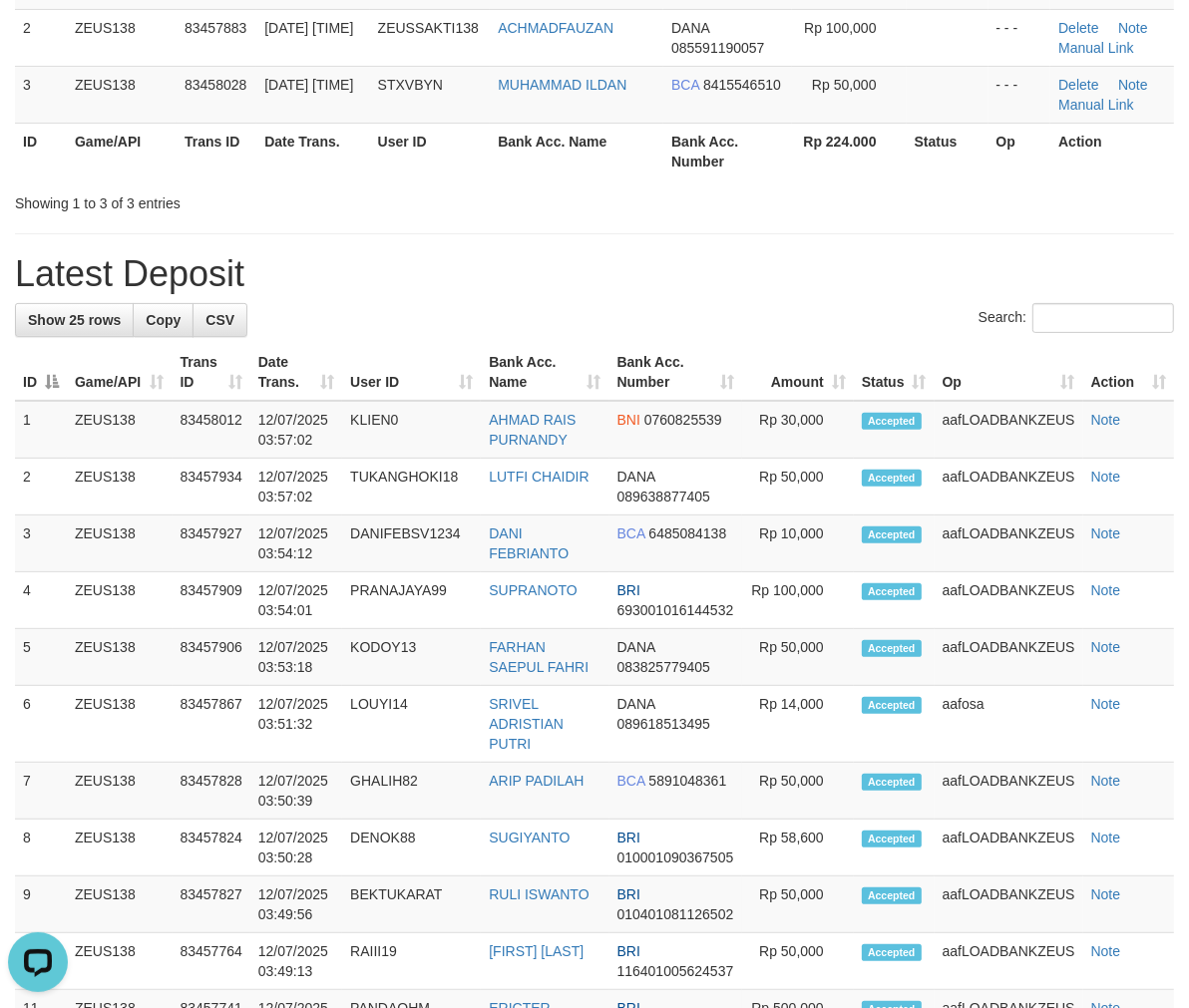 drag, startPoint x: 596, startPoint y: 196, endPoint x: 36, endPoint y: 152, distance: 561.7259 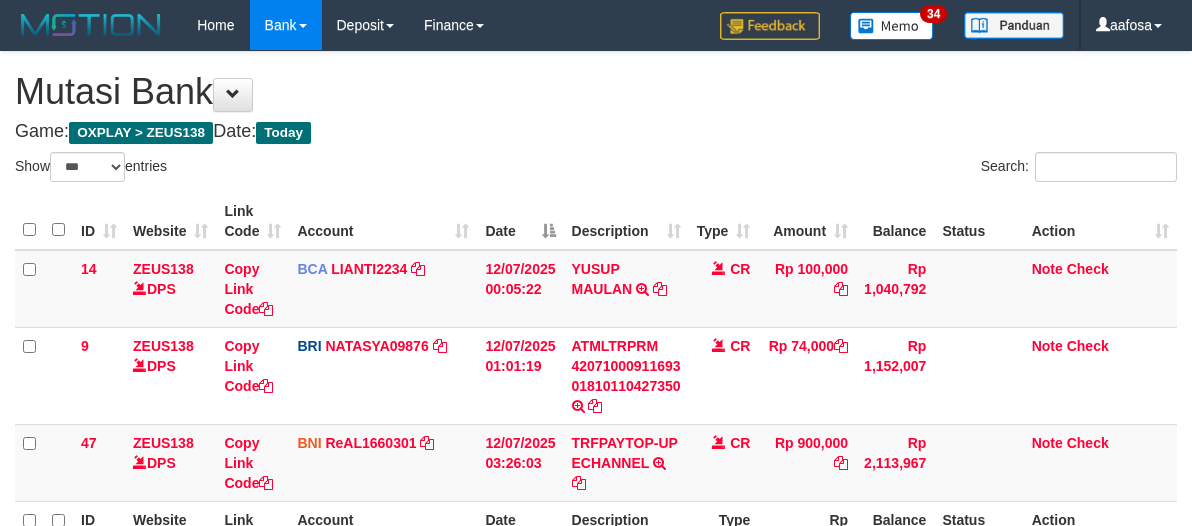 select on "***" 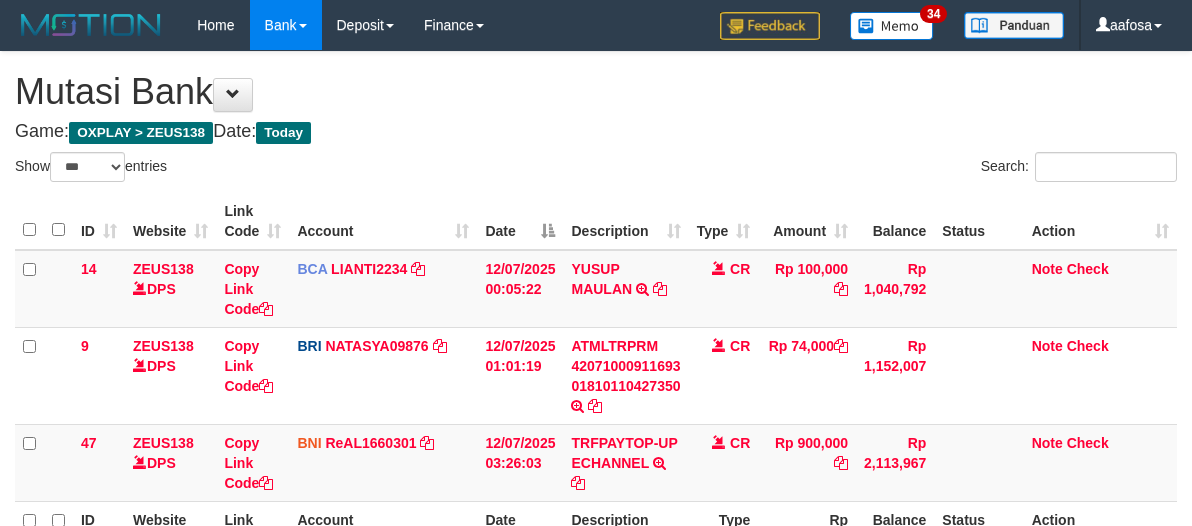 scroll, scrollTop: 115, scrollLeft: 0, axis: vertical 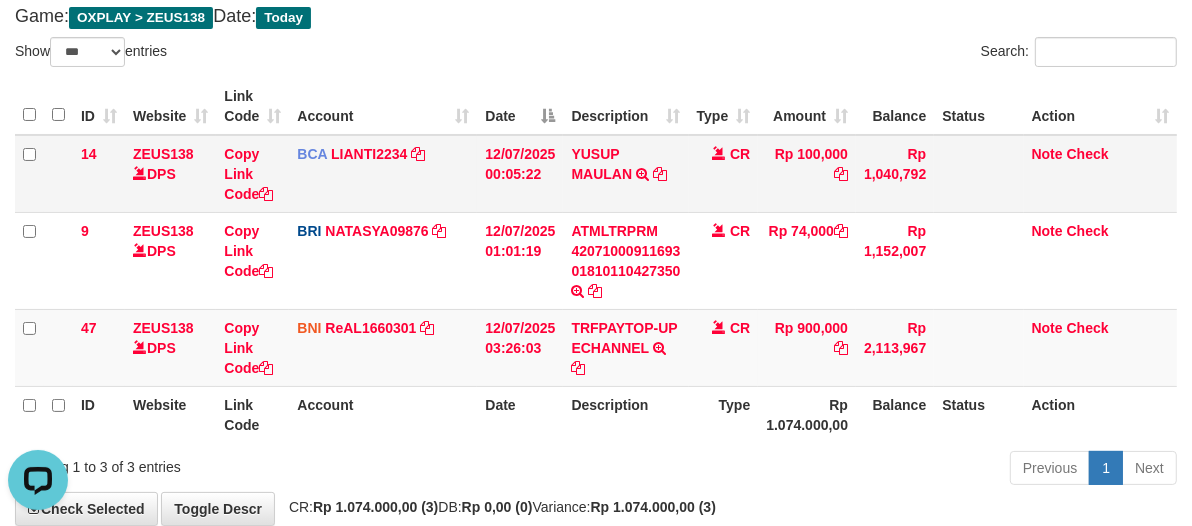 click on "CR" at bounding box center [724, 174] 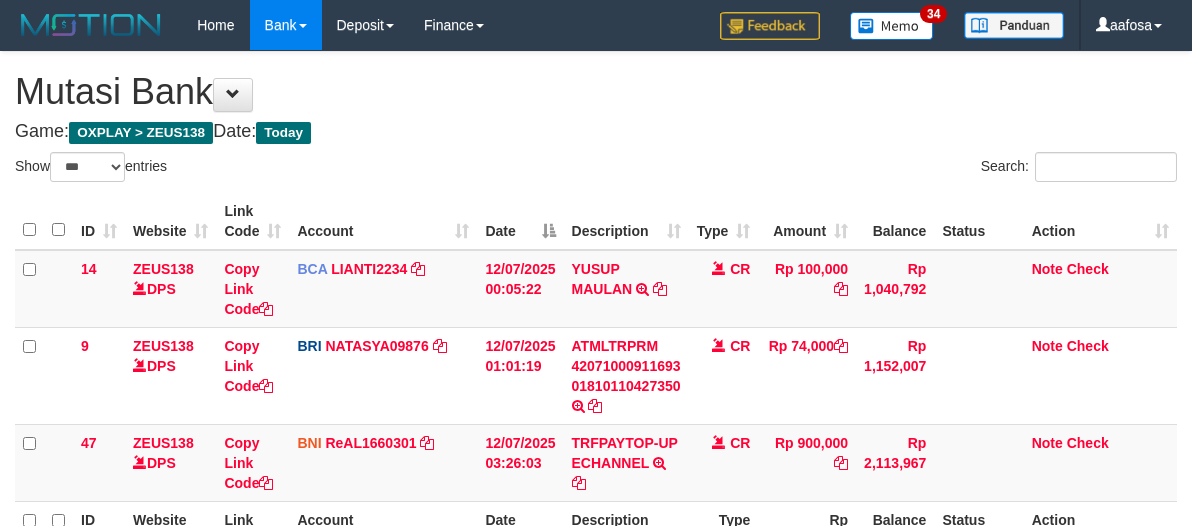 select on "***" 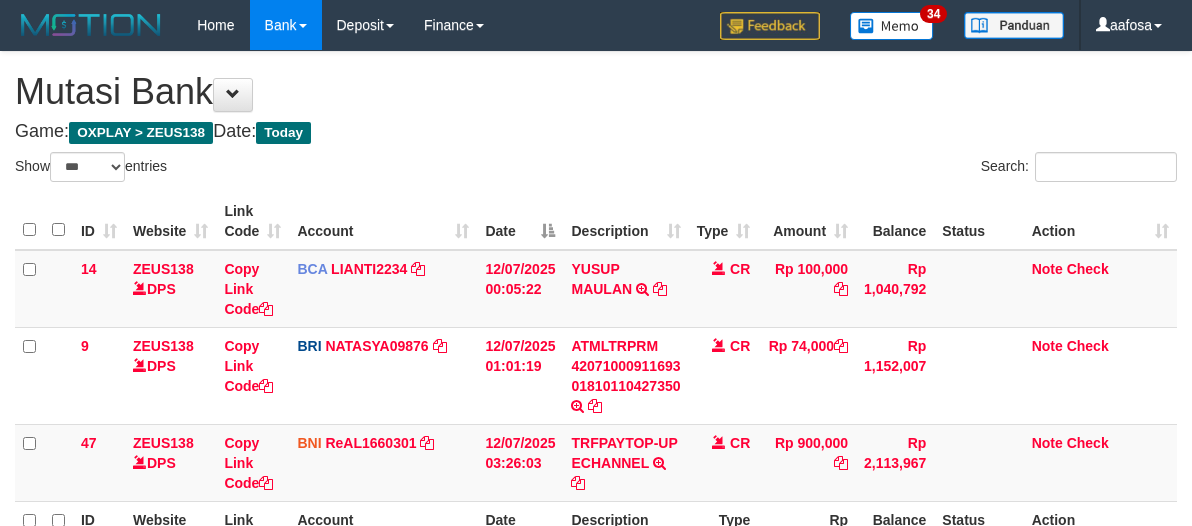 scroll, scrollTop: 115, scrollLeft: 0, axis: vertical 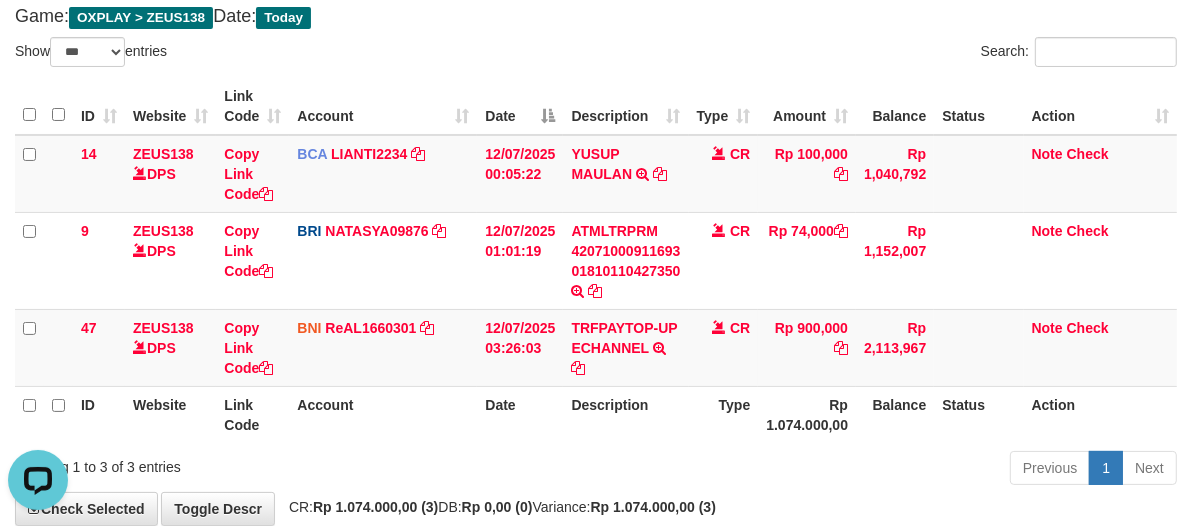 click on "Game:   OXPLAY > ZEUS138    				Date:  Today" at bounding box center (596, 17) 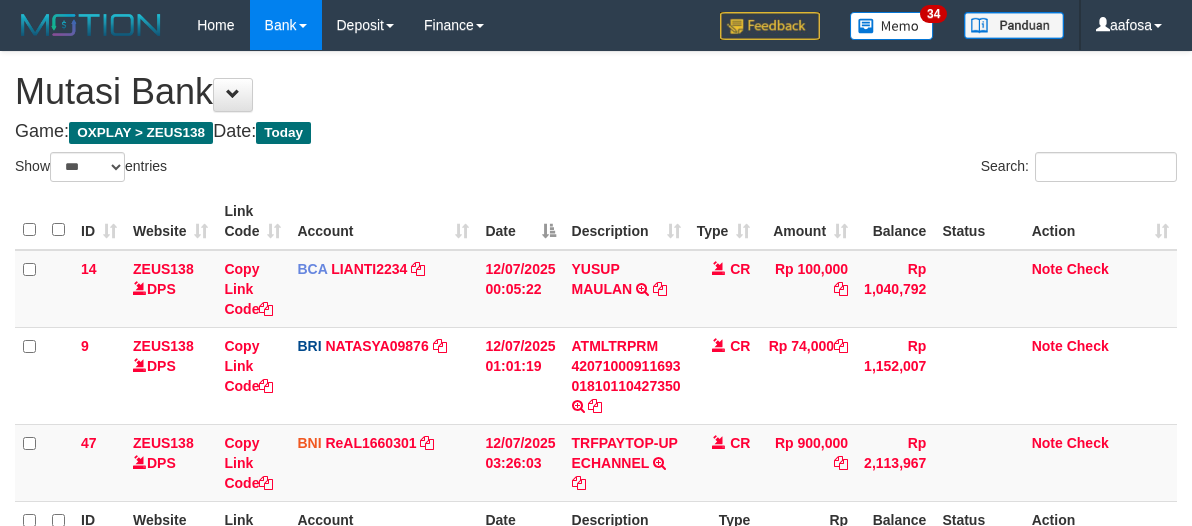 select on "***" 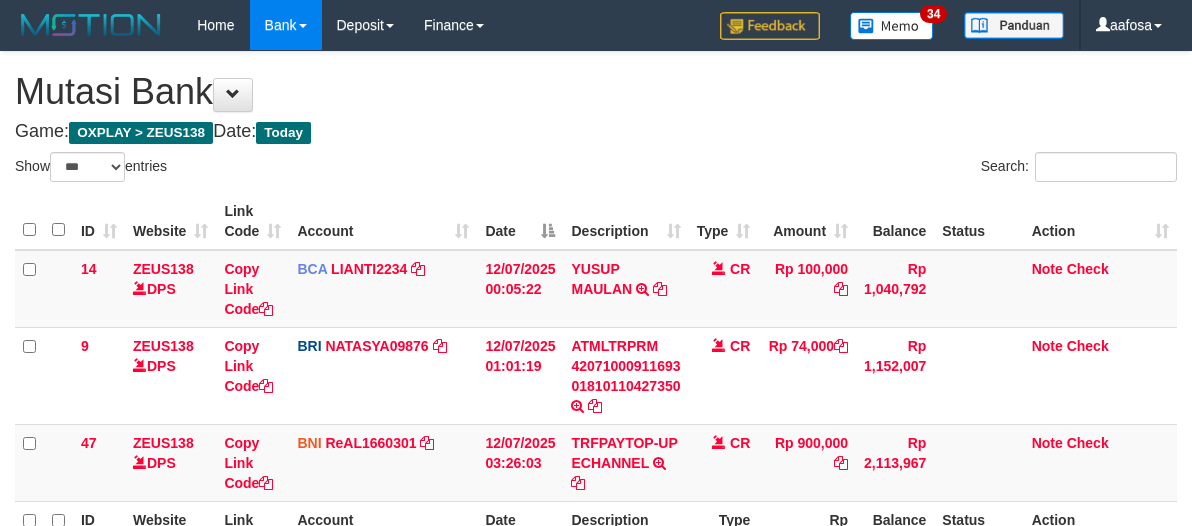 scroll, scrollTop: 115, scrollLeft: 0, axis: vertical 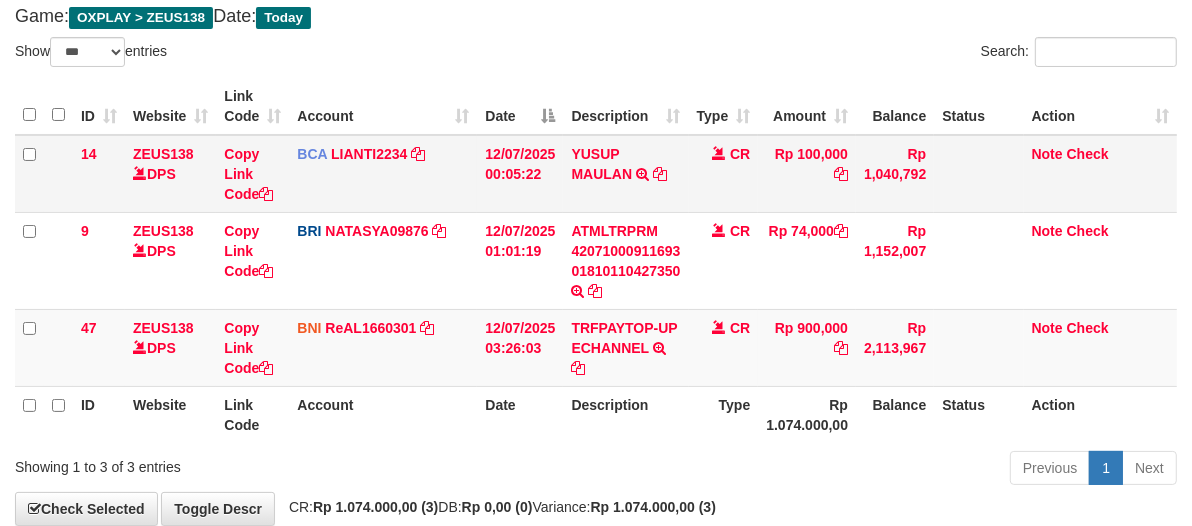 drag, startPoint x: 735, startPoint y: 157, endPoint x: 726, endPoint y: 152, distance: 10.29563 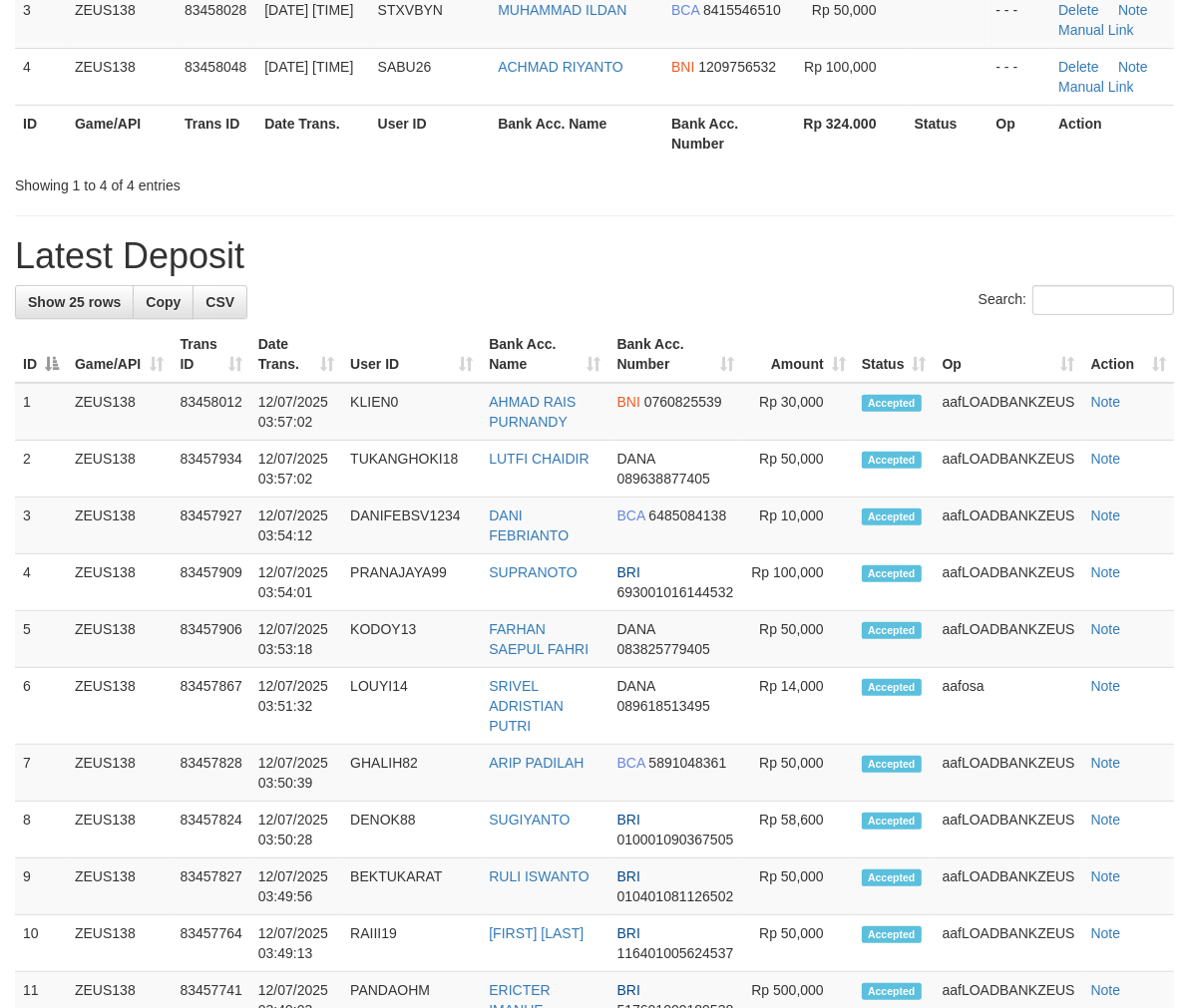 scroll, scrollTop: 297, scrollLeft: 0, axis: vertical 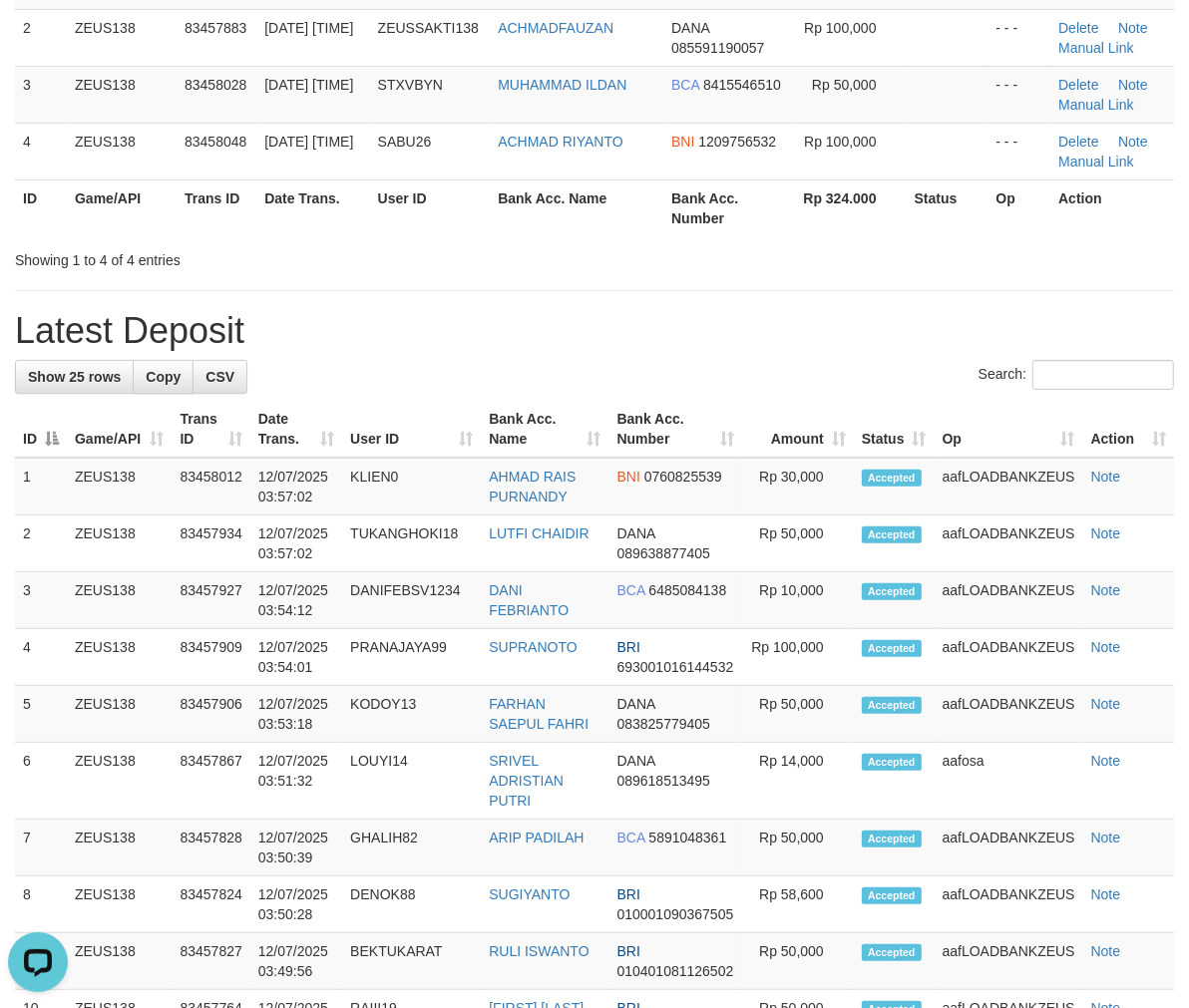 click on "**********" at bounding box center [594, 903] 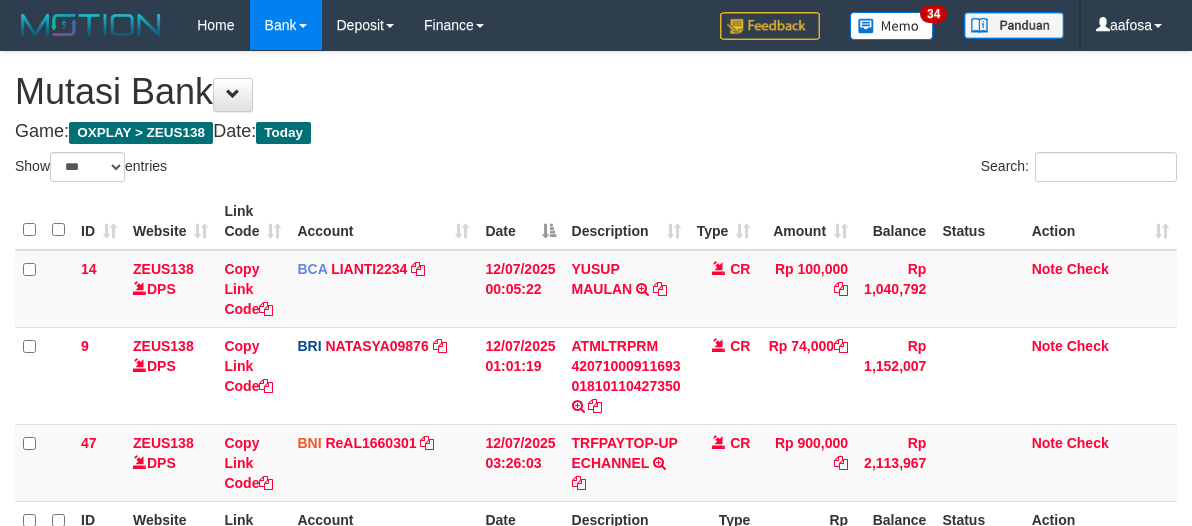 select on "***" 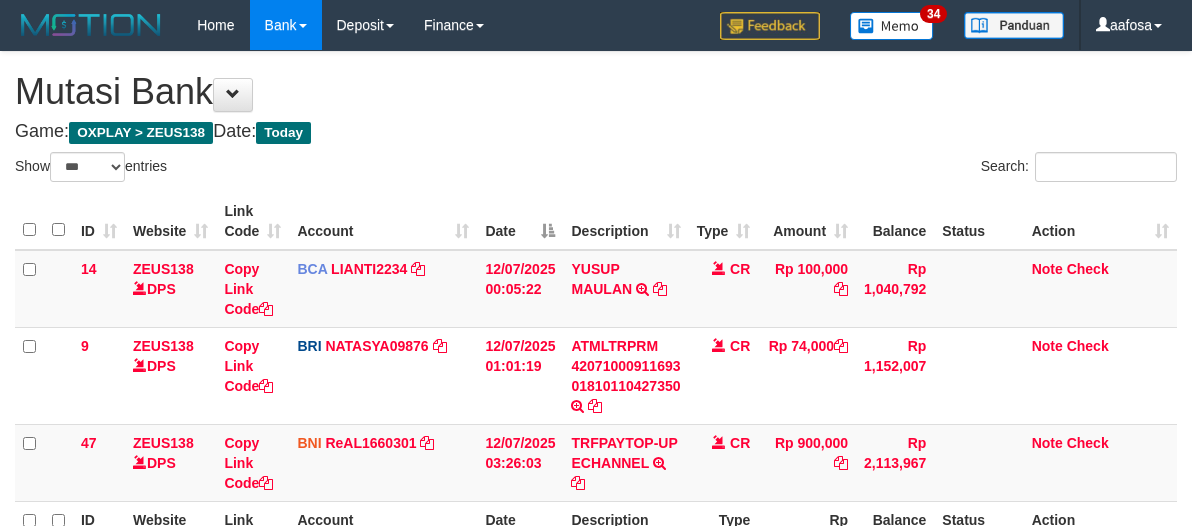 scroll, scrollTop: 115, scrollLeft: 0, axis: vertical 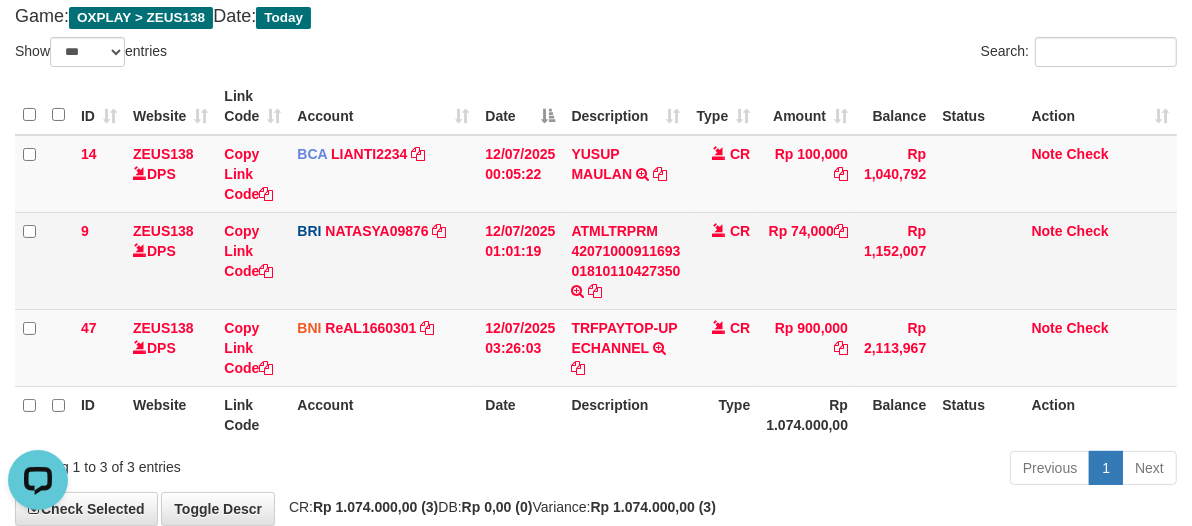 click on "Rp 74,000" at bounding box center (807, 260) 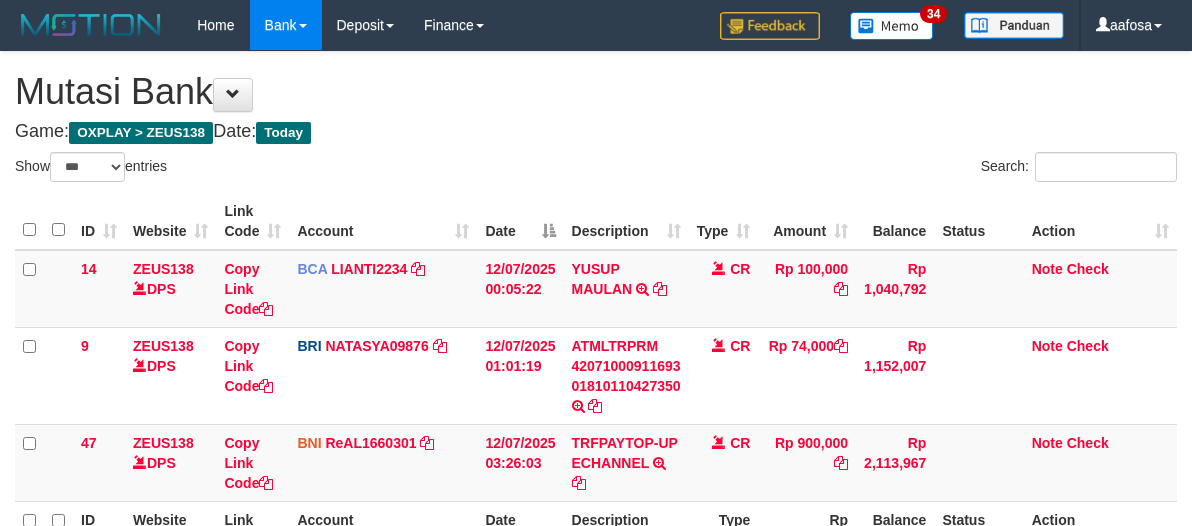 select on "***" 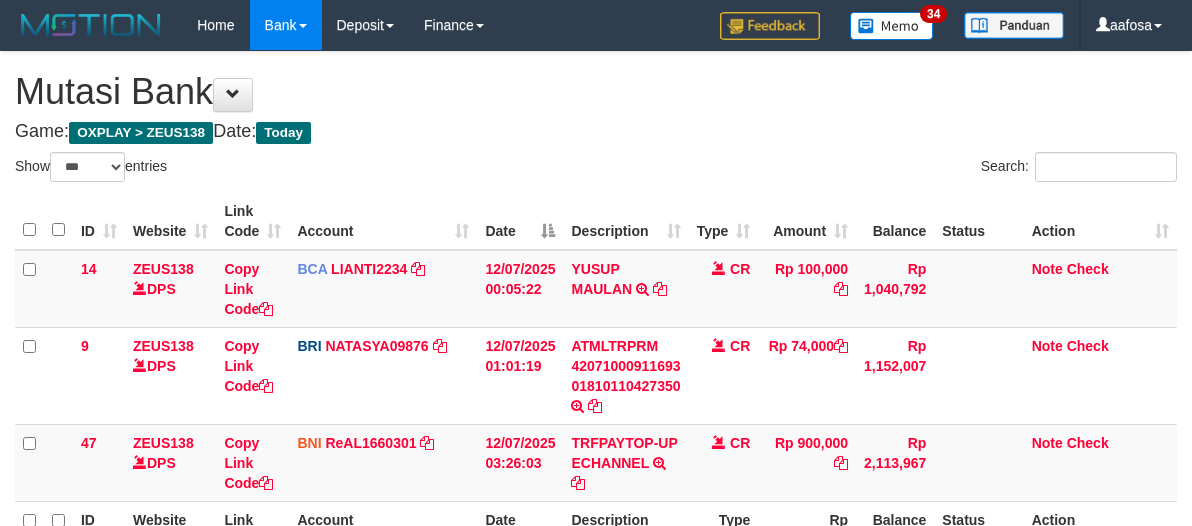 scroll, scrollTop: 115, scrollLeft: 0, axis: vertical 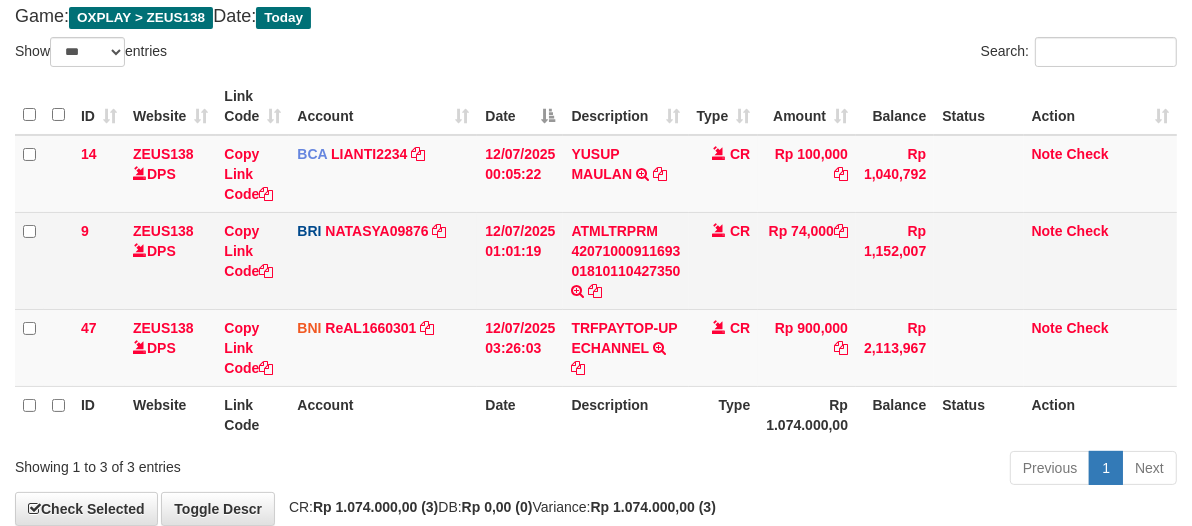 click on "Rp 74,000" at bounding box center [807, 260] 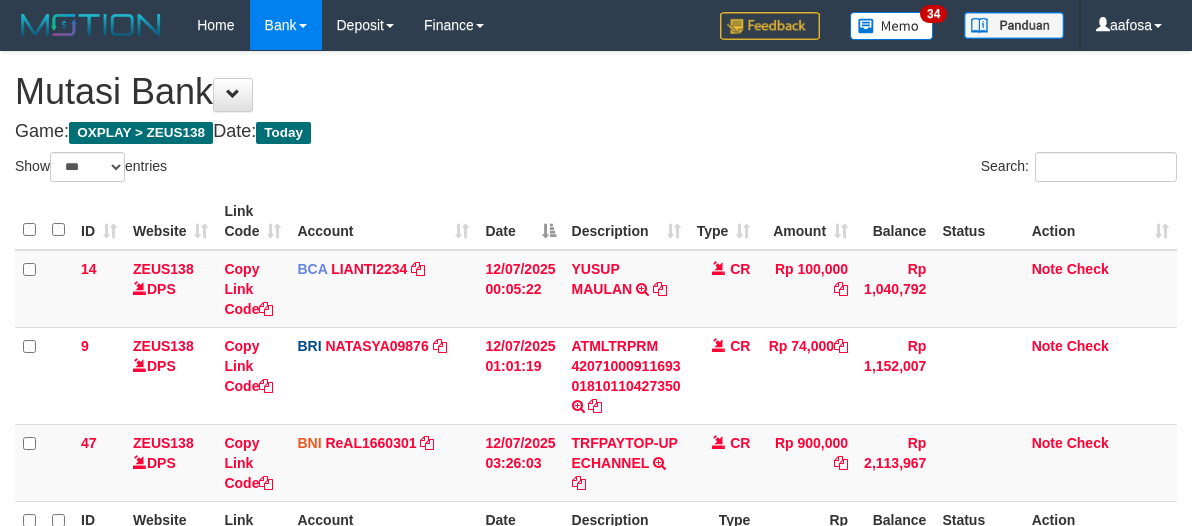 select on "***" 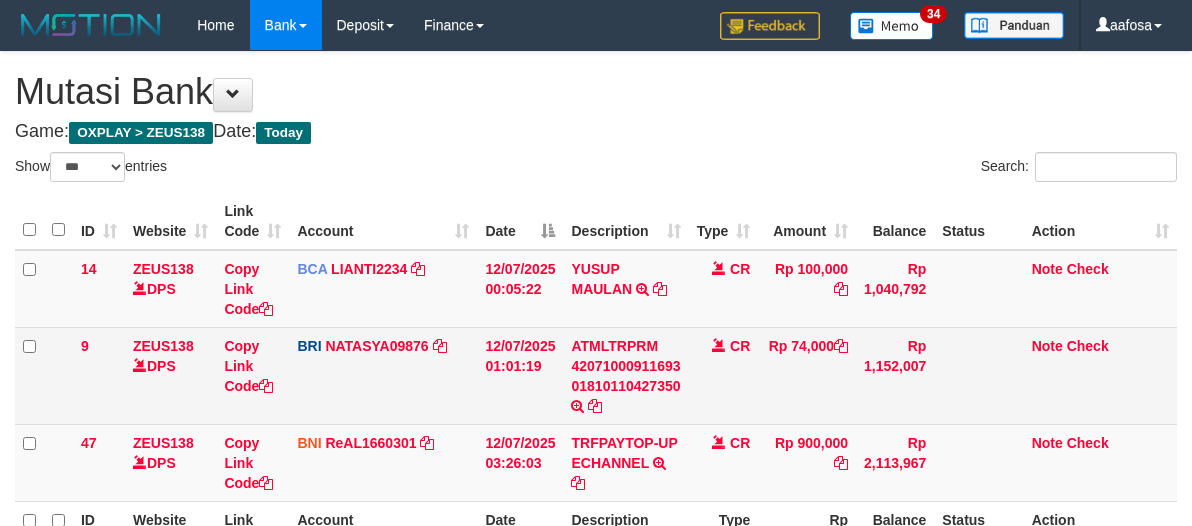 scroll, scrollTop: 115, scrollLeft: 0, axis: vertical 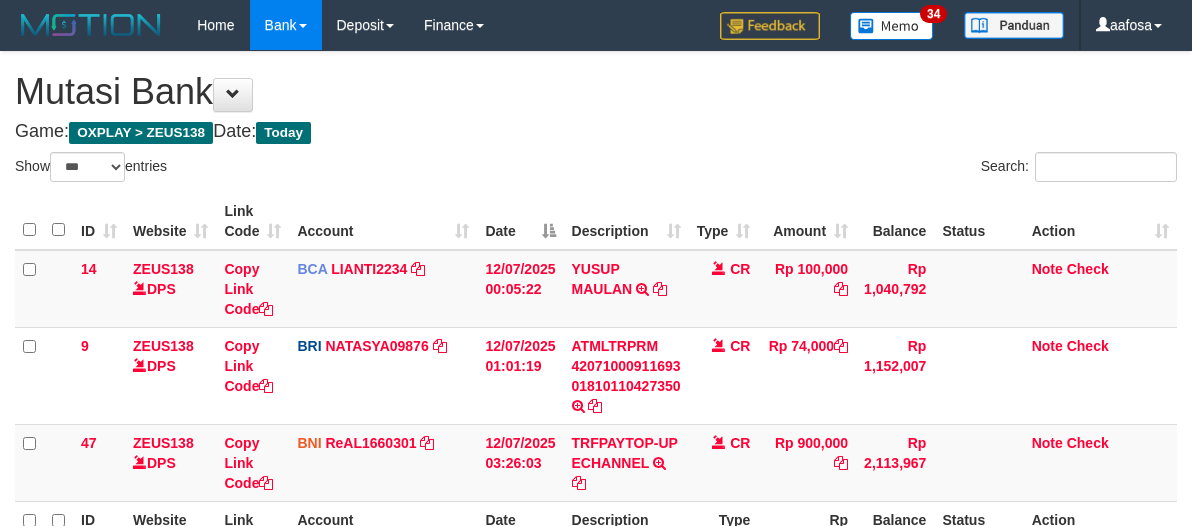 select on "***" 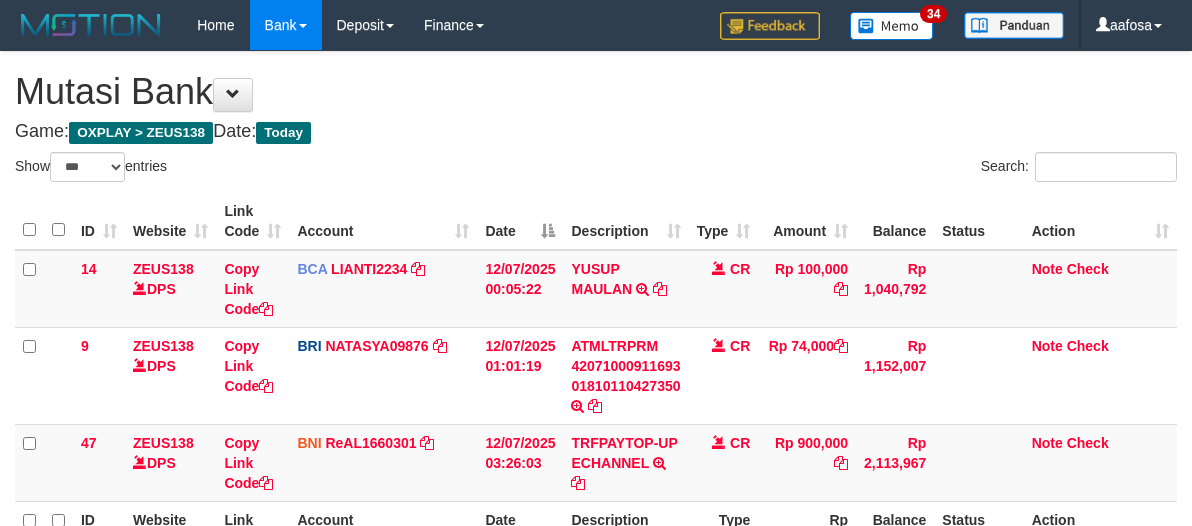 scroll, scrollTop: 115, scrollLeft: 0, axis: vertical 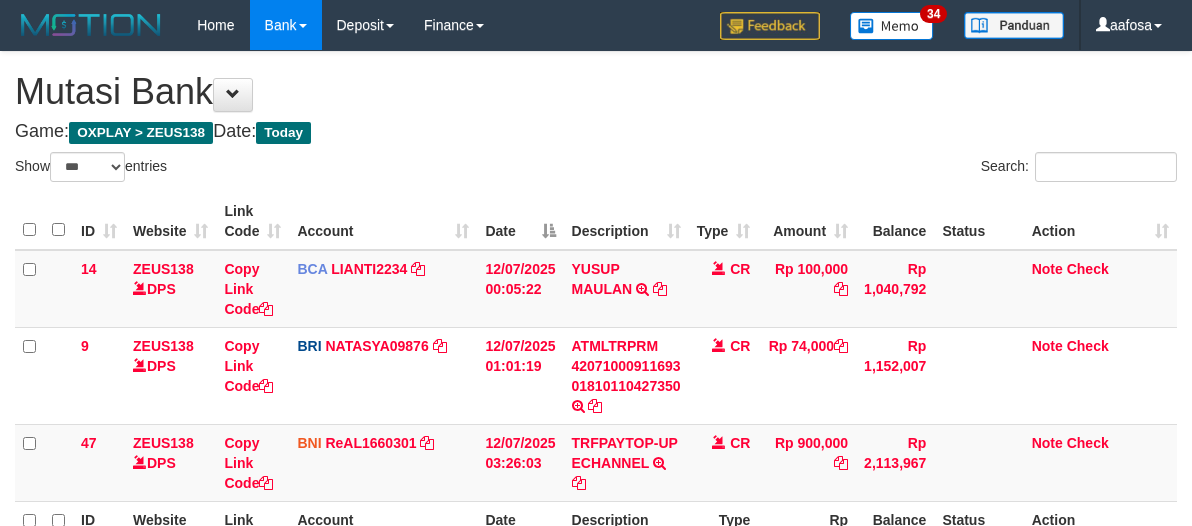 select on "***" 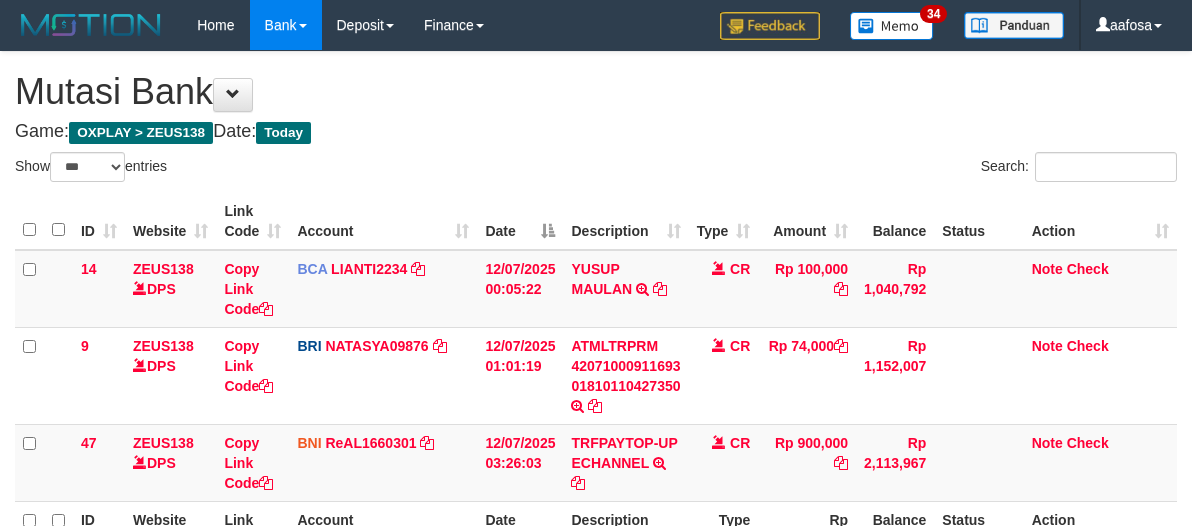 scroll, scrollTop: 115, scrollLeft: 0, axis: vertical 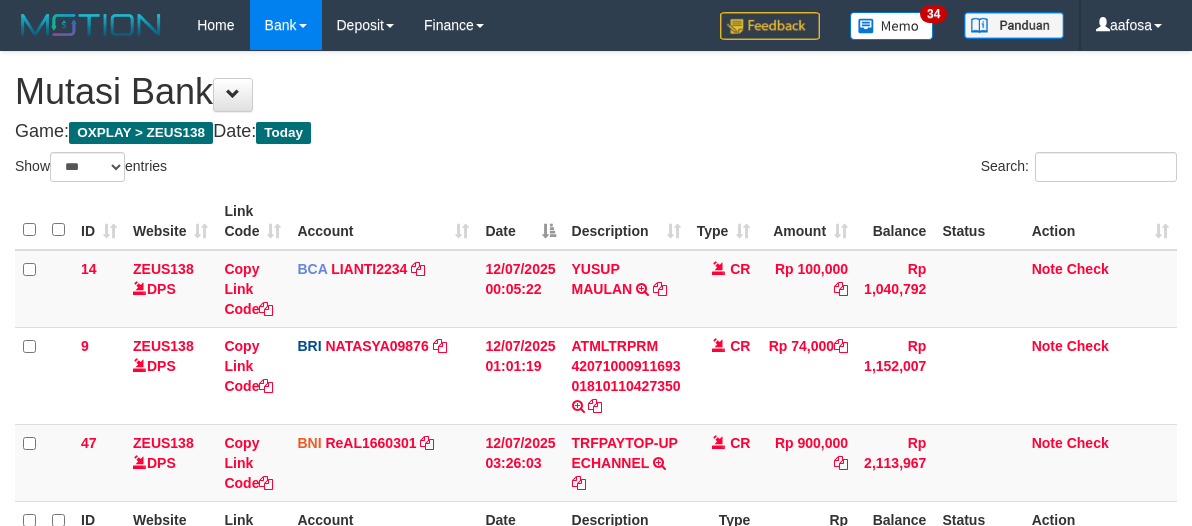 select on "***" 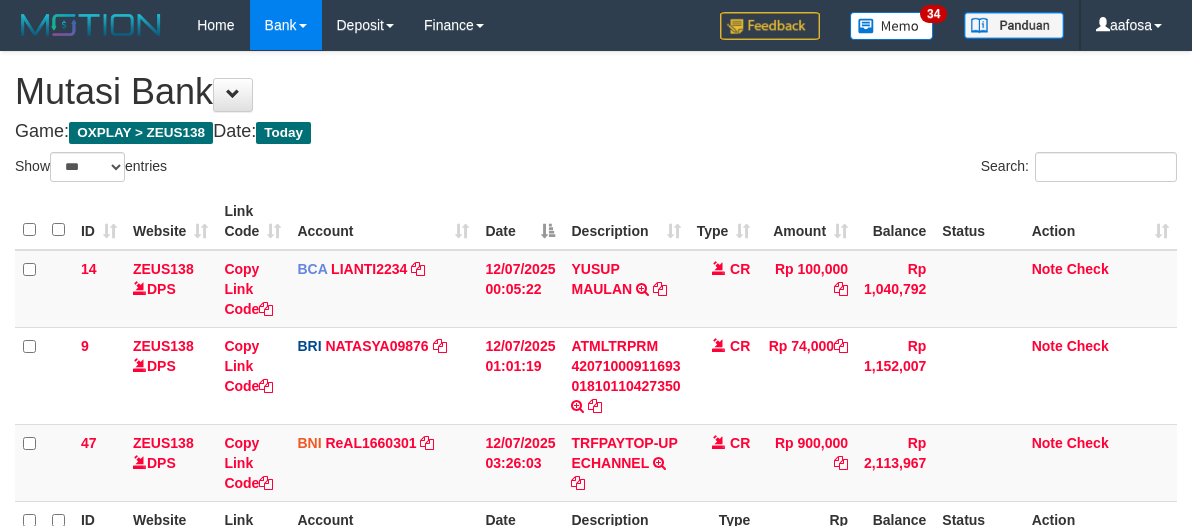 scroll, scrollTop: 115, scrollLeft: 0, axis: vertical 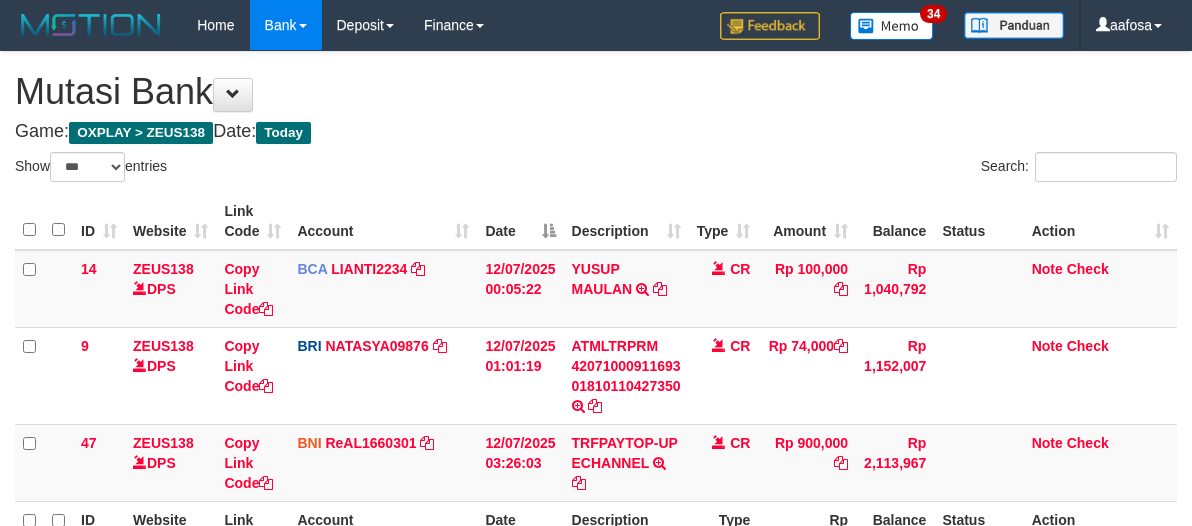 select on "***" 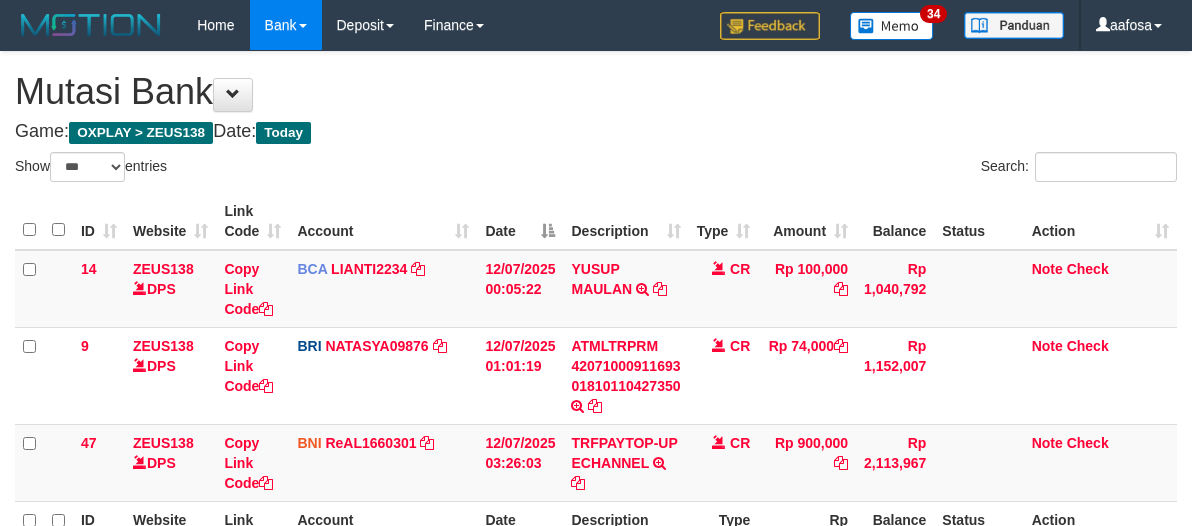 scroll, scrollTop: 115, scrollLeft: 0, axis: vertical 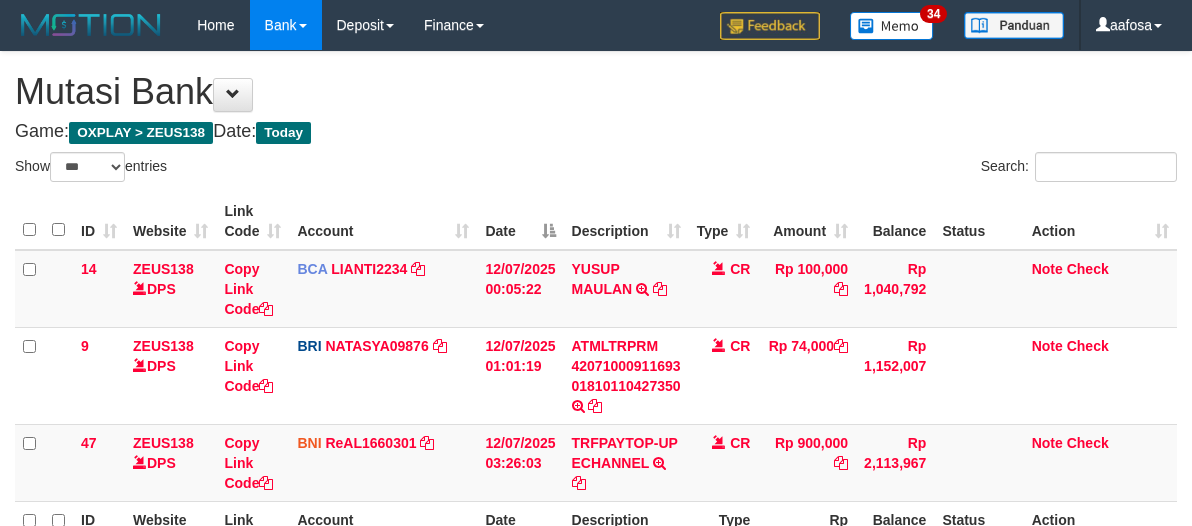 select on "***" 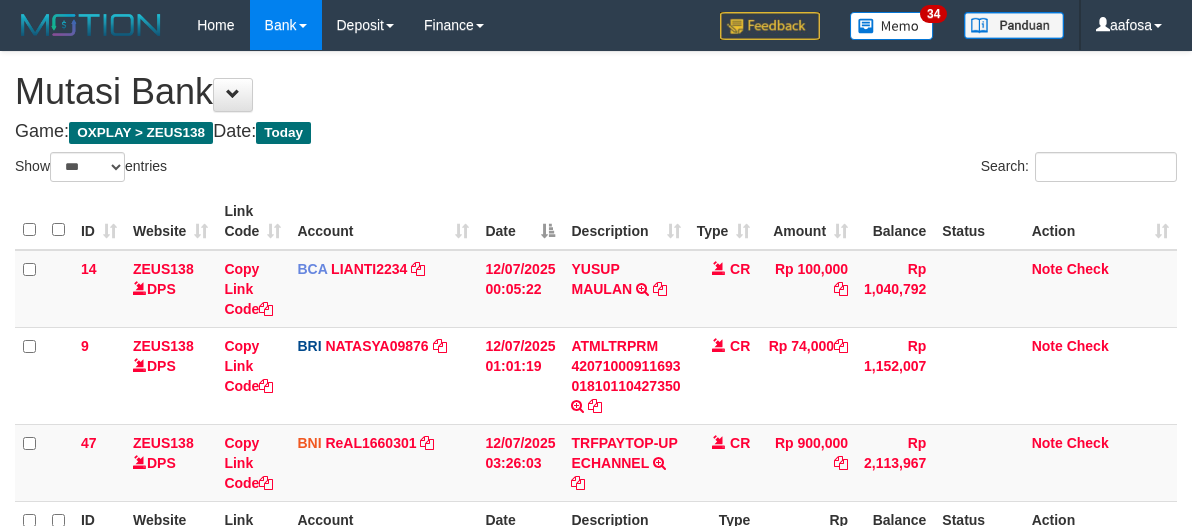 scroll, scrollTop: 115, scrollLeft: 0, axis: vertical 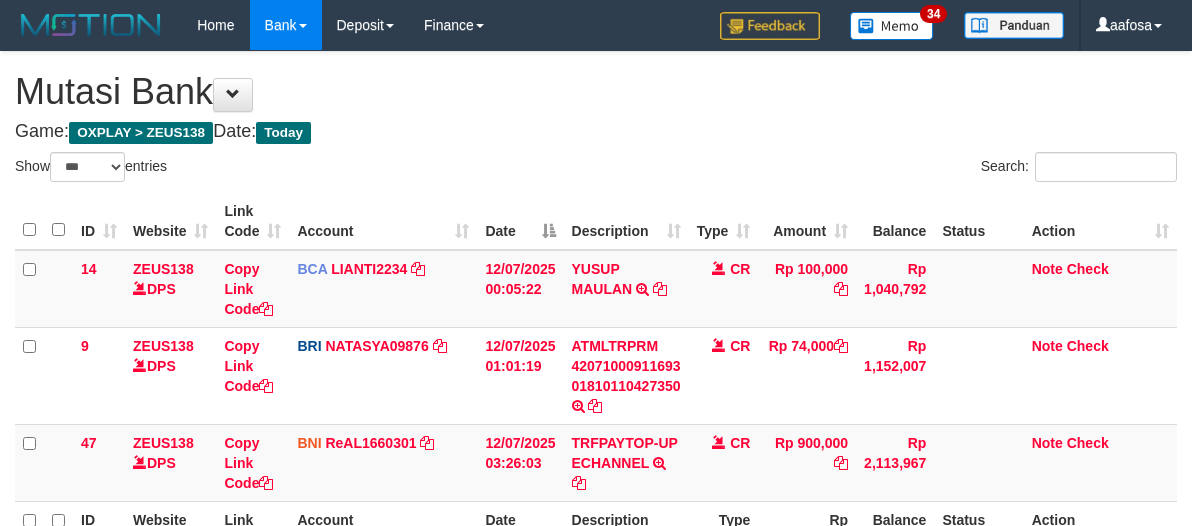 select on "***" 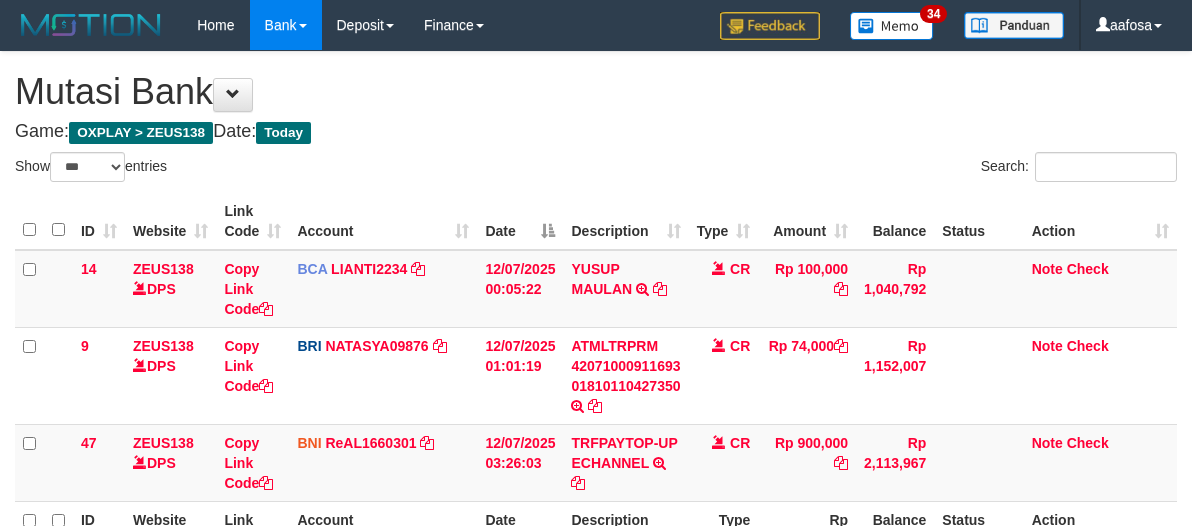 scroll, scrollTop: 115, scrollLeft: 0, axis: vertical 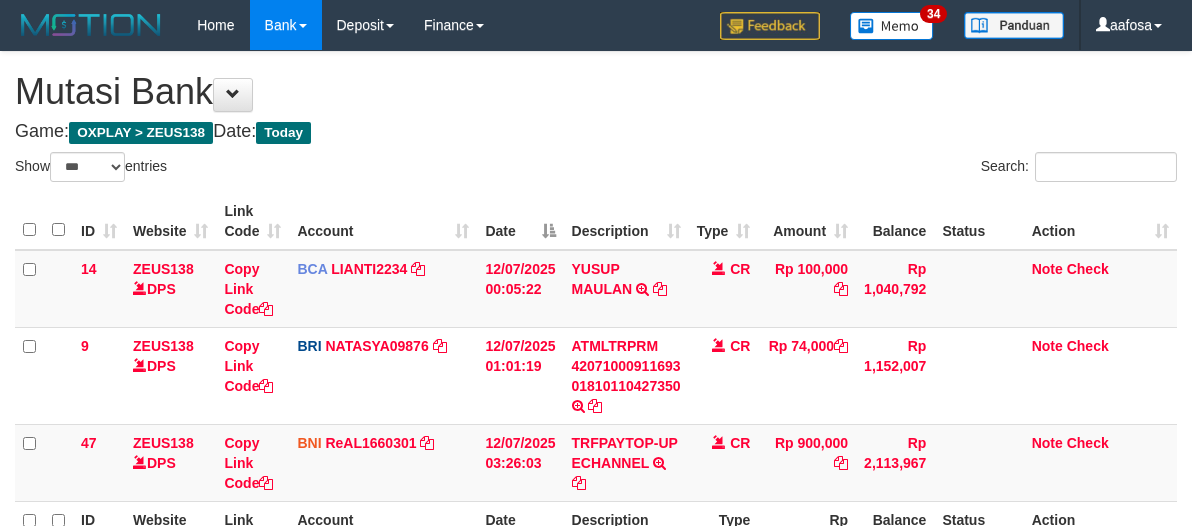 select on "***" 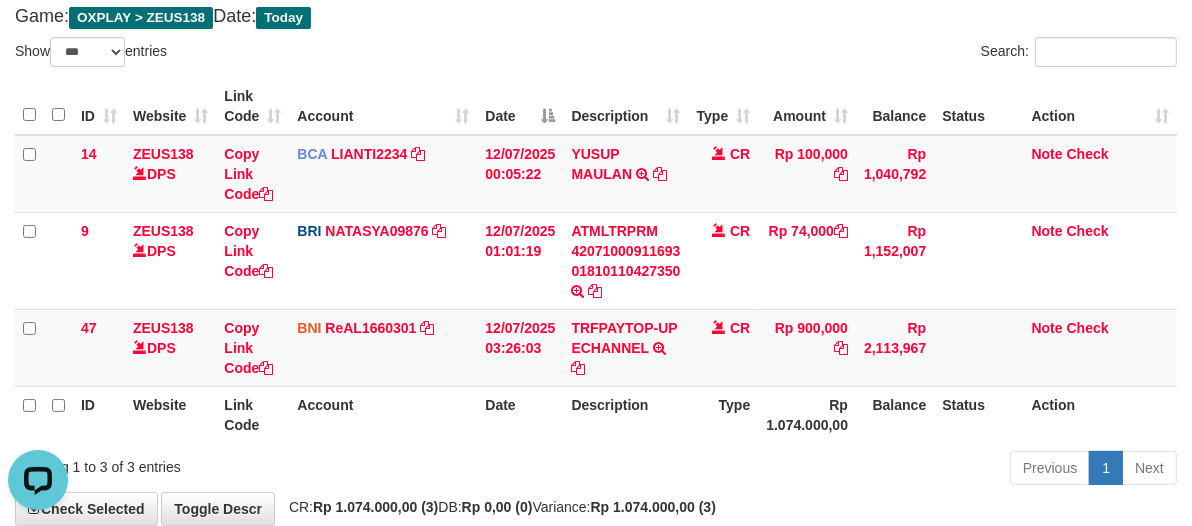 scroll, scrollTop: 0, scrollLeft: 0, axis: both 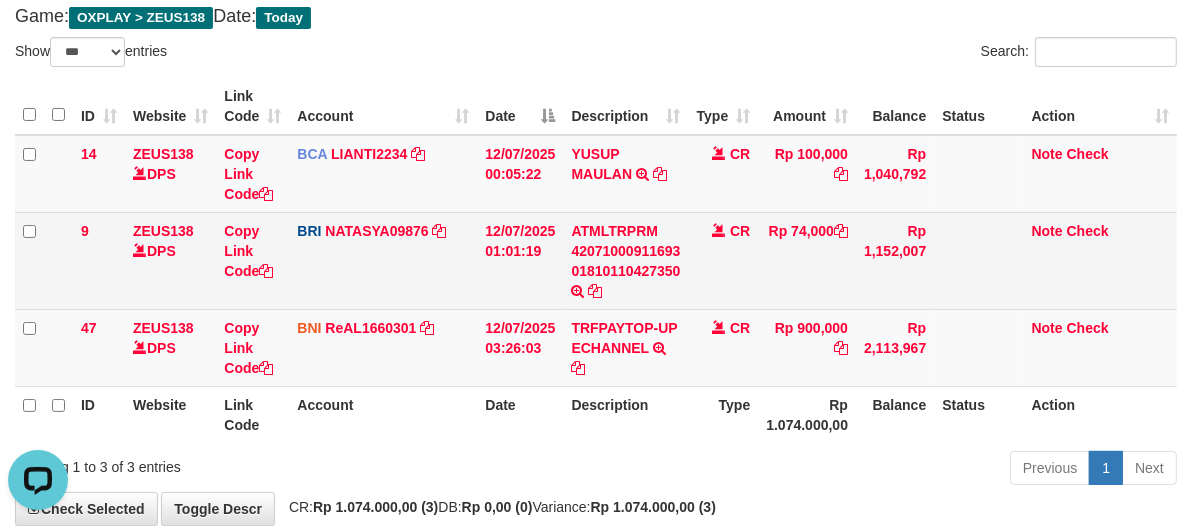 click on "CR" at bounding box center (724, 260) 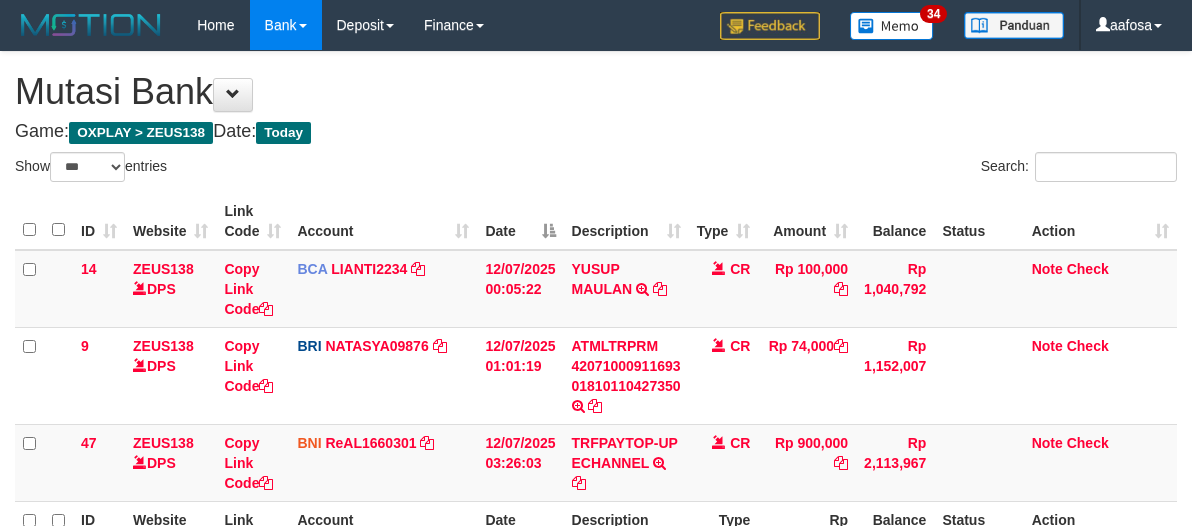 select on "***" 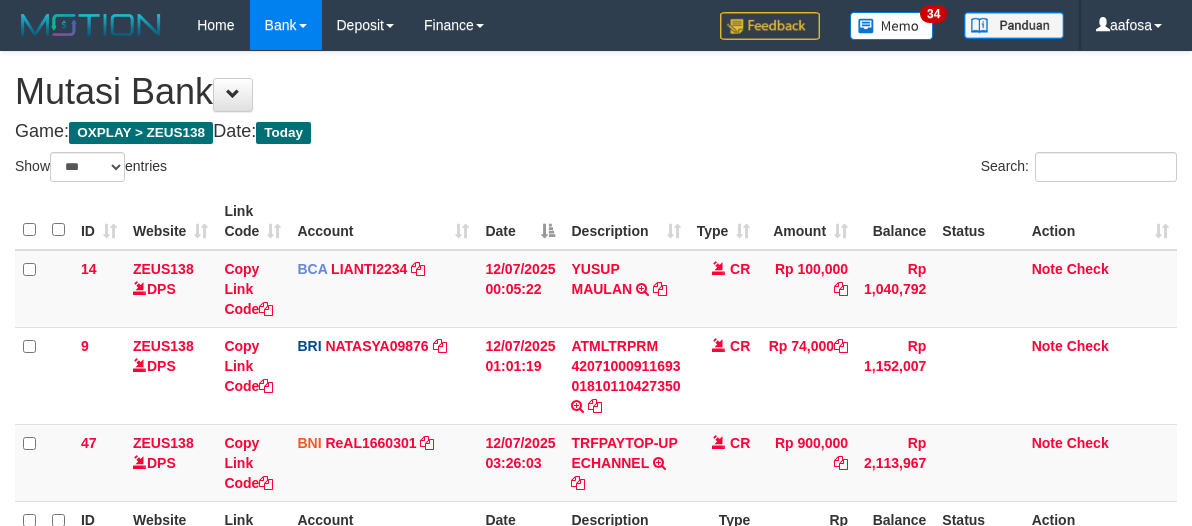 scroll, scrollTop: 115, scrollLeft: 0, axis: vertical 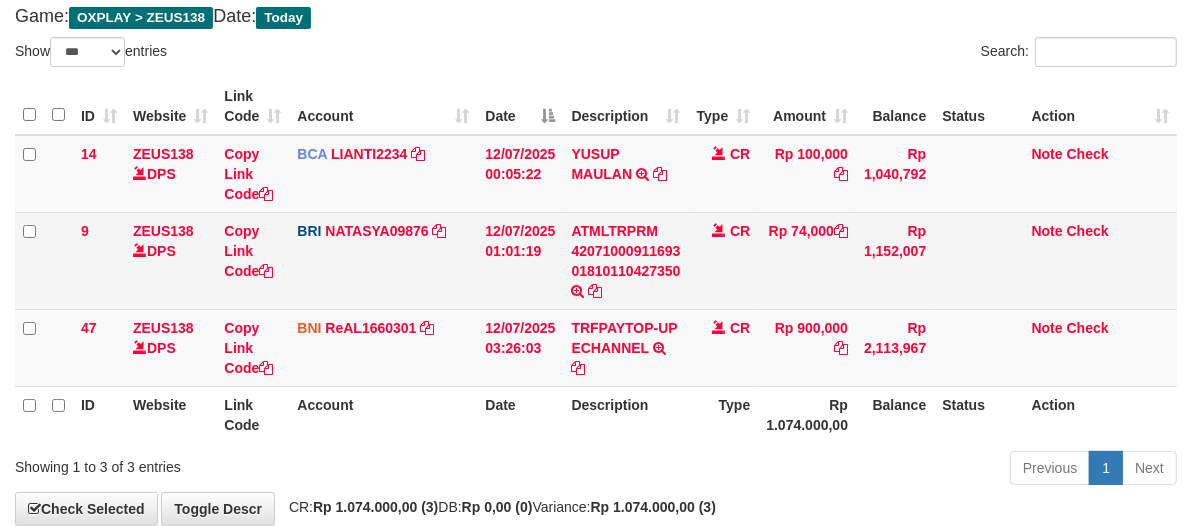 drag, startPoint x: 0, startPoint y: 0, endPoint x: 870, endPoint y: 237, distance: 901.70337 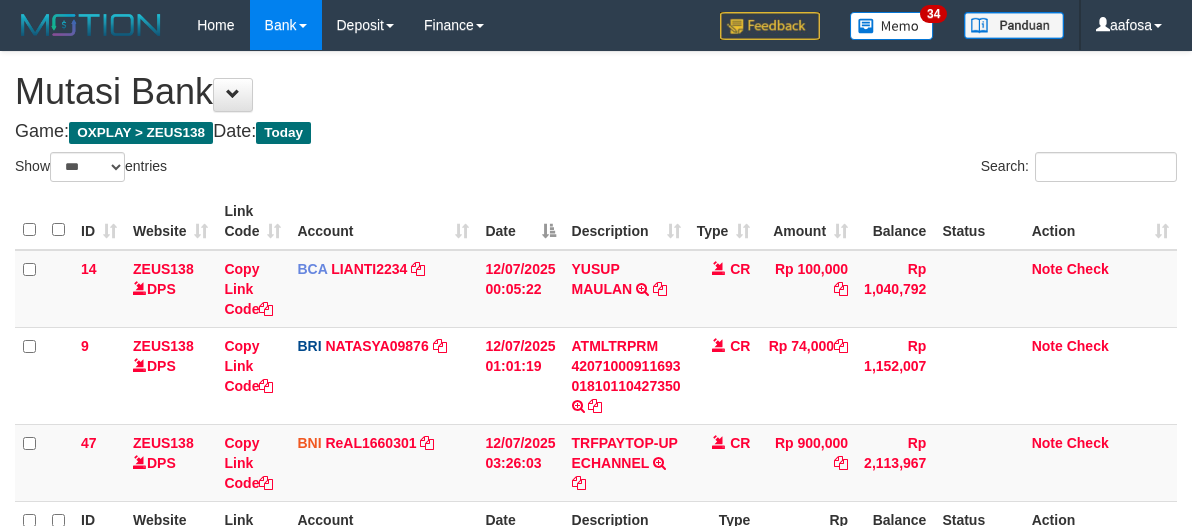 select on "***" 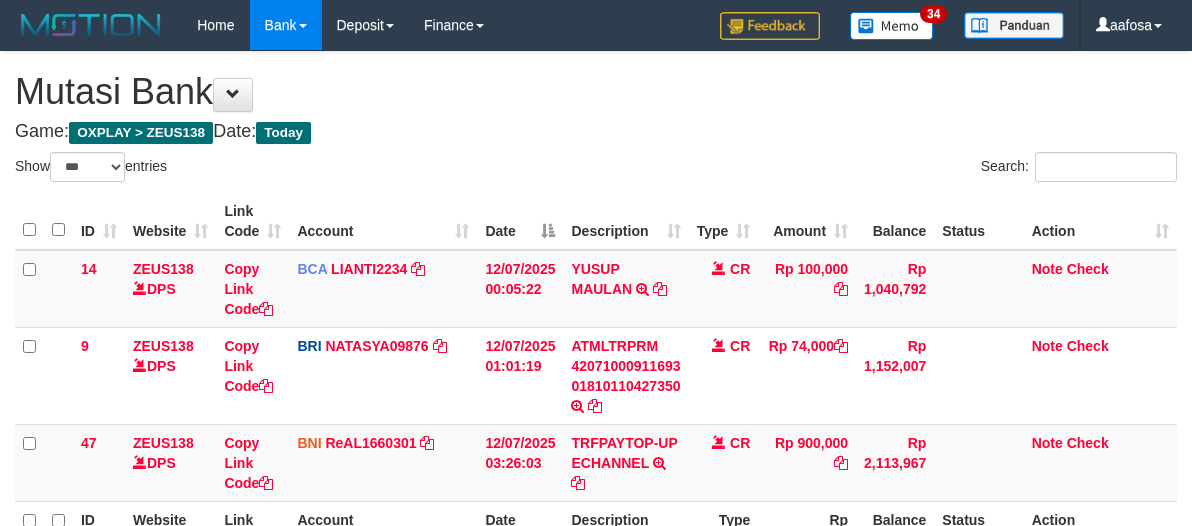 scroll, scrollTop: 115, scrollLeft: 0, axis: vertical 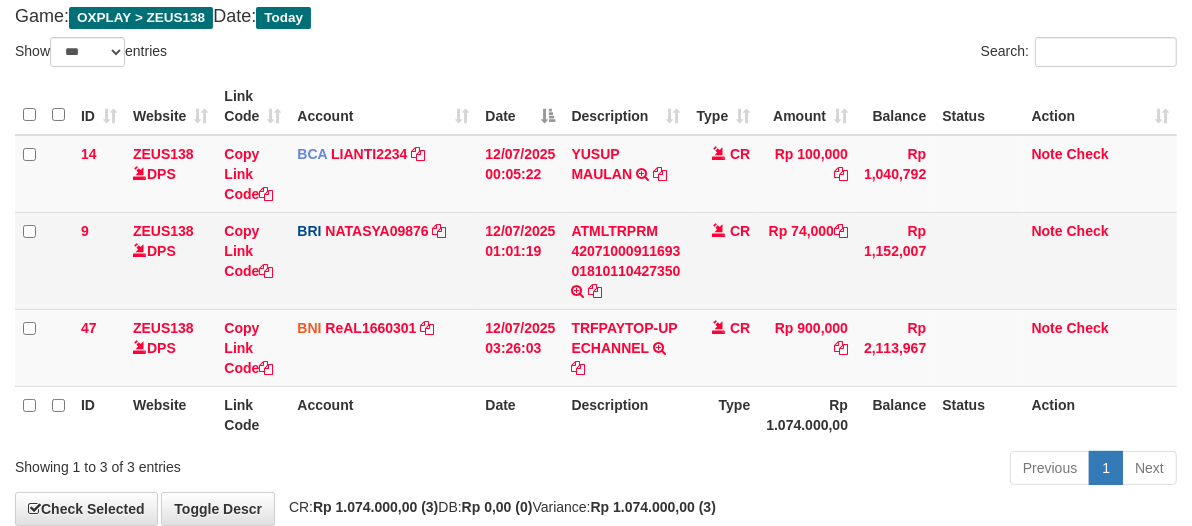 click on "ATMLTRPRM 42071000911693 01810110427350         TRANSAKSI KREDIT DARI BANK LAIN ATMLTRPRM 42071000911693 01810110427350" at bounding box center [625, 260] 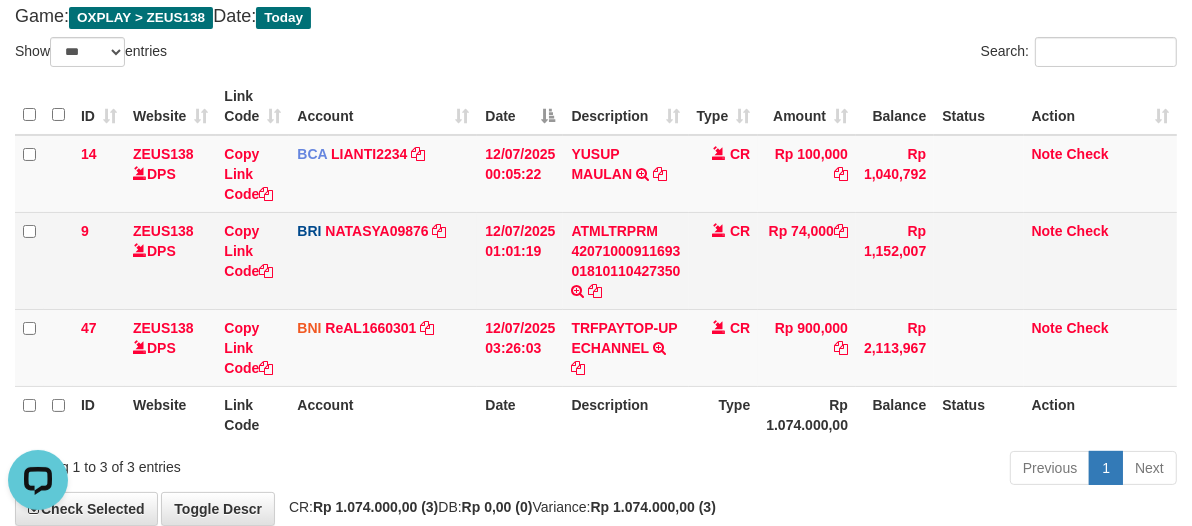 scroll, scrollTop: 0, scrollLeft: 0, axis: both 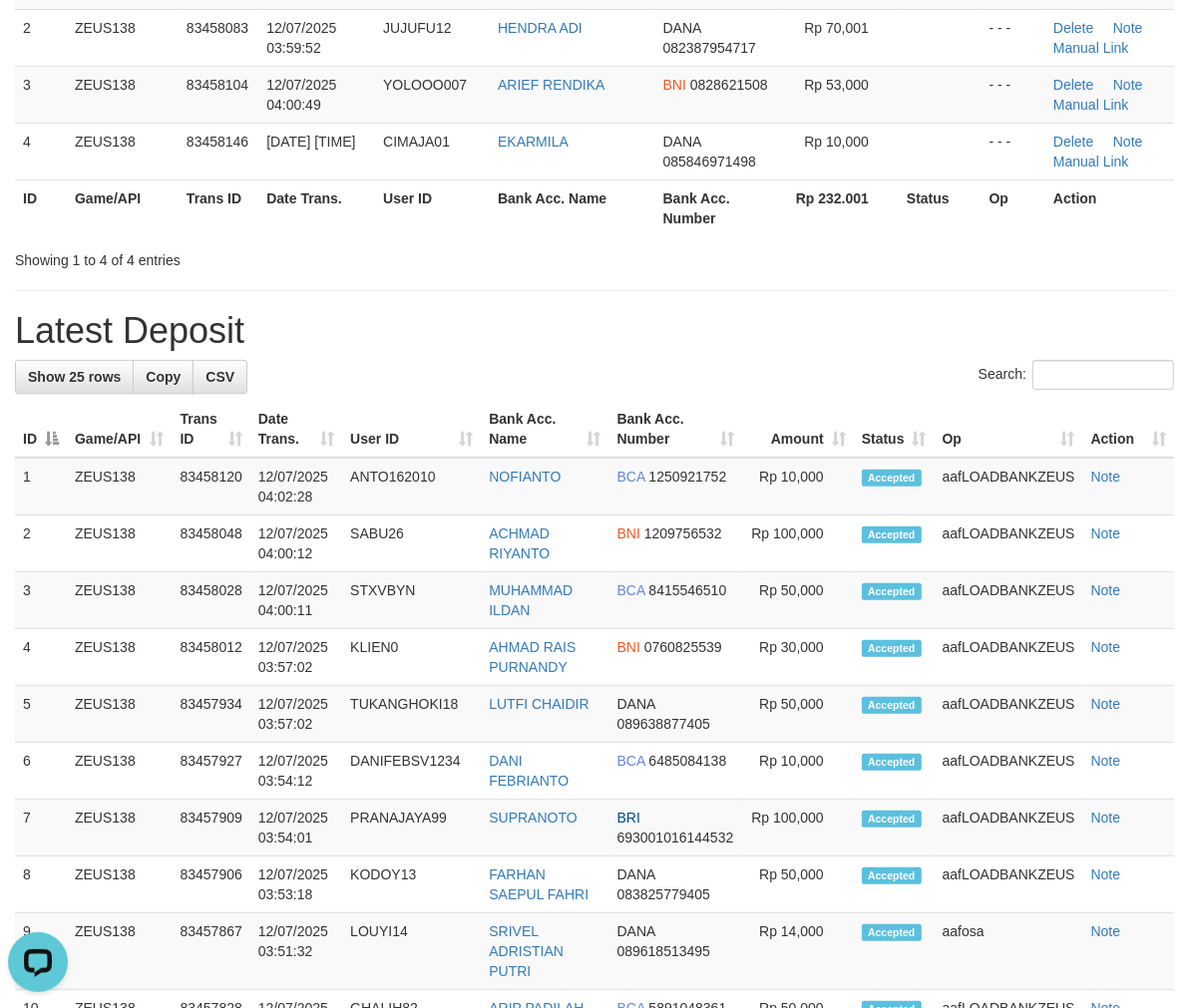 drag, startPoint x: 544, startPoint y: 316, endPoint x: 517, endPoint y: 304, distance: 29.546573 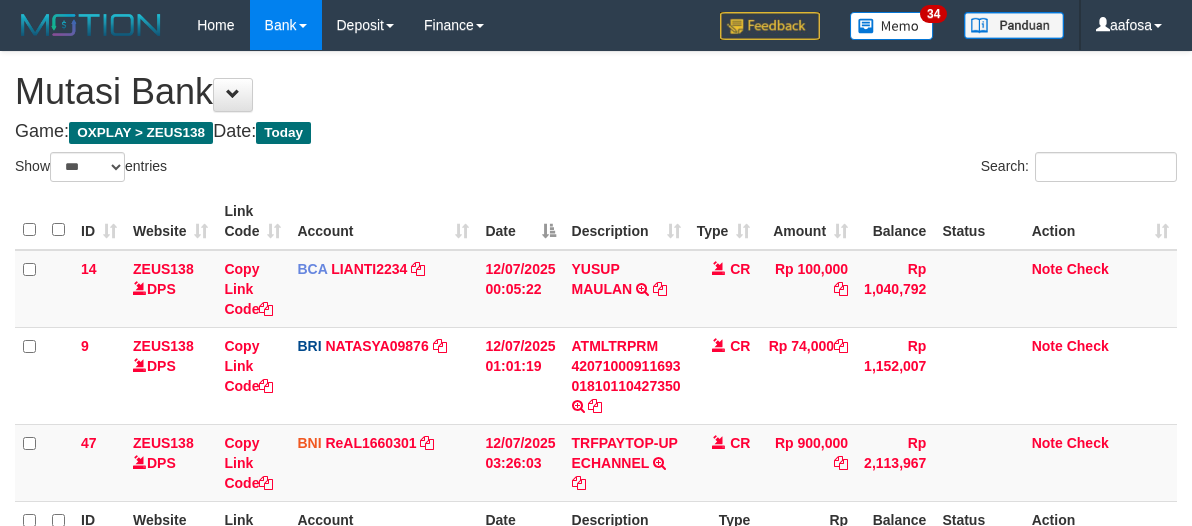 select on "***" 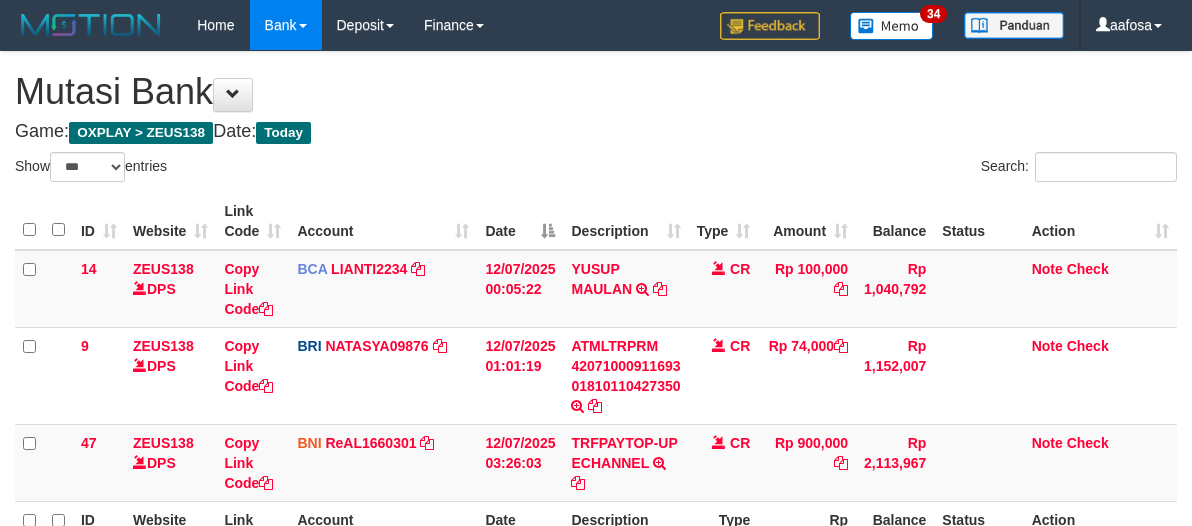 scroll, scrollTop: 115, scrollLeft: 0, axis: vertical 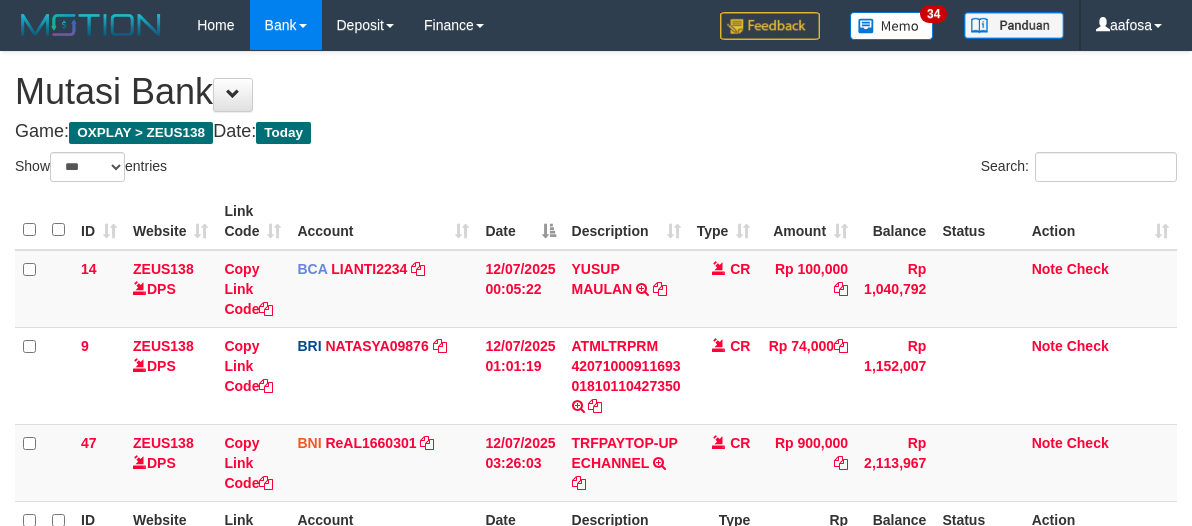 select on "***" 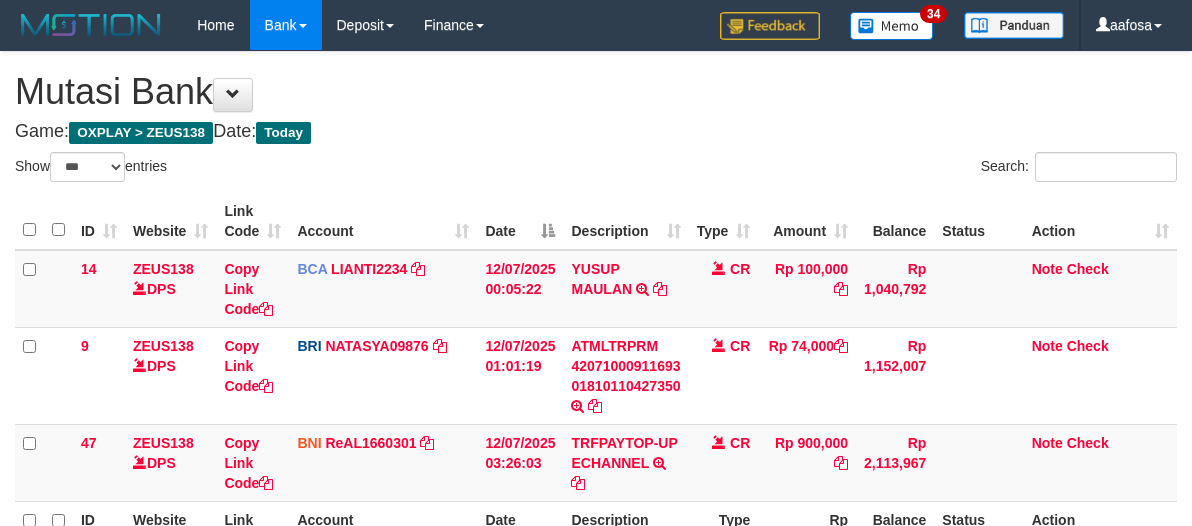 scroll, scrollTop: 115, scrollLeft: 0, axis: vertical 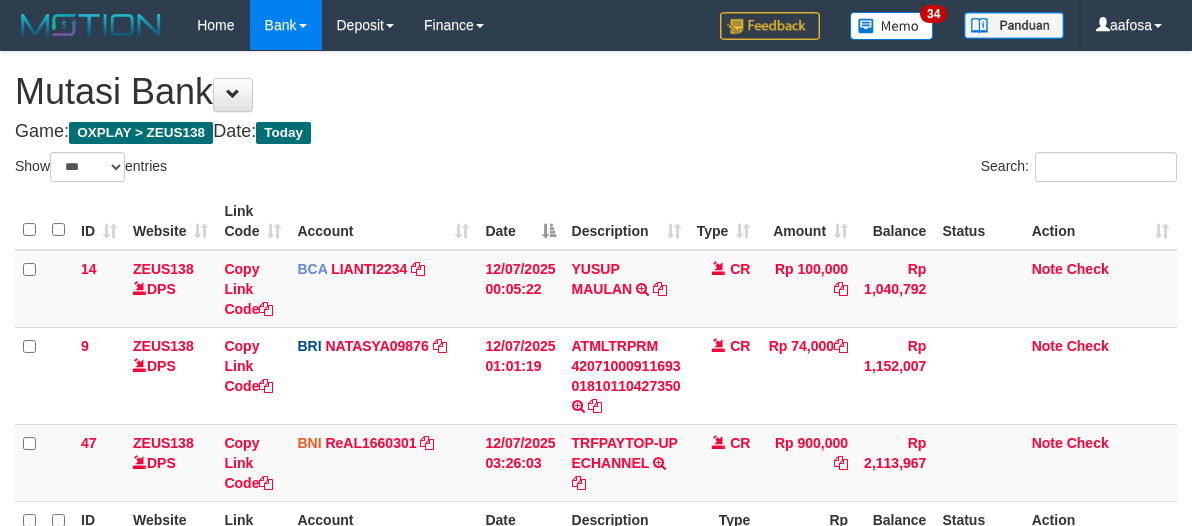 select on "***" 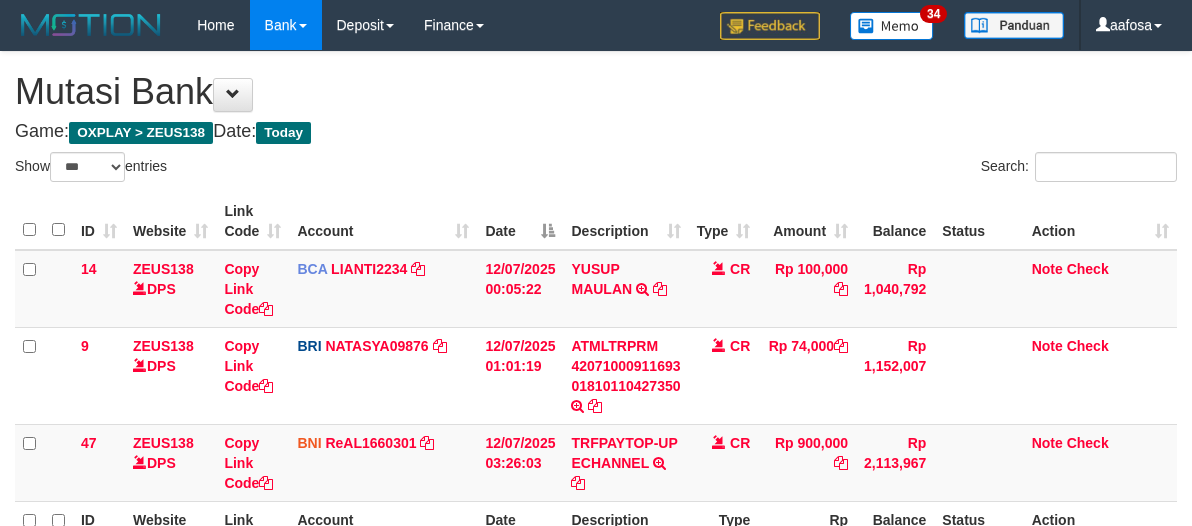 scroll, scrollTop: 115, scrollLeft: 0, axis: vertical 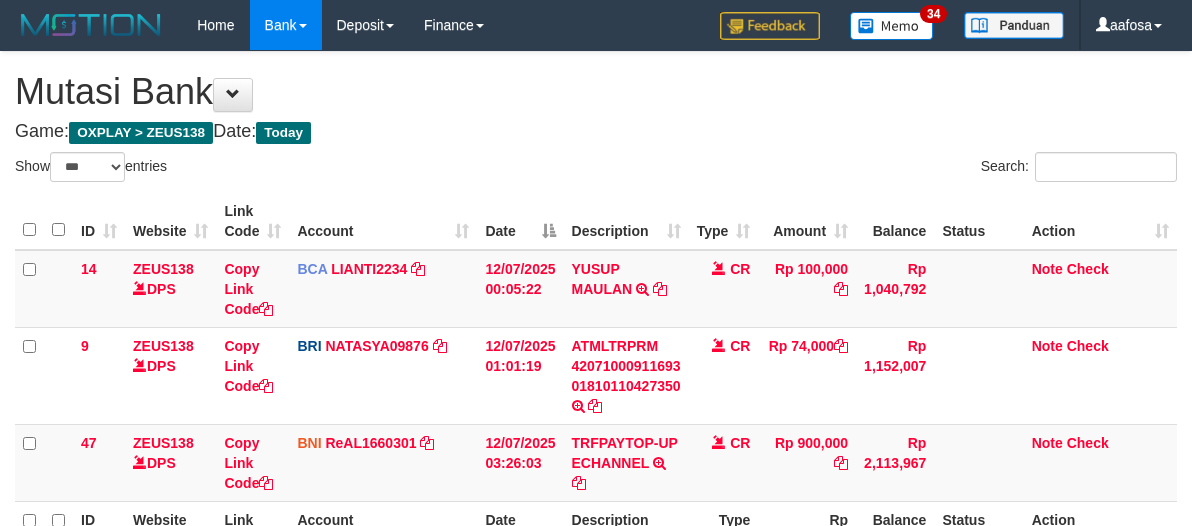 select on "***" 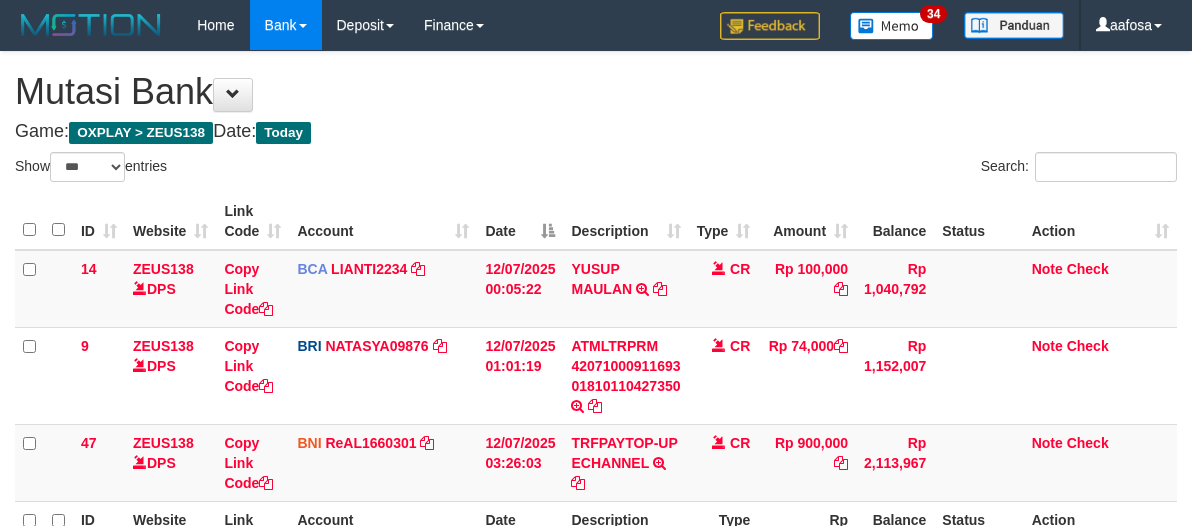 scroll, scrollTop: 115, scrollLeft: 0, axis: vertical 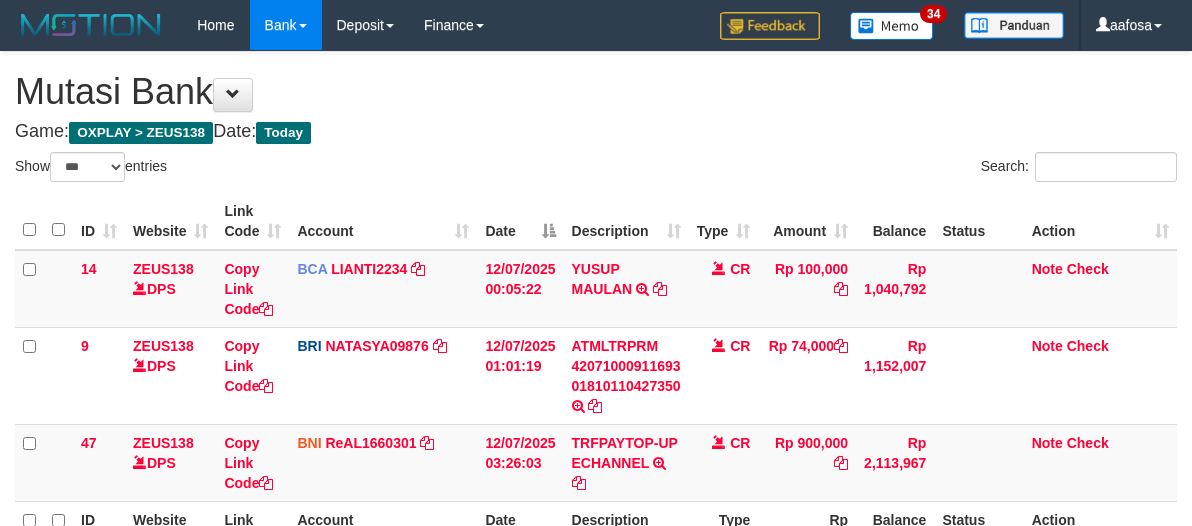 select on "***" 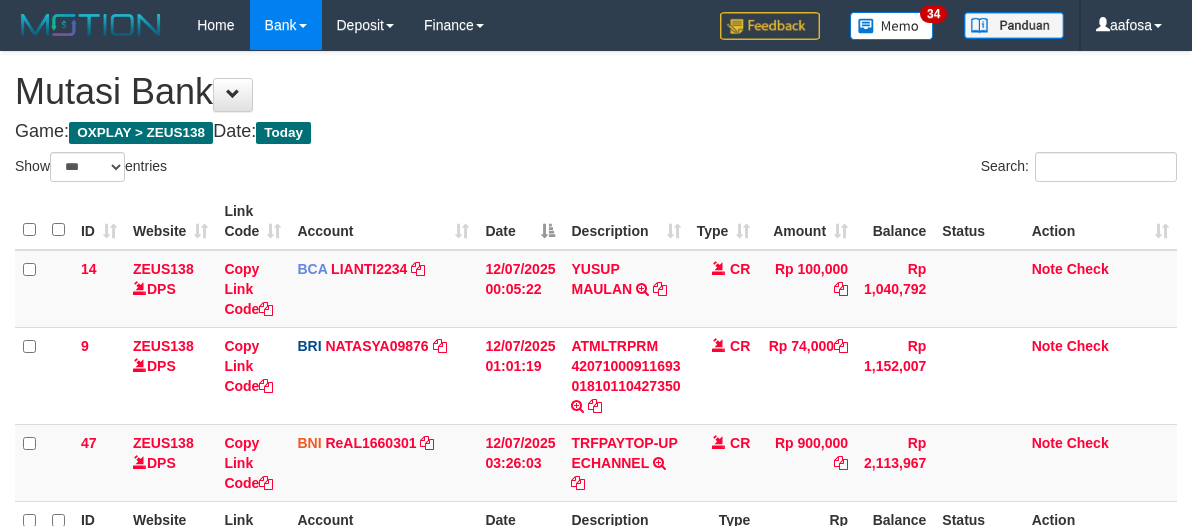 scroll, scrollTop: 115, scrollLeft: 0, axis: vertical 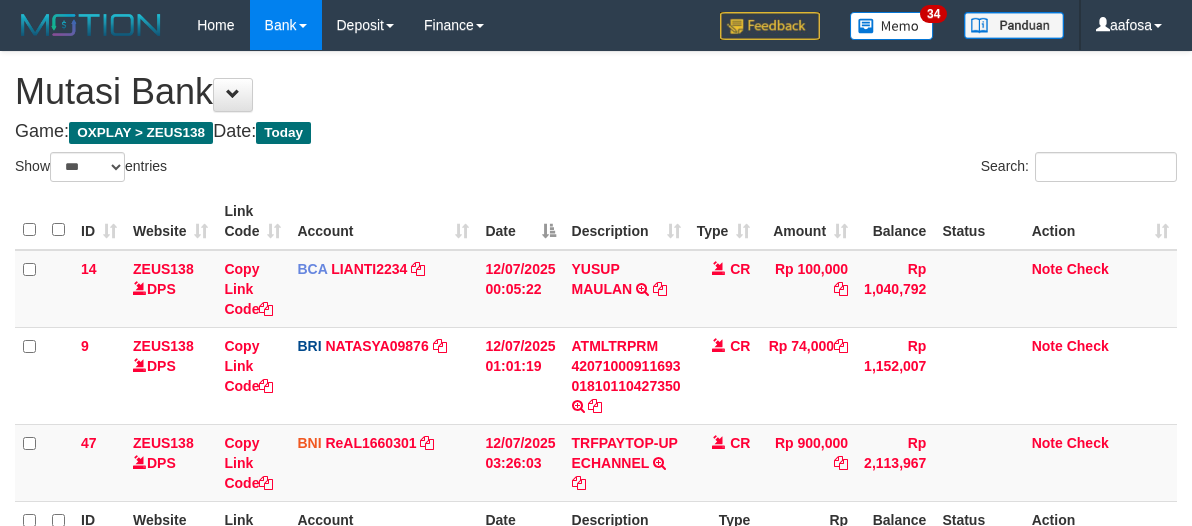 select on "***" 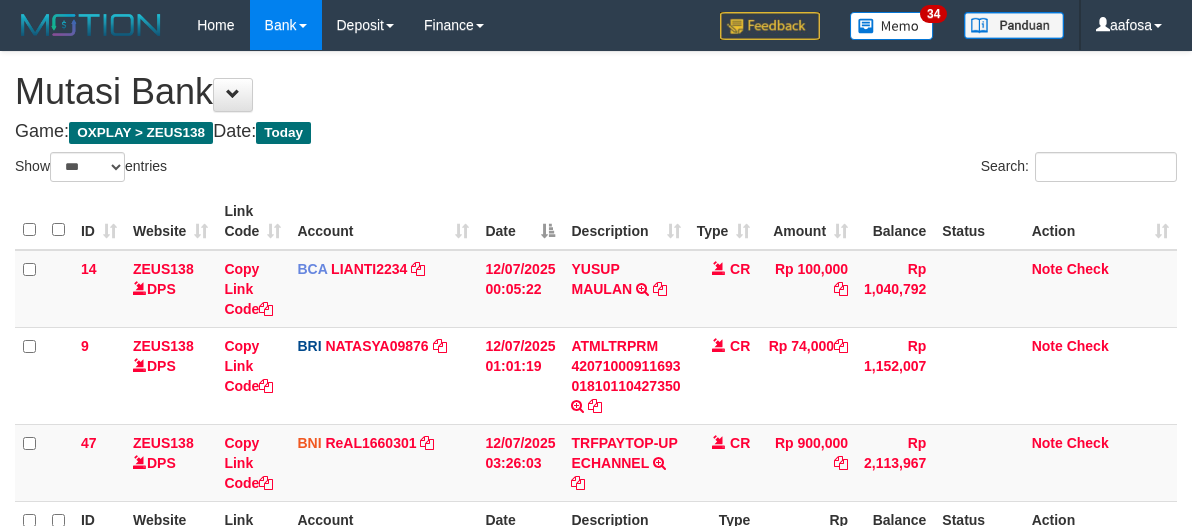 scroll, scrollTop: 115, scrollLeft: 0, axis: vertical 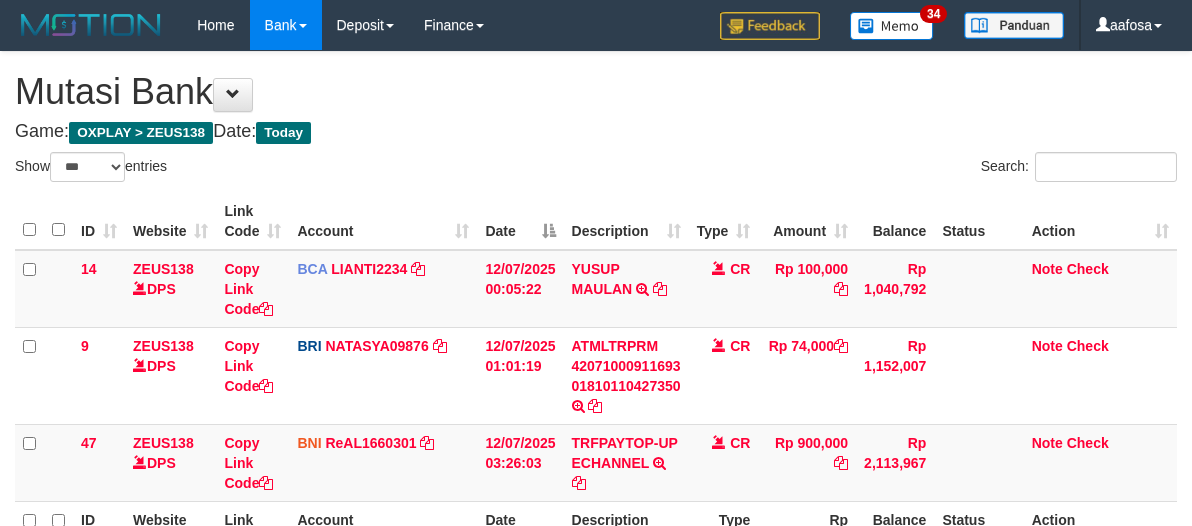 select on "***" 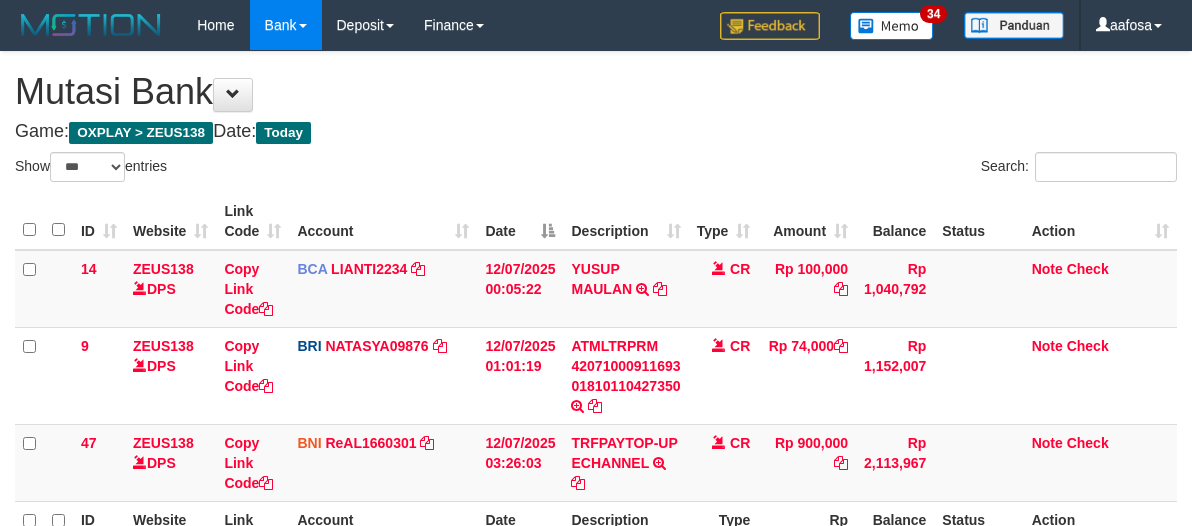 scroll, scrollTop: 115, scrollLeft: 0, axis: vertical 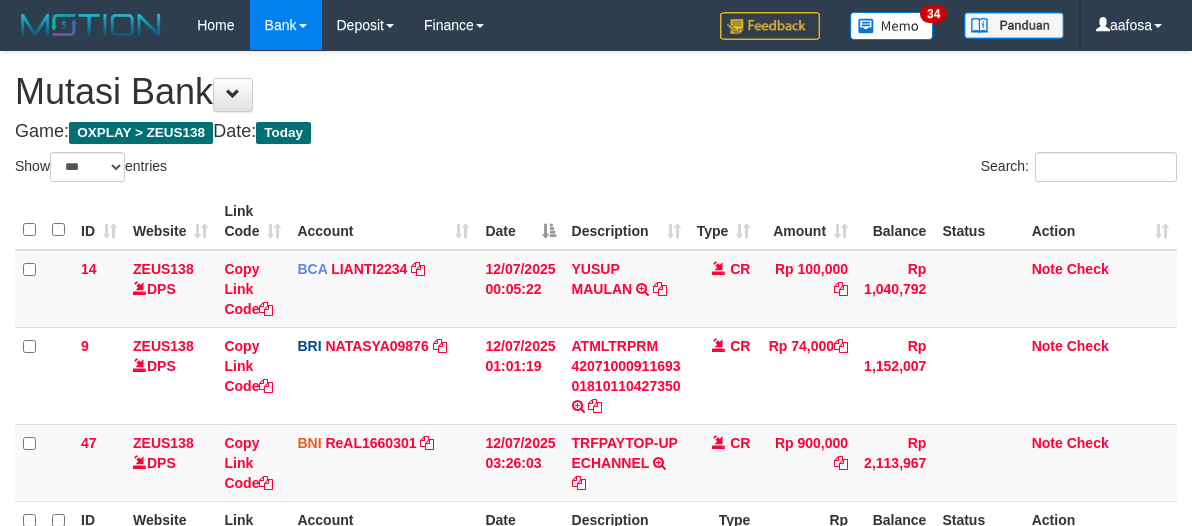 select on "***" 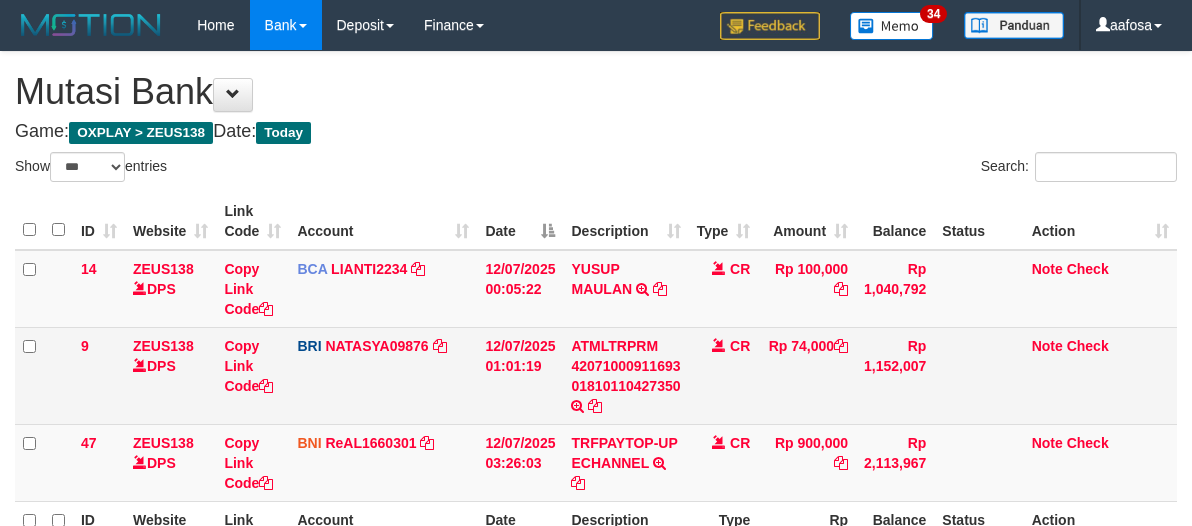 scroll, scrollTop: 115, scrollLeft: 0, axis: vertical 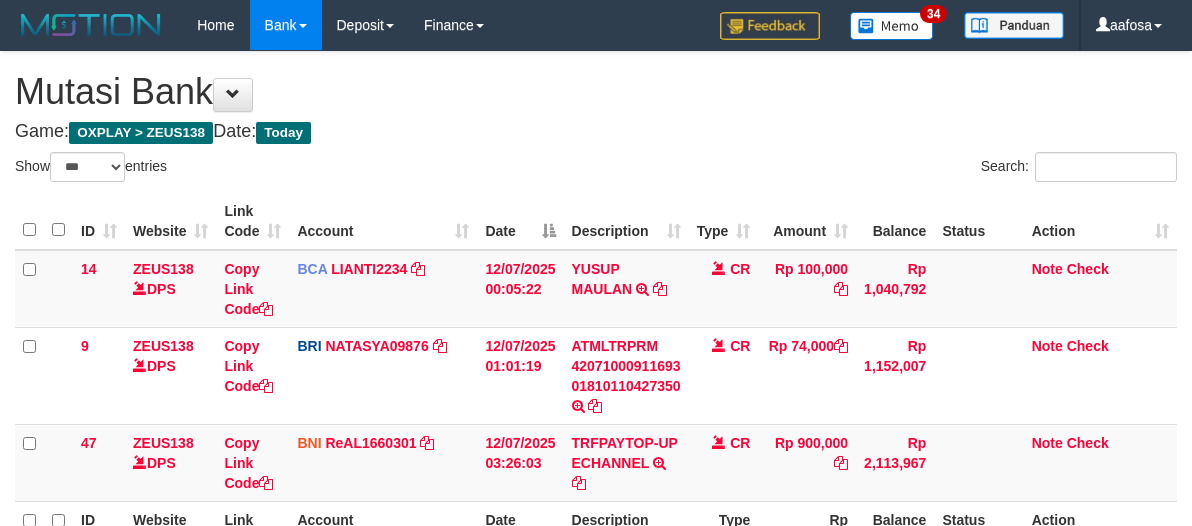 select on "***" 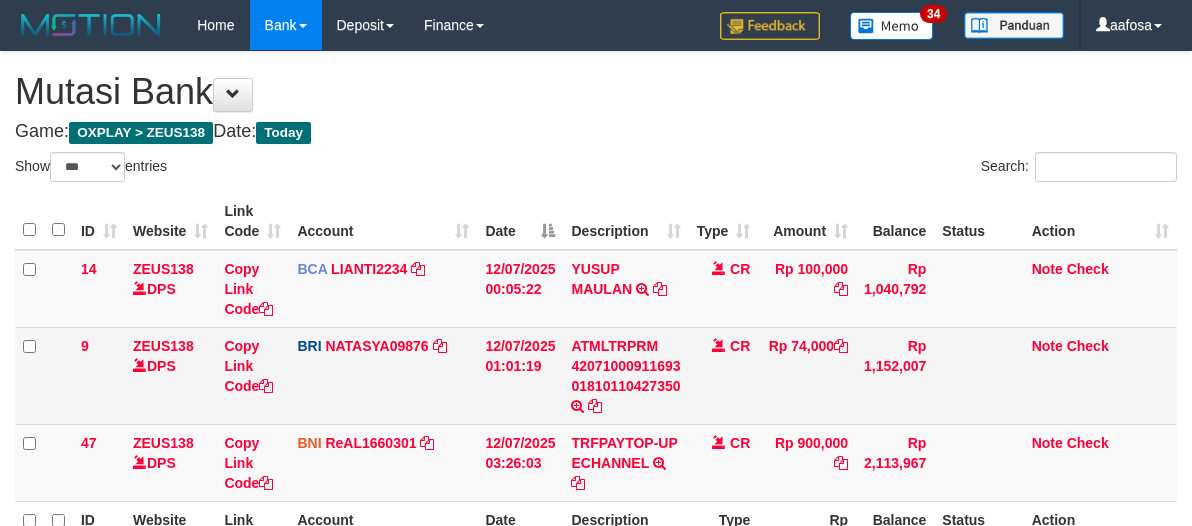 scroll, scrollTop: 115, scrollLeft: 0, axis: vertical 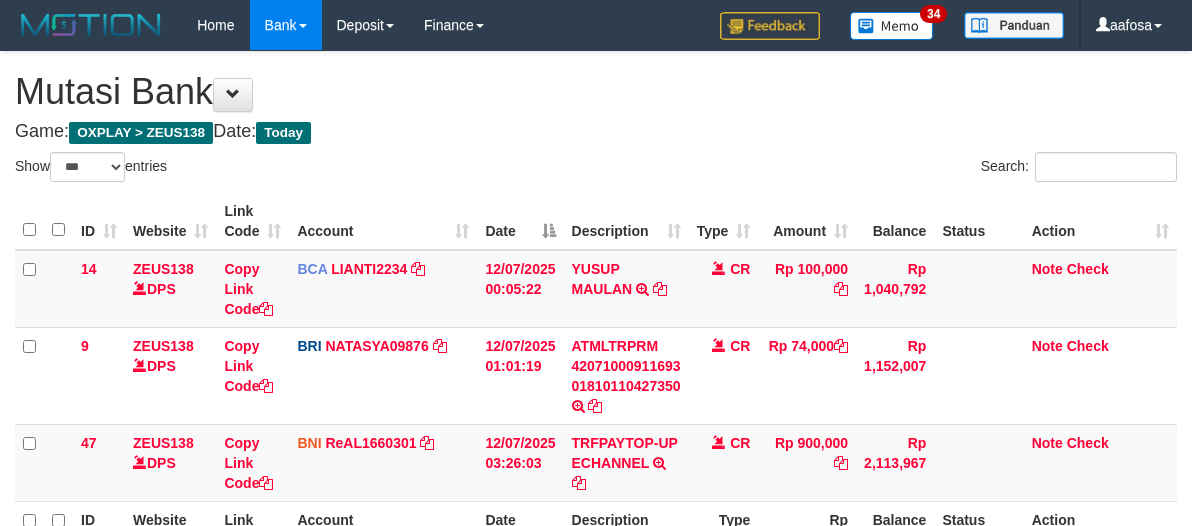select on "***" 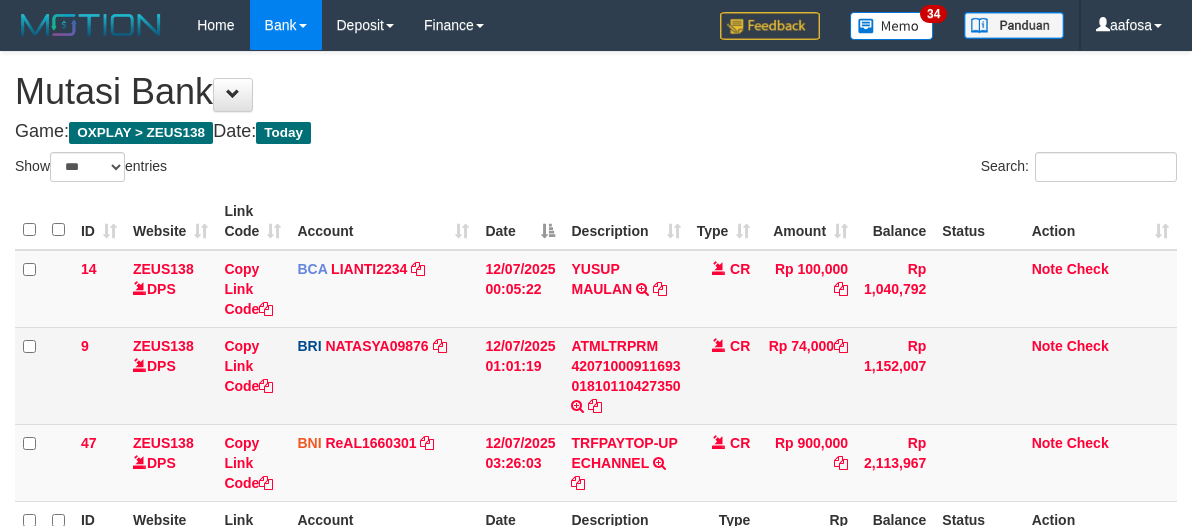 scroll, scrollTop: 115, scrollLeft: 0, axis: vertical 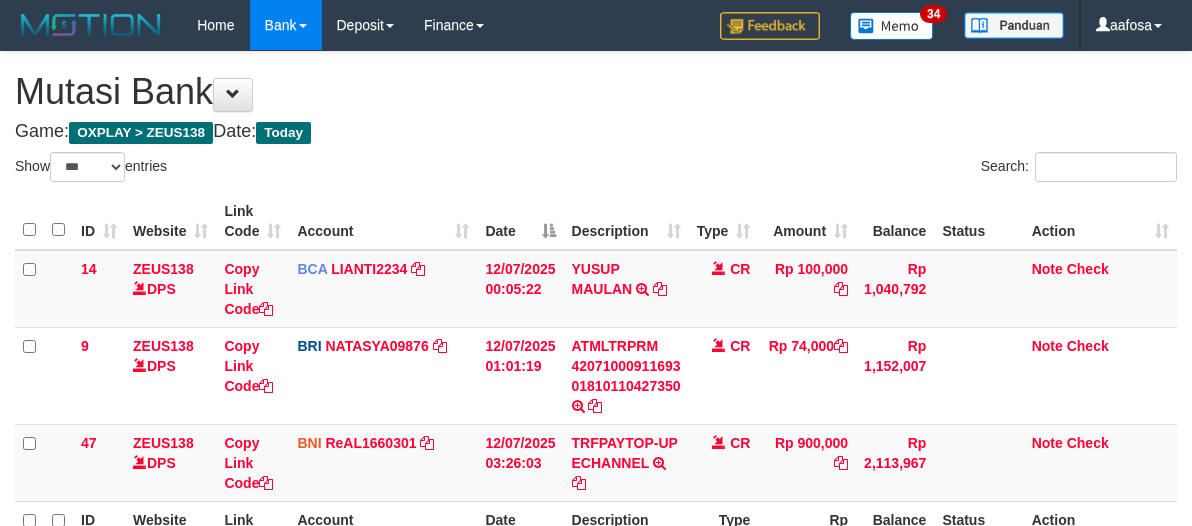 select on "***" 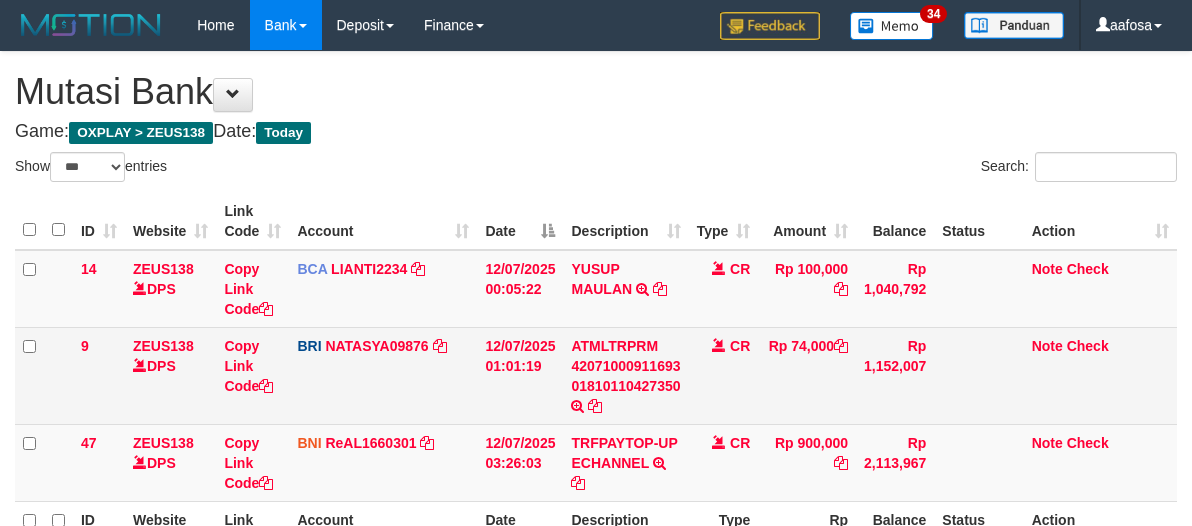 scroll, scrollTop: 115, scrollLeft: 0, axis: vertical 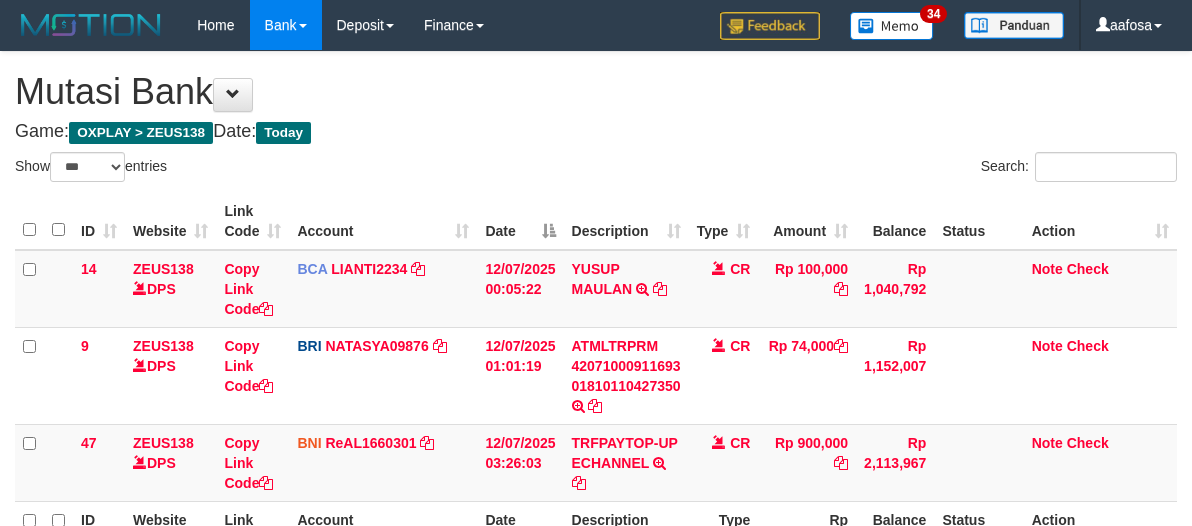 select on "***" 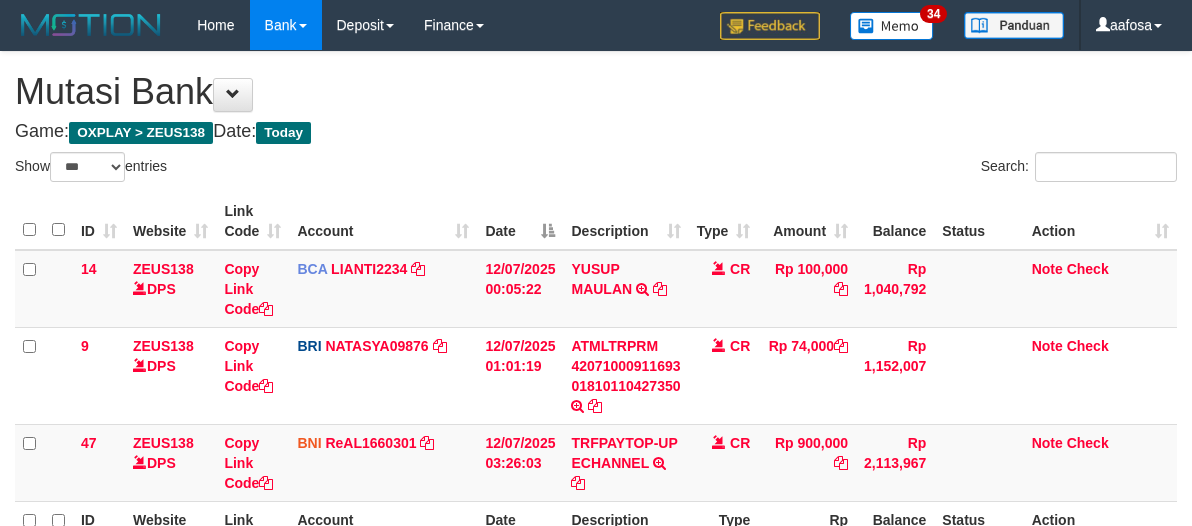 scroll, scrollTop: 115, scrollLeft: 0, axis: vertical 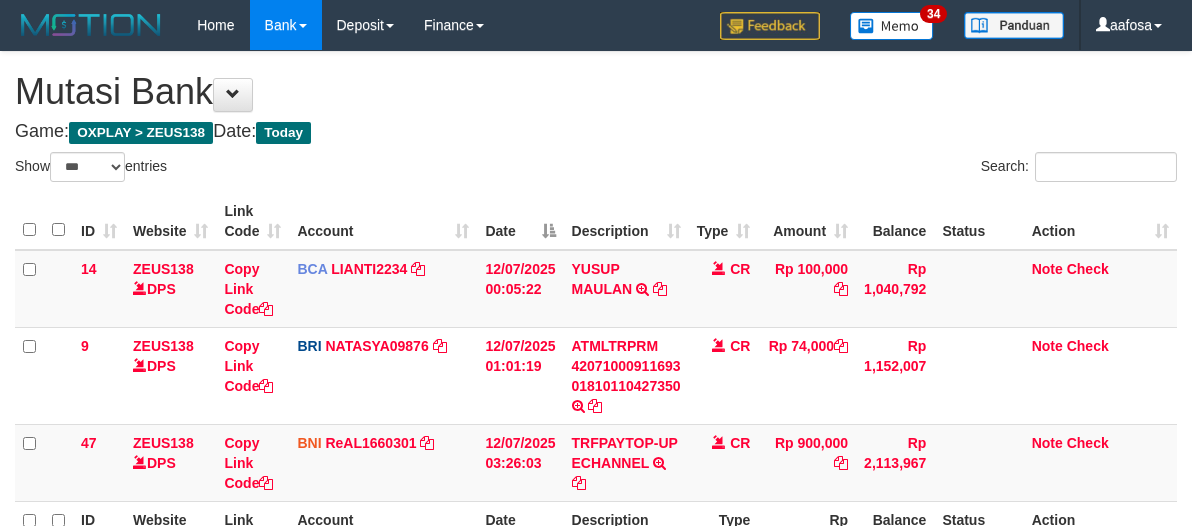 select on "***" 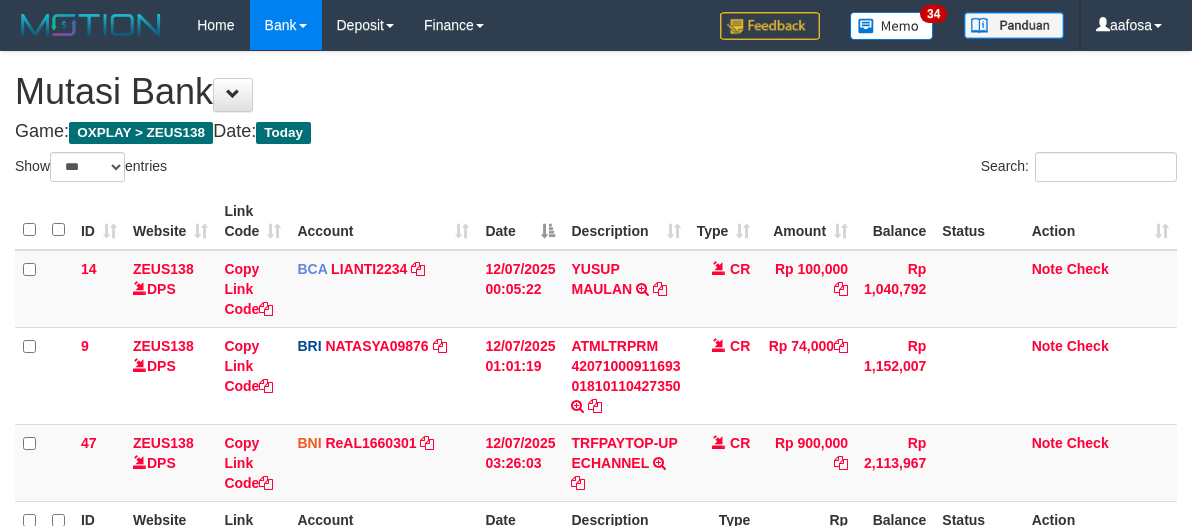 scroll, scrollTop: 115, scrollLeft: 0, axis: vertical 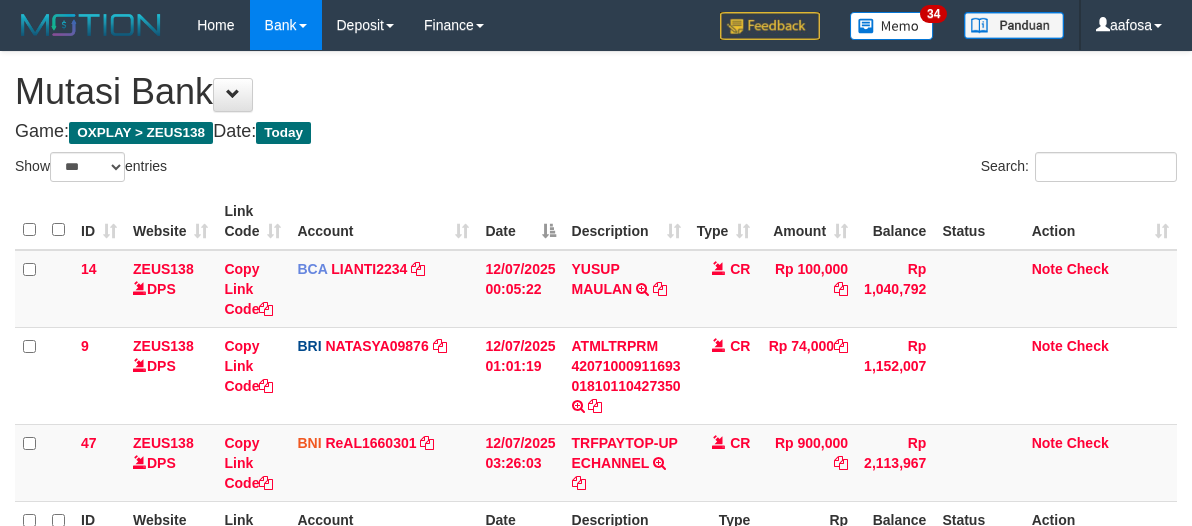 select on "***" 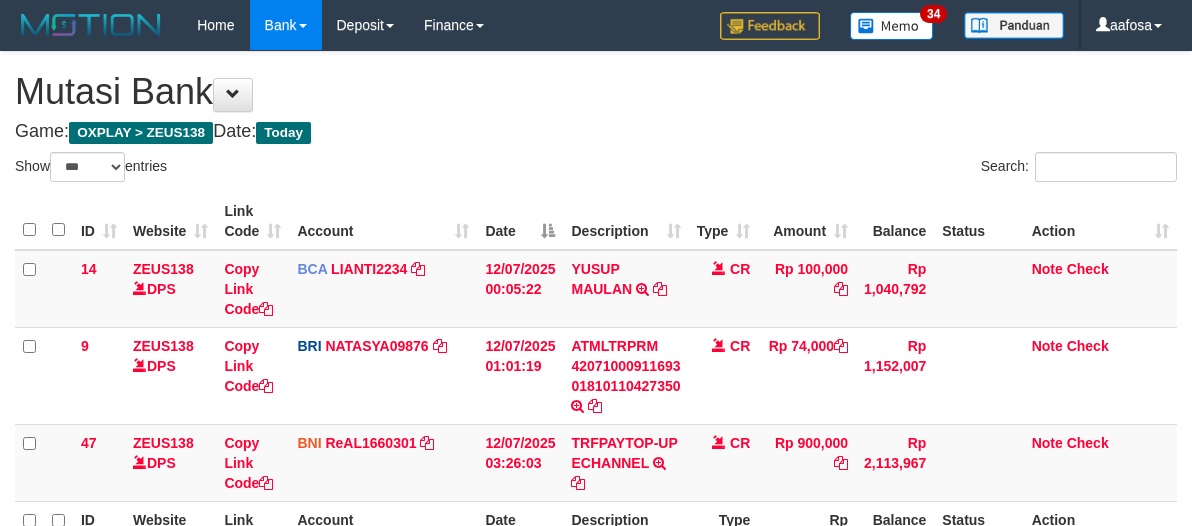 scroll, scrollTop: 115, scrollLeft: 0, axis: vertical 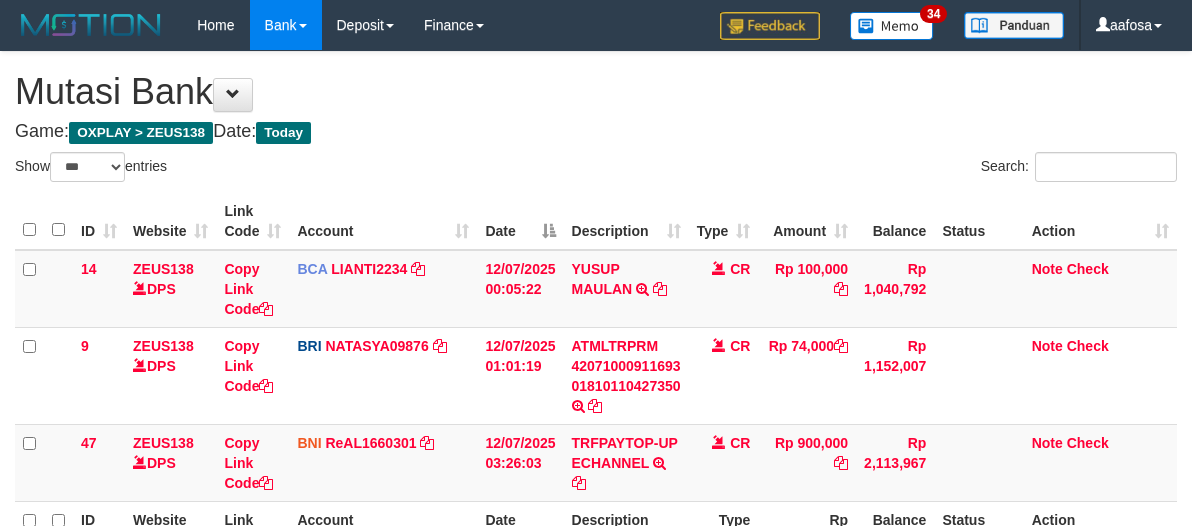 select on "***" 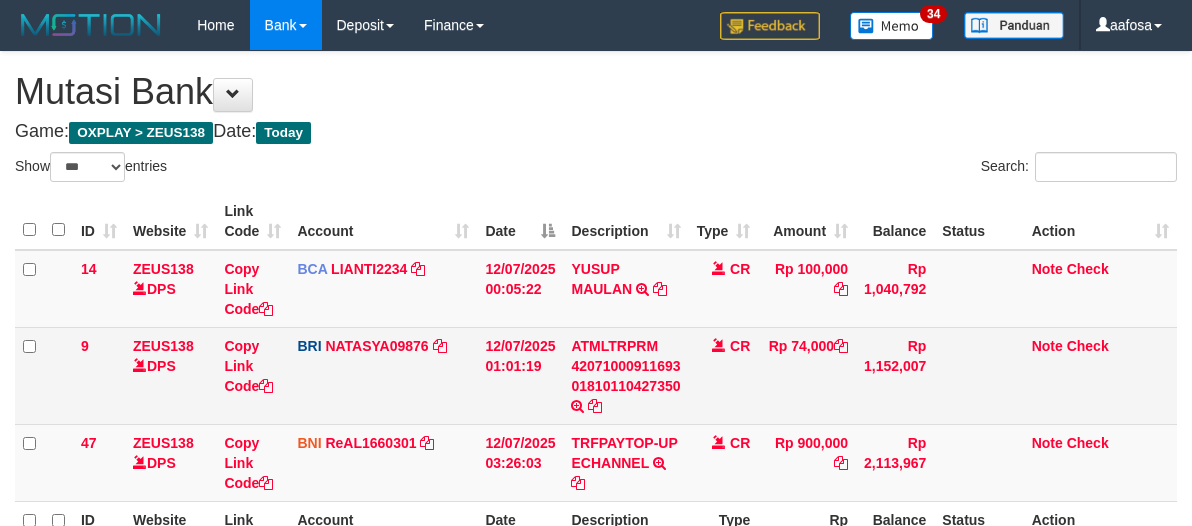 scroll, scrollTop: 115, scrollLeft: 0, axis: vertical 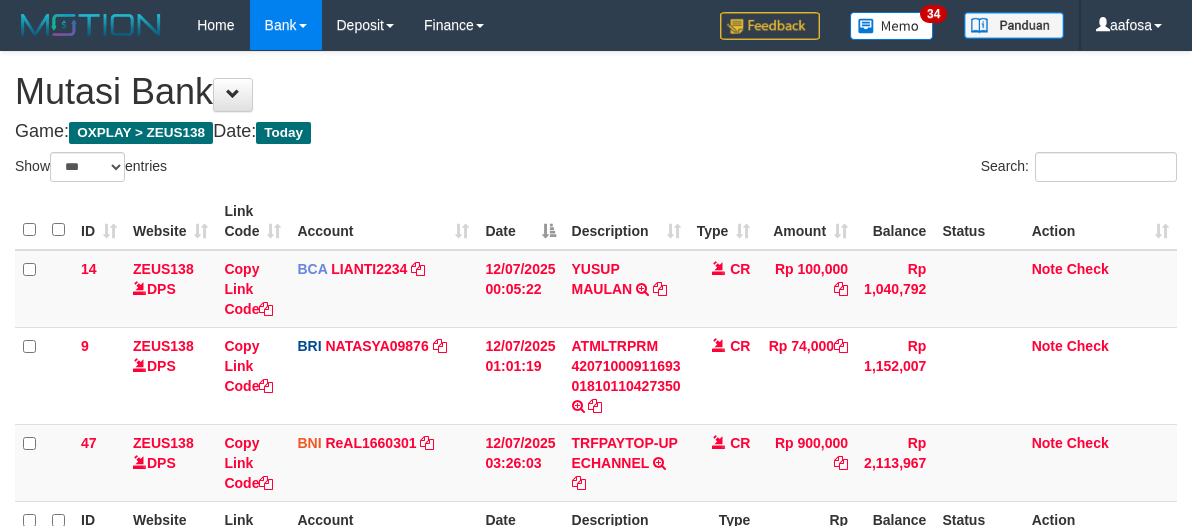select on "***" 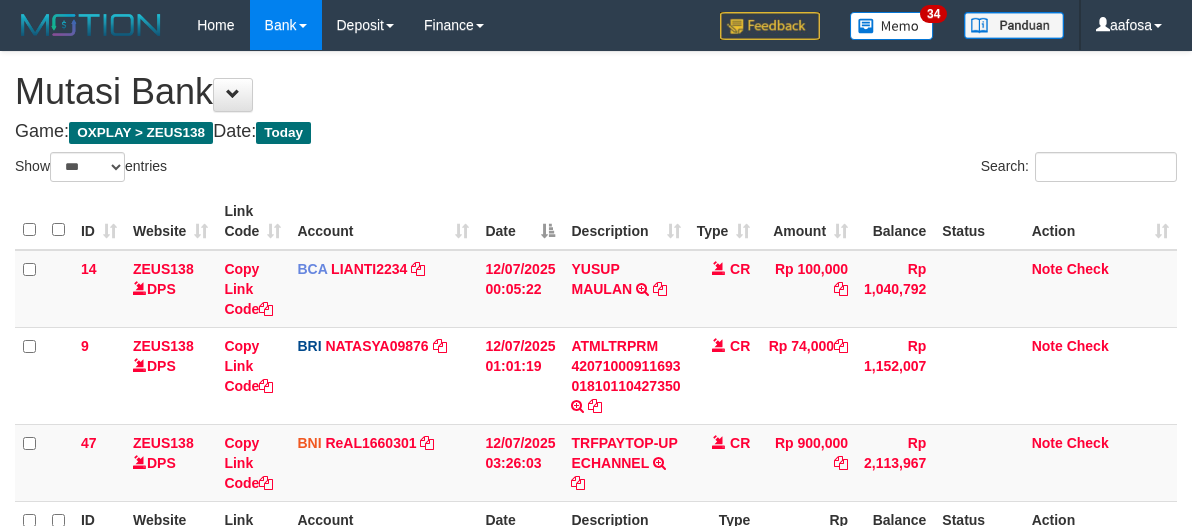 scroll, scrollTop: 115, scrollLeft: 0, axis: vertical 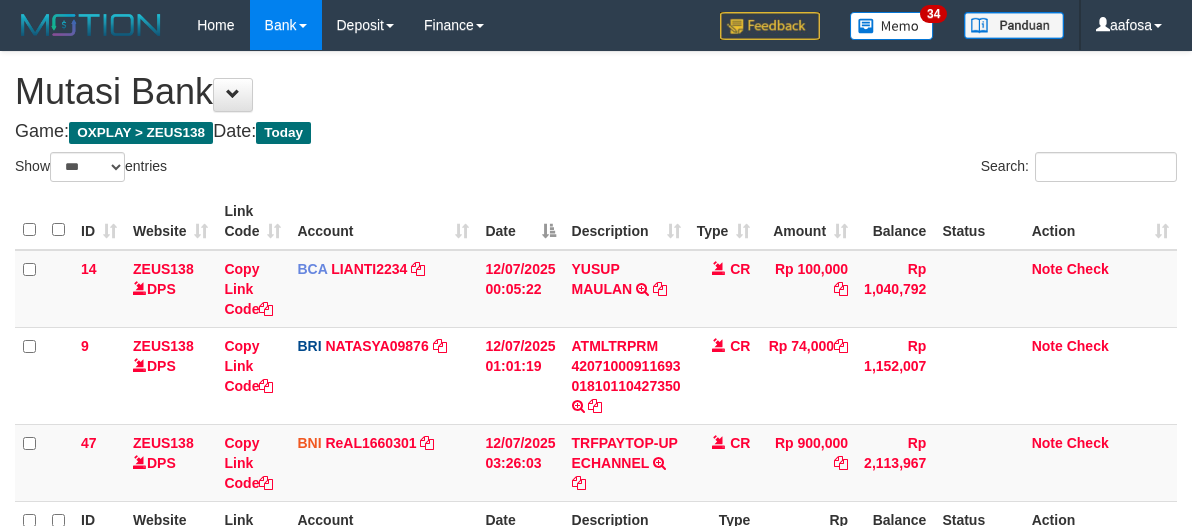 select on "***" 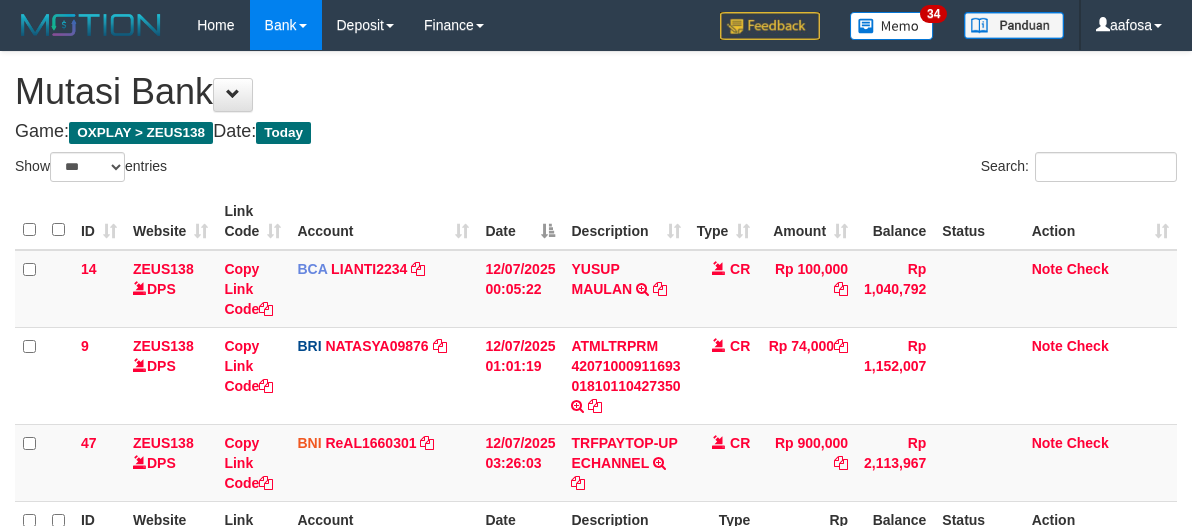 scroll, scrollTop: 115, scrollLeft: 0, axis: vertical 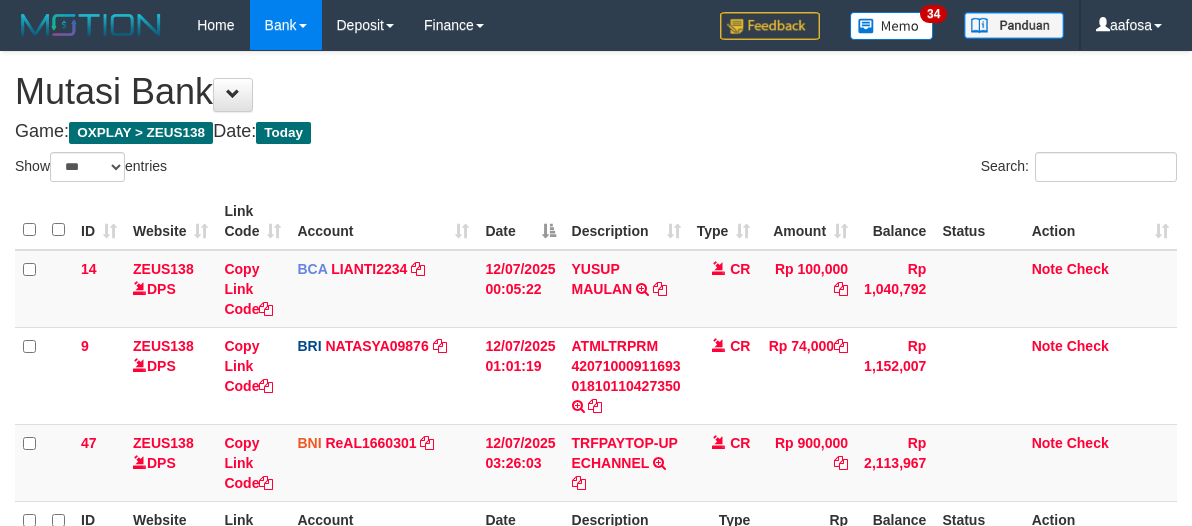 select on "***" 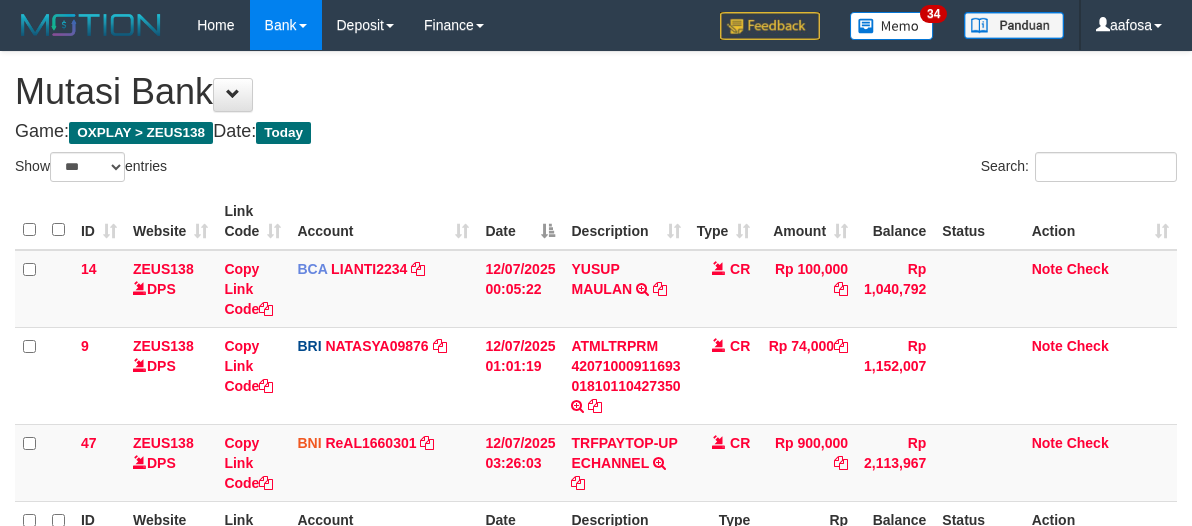 scroll, scrollTop: 115, scrollLeft: 0, axis: vertical 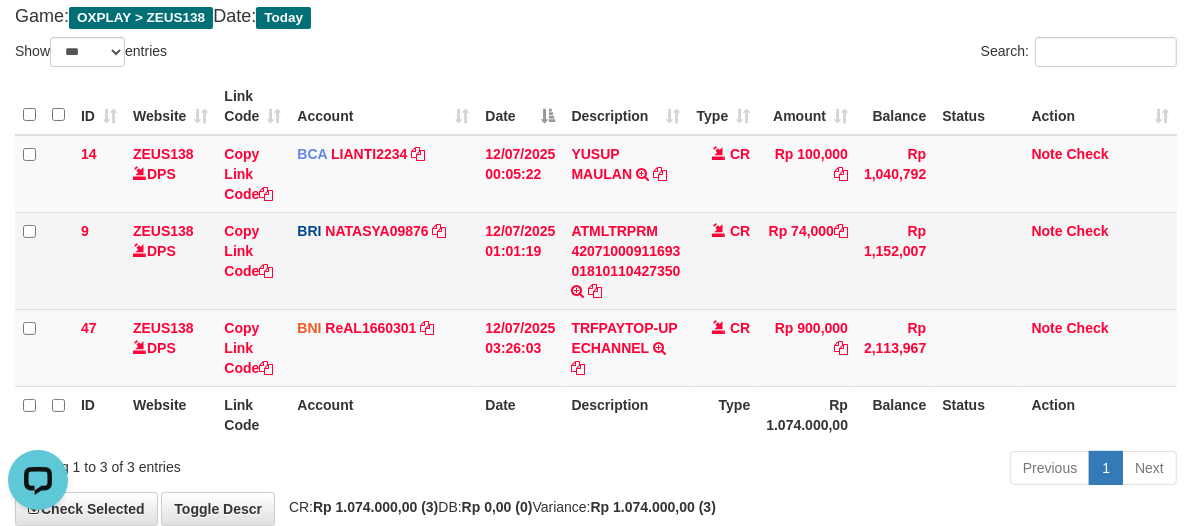 click on "CR" at bounding box center (724, 260) 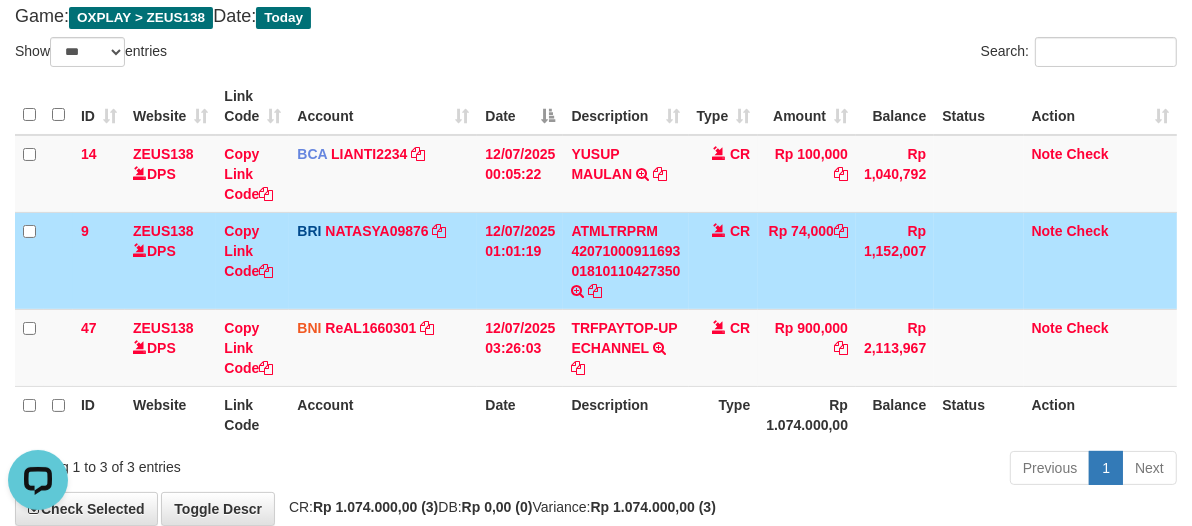 click on "CR" at bounding box center [724, 260] 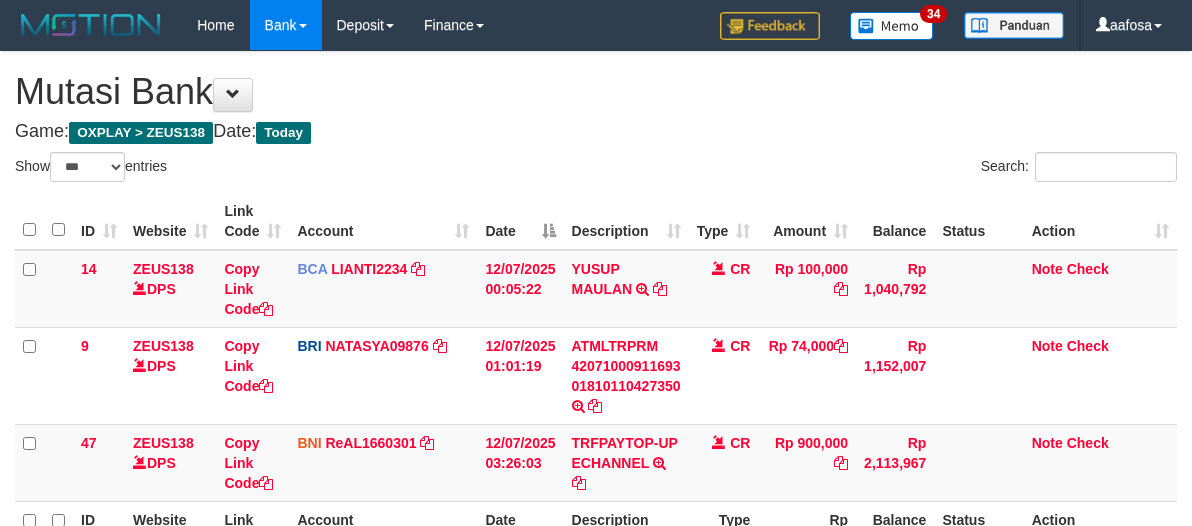 select on "***" 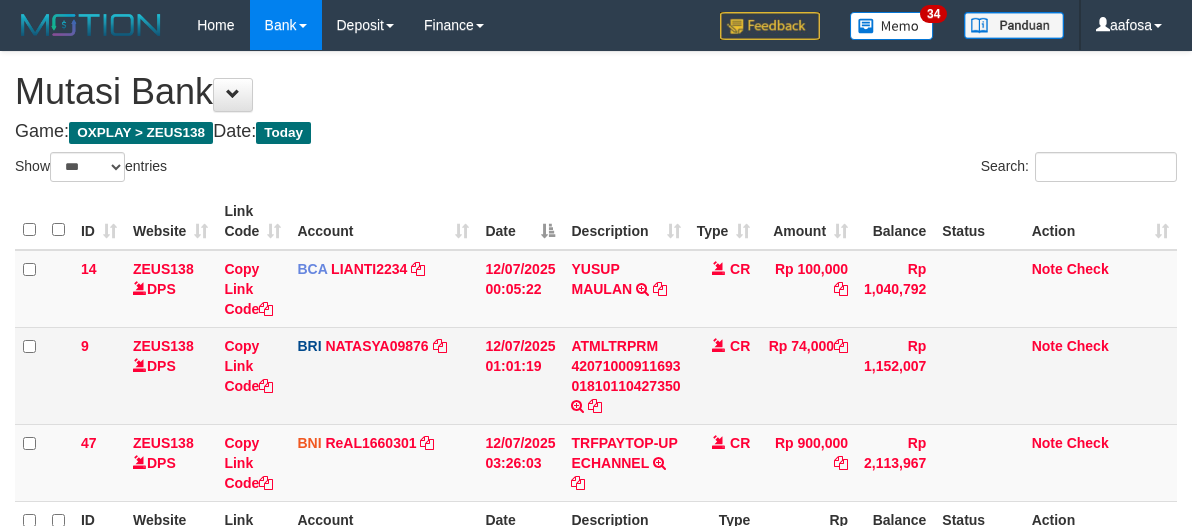 scroll, scrollTop: 115, scrollLeft: 0, axis: vertical 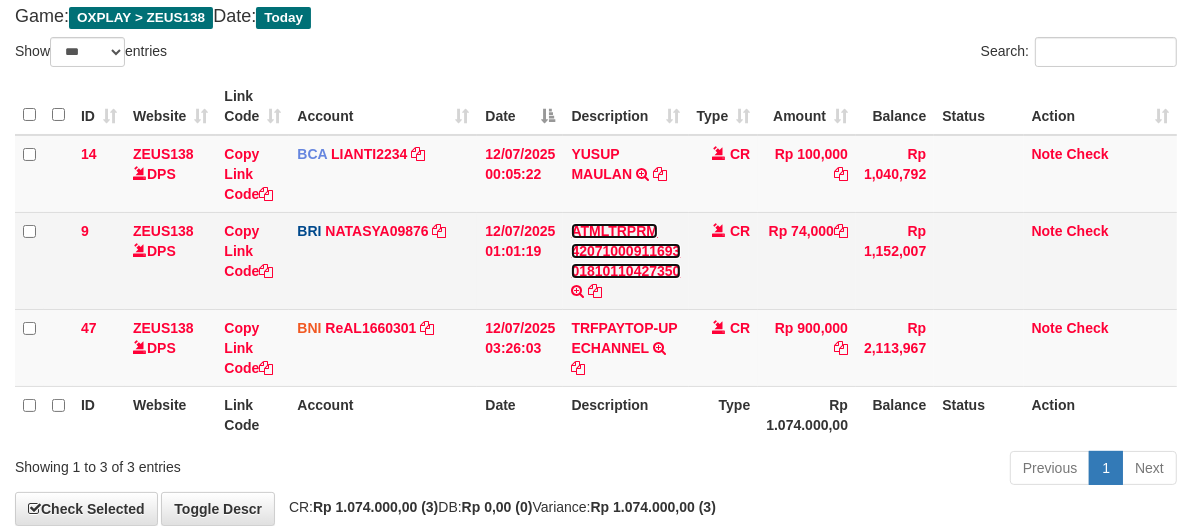 click on "ATMLTRPRM 42071000911693 01810110427350" at bounding box center [625, 251] 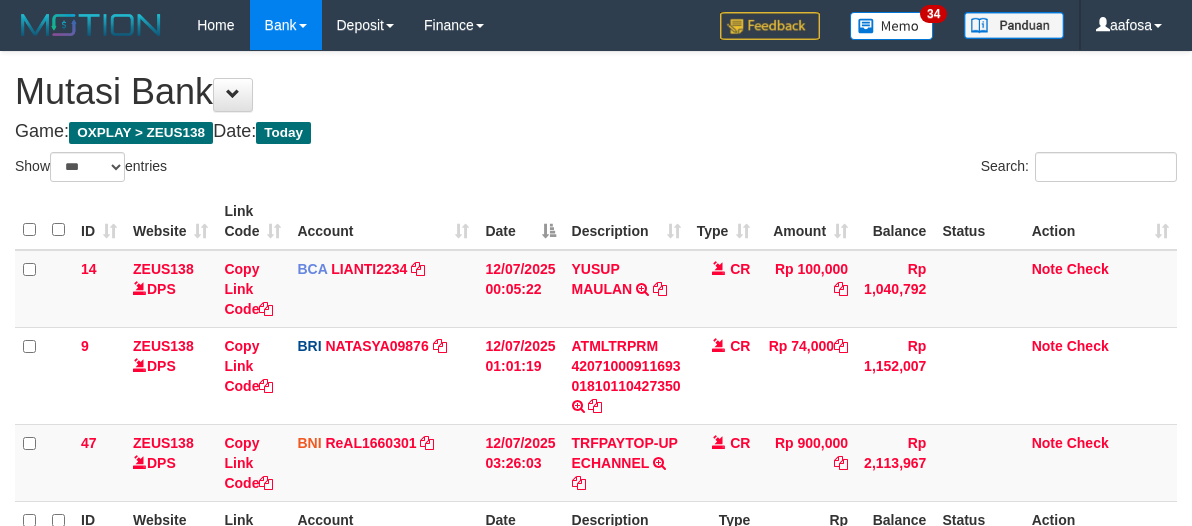 select on "***" 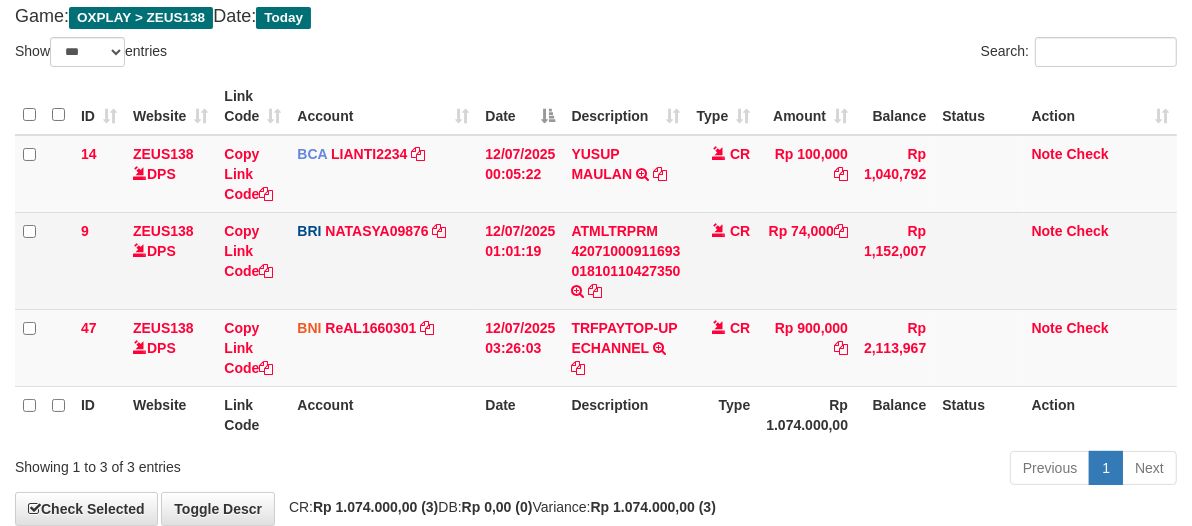 scroll, scrollTop: 226, scrollLeft: 0, axis: vertical 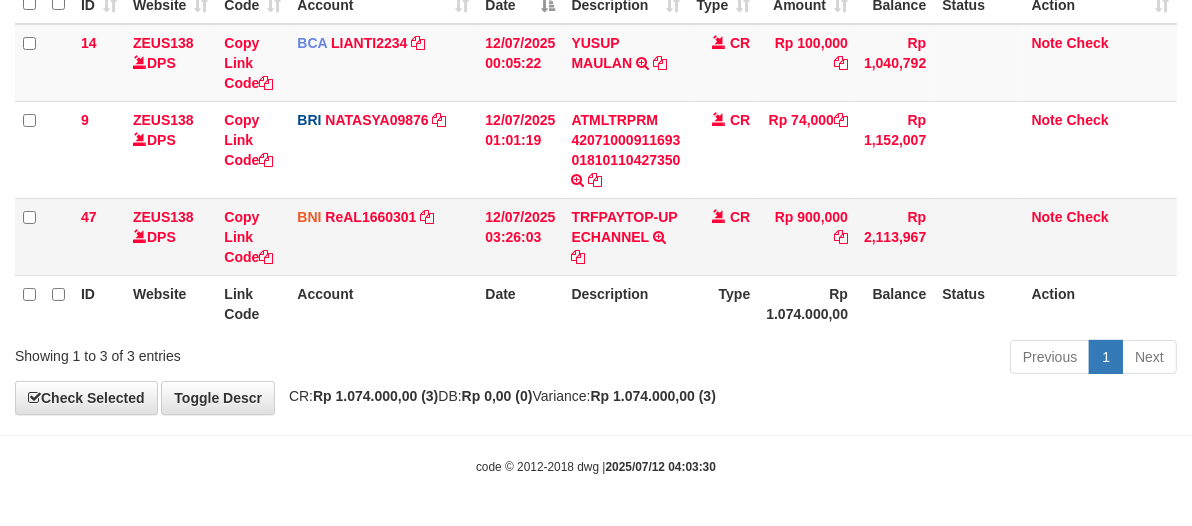 drag, startPoint x: 712, startPoint y: 265, endPoint x: 703, endPoint y: 258, distance: 11.401754 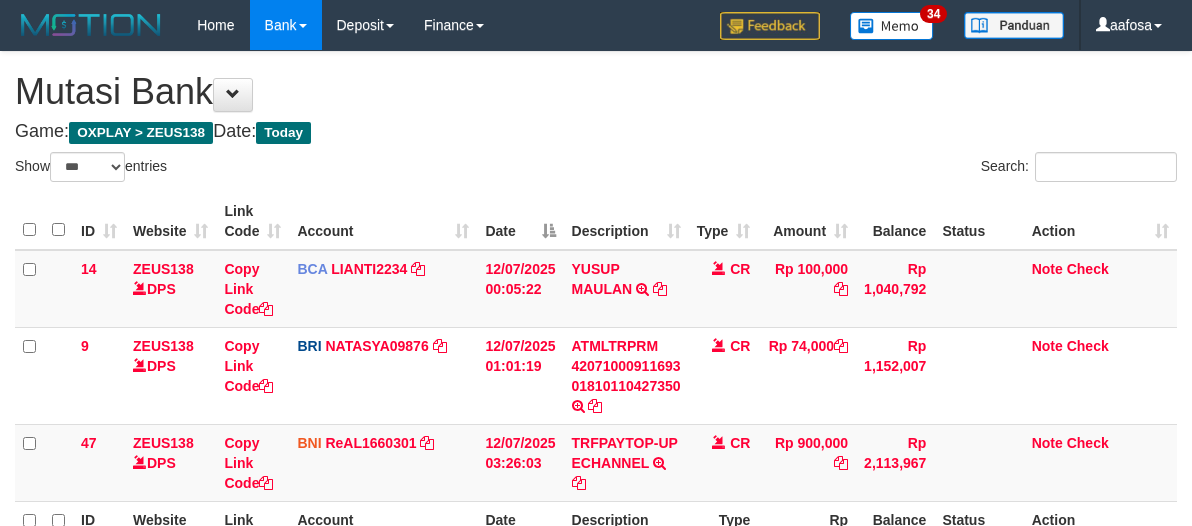 select on "***" 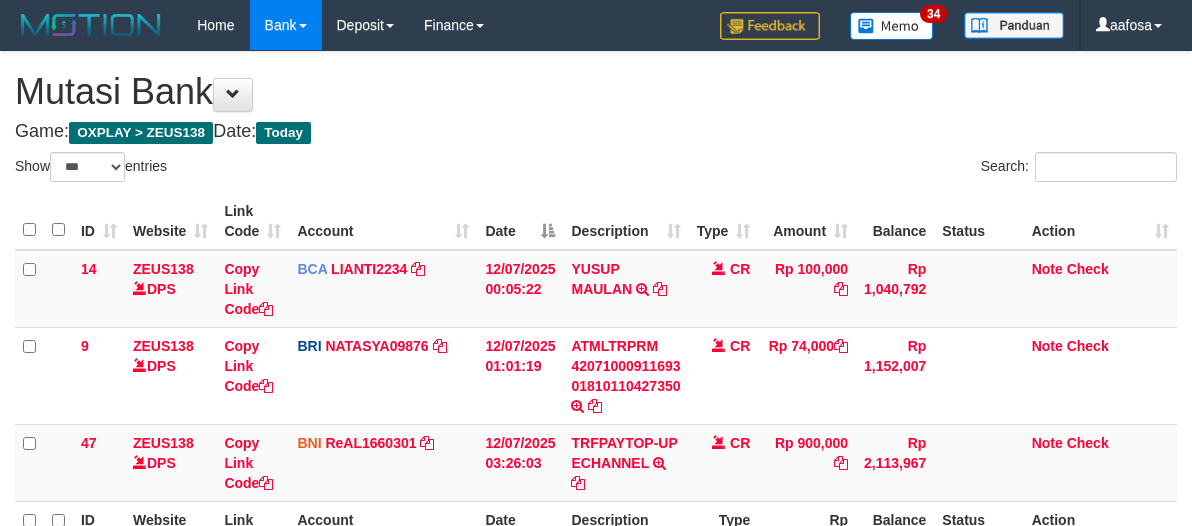 scroll, scrollTop: 226, scrollLeft: 0, axis: vertical 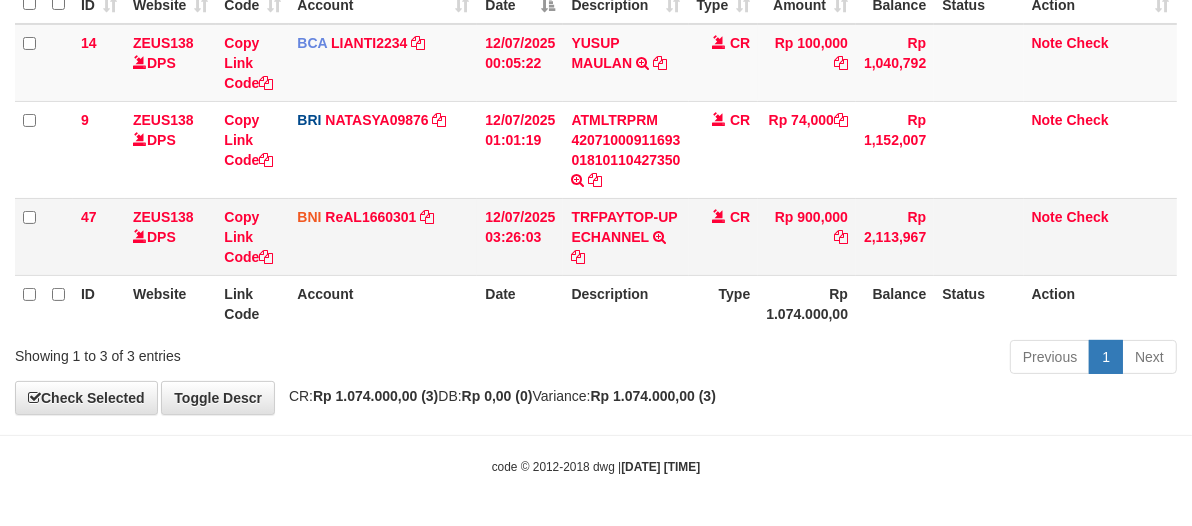 click on "TRFPAYTOP-UP ECHANNEL         TRF/PAY/TOP-UP ECHANNEL" at bounding box center [625, 236] 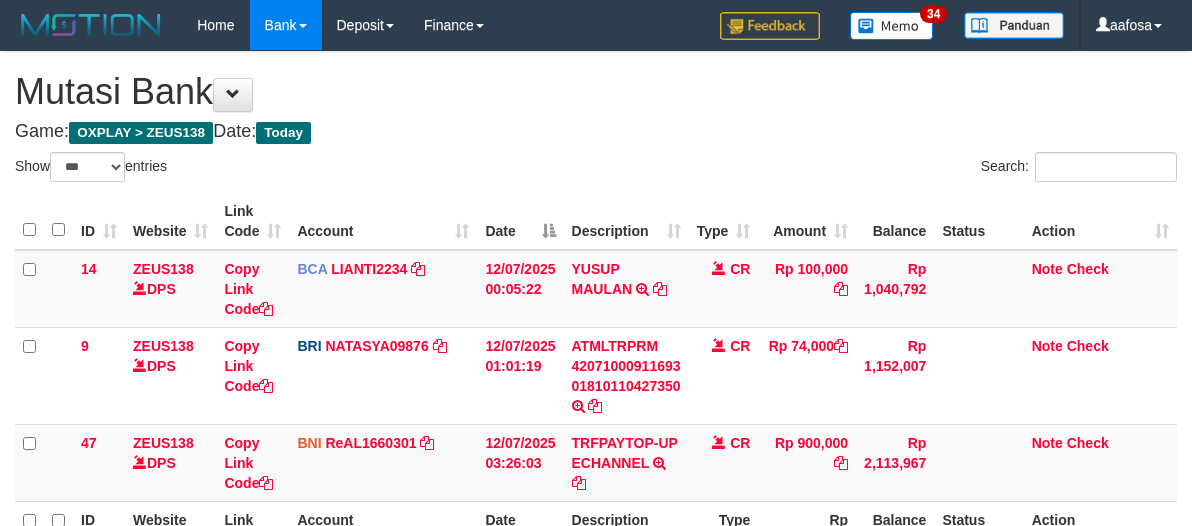 select on "***" 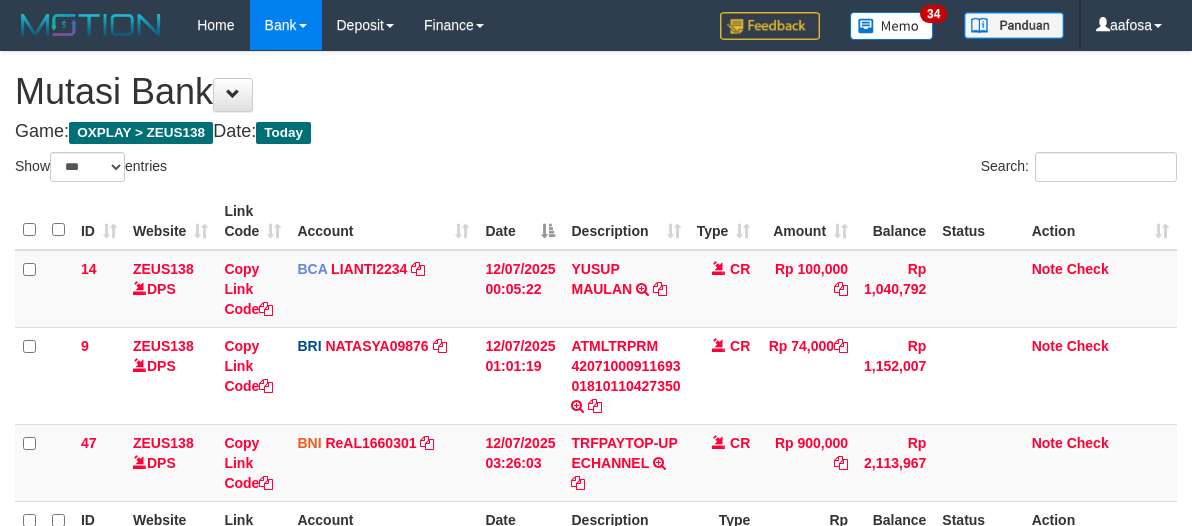 scroll, scrollTop: 226, scrollLeft: 0, axis: vertical 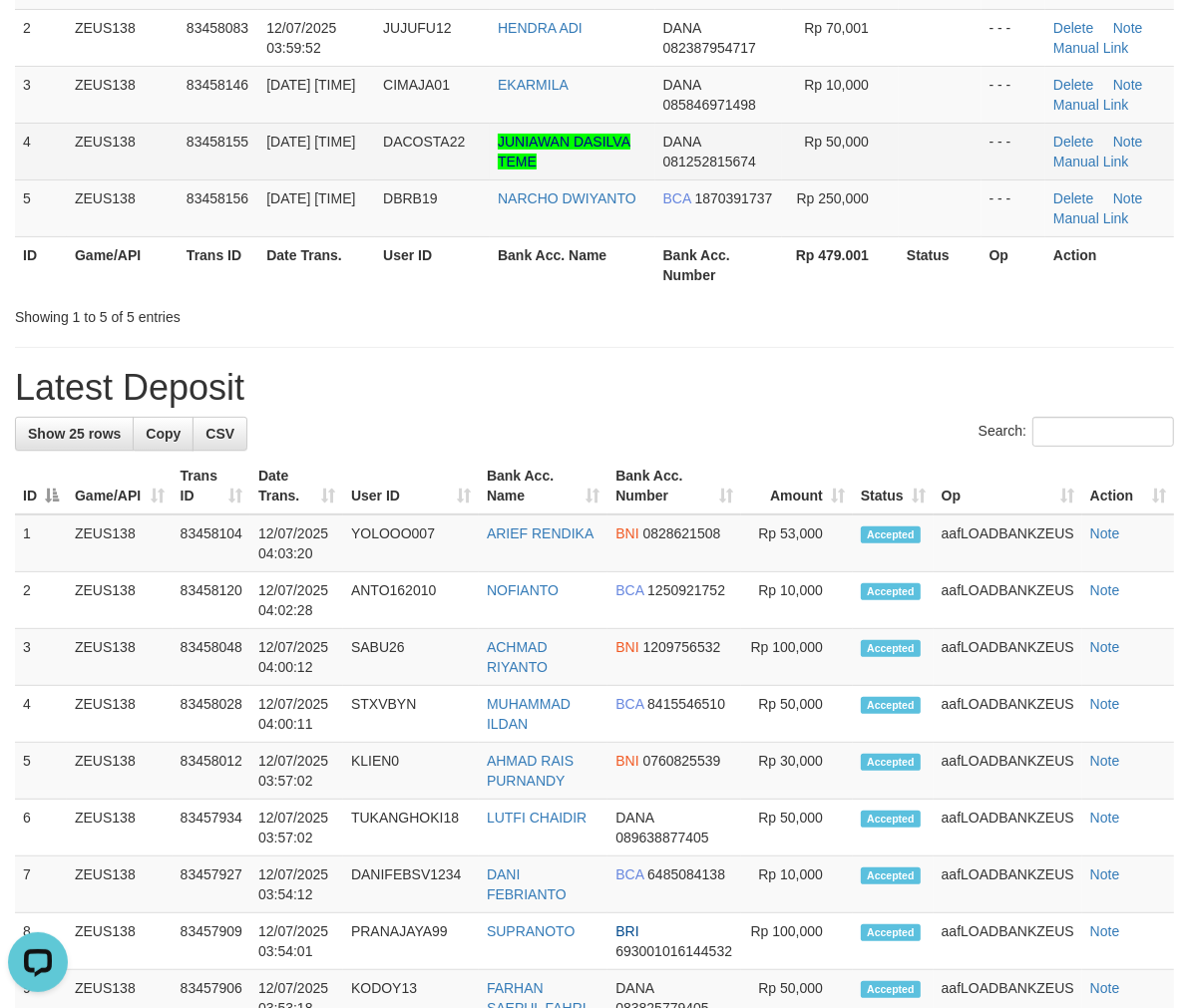 click at bounding box center (940, 151) 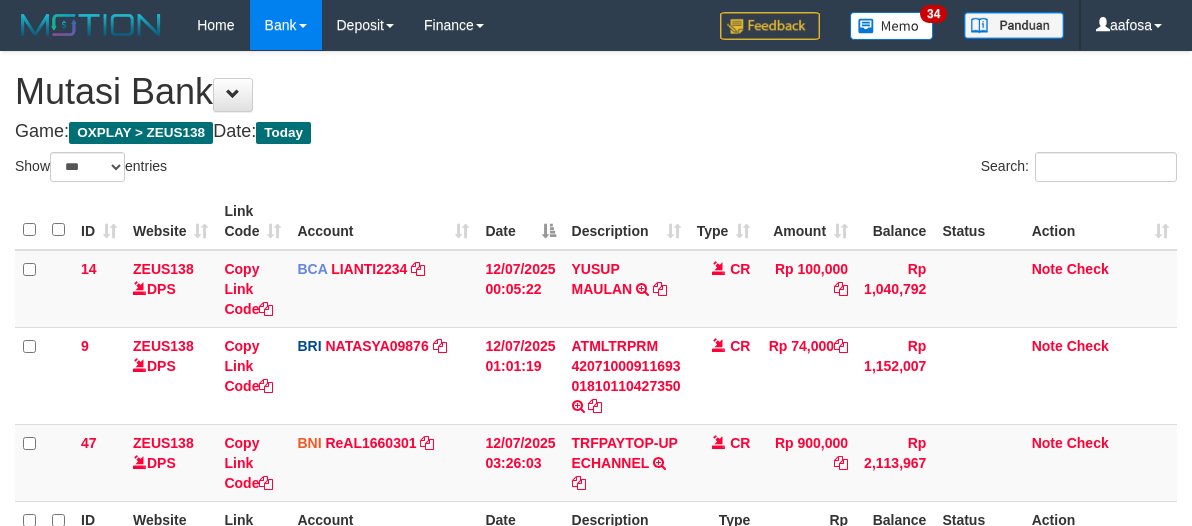 select on "***" 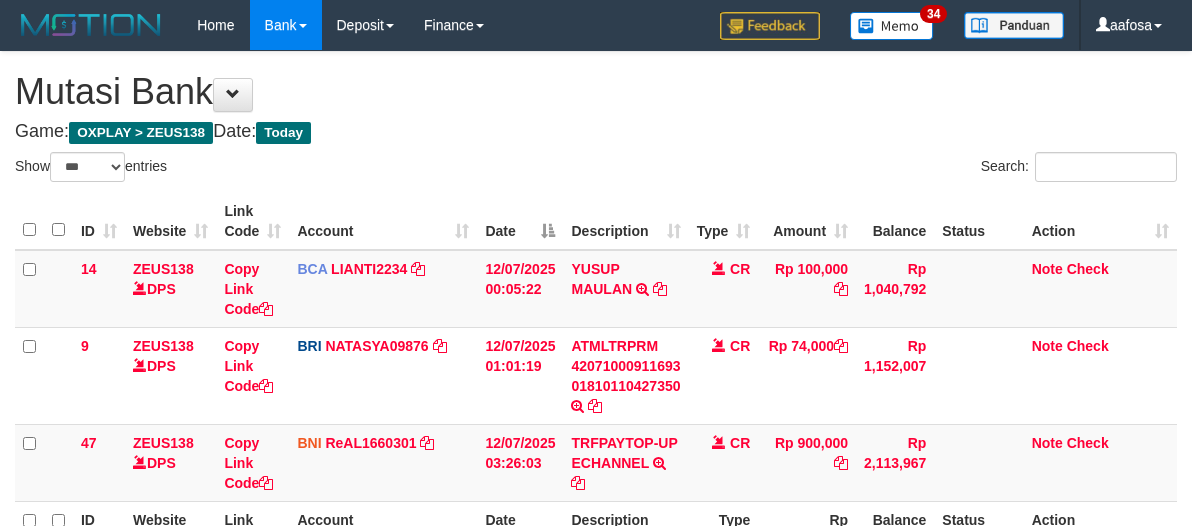 scroll, scrollTop: 226, scrollLeft: 0, axis: vertical 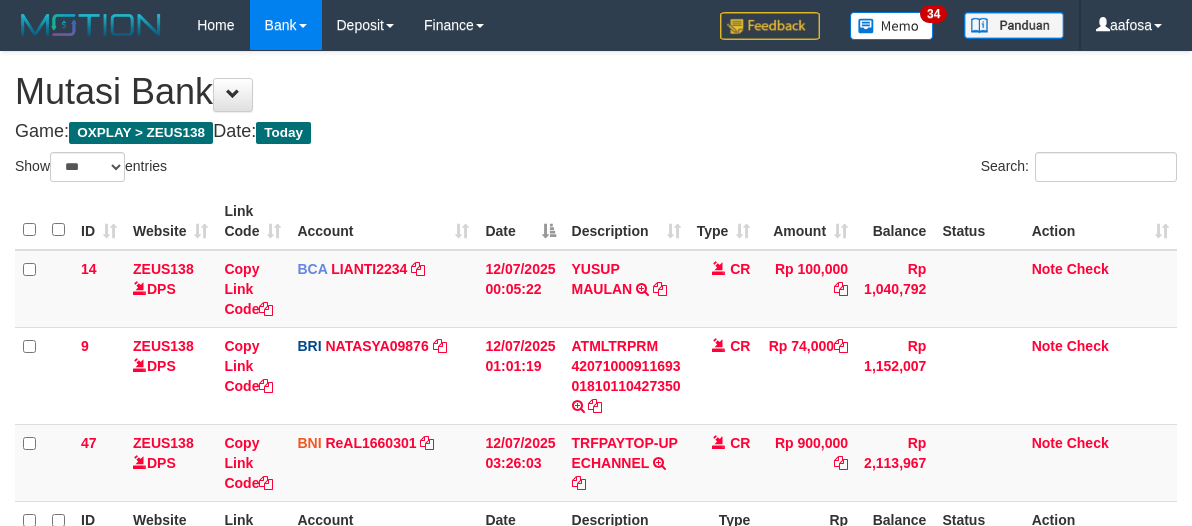 select on "***" 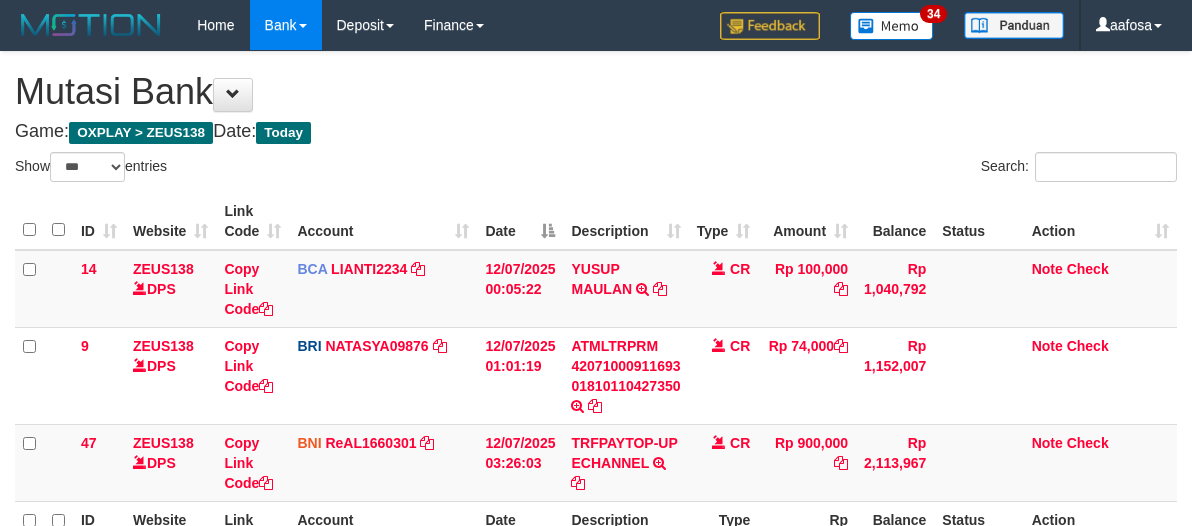 scroll, scrollTop: 226, scrollLeft: 0, axis: vertical 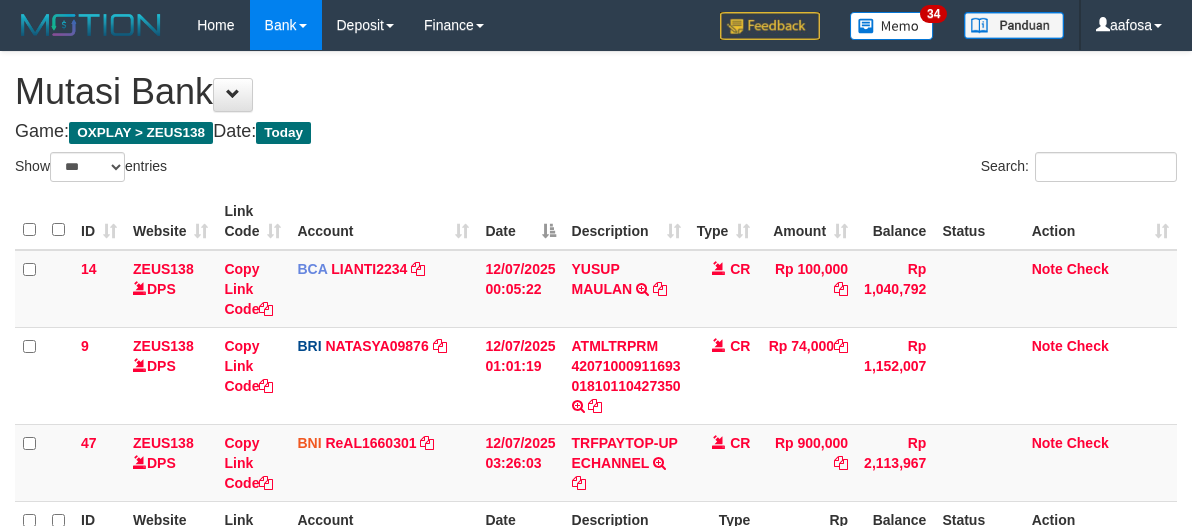 select on "***" 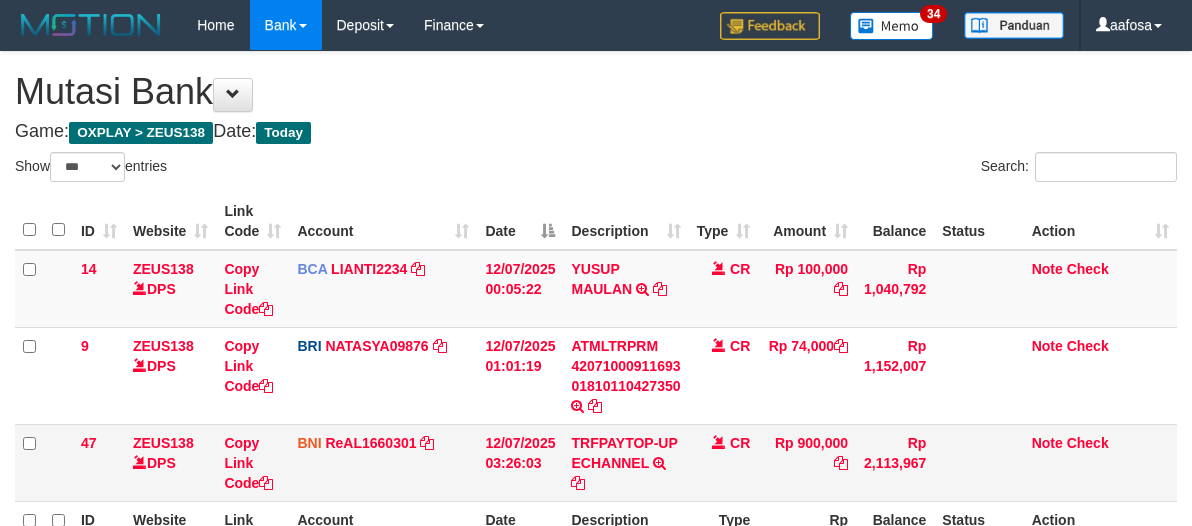 scroll, scrollTop: 226, scrollLeft: 0, axis: vertical 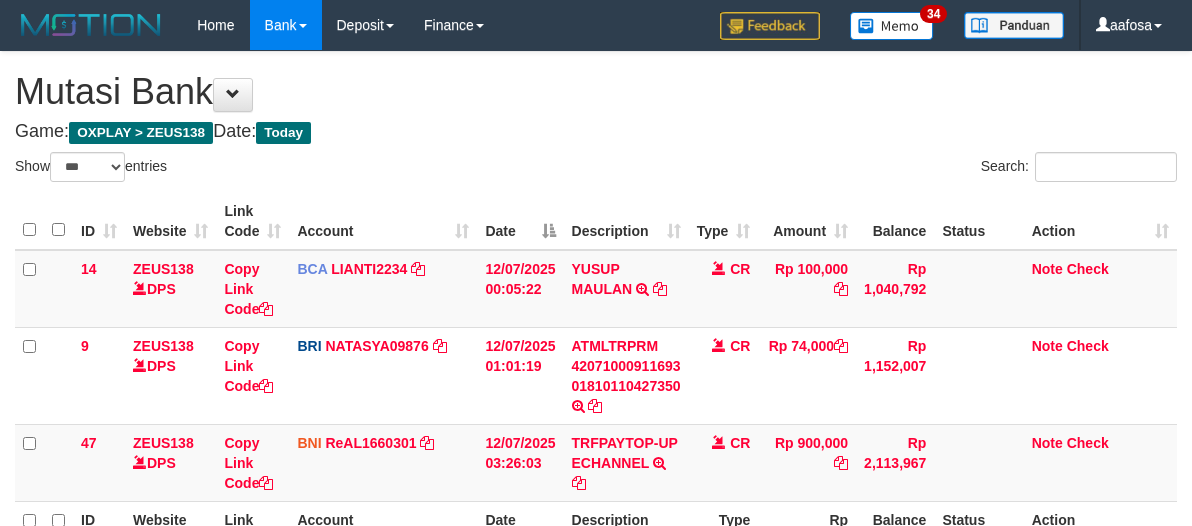 select on "***" 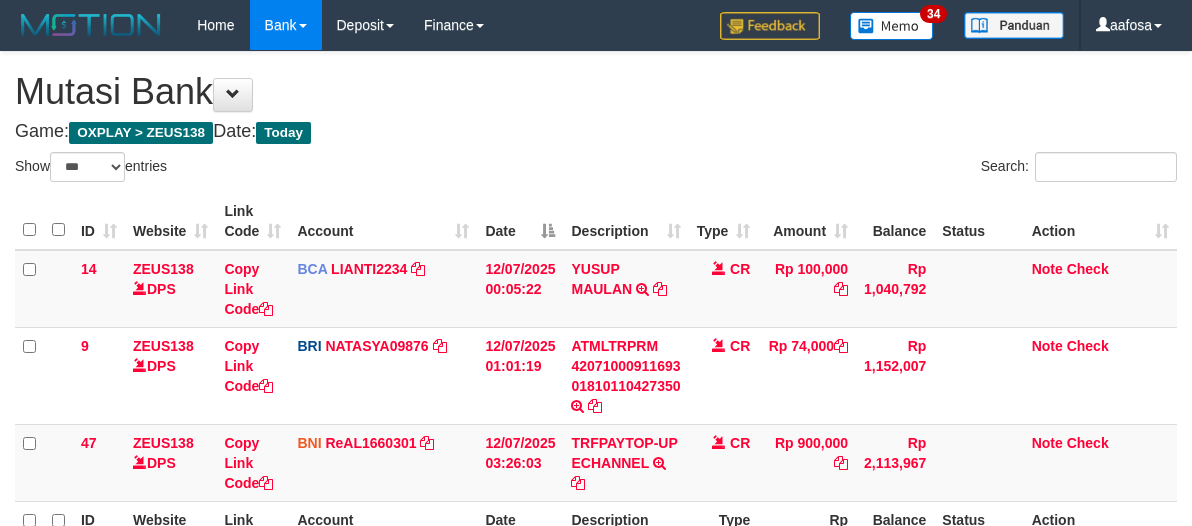 scroll, scrollTop: 226, scrollLeft: 0, axis: vertical 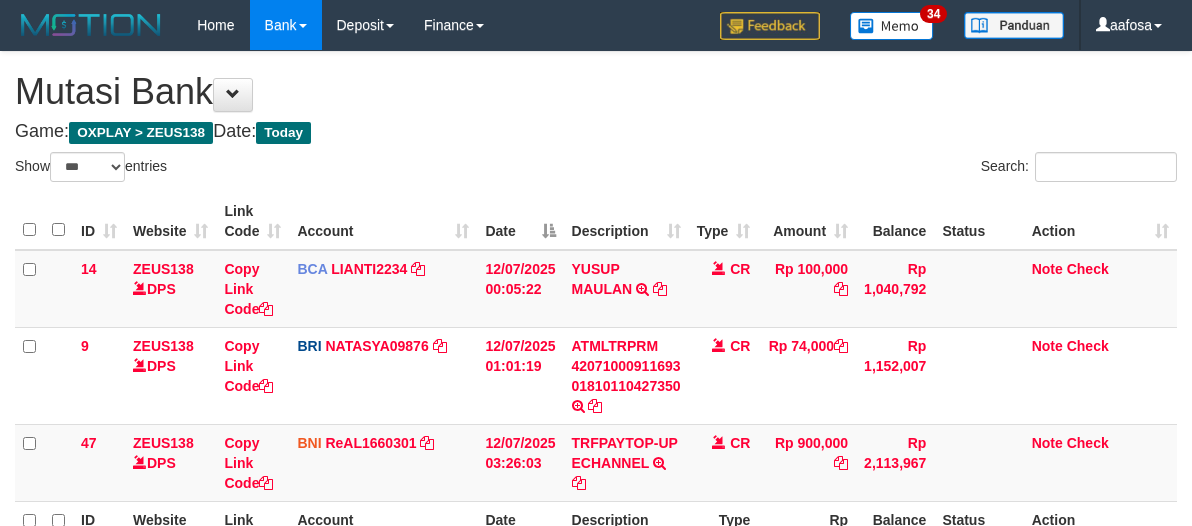 select on "***" 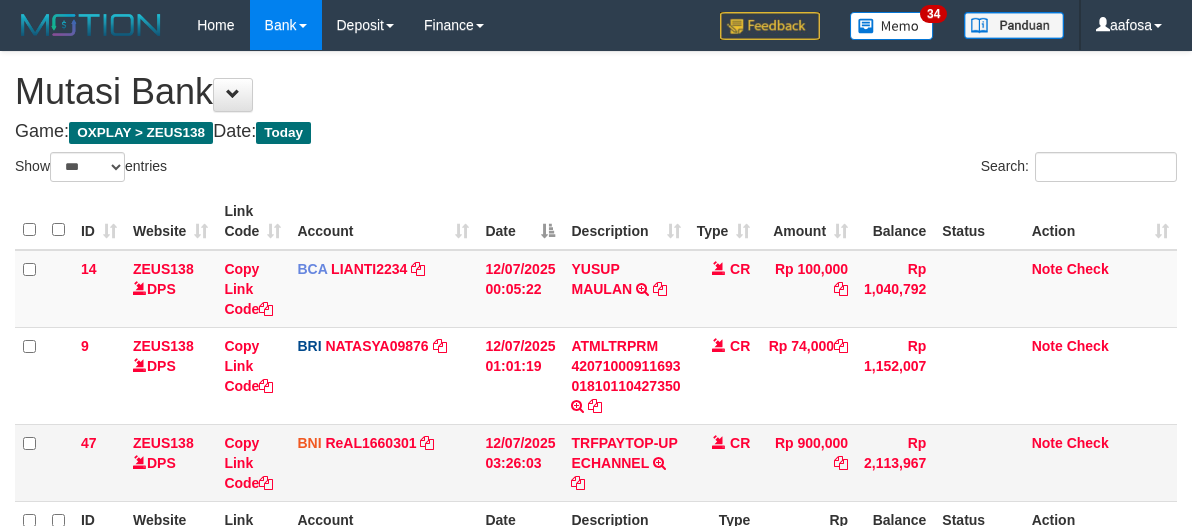 scroll, scrollTop: 226, scrollLeft: 0, axis: vertical 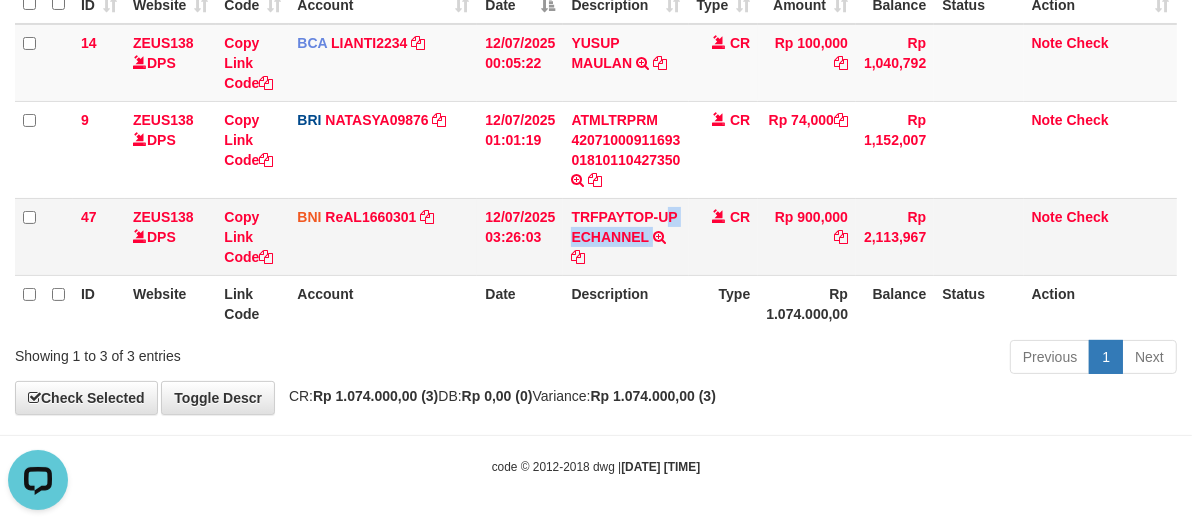 drag, startPoint x: 667, startPoint y: 222, endPoint x: 708, endPoint y: 257, distance: 53.90733 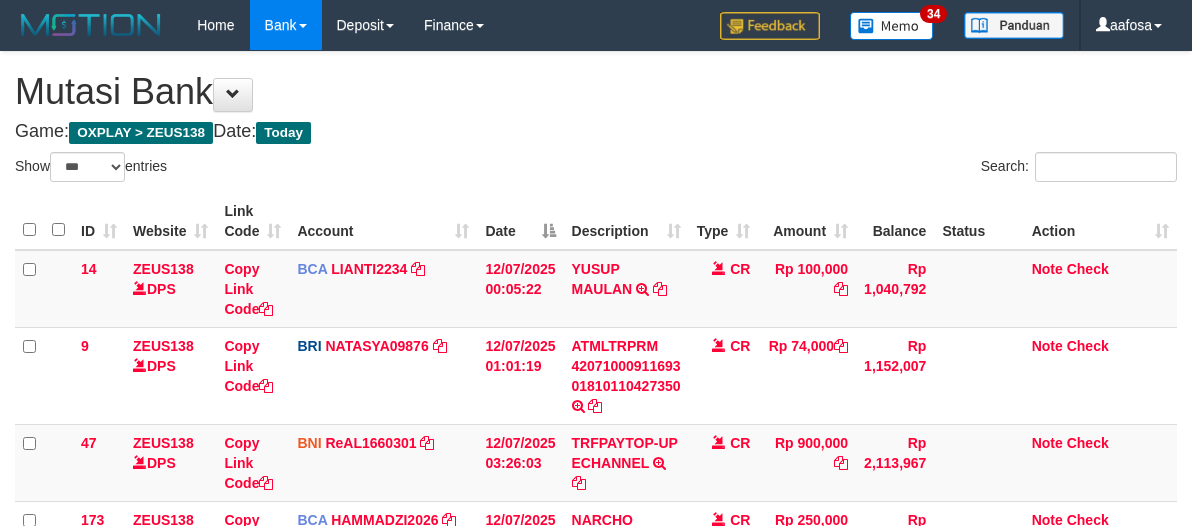 select on "***" 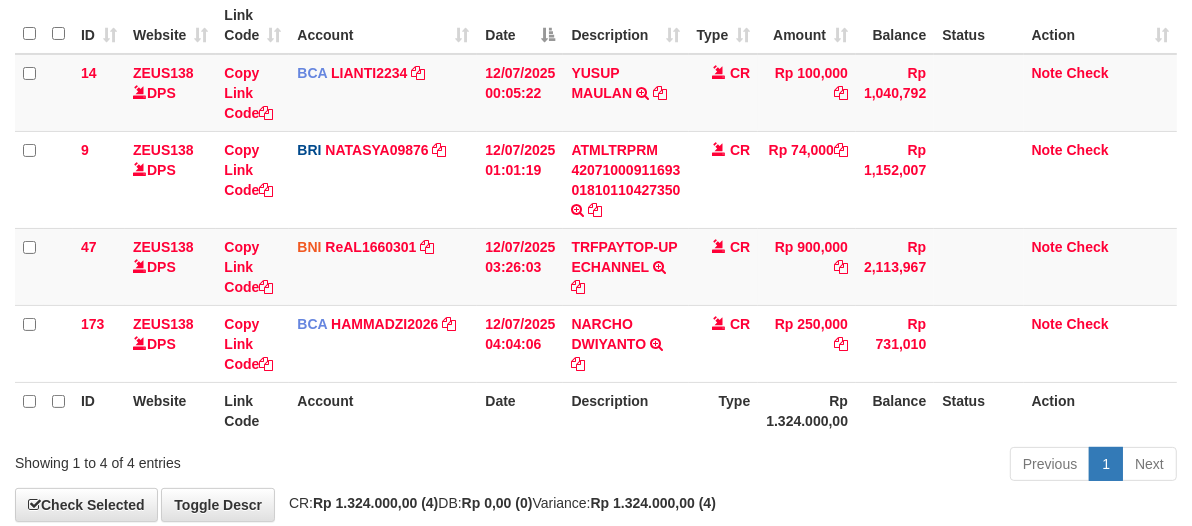 scroll, scrollTop: 226, scrollLeft: 0, axis: vertical 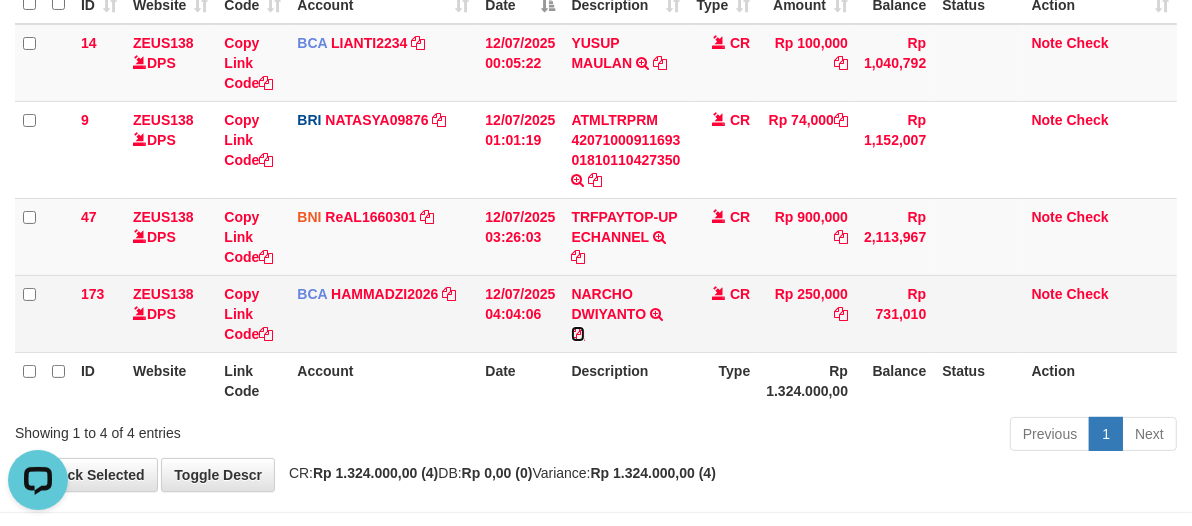 click at bounding box center (578, 334) 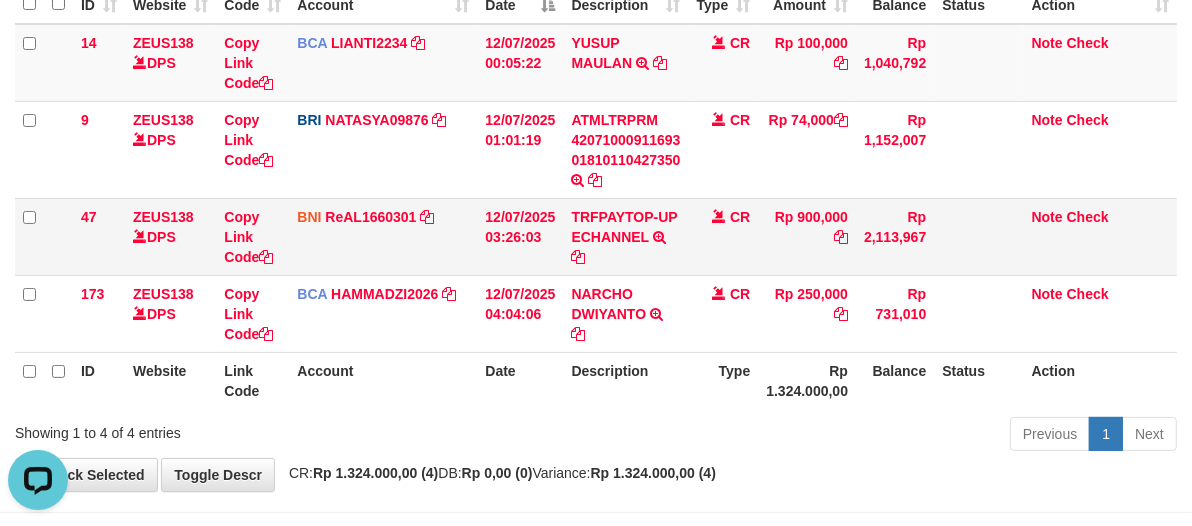click on "TRFPAYTOP-UP ECHANNEL         TRF/PAY/TOP-UP ECHANNEL" at bounding box center [625, 236] 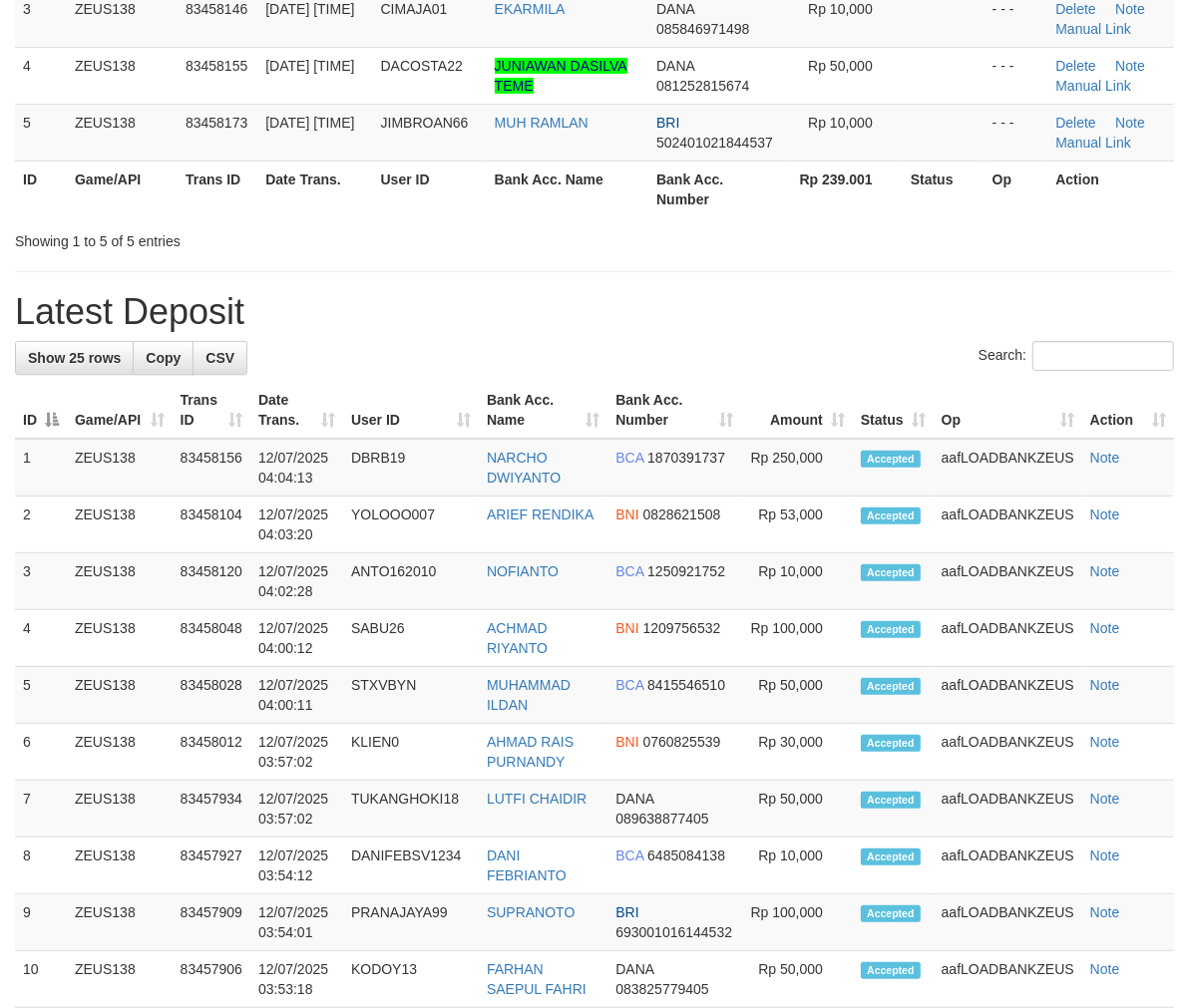 scroll, scrollTop: 297, scrollLeft: 0, axis: vertical 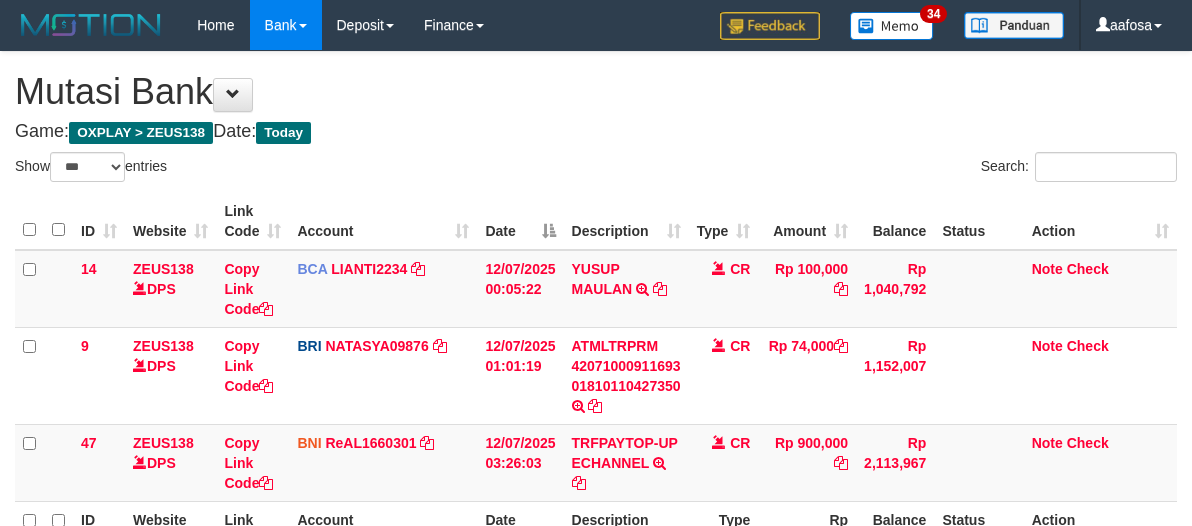 select on "***" 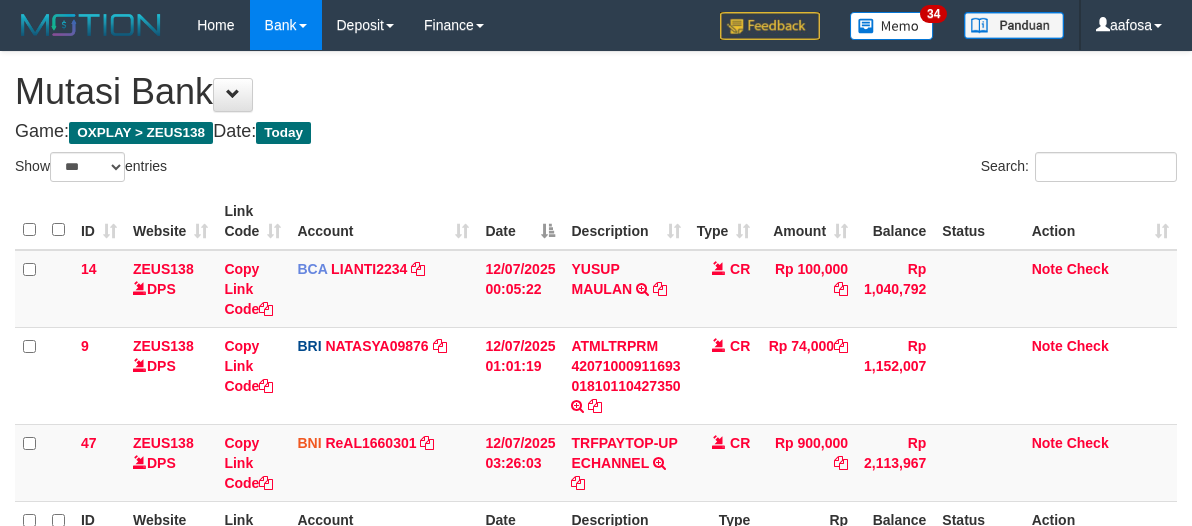 scroll, scrollTop: 226, scrollLeft: 0, axis: vertical 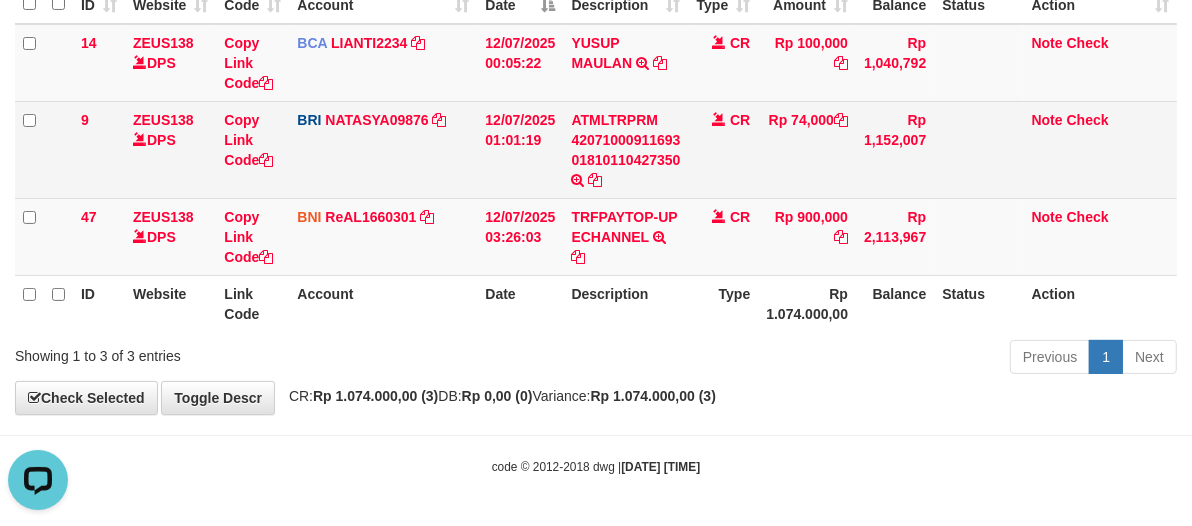 drag, startPoint x: 746, startPoint y: 160, endPoint x: 747, endPoint y: 173, distance: 13.038404 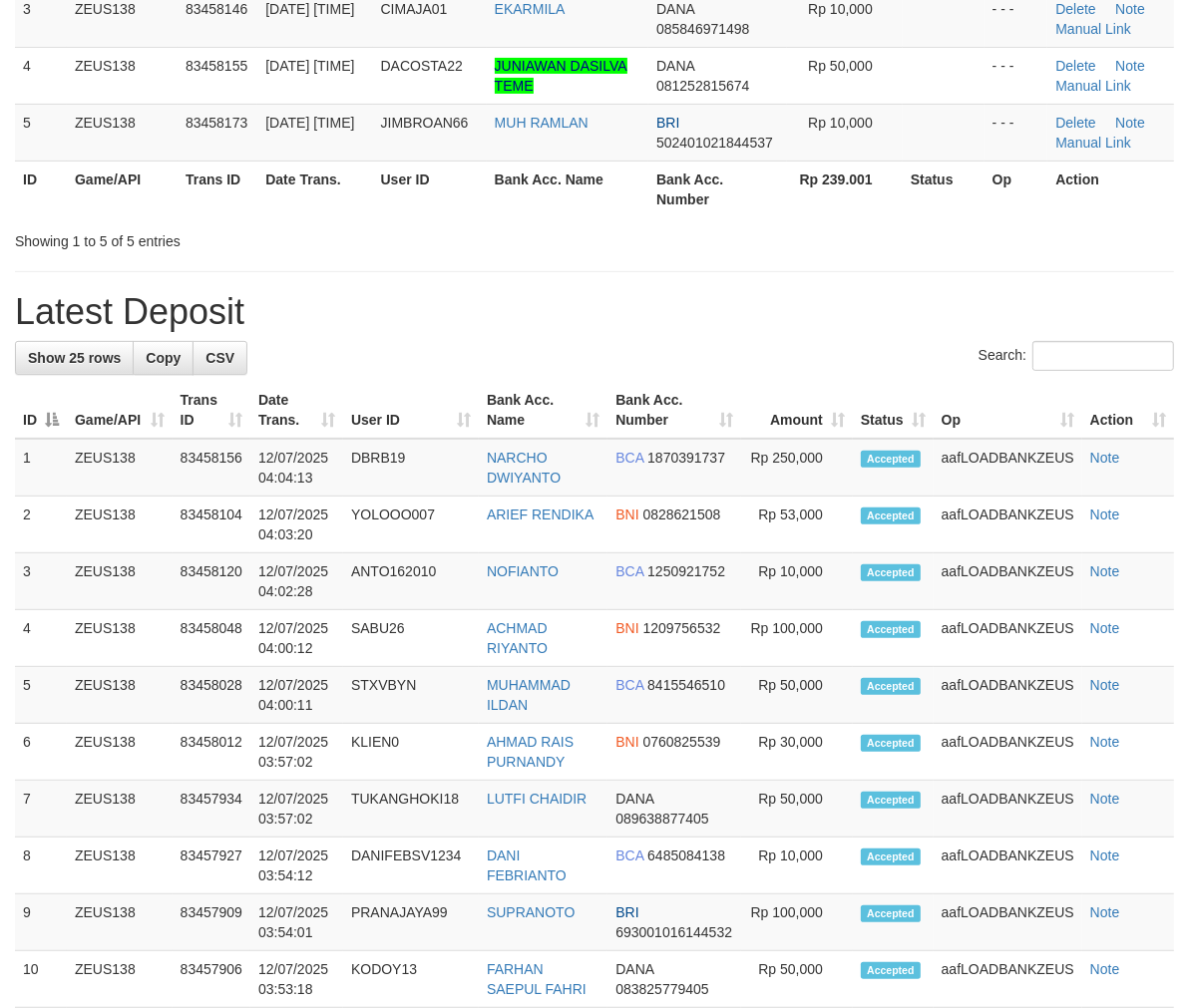 scroll, scrollTop: 297, scrollLeft: 0, axis: vertical 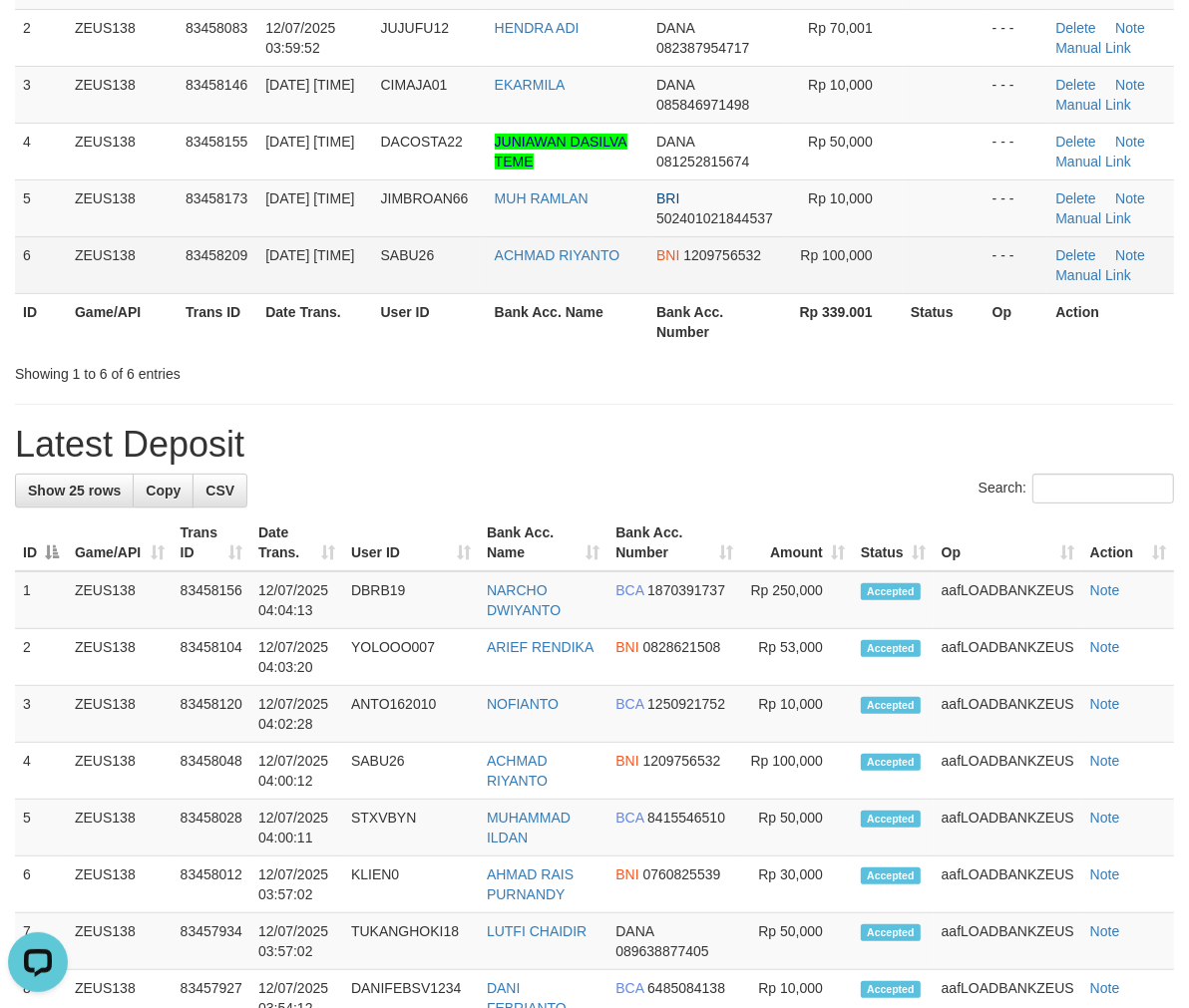 click on "ACHMAD RIYANTO" at bounding box center [568, 264] 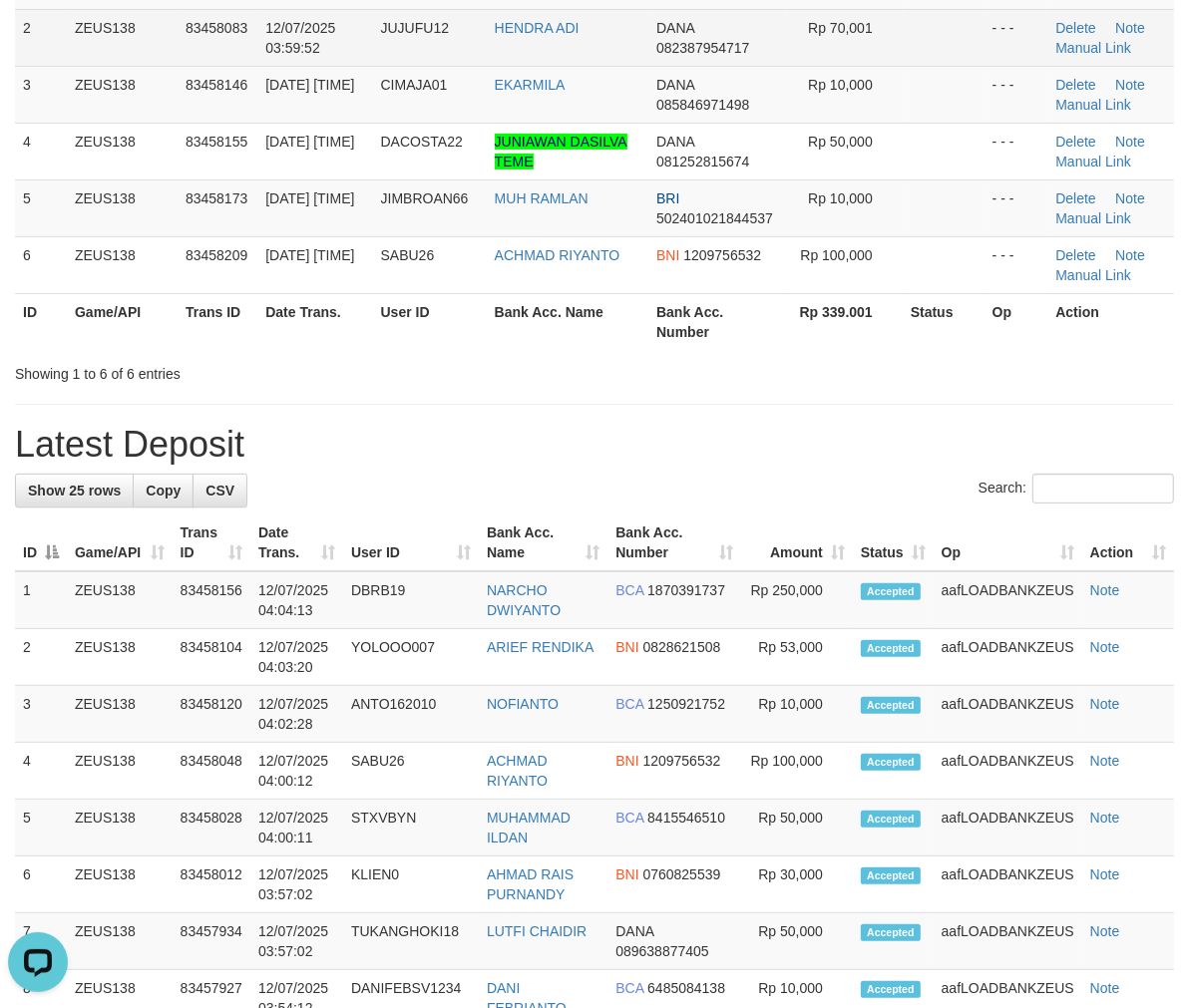 scroll, scrollTop: 303, scrollLeft: 0, axis: vertical 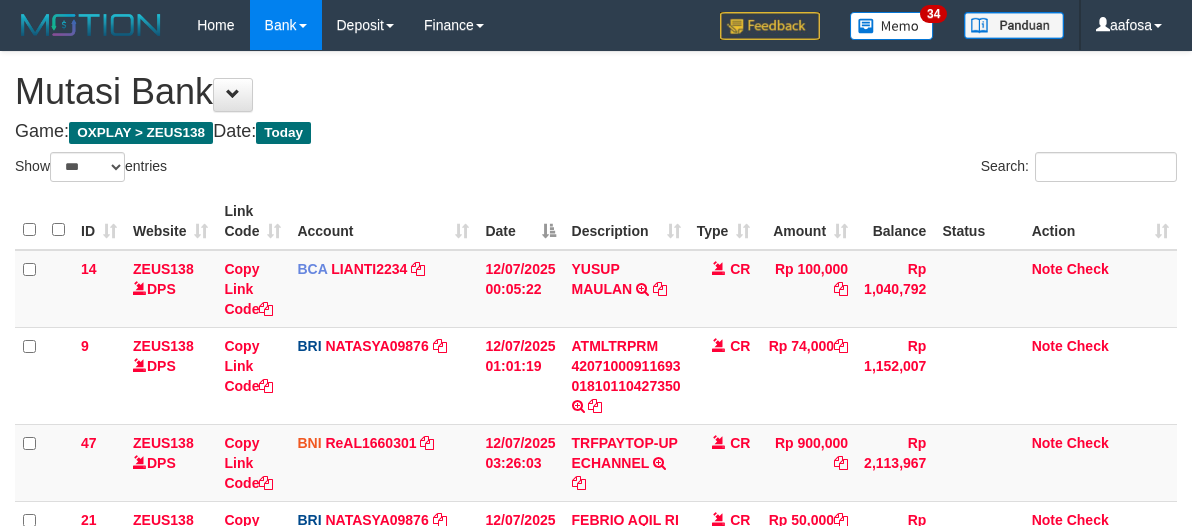 select on "***" 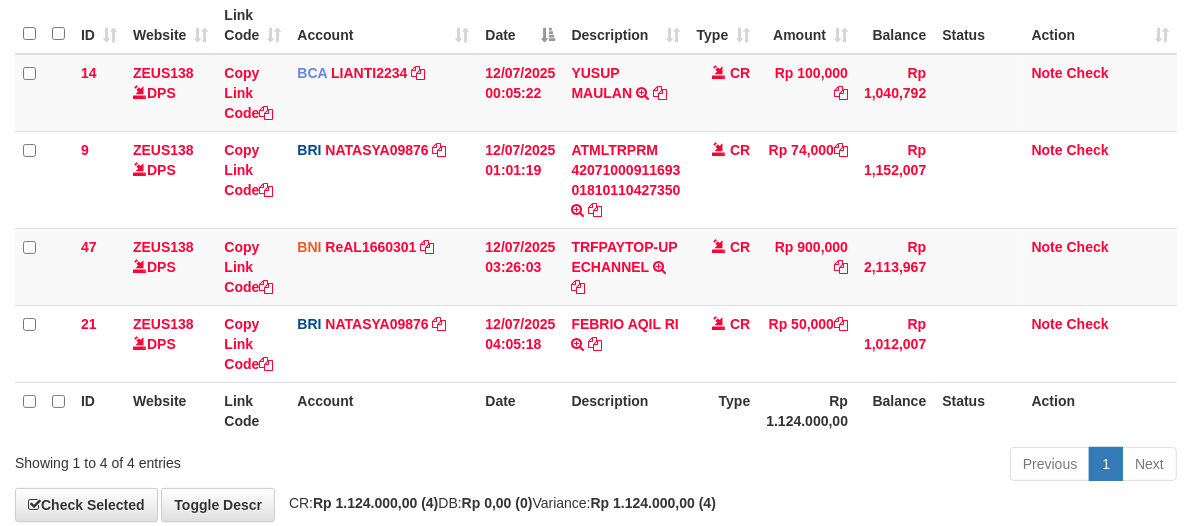 scroll, scrollTop: 226, scrollLeft: 0, axis: vertical 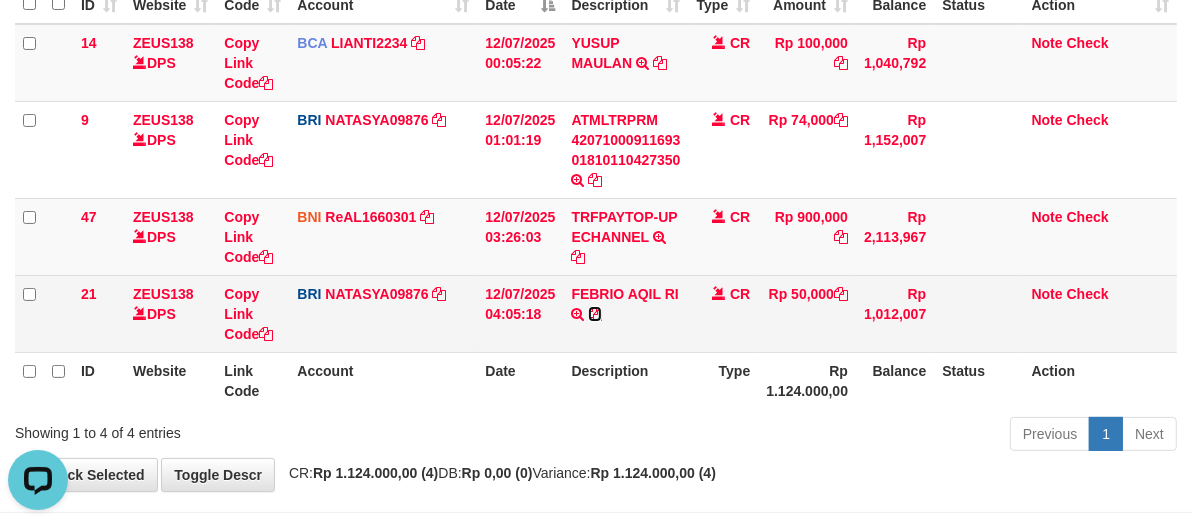 click at bounding box center [595, 314] 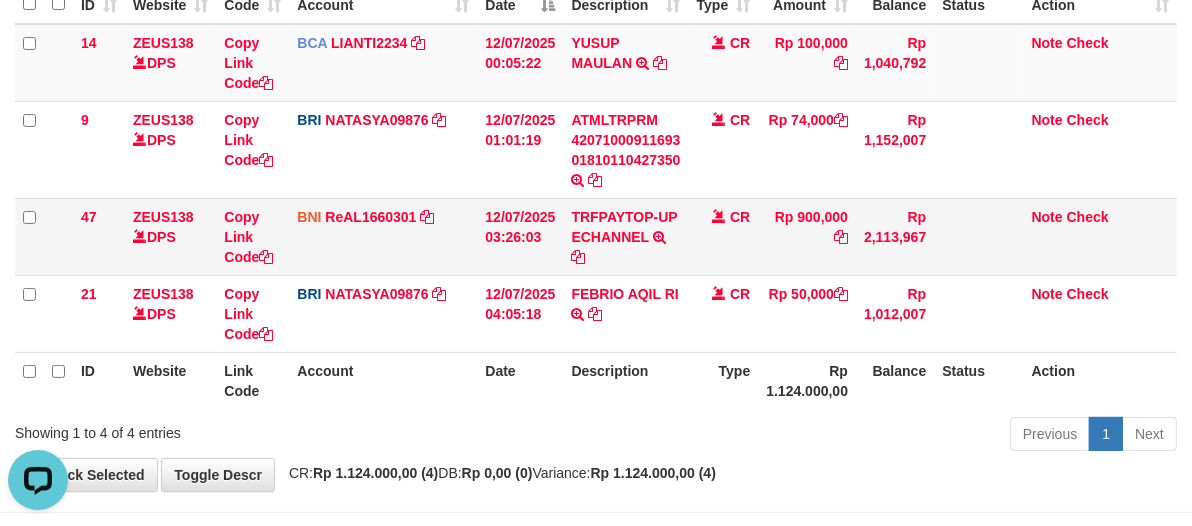 click on "12/07/2025 03:26:03" at bounding box center [520, 236] 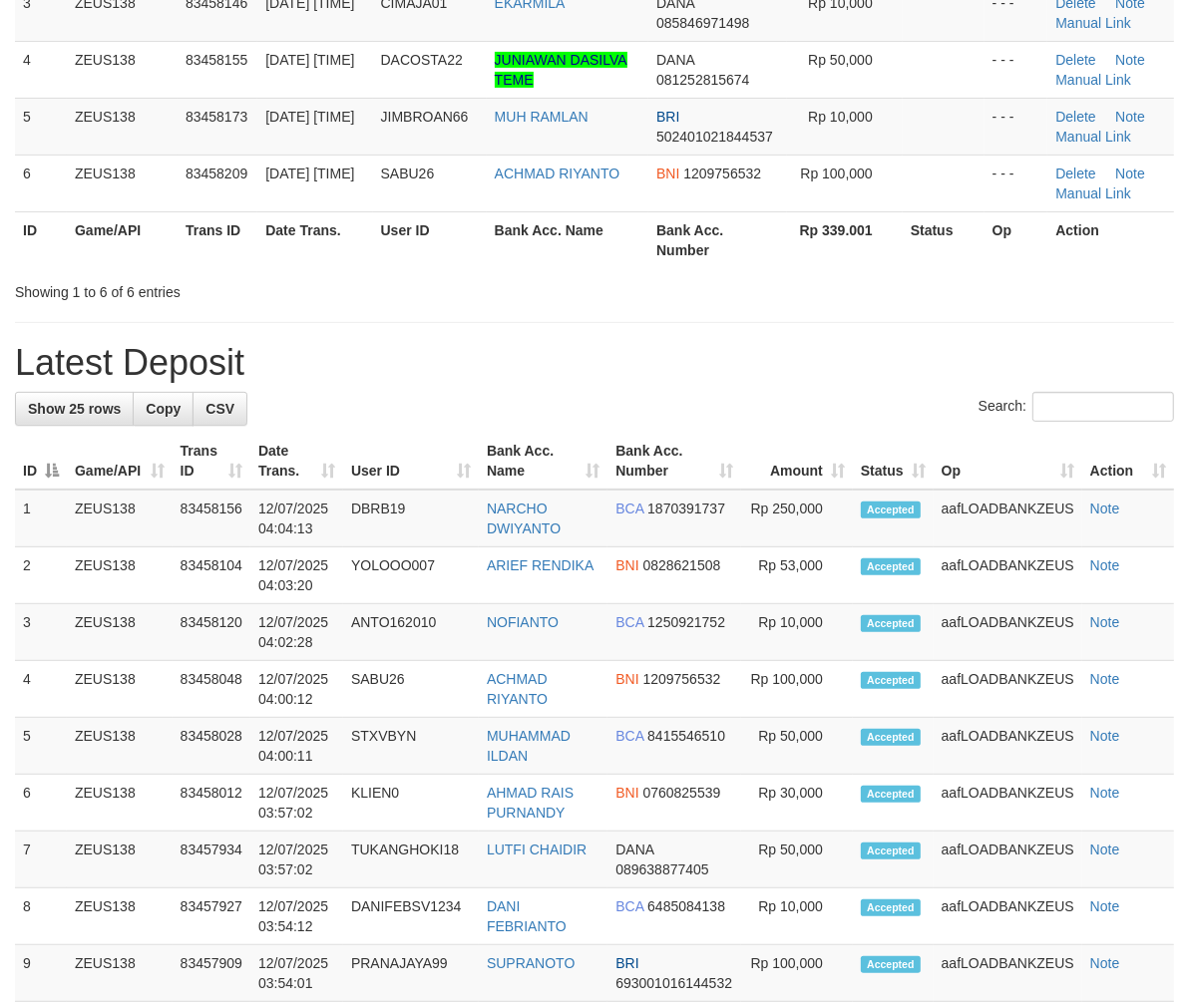 scroll, scrollTop: 303, scrollLeft: 0, axis: vertical 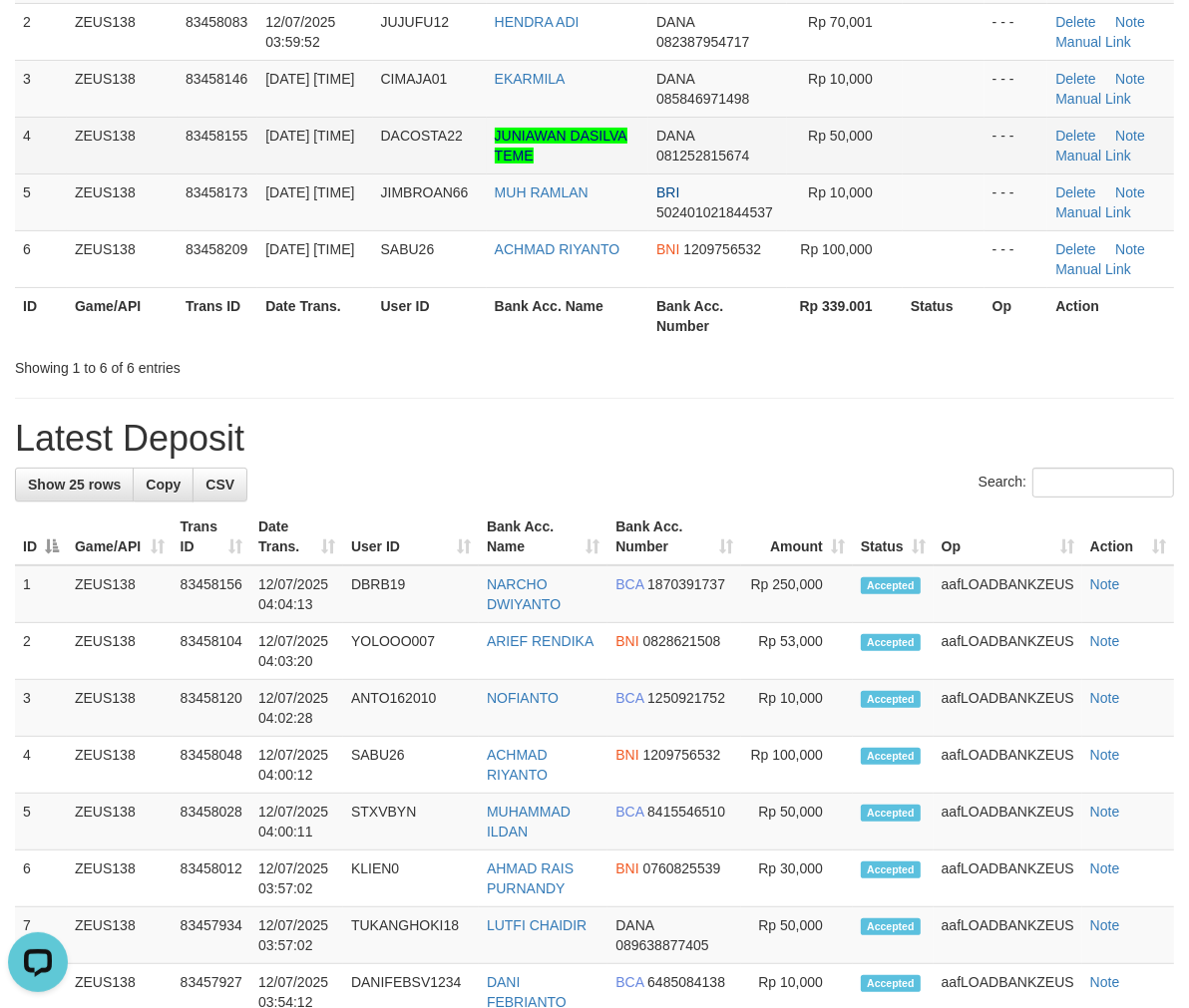 drag, startPoint x: 924, startPoint y: 143, endPoint x: 883, endPoint y: 142, distance: 41.01219 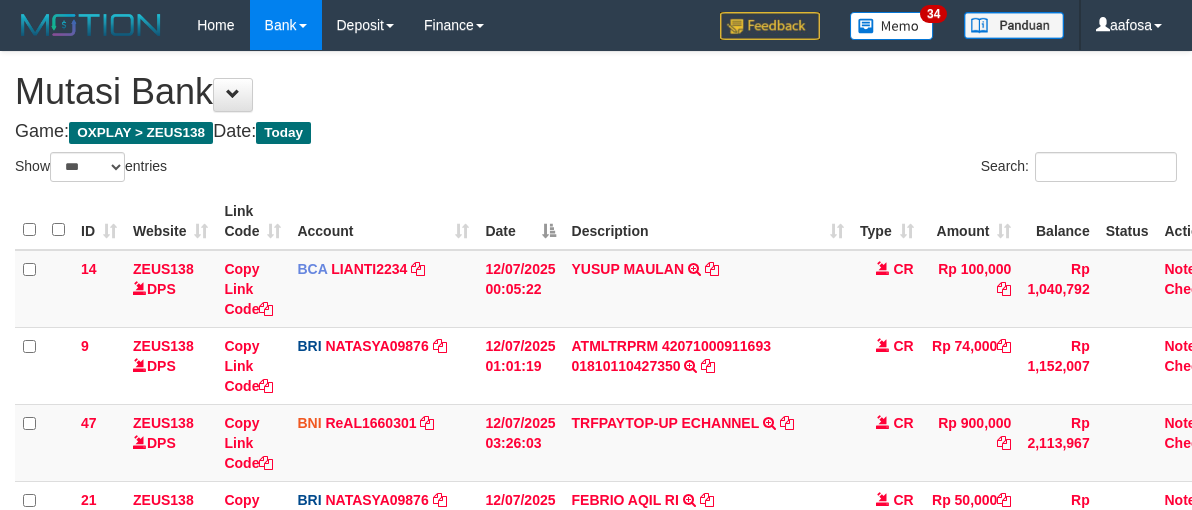 select on "***" 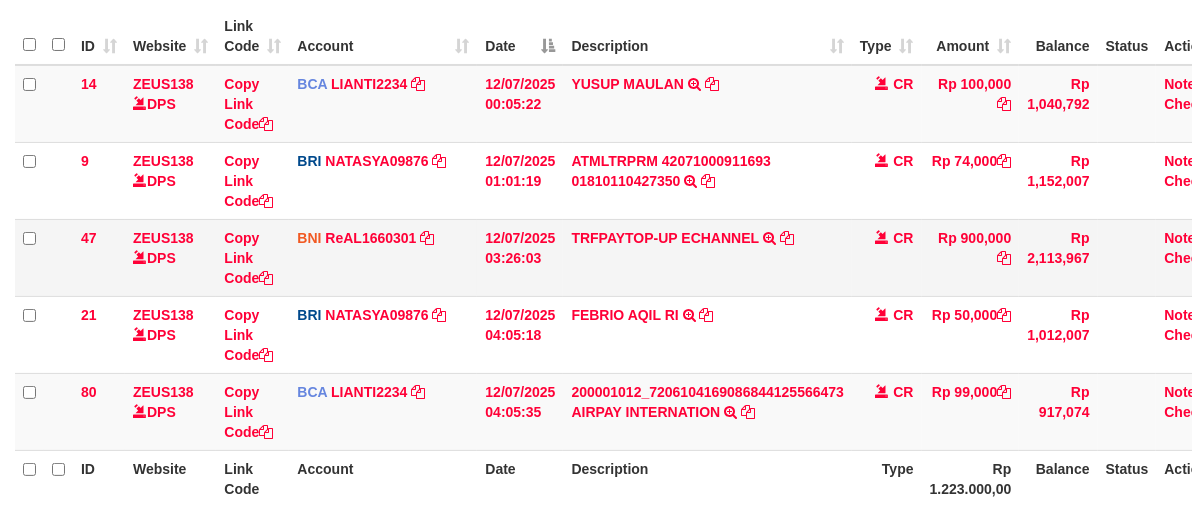 click on "TRFPAYTOP-UP ECHANNEL         TRF/PAY/TOP-UP ECHANNEL" at bounding box center [707, 257] 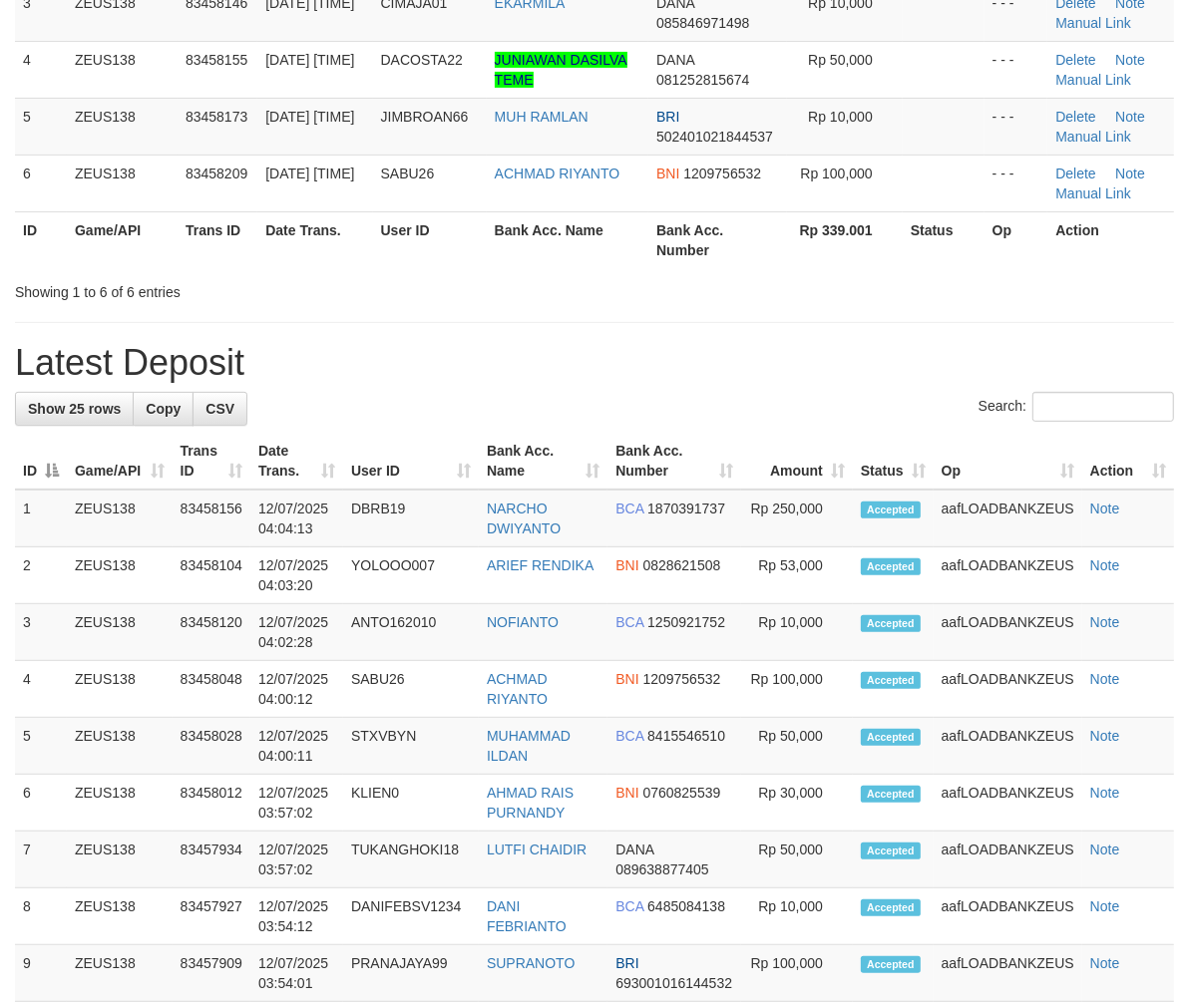 scroll, scrollTop: 303, scrollLeft: 0, axis: vertical 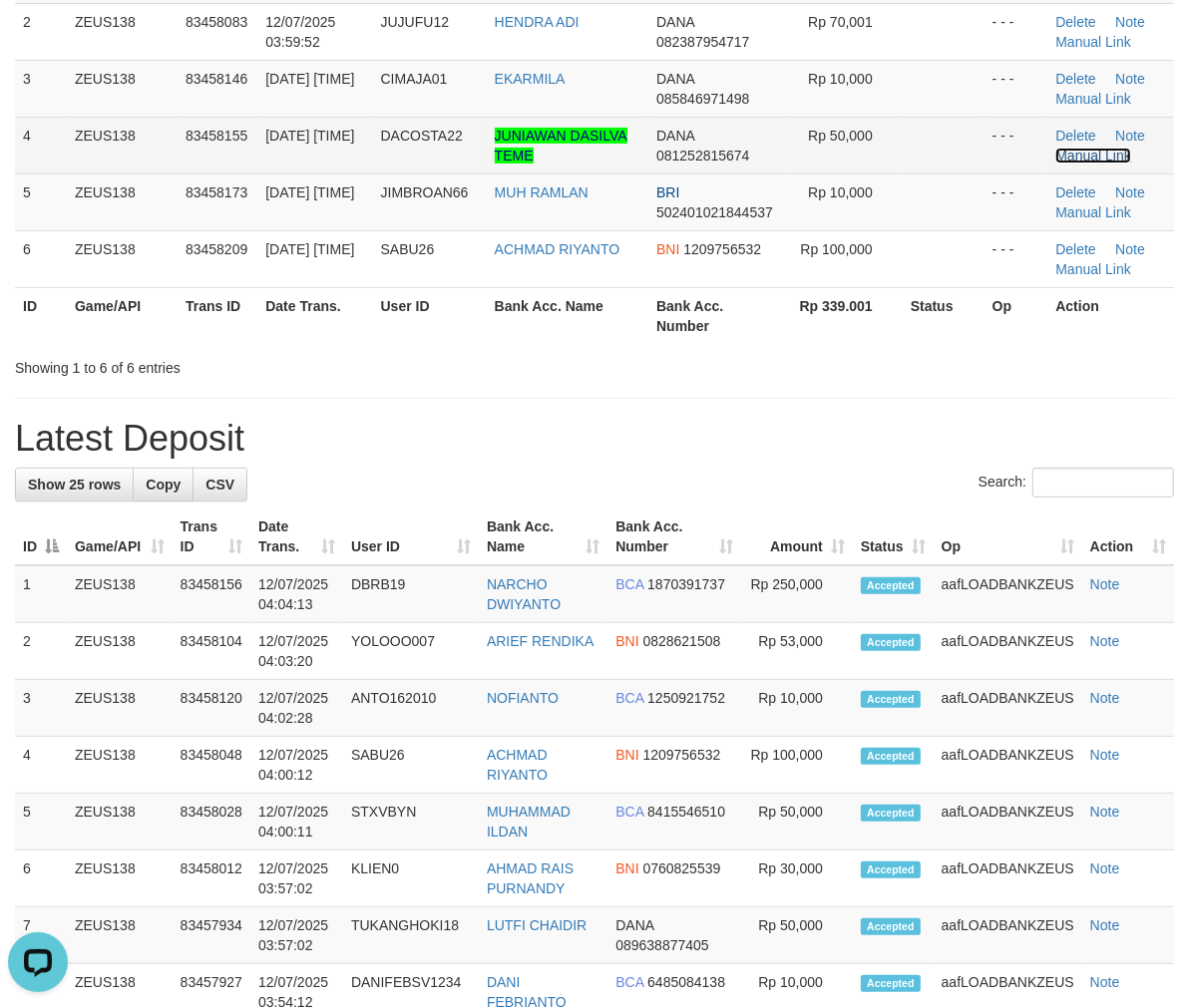 click on "Manual Link" at bounding box center [1093, 156] 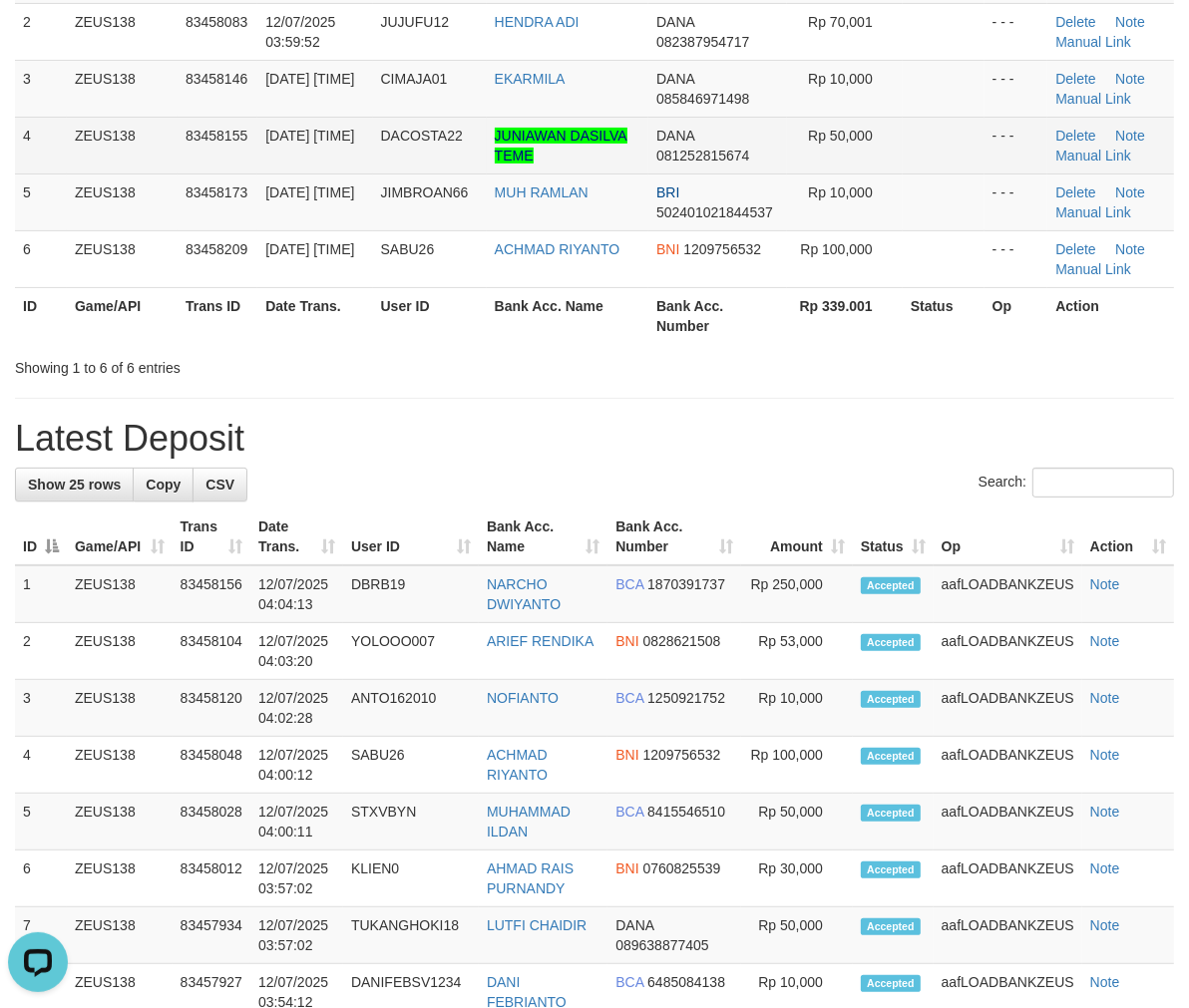 click on "12/07/2025 04:02:41" at bounding box center (314, 145) 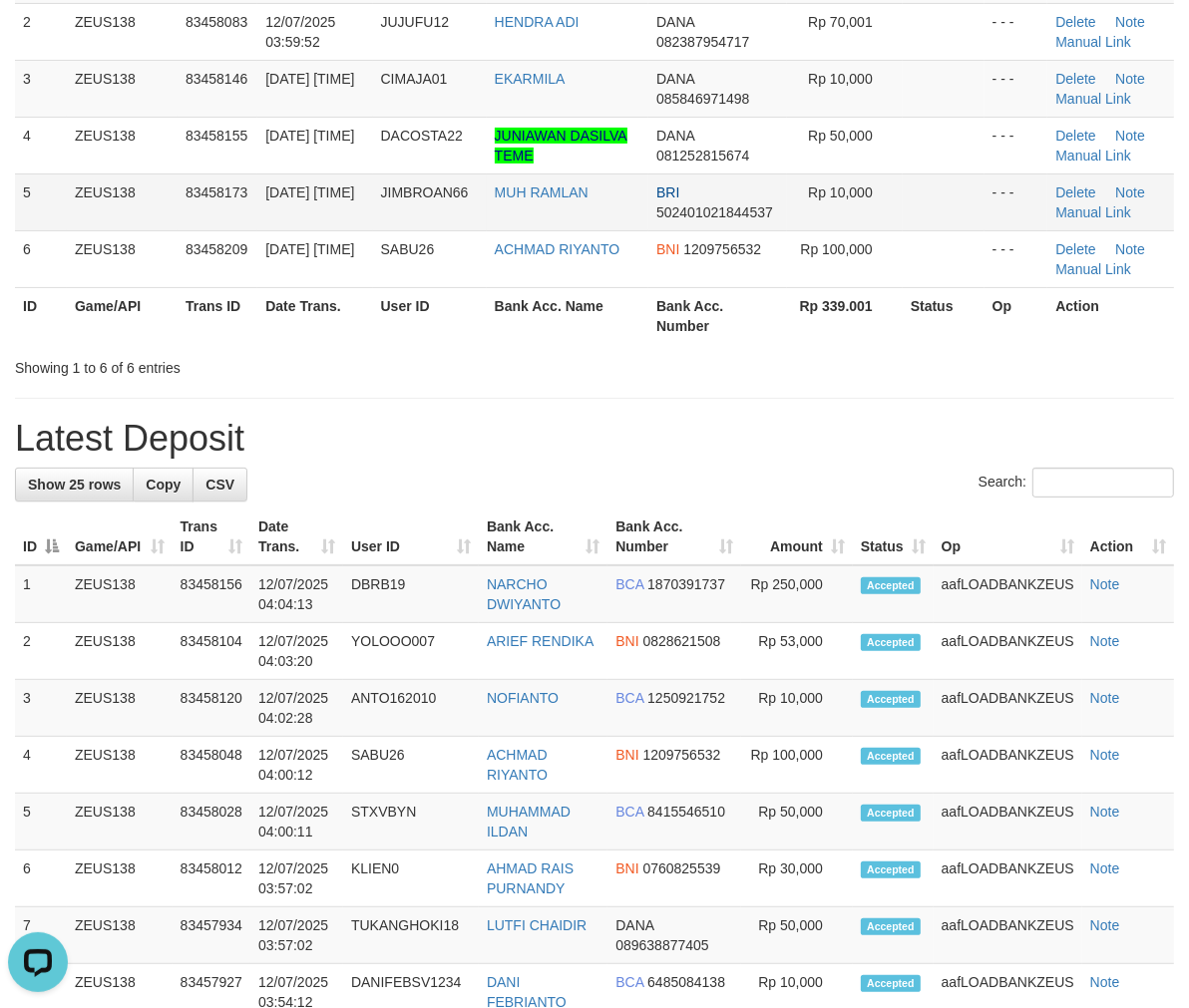 click on "MUH RAMLAN" at bounding box center (568, 201) 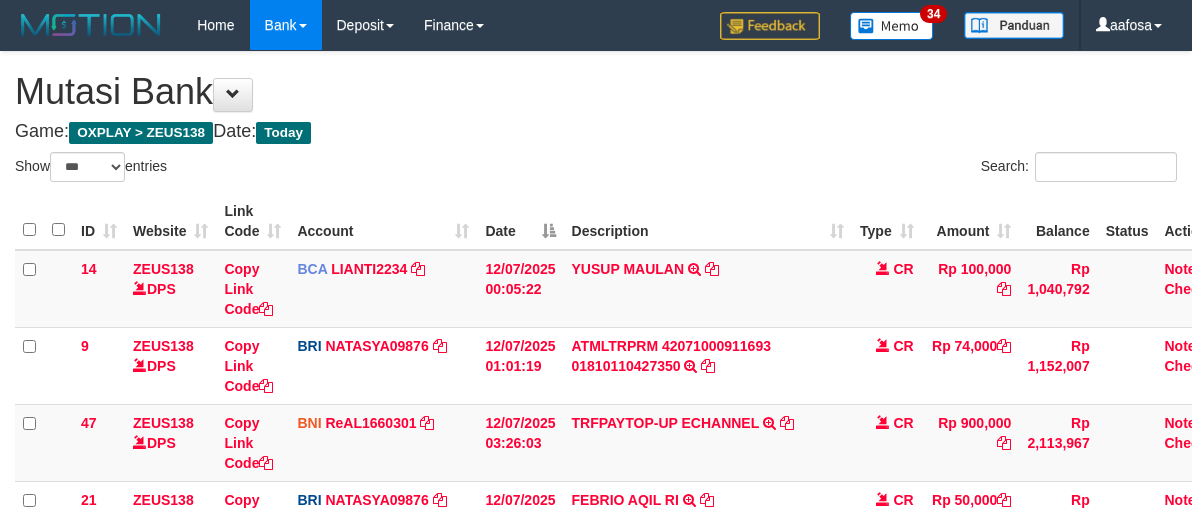 select on "***" 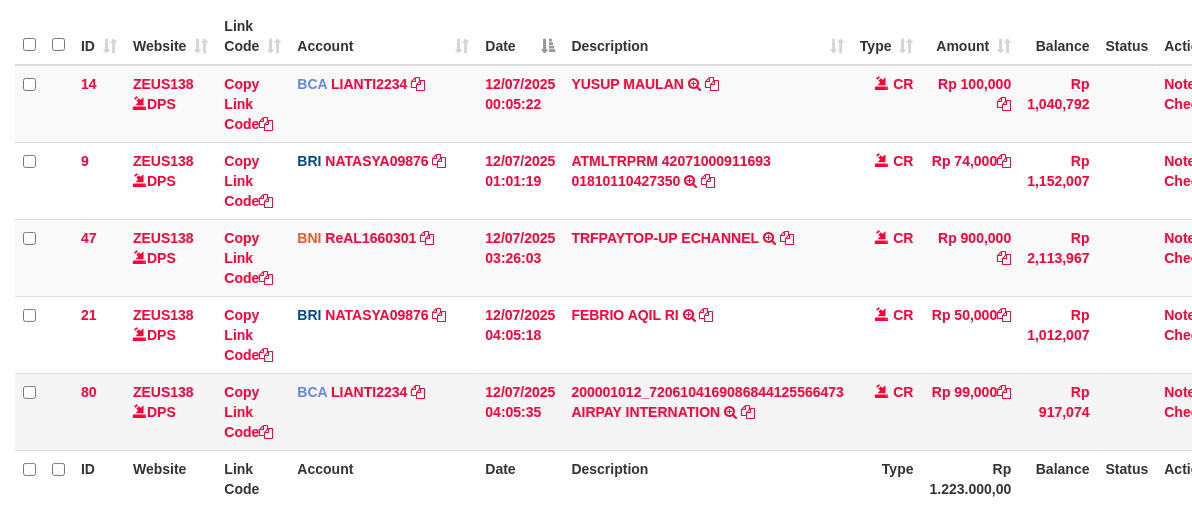 scroll, scrollTop: 226, scrollLeft: 0, axis: vertical 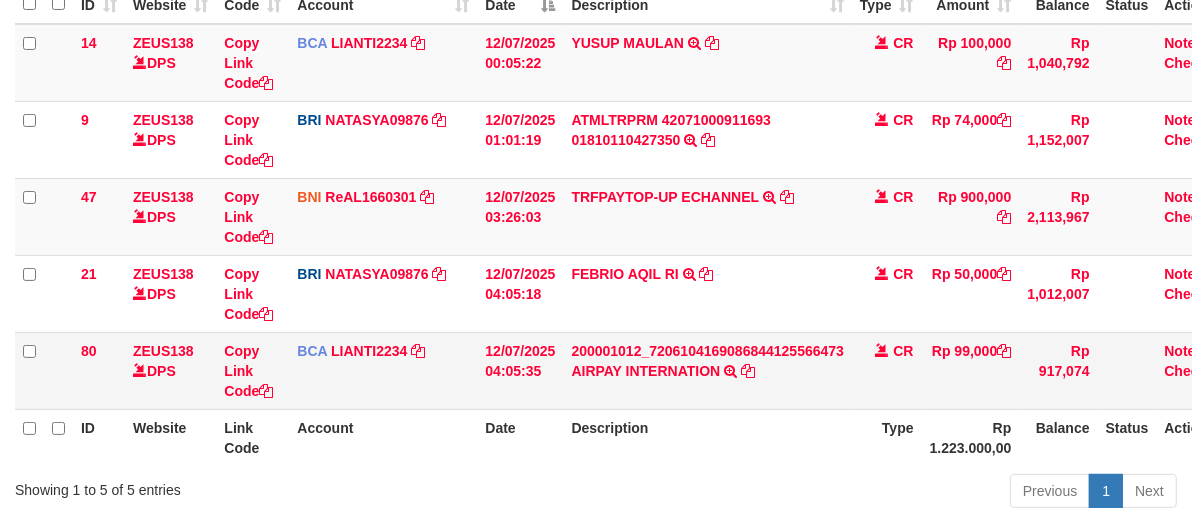 drag, startPoint x: 970, startPoint y: 345, endPoint x: 1027, endPoint y: 344, distance: 57.00877 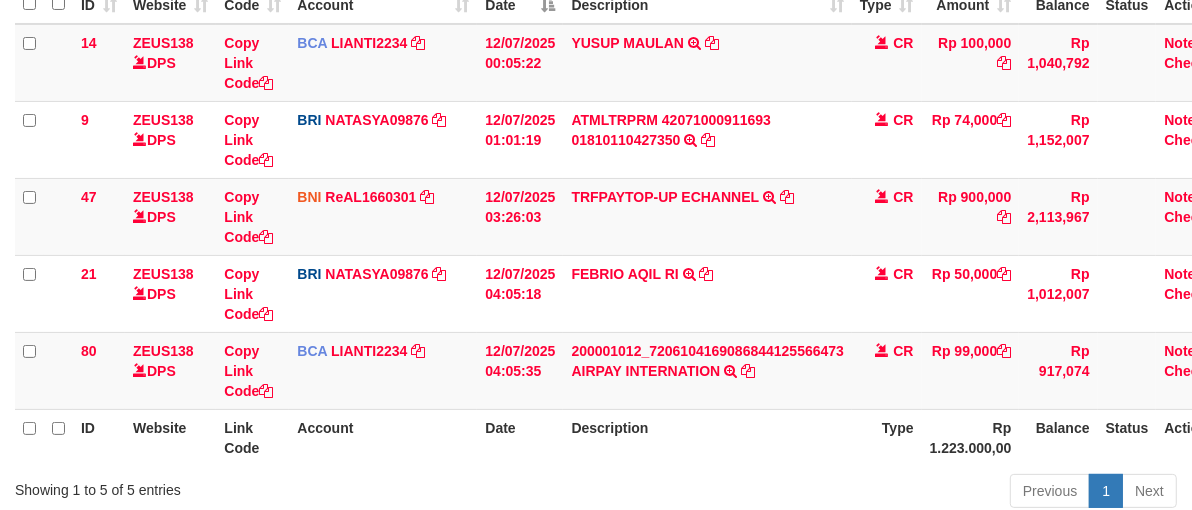 copy on "99,000" 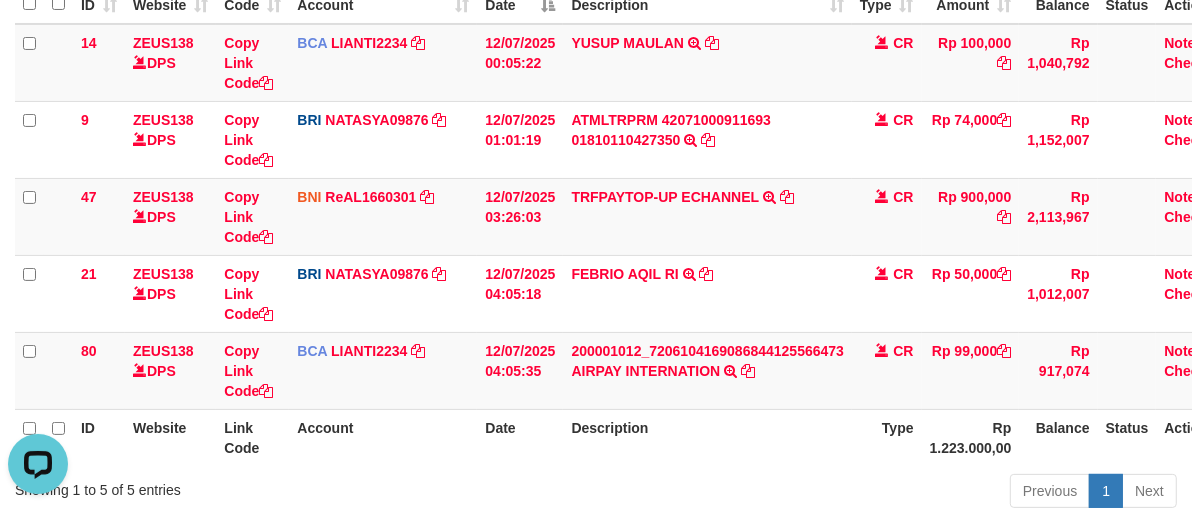 scroll, scrollTop: 0, scrollLeft: 0, axis: both 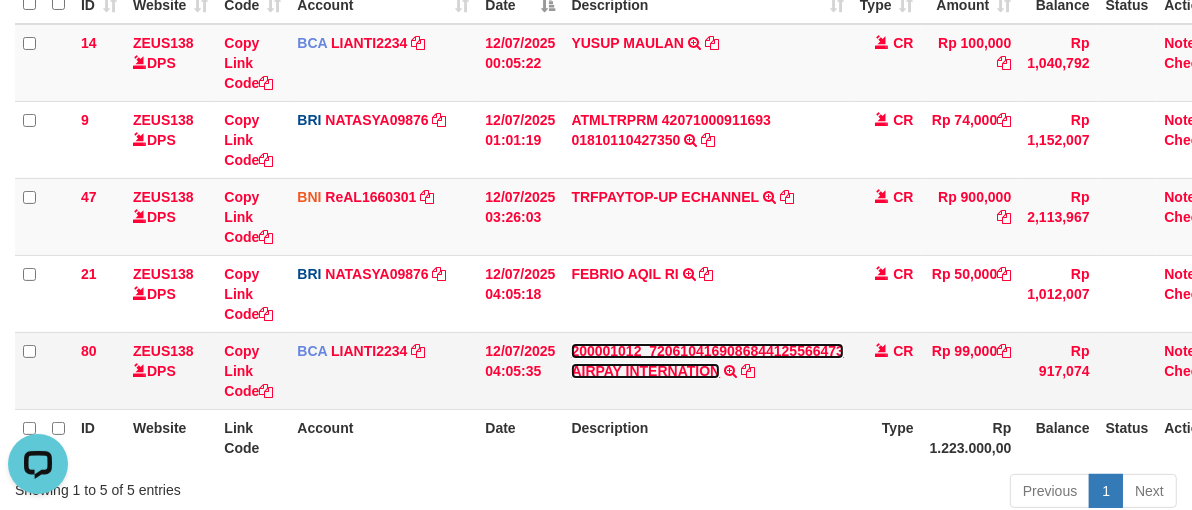click on "200001012_7206104169086844125566473 AIRPAY INTERNATION" at bounding box center [707, 361] 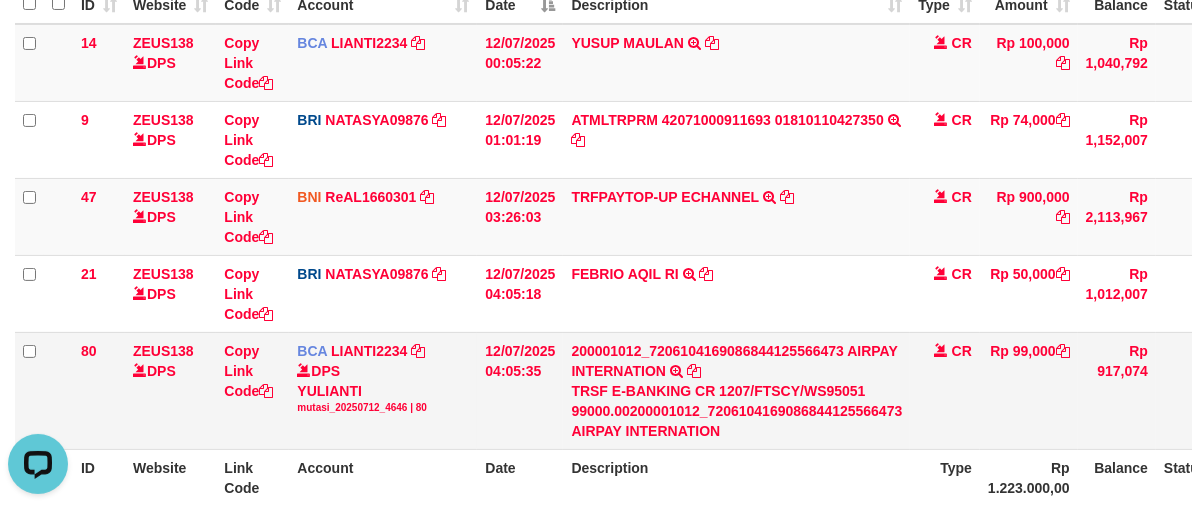 click on "mutasi_20250712_4646 | 80" at bounding box center (383, 408) 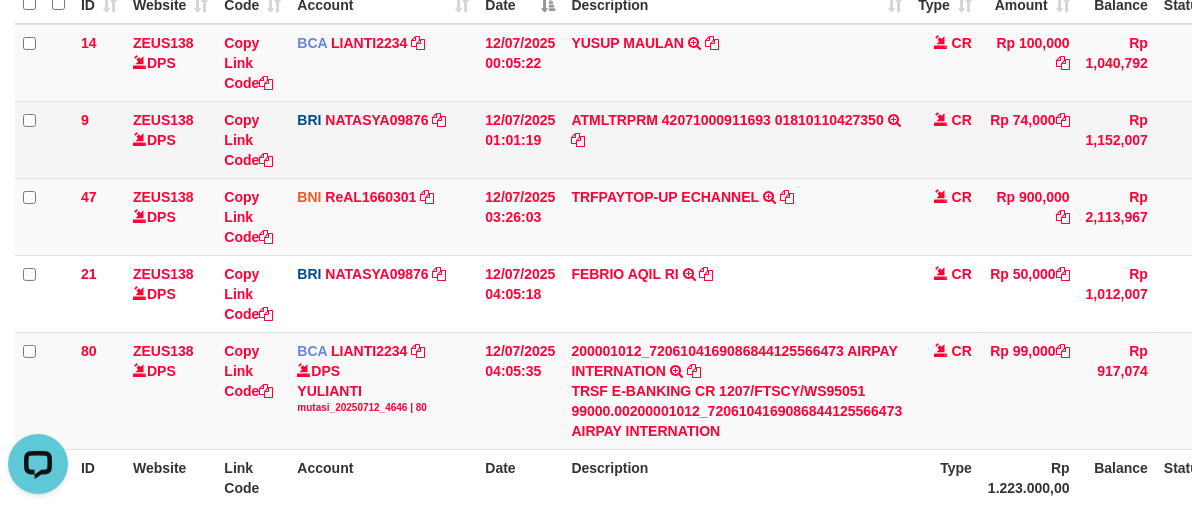 click on "ATMLTRPRM 42071000911693 01810110427350         TRANSAKSI KREDIT DARI BANK LAIN ATMLTRPRM 42071000911693 01810110427350" at bounding box center (736, 139) 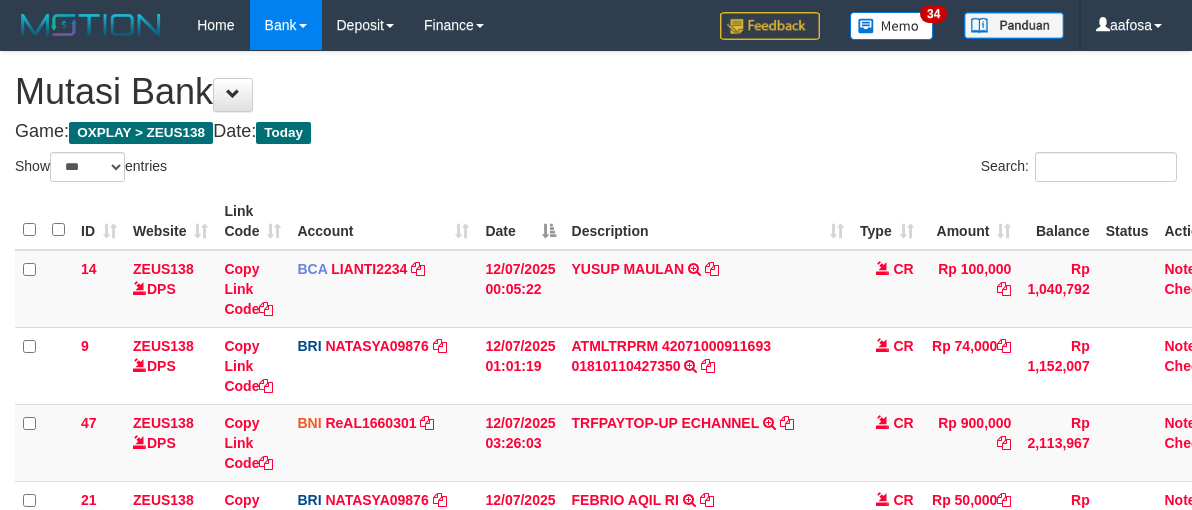 select on "***" 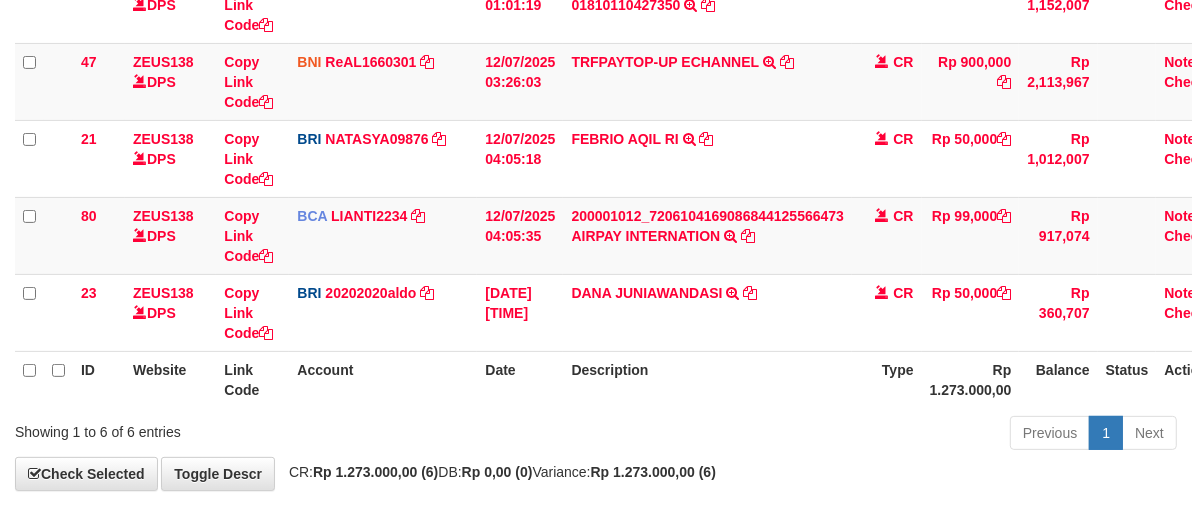 scroll, scrollTop: 448, scrollLeft: 0, axis: vertical 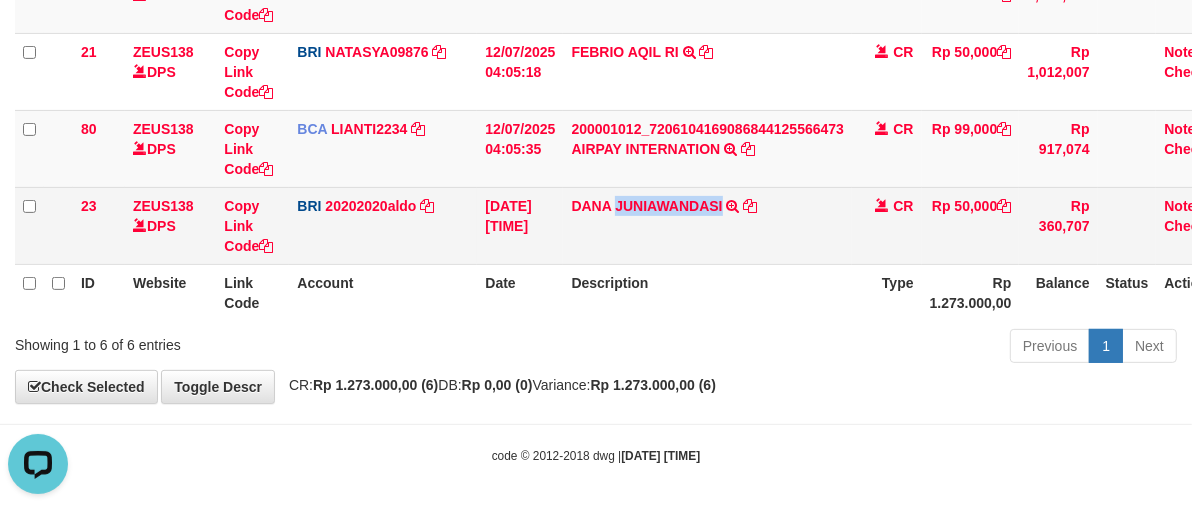 copy on "JUNIAWANDASI" 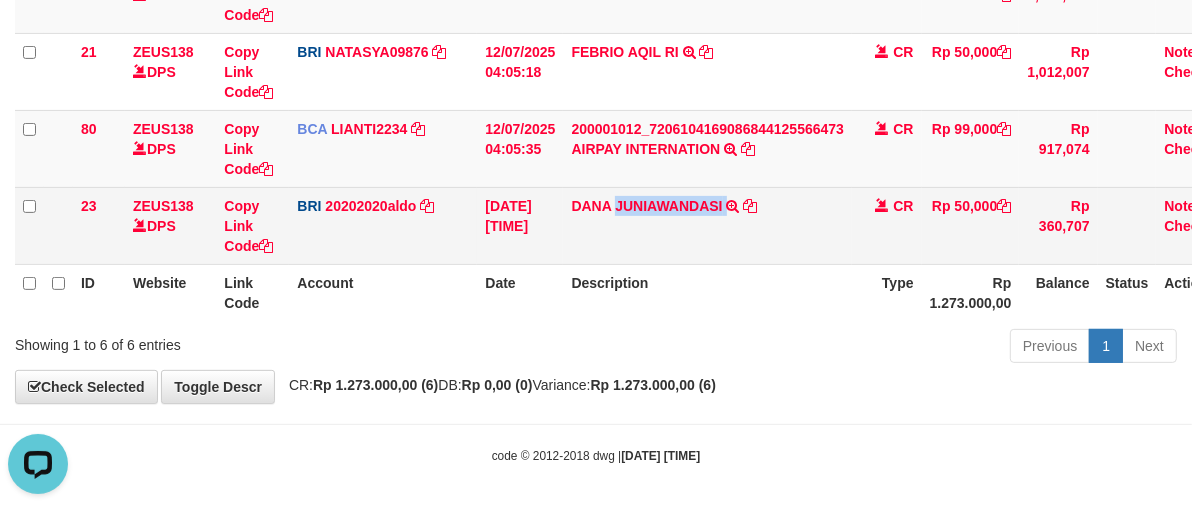 drag, startPoint x: 615, startPoint y: 190, endPoint x: 734, endPoint y: 203, distance: 119.70798 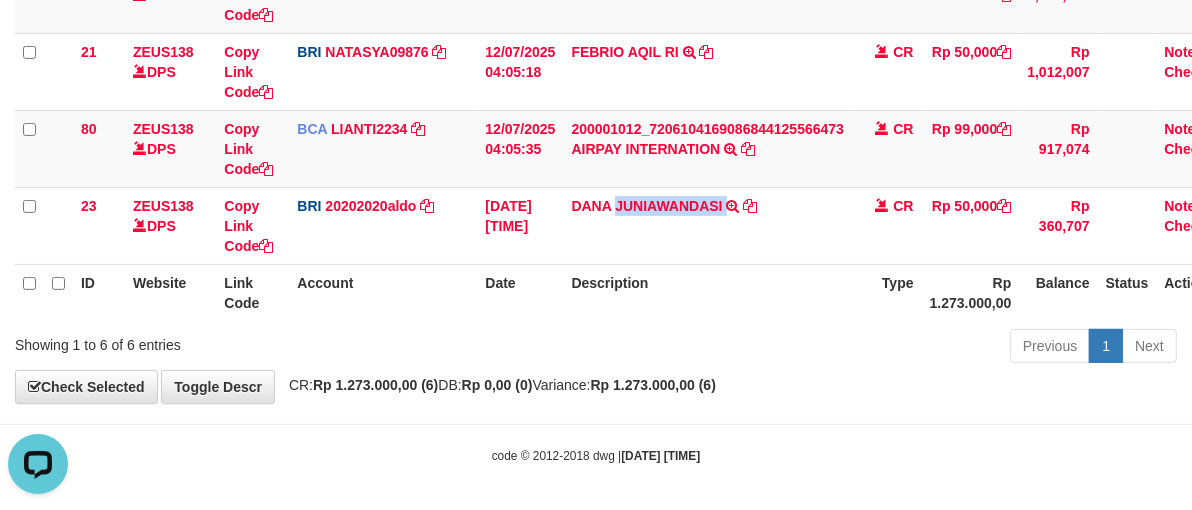 copy on "JUNIAWANDASI" 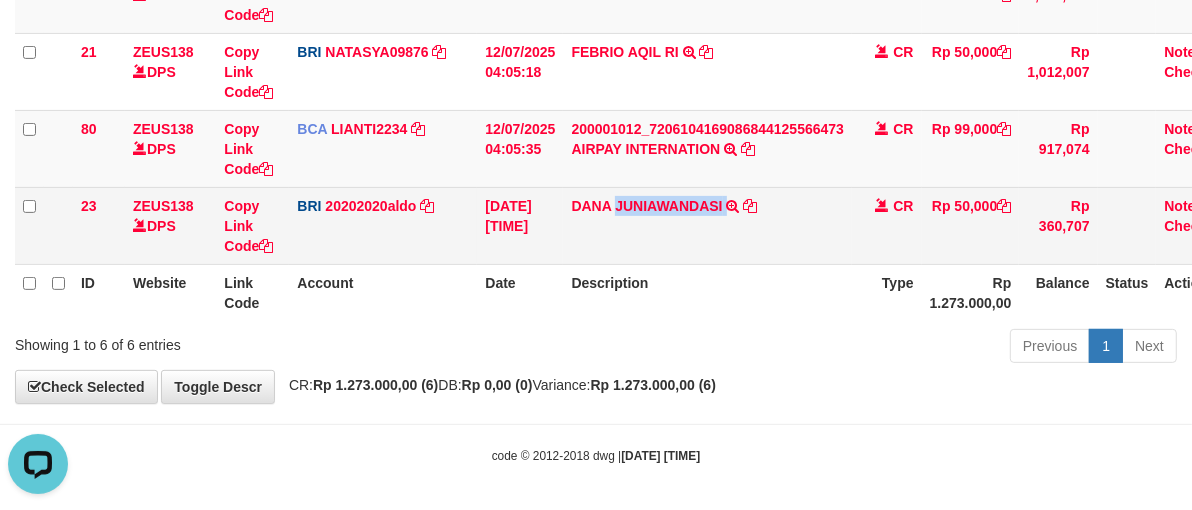 click on "12/07/2025 04:05:50" at bounding box center (520, 225) 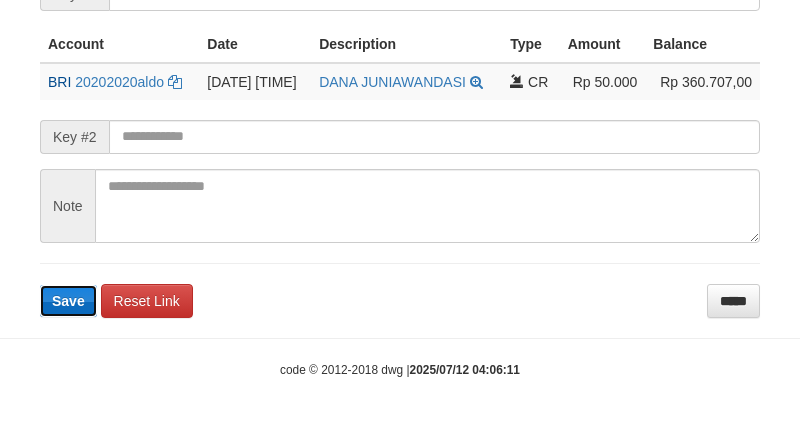 click on "Save" at bounding box center [68, 301] 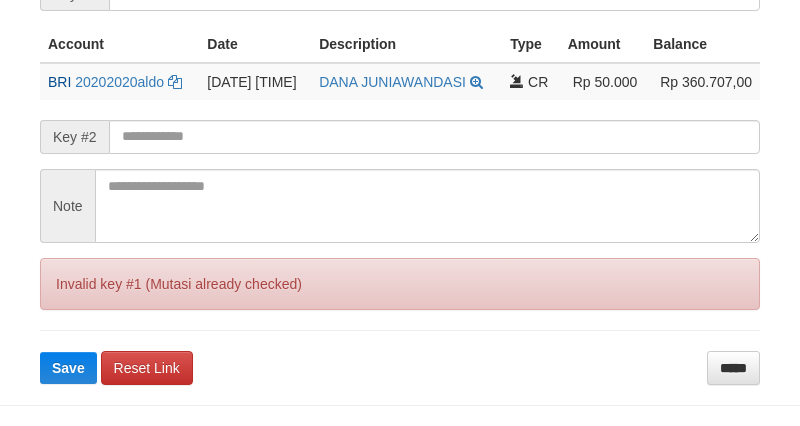 scroll, scrollTop: 546, scrollLeft: 0, axis: vertical 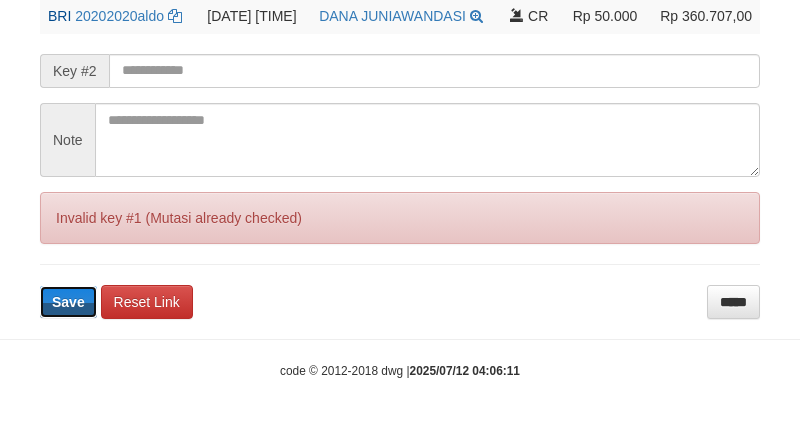 click on "Save" at bounding box center (68, 302) 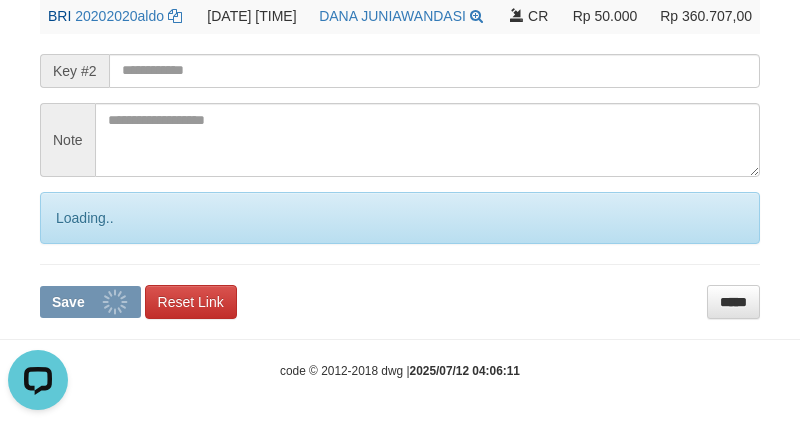 scroll, scrollTop: 0, scrollLeft: 0, axis: both 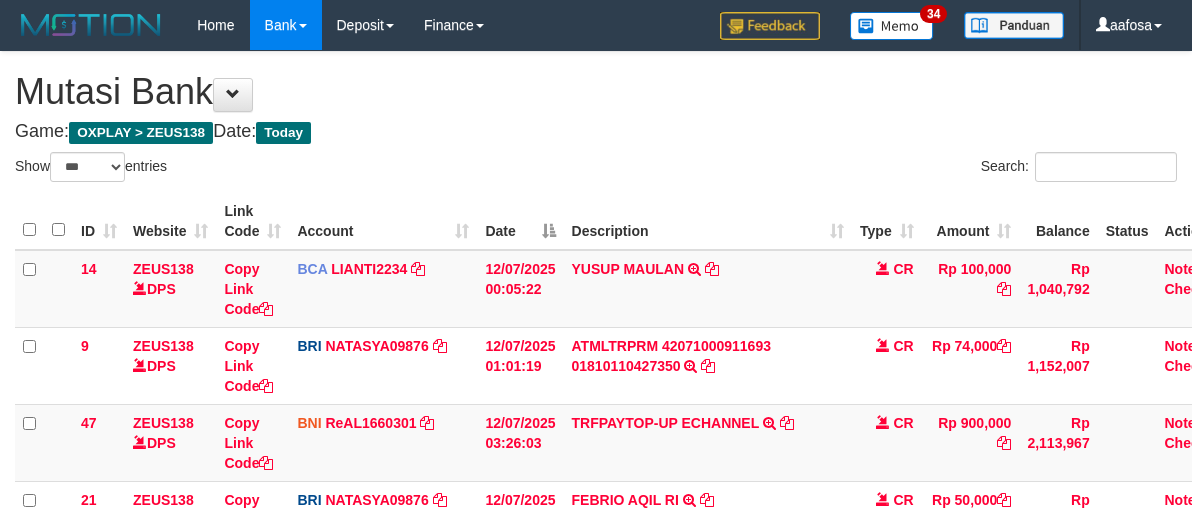 select on "***" 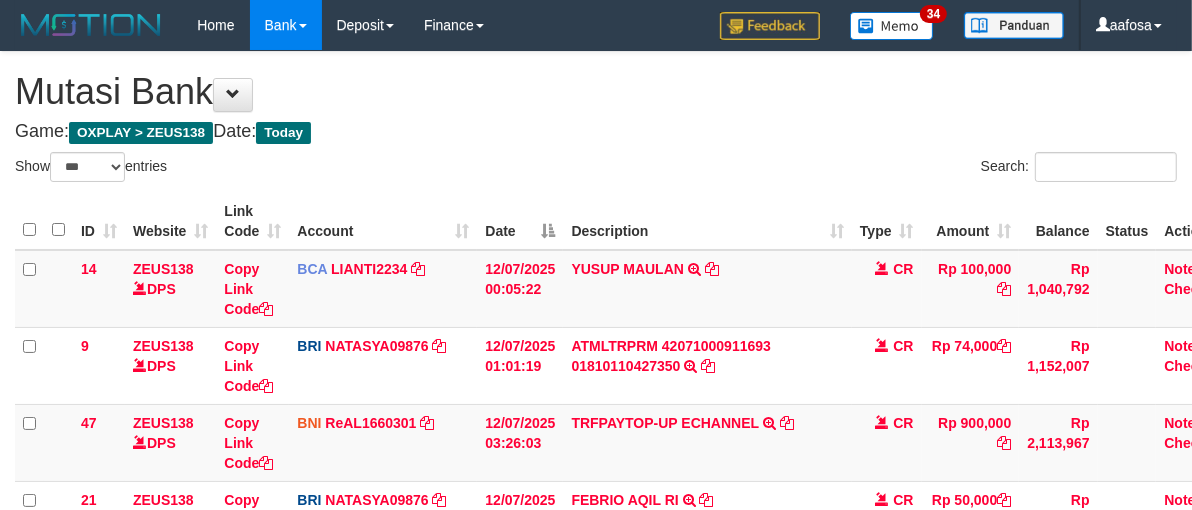 scroll, scrollTop: 376, scrollLeft: 0, axis: vertical 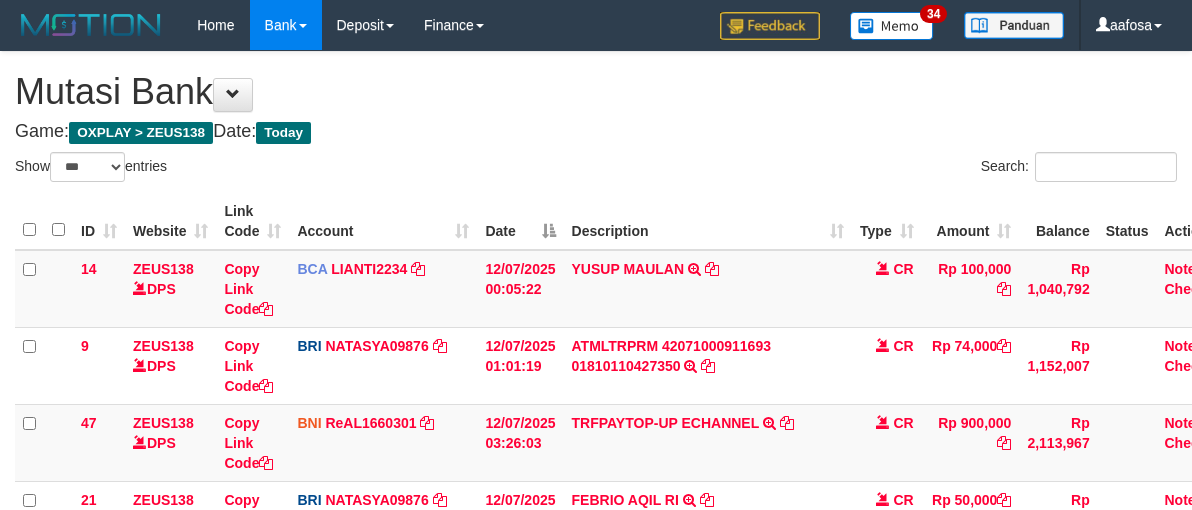 select on "***" 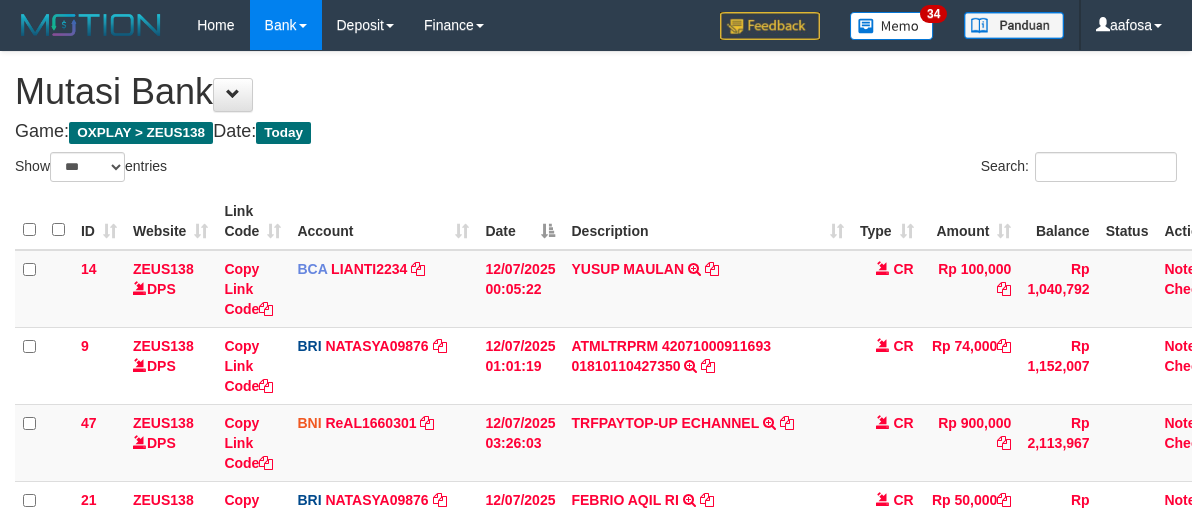 scroll, scrollTop: 361, scrollLeft: 0, axis: vertical 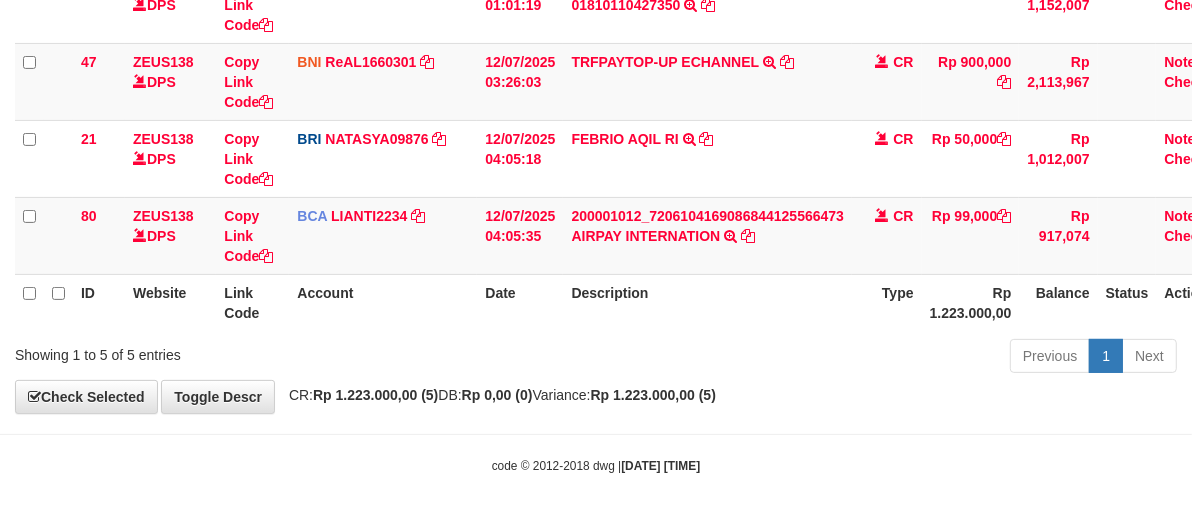 click on "CR" at bounding box center [887, 235] 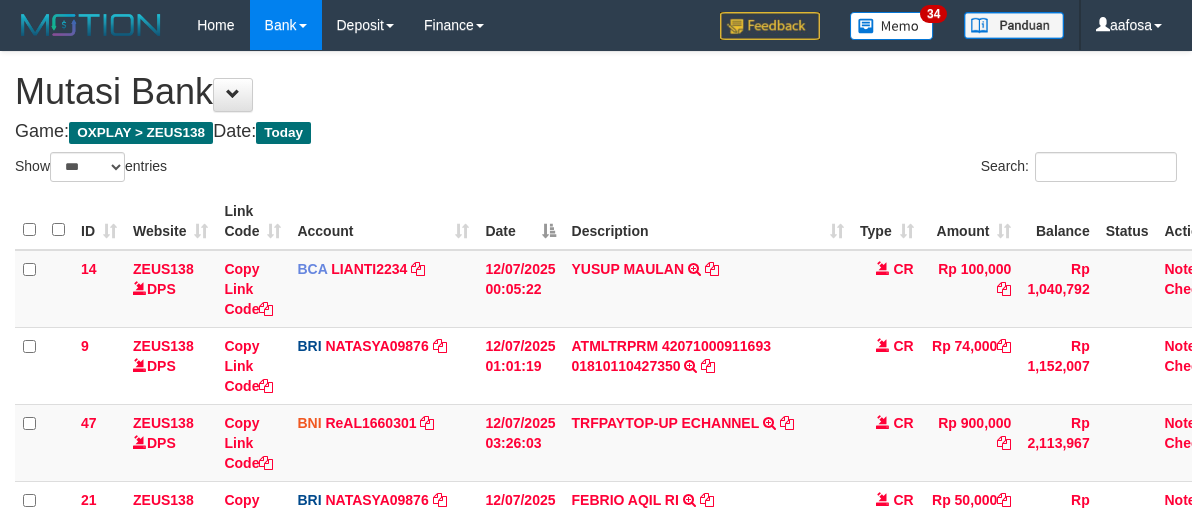 select on "***" 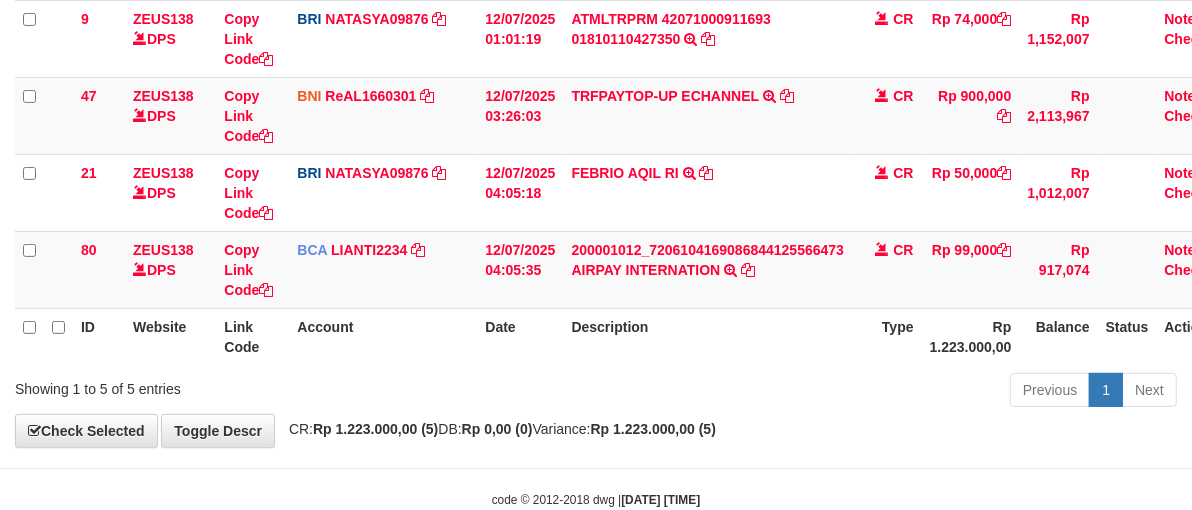 scroll, scrollTop: 376, scrollLeft: 0, axis: vertical 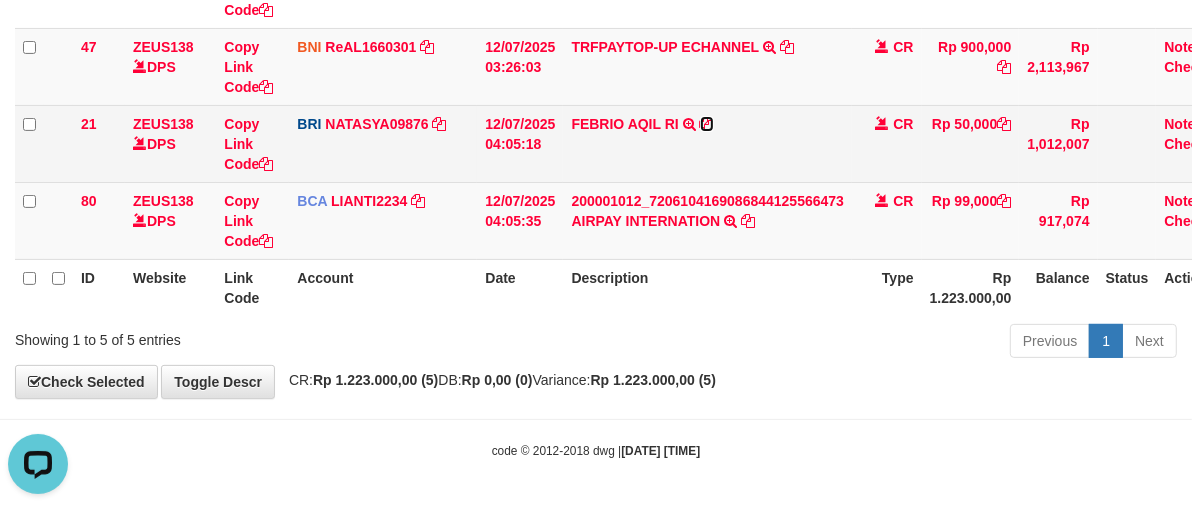 click at bounding box center [707, 124] 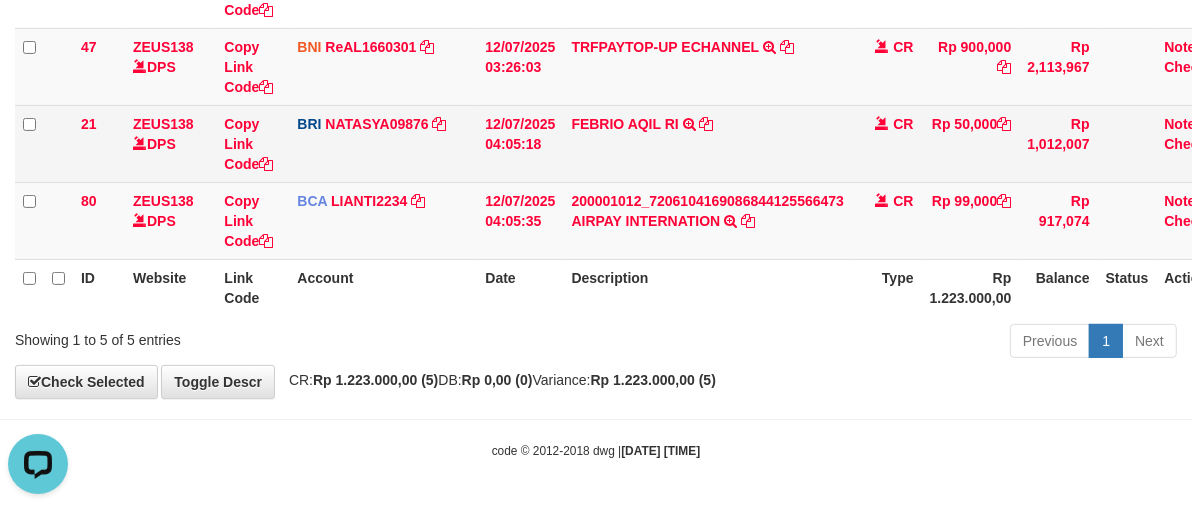 click on "BRI
NATASYA09876
DPS
SITI NURLITA SAPITRI
mutasi_20250712_3126 | 21
mutasi_20250712_3126 | 21" at bounding box center [383, 143] 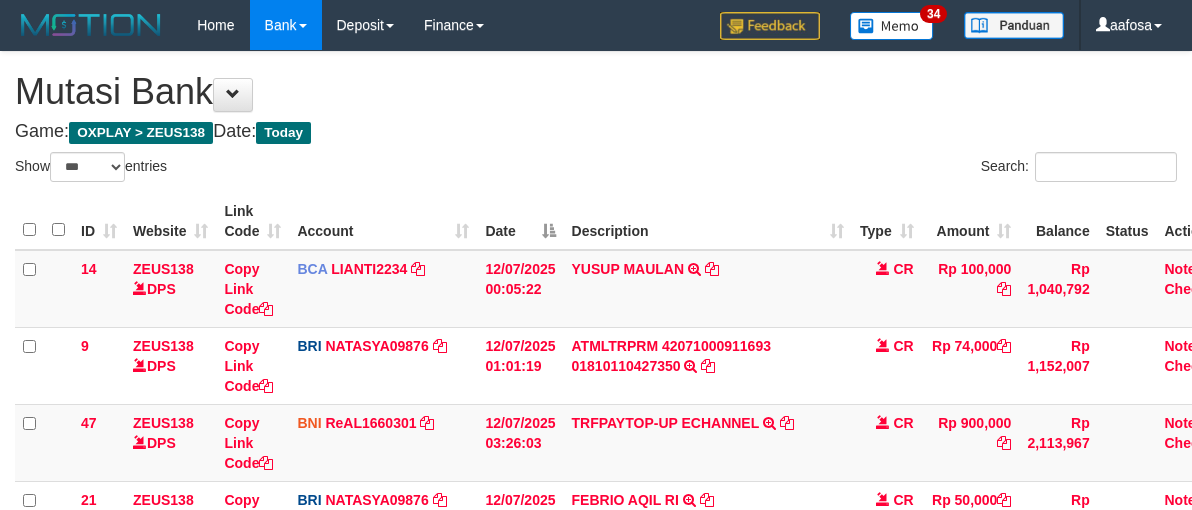select on "***" 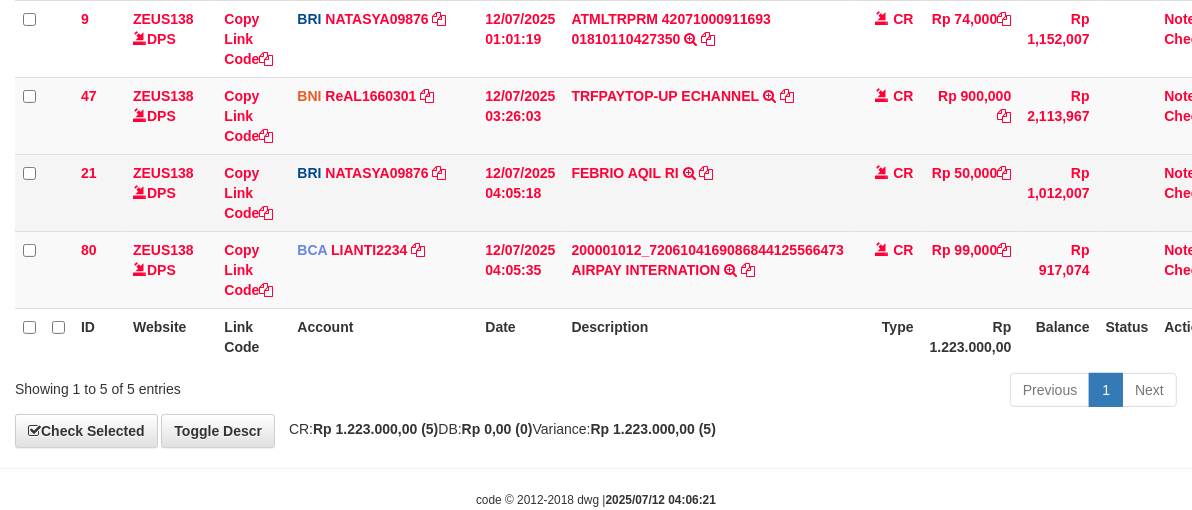 scroll, scrollTop: 376, scrollLeft: 0, axis: vertical 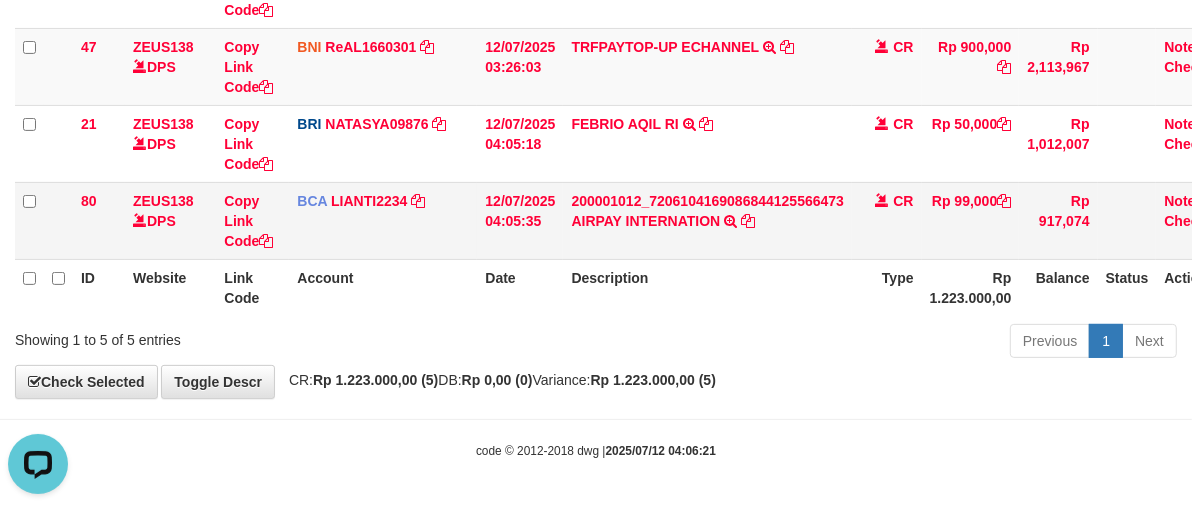 click on "14
ZEUS138    DPS
Copy Link Code
BCA
LIANTI2234
DPS
[NAME]
mutasi_20250712_4646 | 14
mutasi_20250712_4646 | 14
12/07/2025 00:05:22
[NAME]         TRSF E-BANKING CR 1207/FTSCY/WS95051
100000.002025071262819090 TRFDN-[NAME]ESPAY DEBIT INDONE
CR
Rp 100,000
Rp 1,040,792
Note
Check
9
ZEUS138    DPS
Copy Link Code
BRI
NATASYA09876
DPS
[NAME]
mutasi_20250712_3126 | 9" at bounding box center (626, 67) 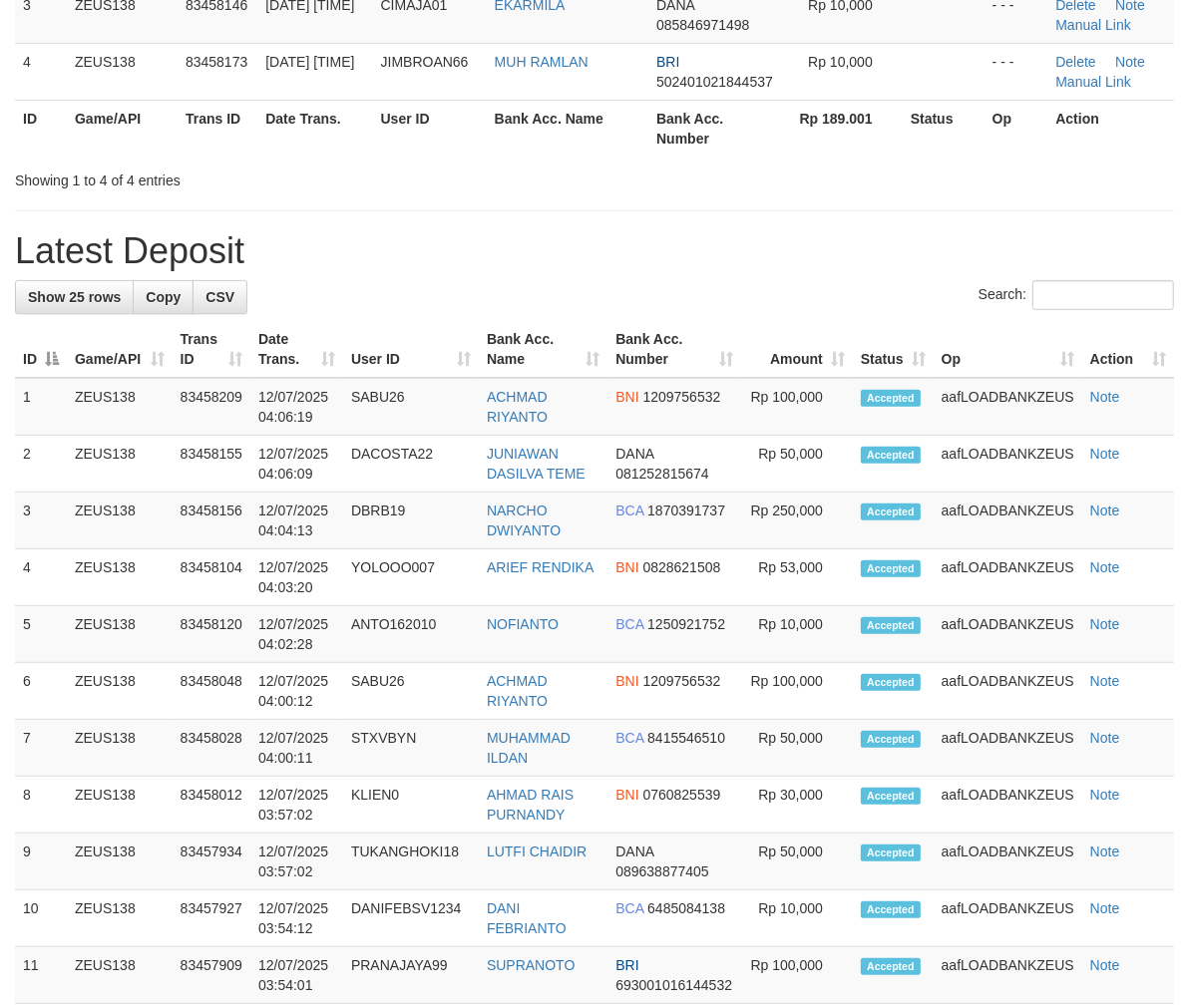 scroll, scrollTop: 303, scrollLeft: 0, axis: vertical 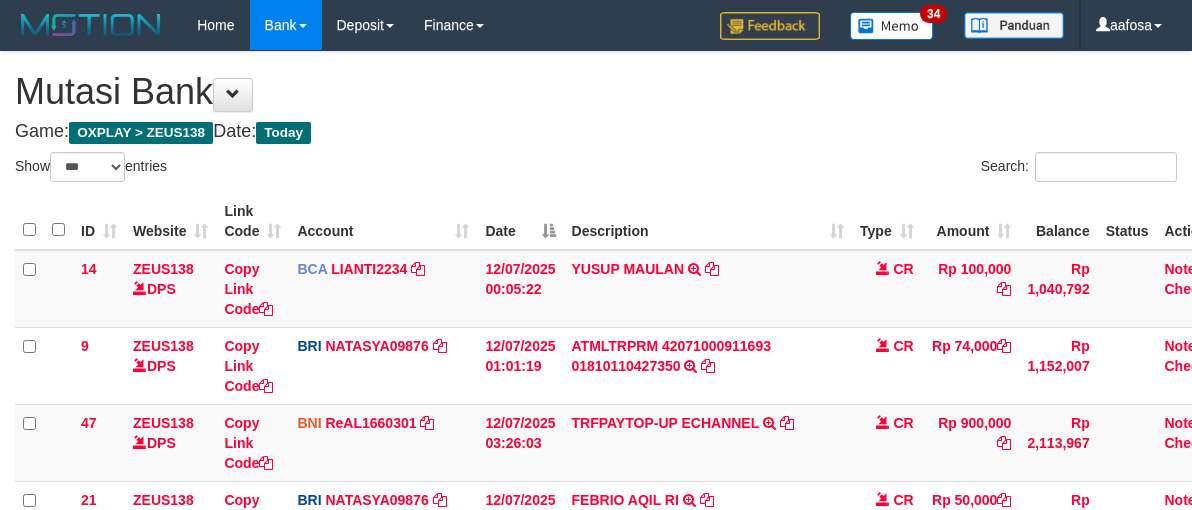 select on "***" 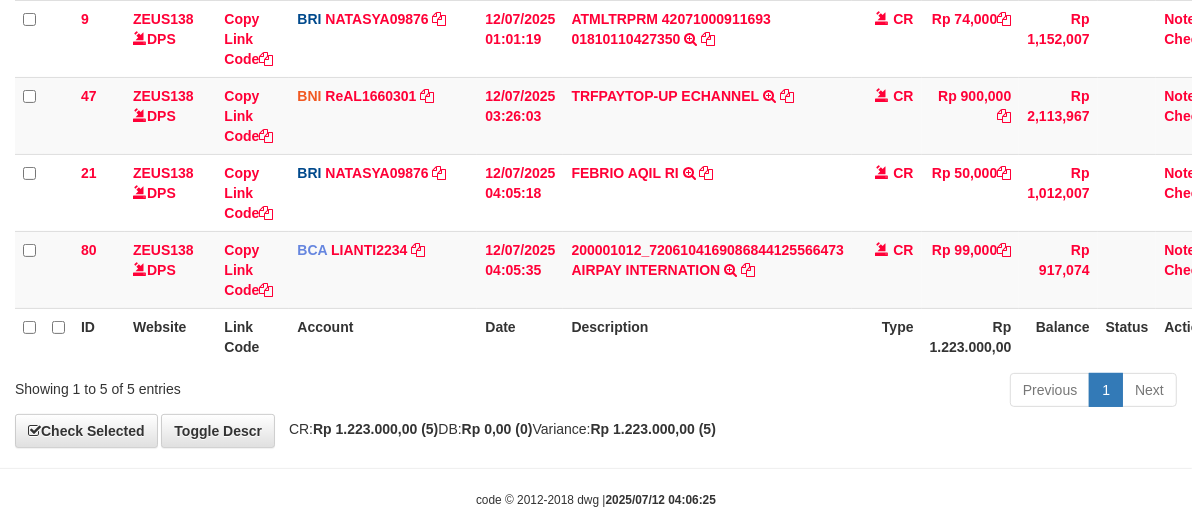 scroll, scrollTop: 376, scrollLeft: 0, axis: vertical 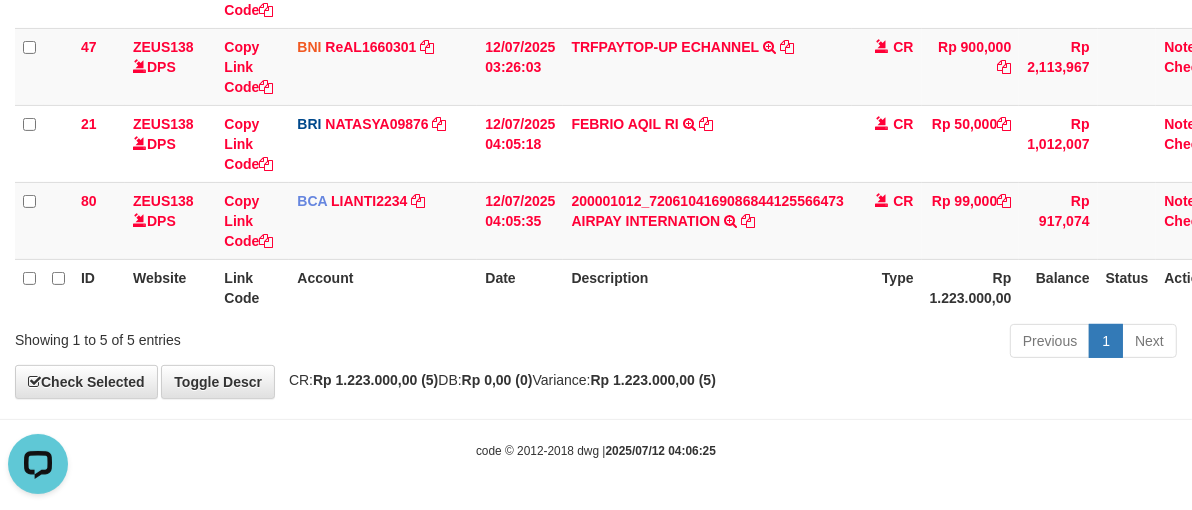 click on "Description" at bounding box center [707, 287] 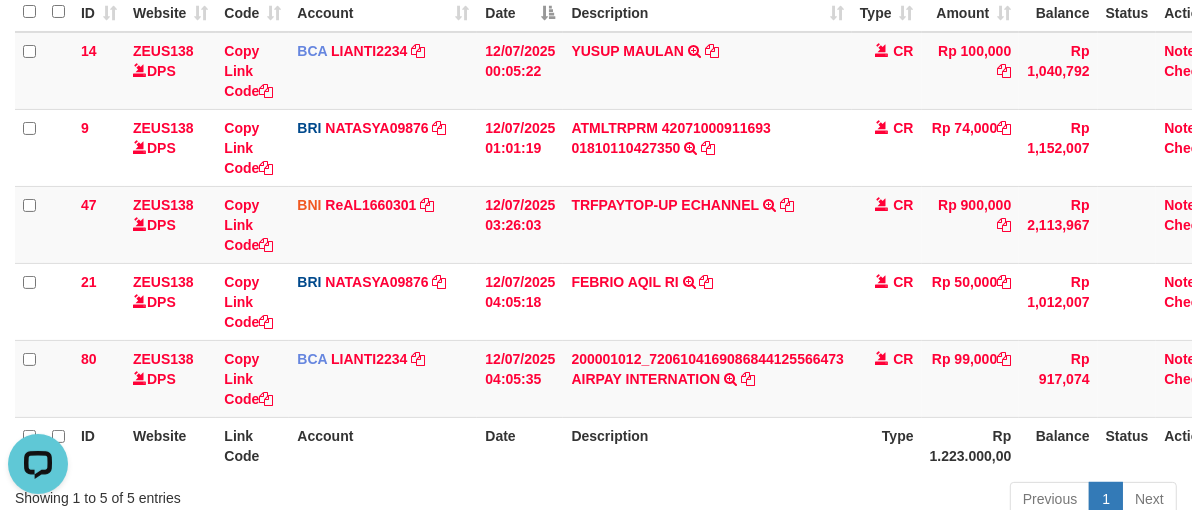 scroll, scrollTop: 204, scrollLeft: 0, axis: vertical 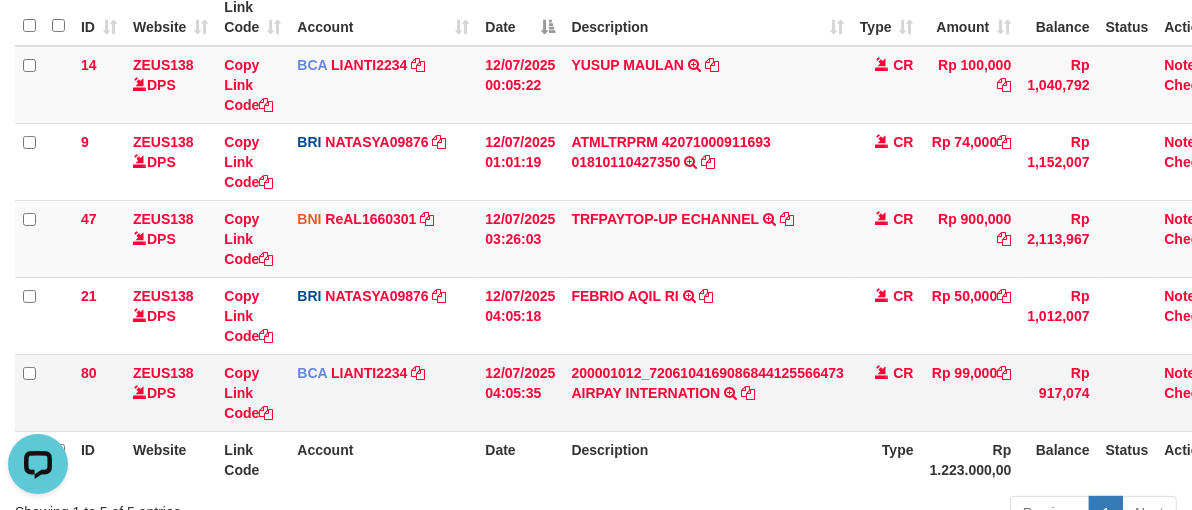 click on "200001012_7206104169086844125566473 AIRPAY INTERNATION         TRSF E-BANKING CR 1207/FTSCY/WS95051
99000.00200001012_7206104169086844125566473 AIRPAY INTERNATION" at bounding box center (707, 392) 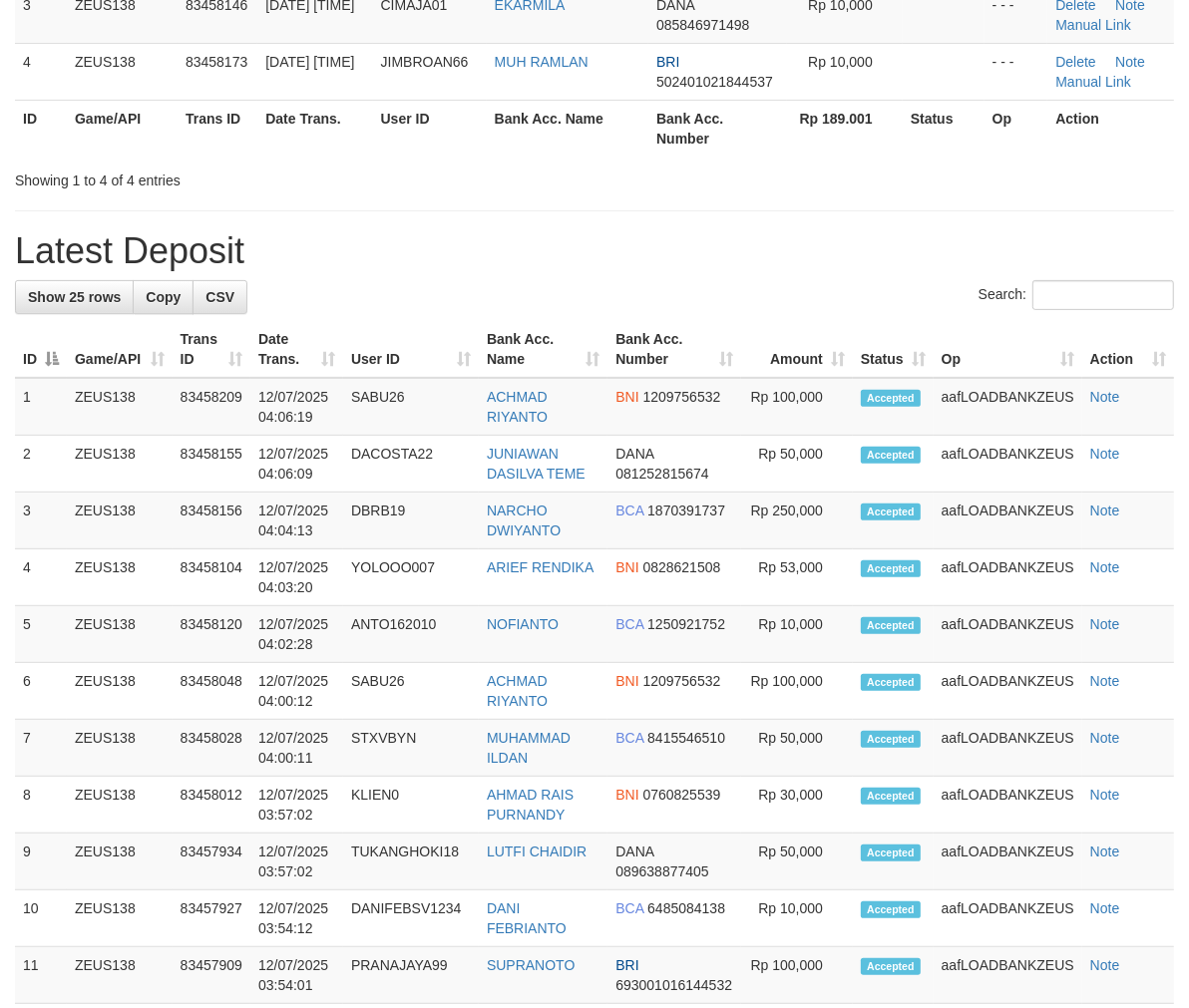scroll, scrollTop: 303, scrollLeft: 0, axis: vertical 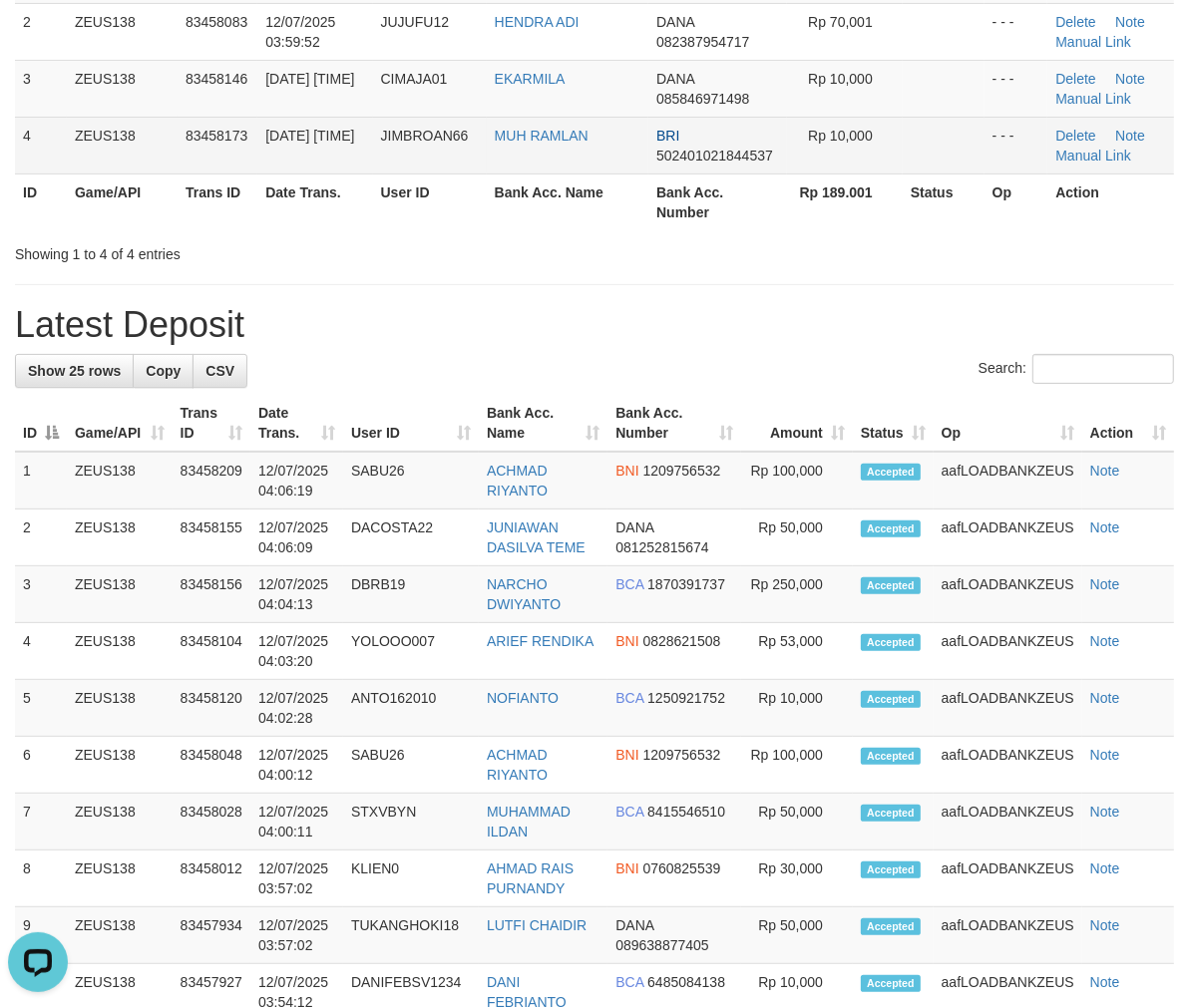 click on "83458173" at bounding box center (216, 136) 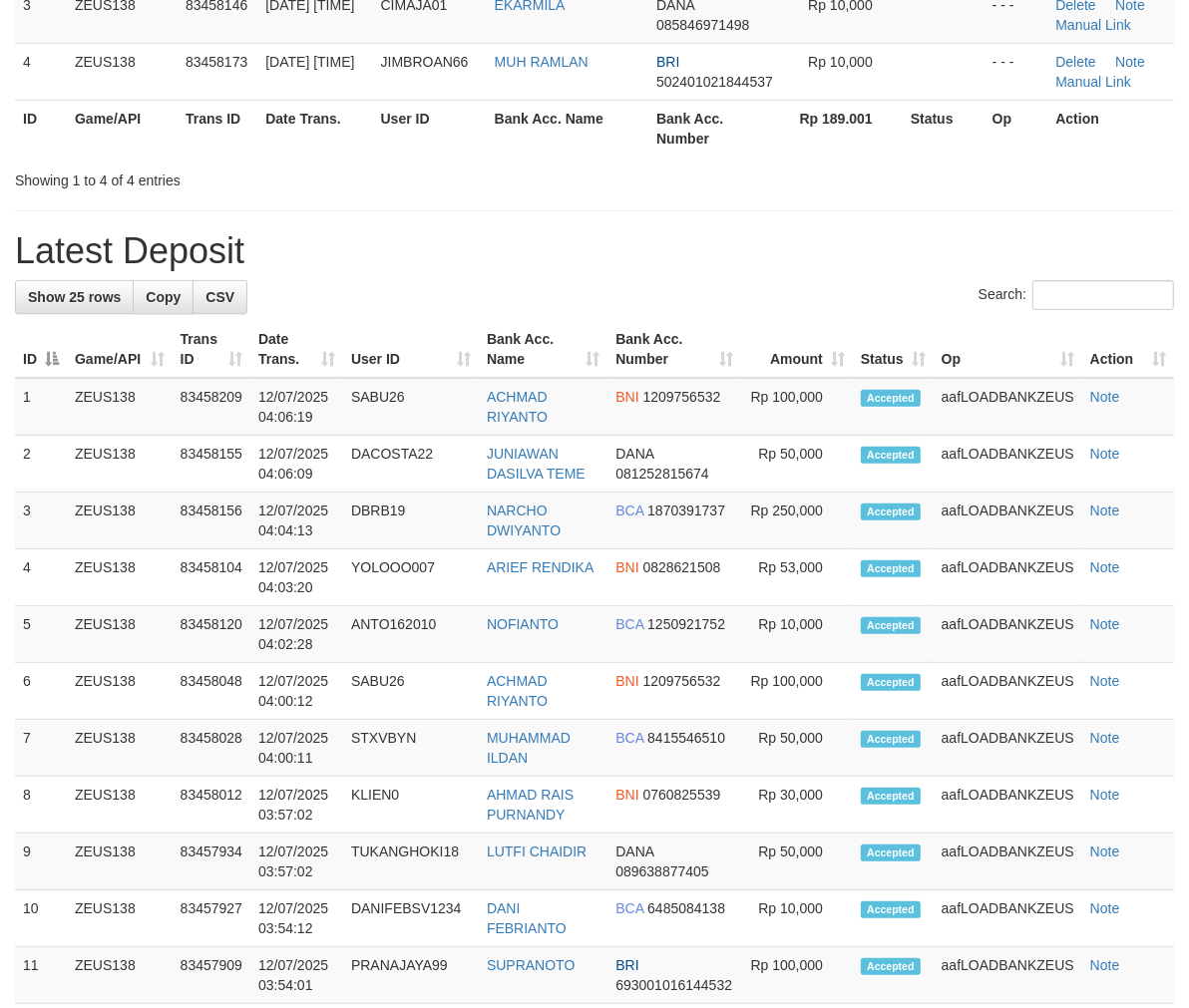 scroll, scrollTop: 303, scrollLeft: 0, axis: vertical 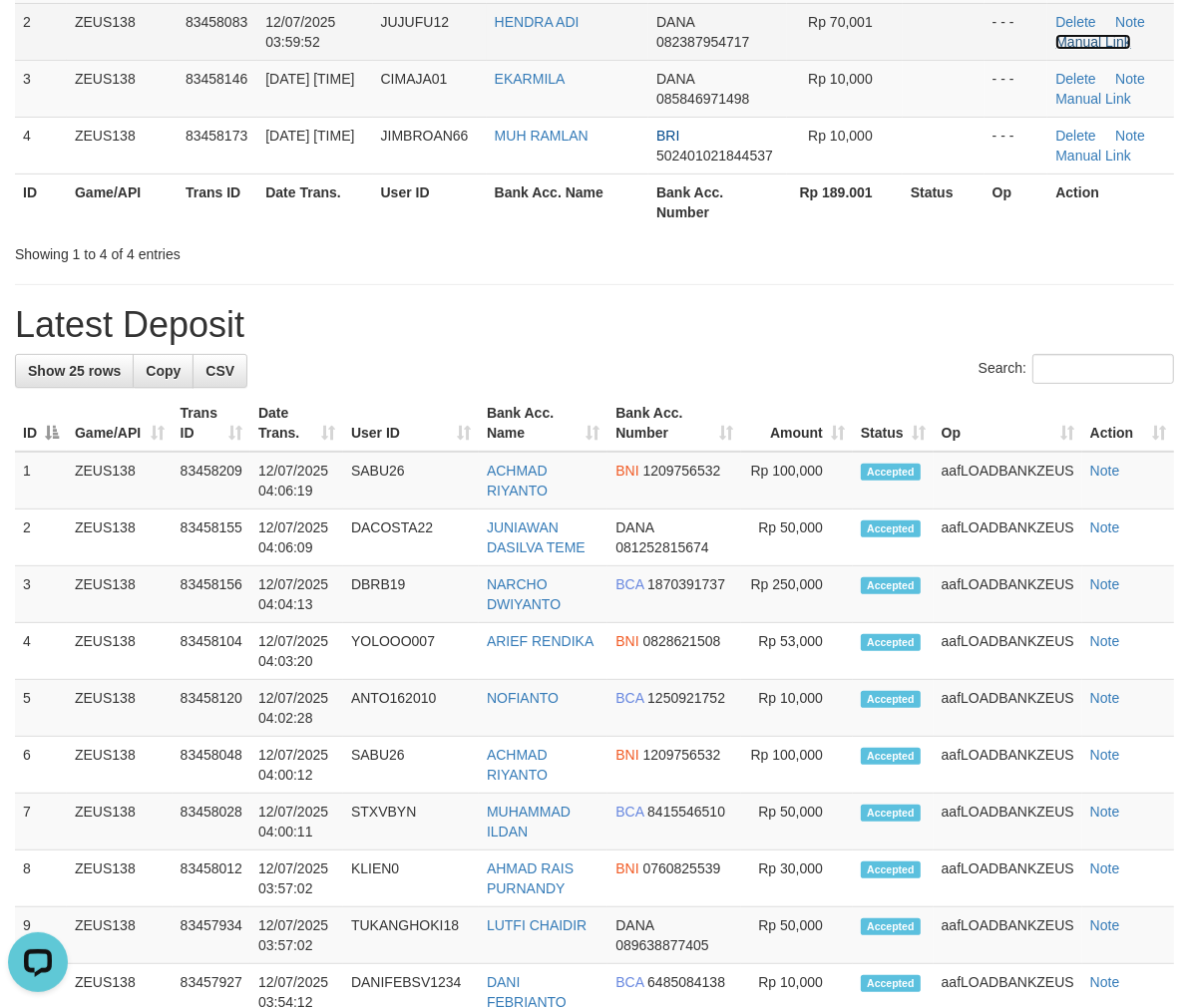 click on "Manual Link" at bounding box center (1093, 42) 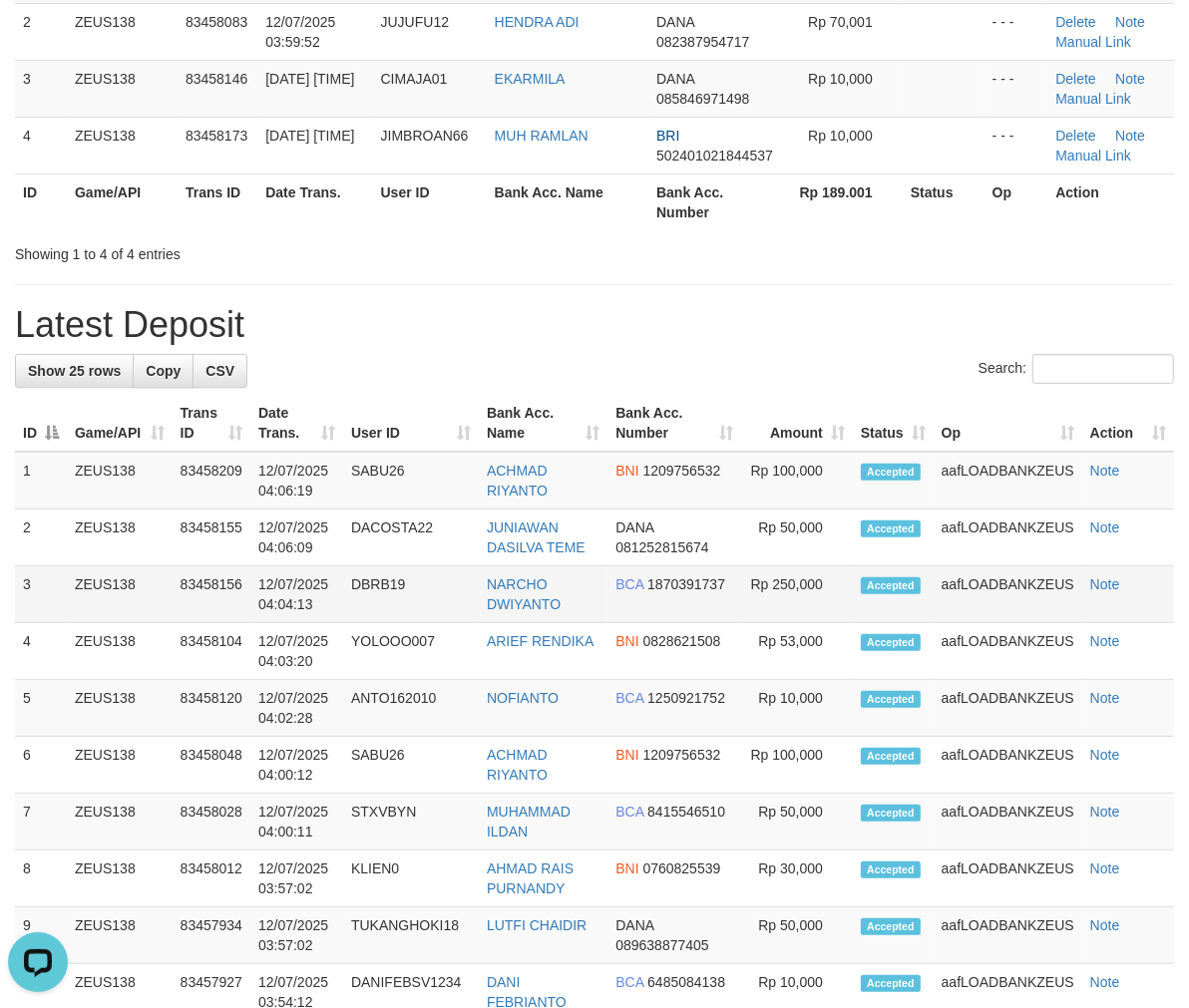 click on "3" at bounding box center [41, 594] 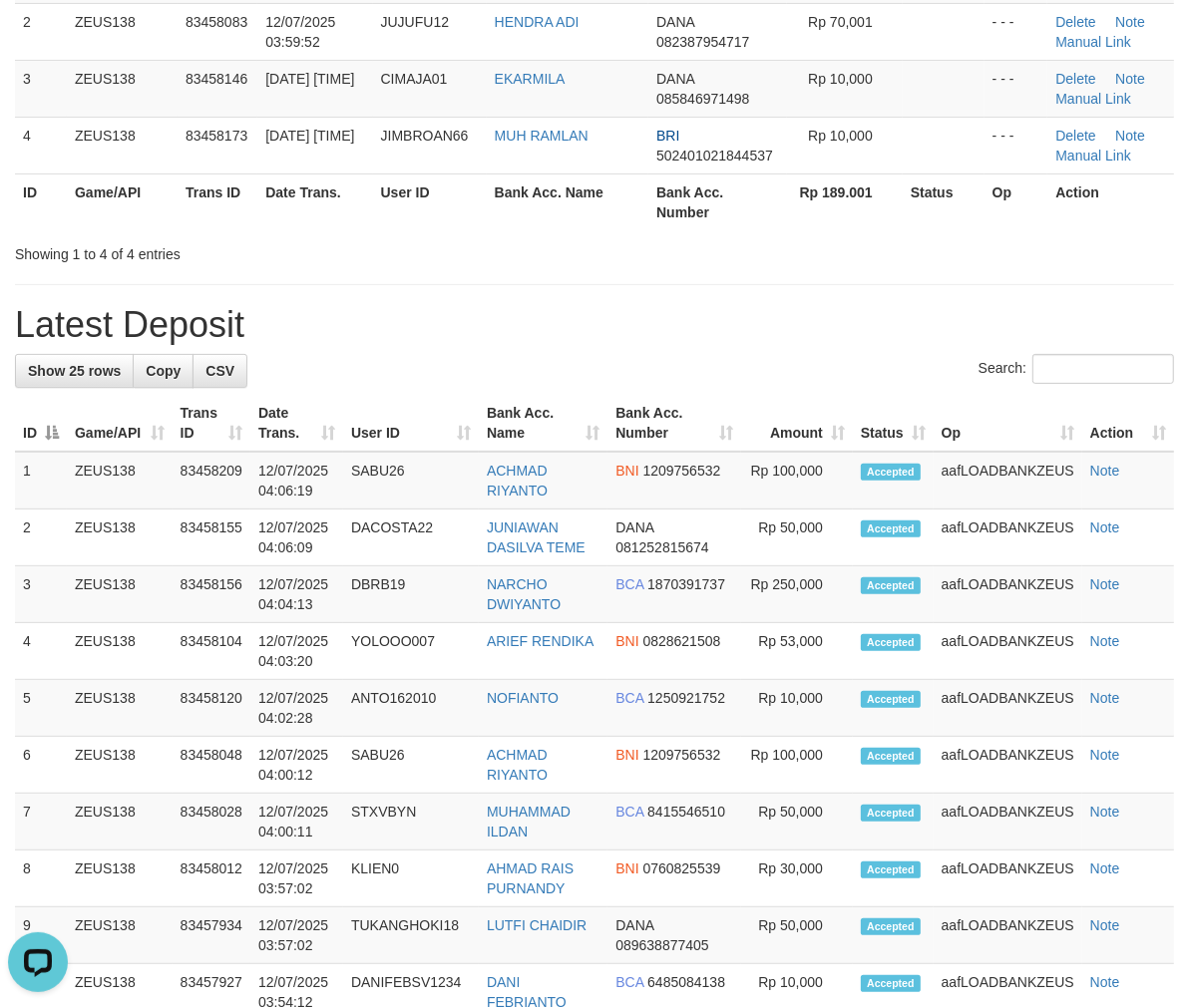 click on "**********" at bounding box center [594, 887] 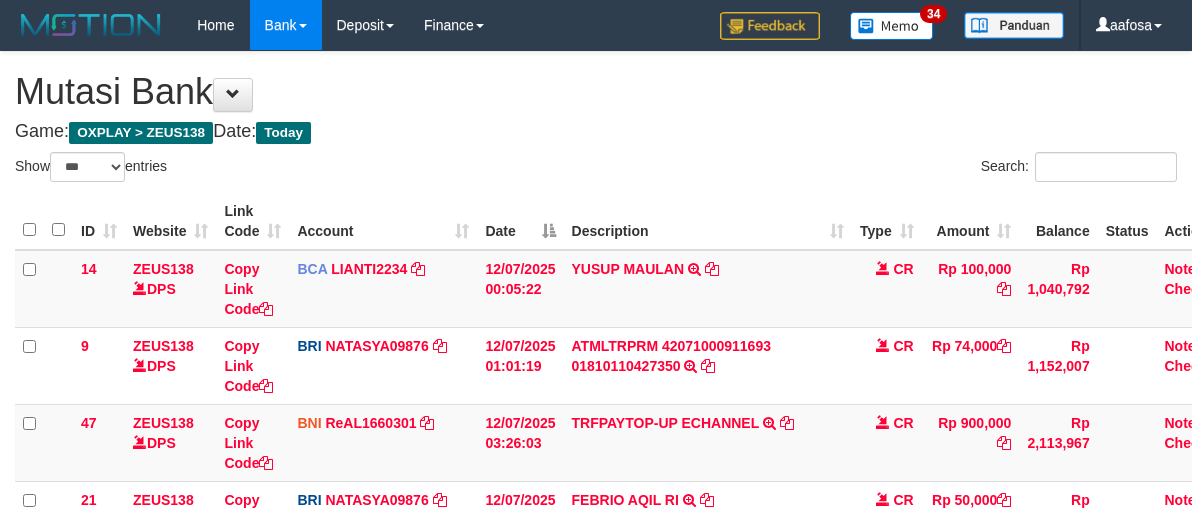 select on "***" 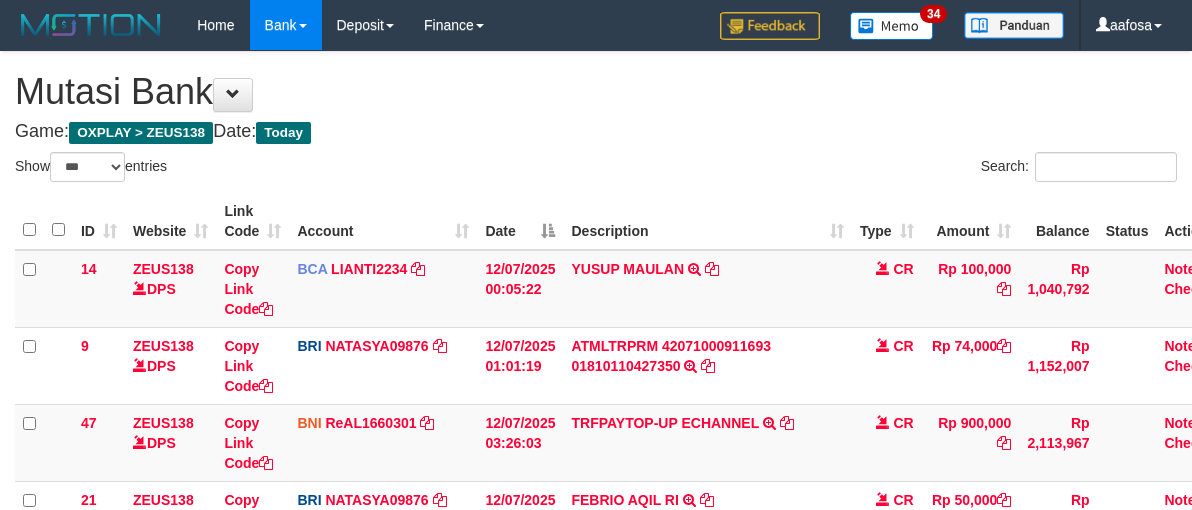 scroll, scrollTop: 385, scrollLeft: 0, axis: vertical 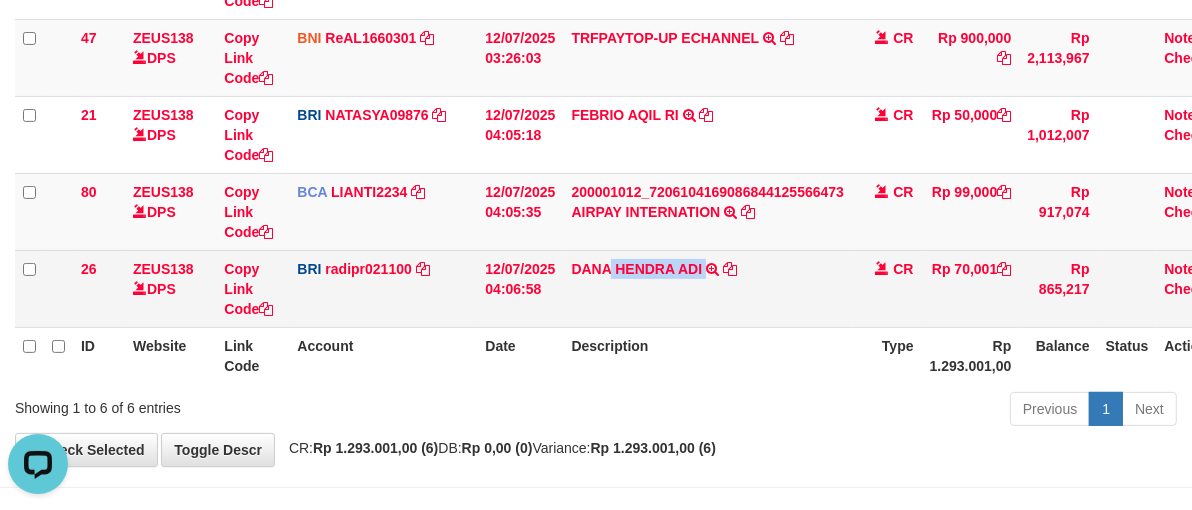 copy on "HENDRA ADI" 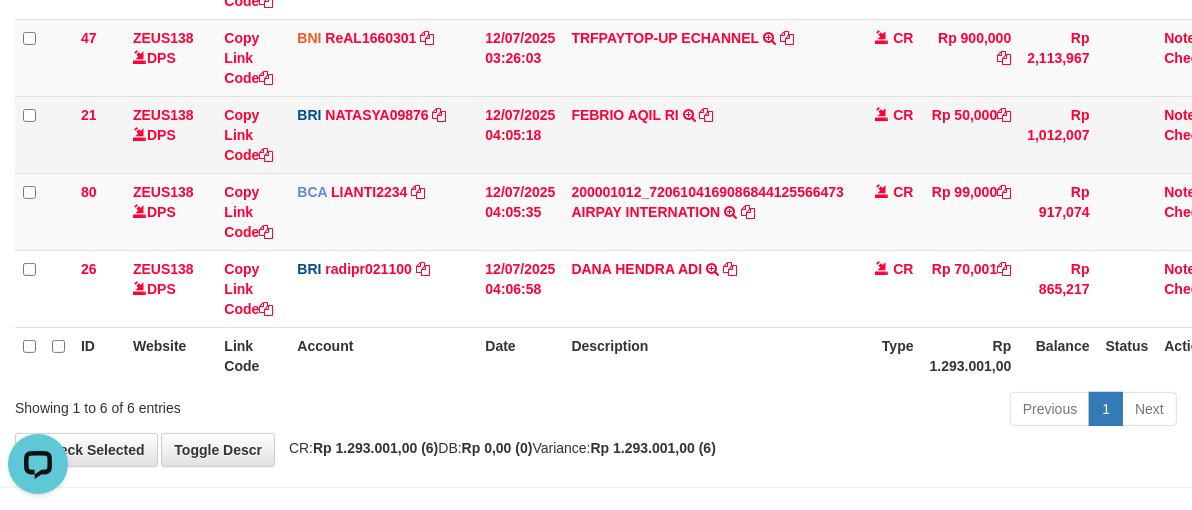 click on "FEBRIO AQIL RI         TRANSFER NBMB FEBRIO AQIL RI TO SITI NURLITA SAPITRI" at bounding box center (707, 134) 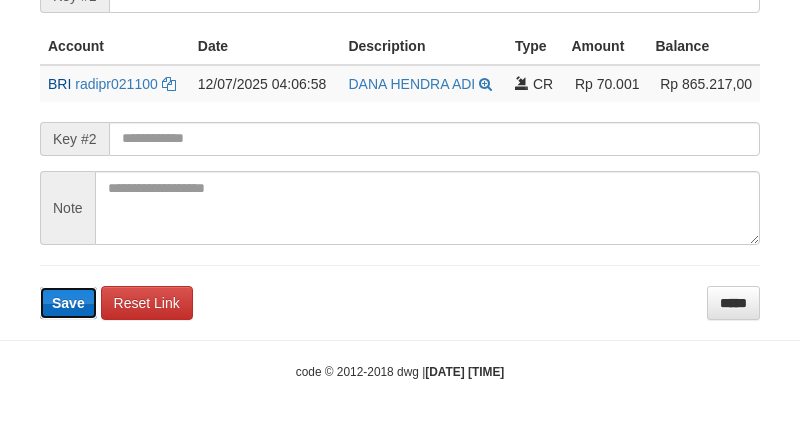 click on "Save" at bounding box center (68, 303) 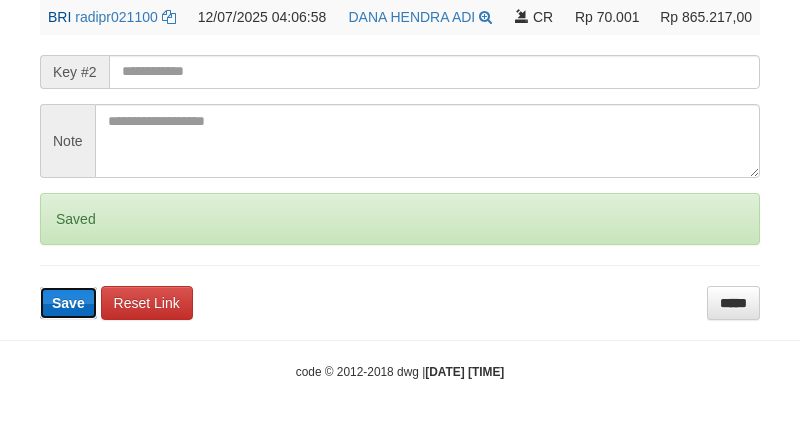 scroll, scrollTop: 546, scrollLeft: 0, axis: vertical 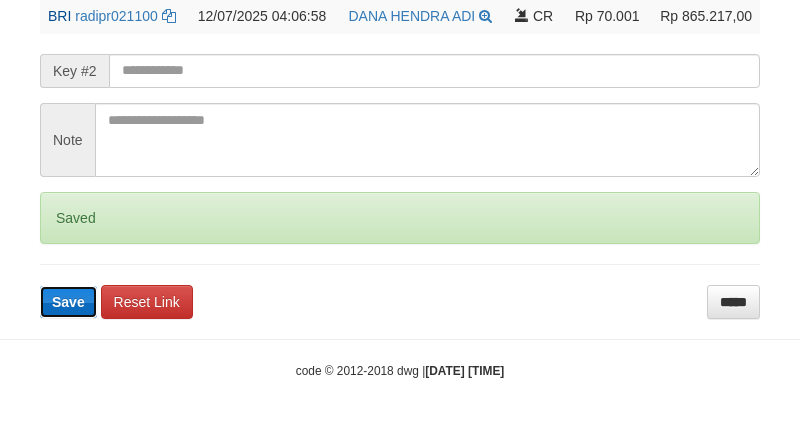 click on "Save" at bounding box center [68, 302] 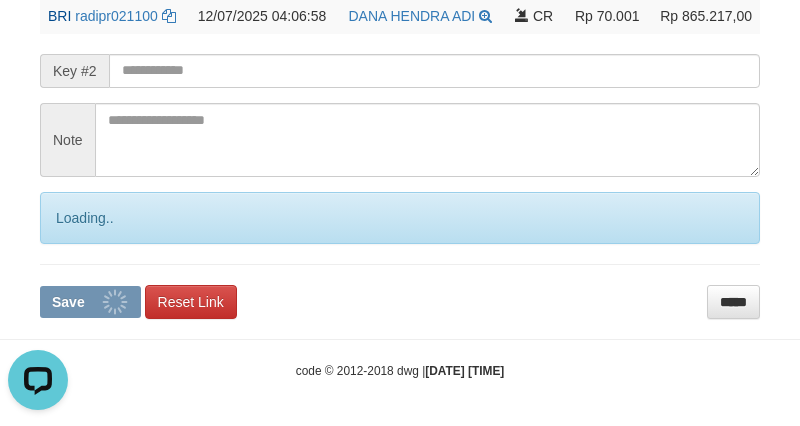 click on "Save" at bounding box center [68, 302] 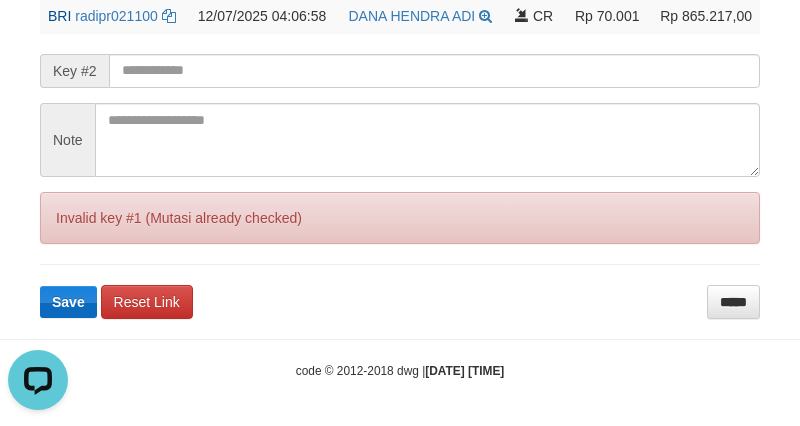 click on "Save" at bounding box center (68, 302) 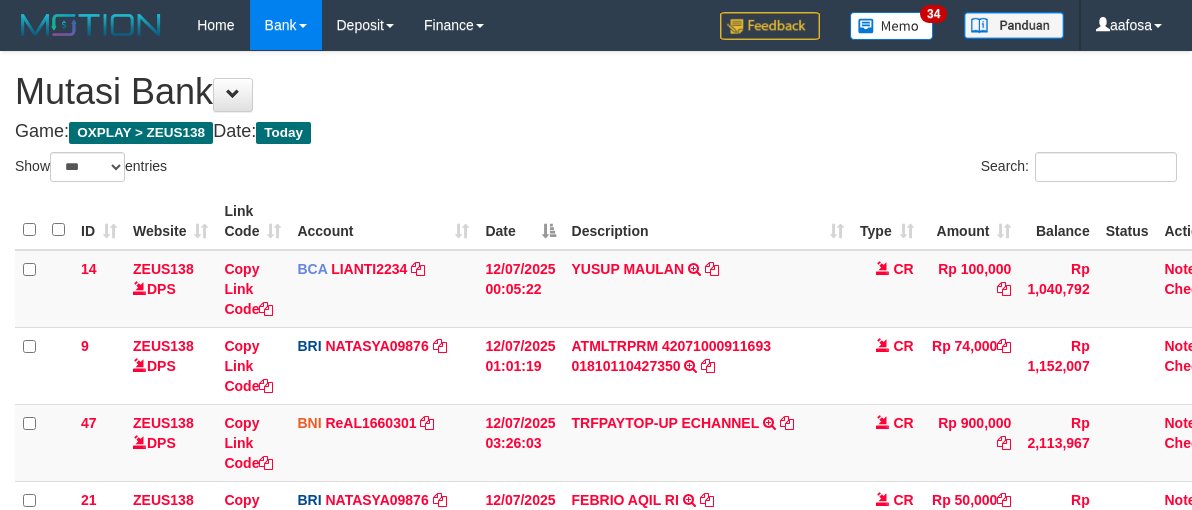 select on "***" 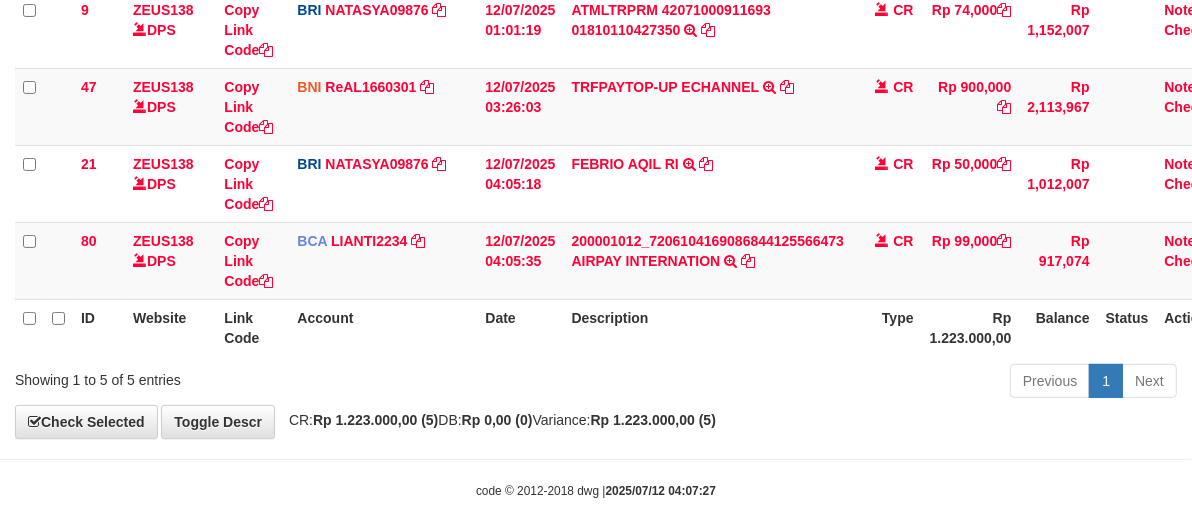 click on "TRFPAYTOP-UP ECHANNEL         TRF/PAY/TOP-UP ECHANNEL" at bounding box center (707, 106) 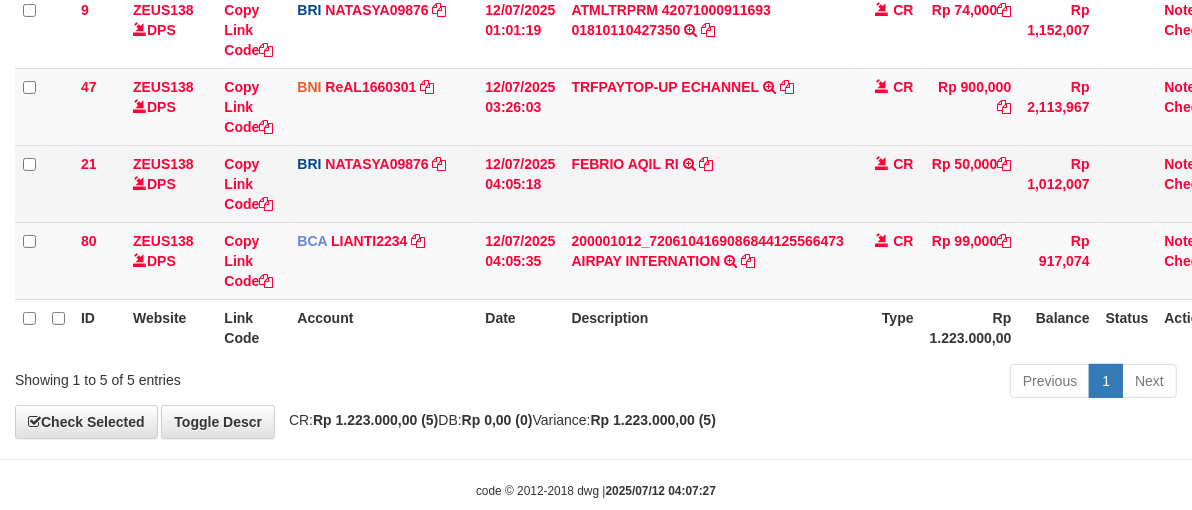 scroll, scrollTop: 376, scrollLeft: 0, axis: vertical 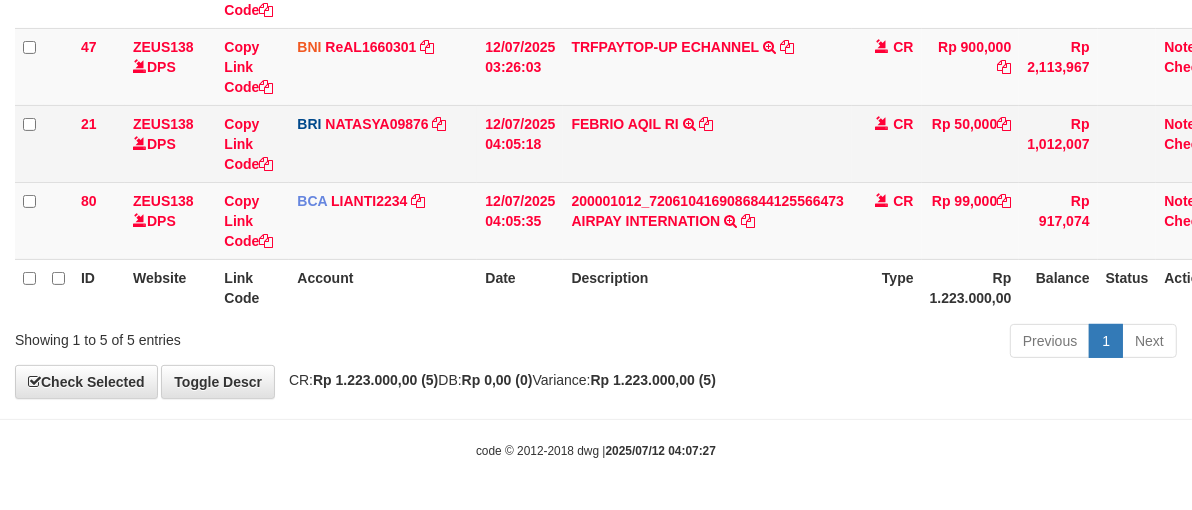 click on "FEBRIO AQIL RI         TRANSFER NBMB FEBRIO AQIL RI TO SITI NURLITA SAPITRI" at bounding box center (707, 143) 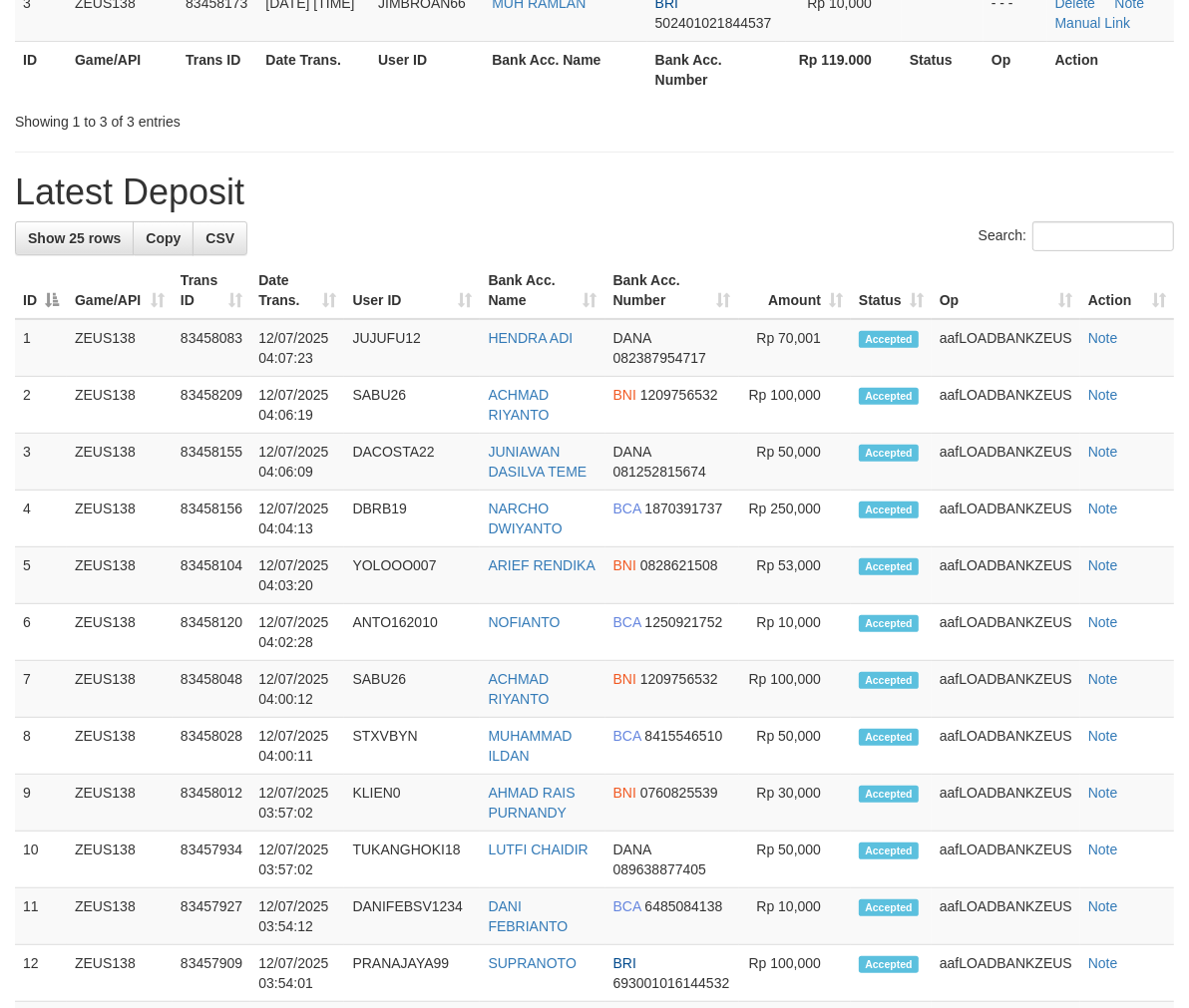 scroll, scrollTop: 303, scrollLeft: 0, axis: vertical 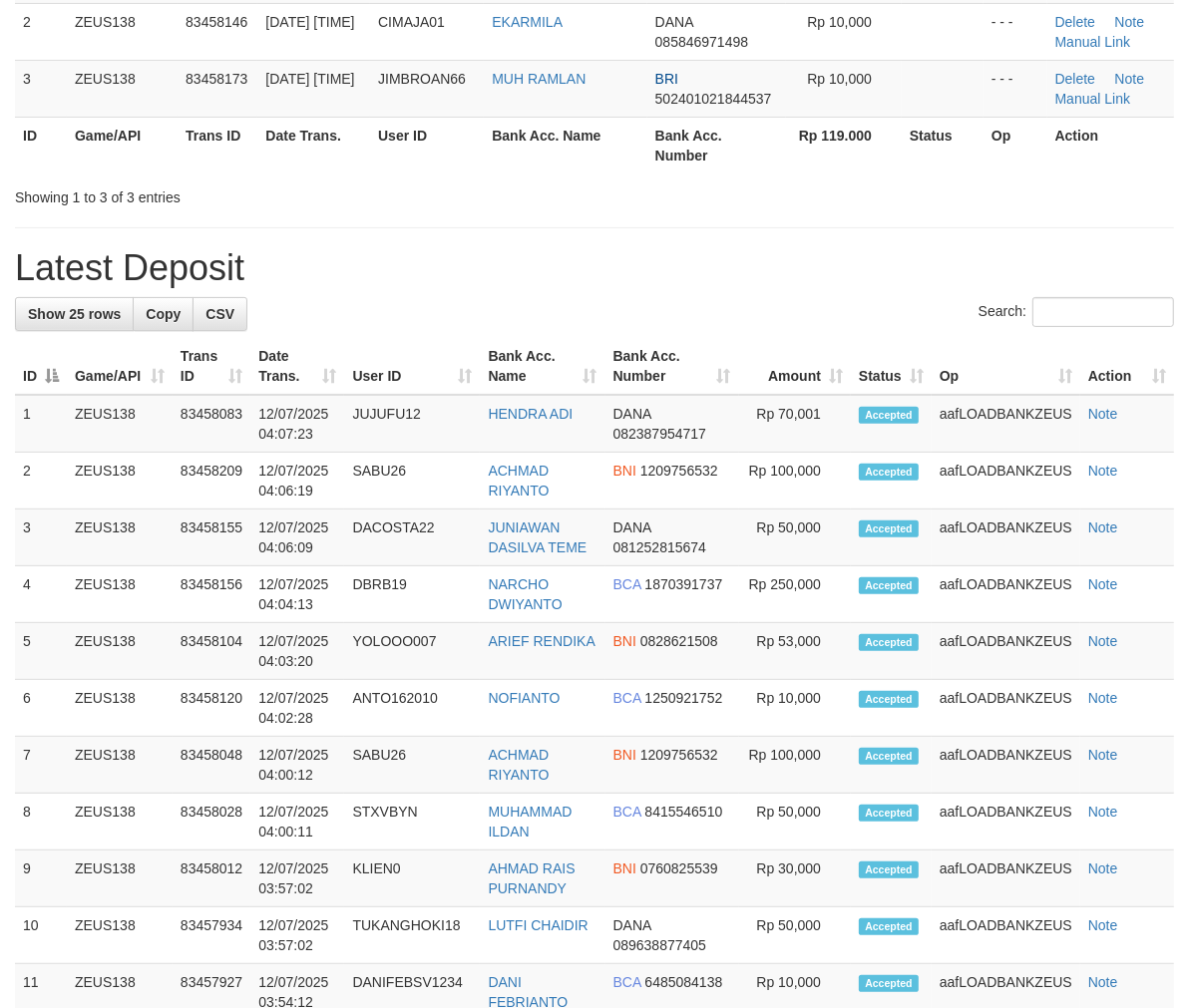 drag, startPoint x: 774, startPoint y: 161, endPoint x: 739, endPoint y: 165, distance: 35.22783 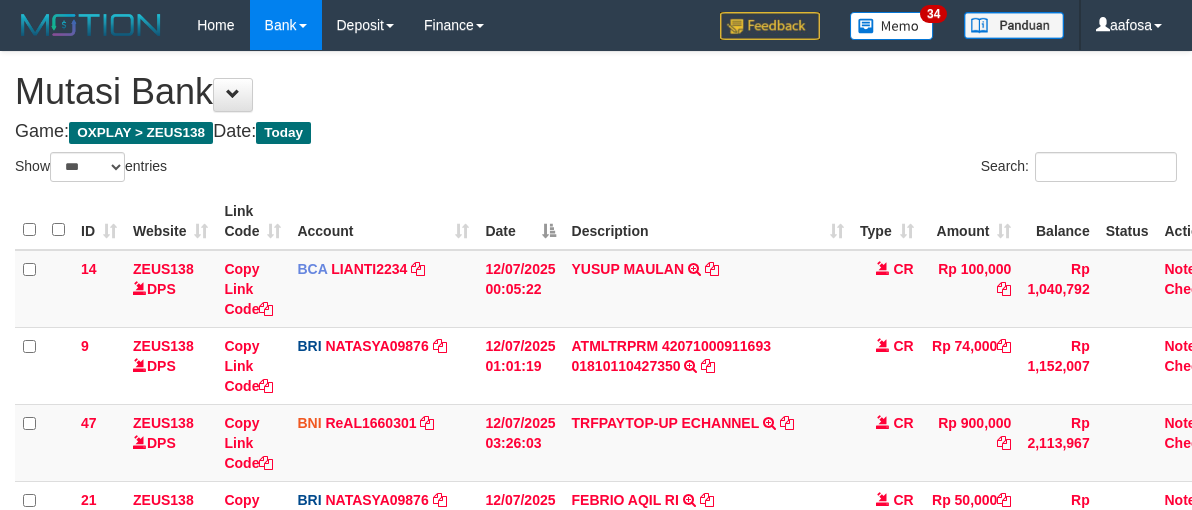 select on "***" 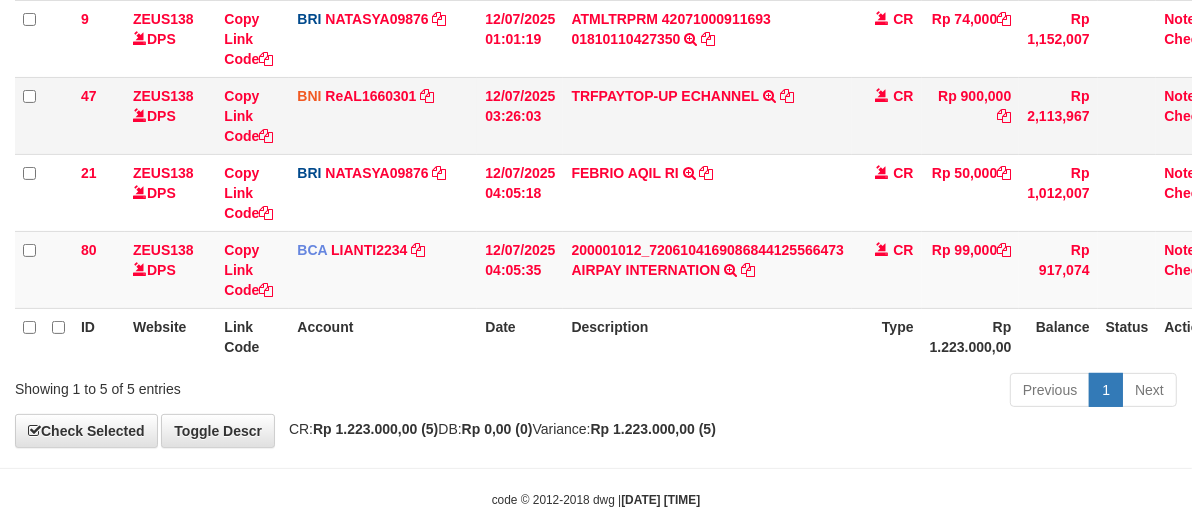 click on "BNI
ReAL1660301
DPS
REYHAN ALMANSYAH
mutasi_20250712_4647 | 47
mutasi_20250712_4647 | 47" at bounding box center (383, 115) 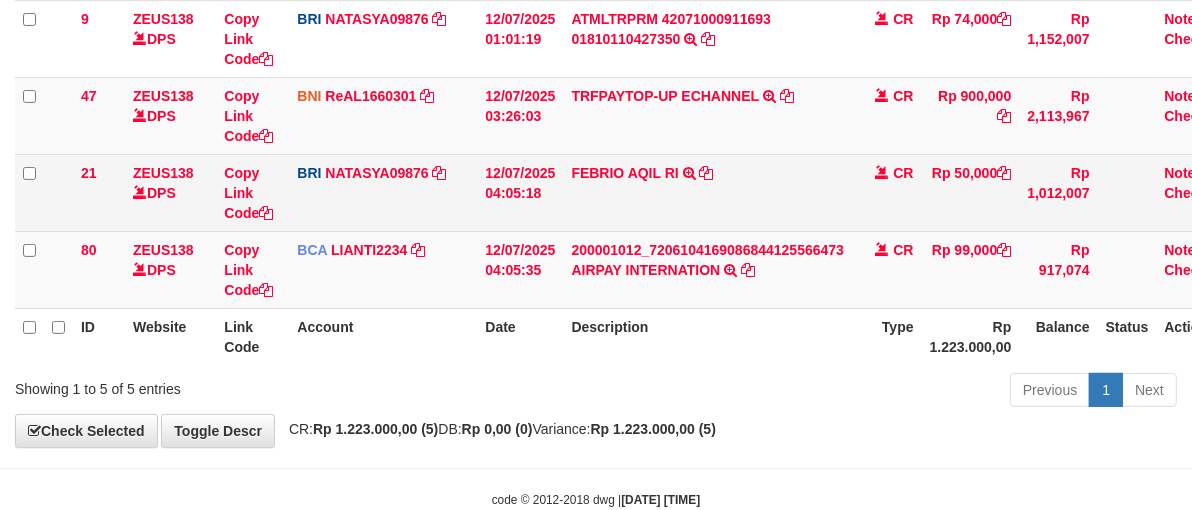 scroll, scrollTop: 376, scrollLeft: 0, axis: vertical 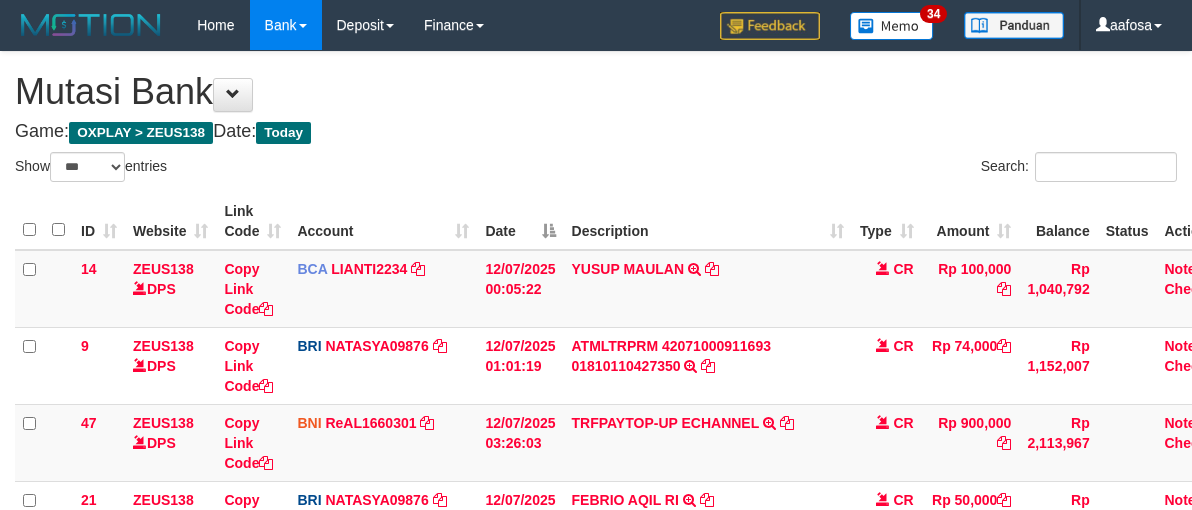 select on "***" 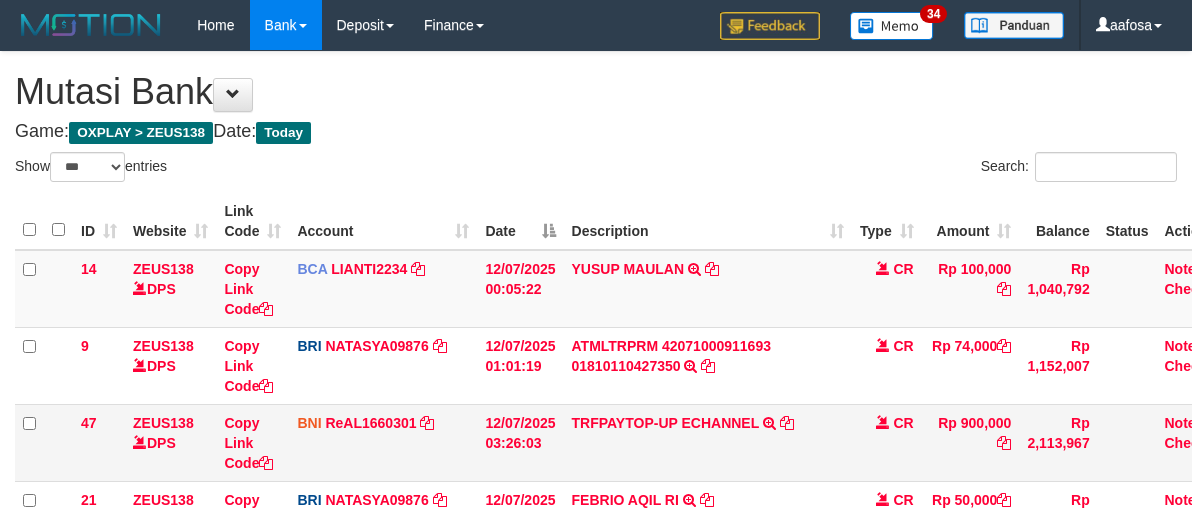 click on "CR" at bounding box center (887, 442) 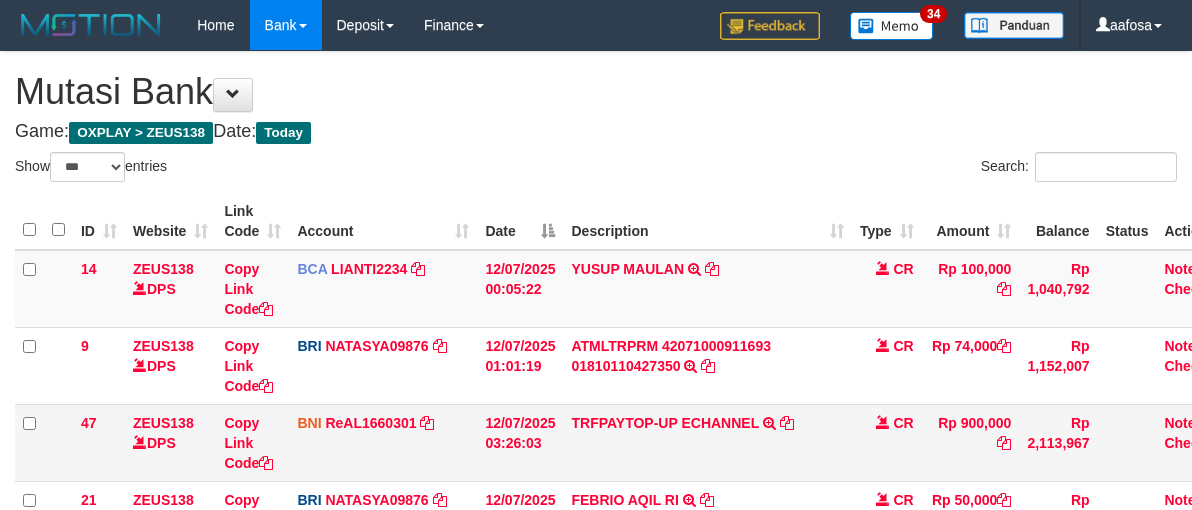 scroll, scrollTop: 327, scrollLeft: 0, axis: vertical 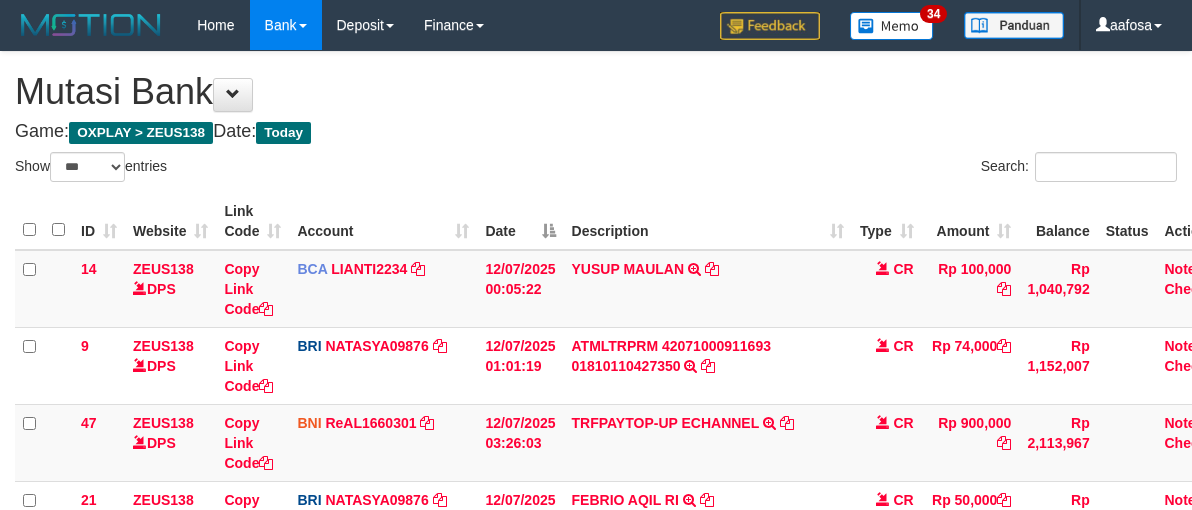 select on "***" 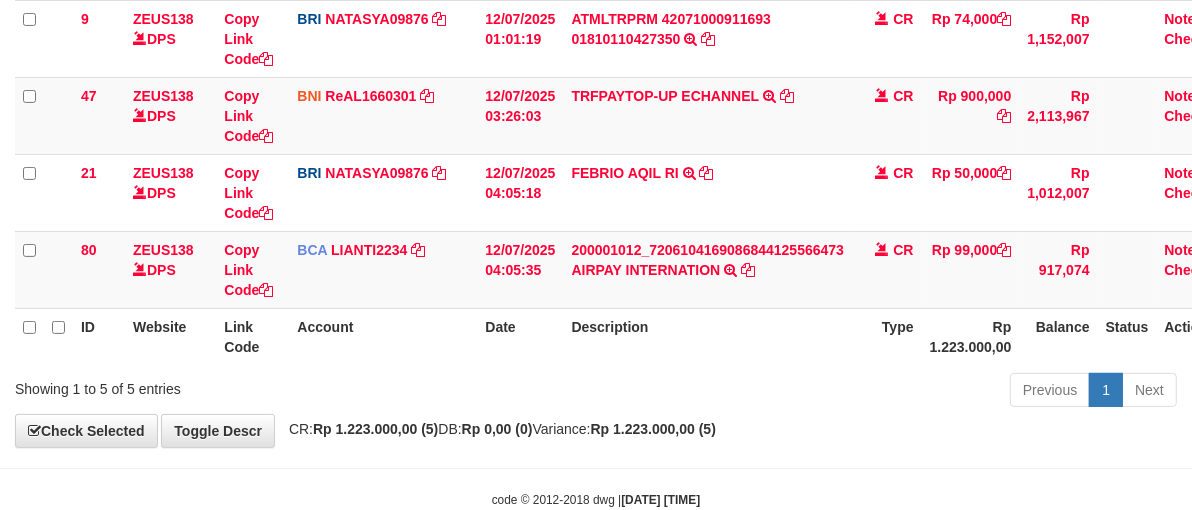 scroll, scrollTop: 376, scrollLeft: 0, axis: vertical 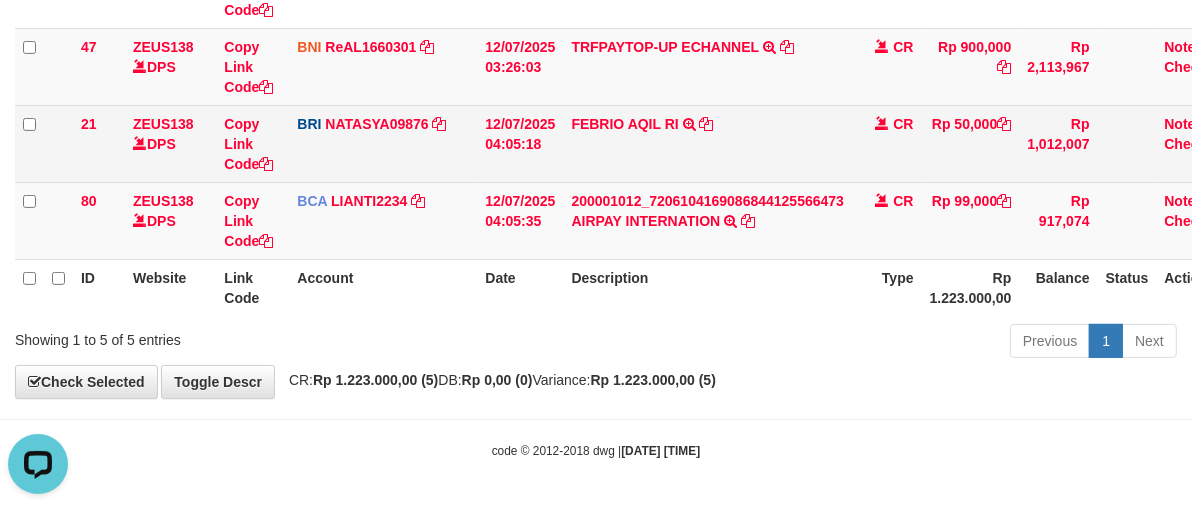 click on "FEBRIO AQIL RI         TRANSFER NBMB FEBRIO AQIL RI TO SITI NURLITA SAPITRI" at bounding box center (707, 143) 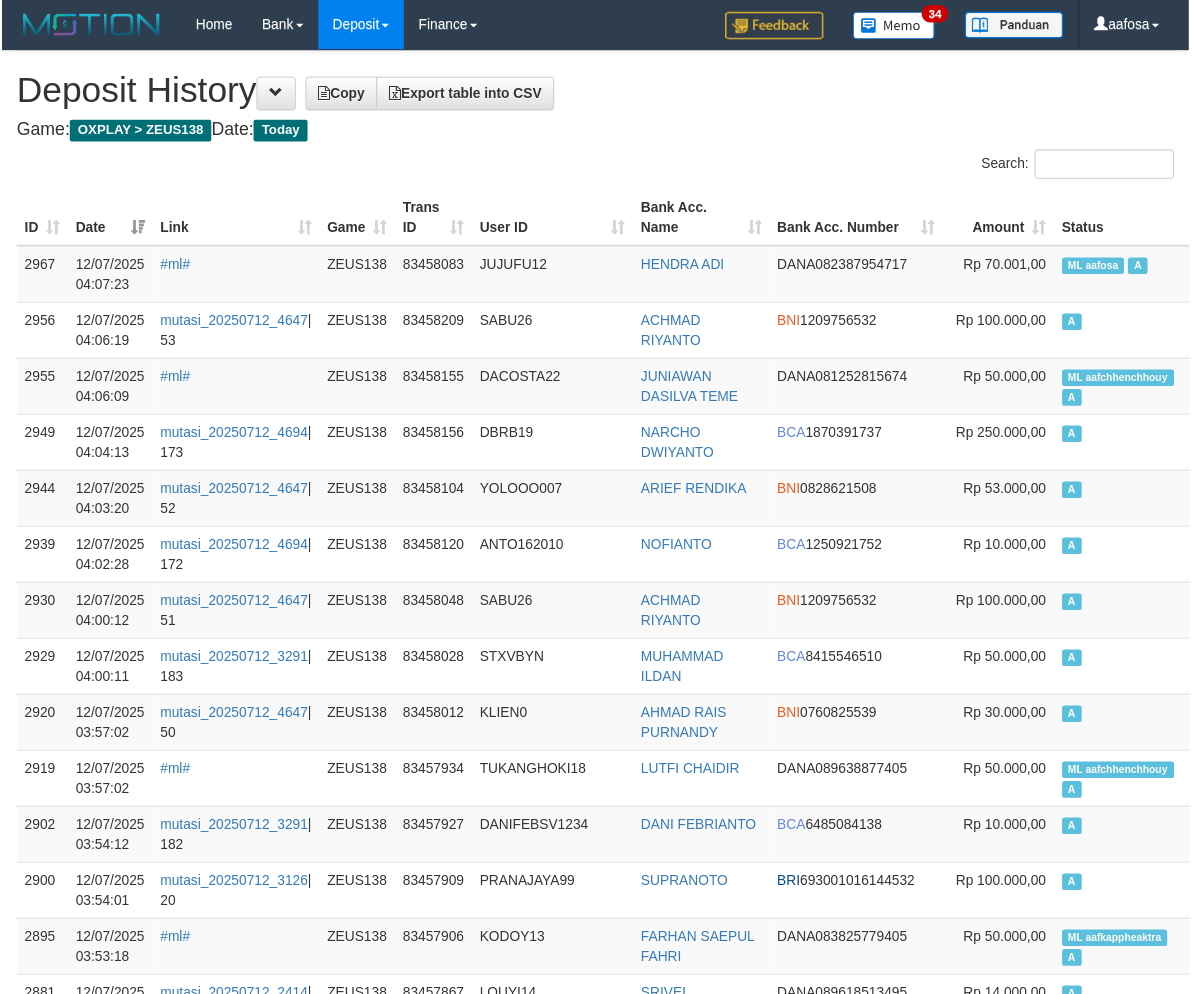 scroll, scrollTop: 2851, scrollLeft: 0, axis: vertical 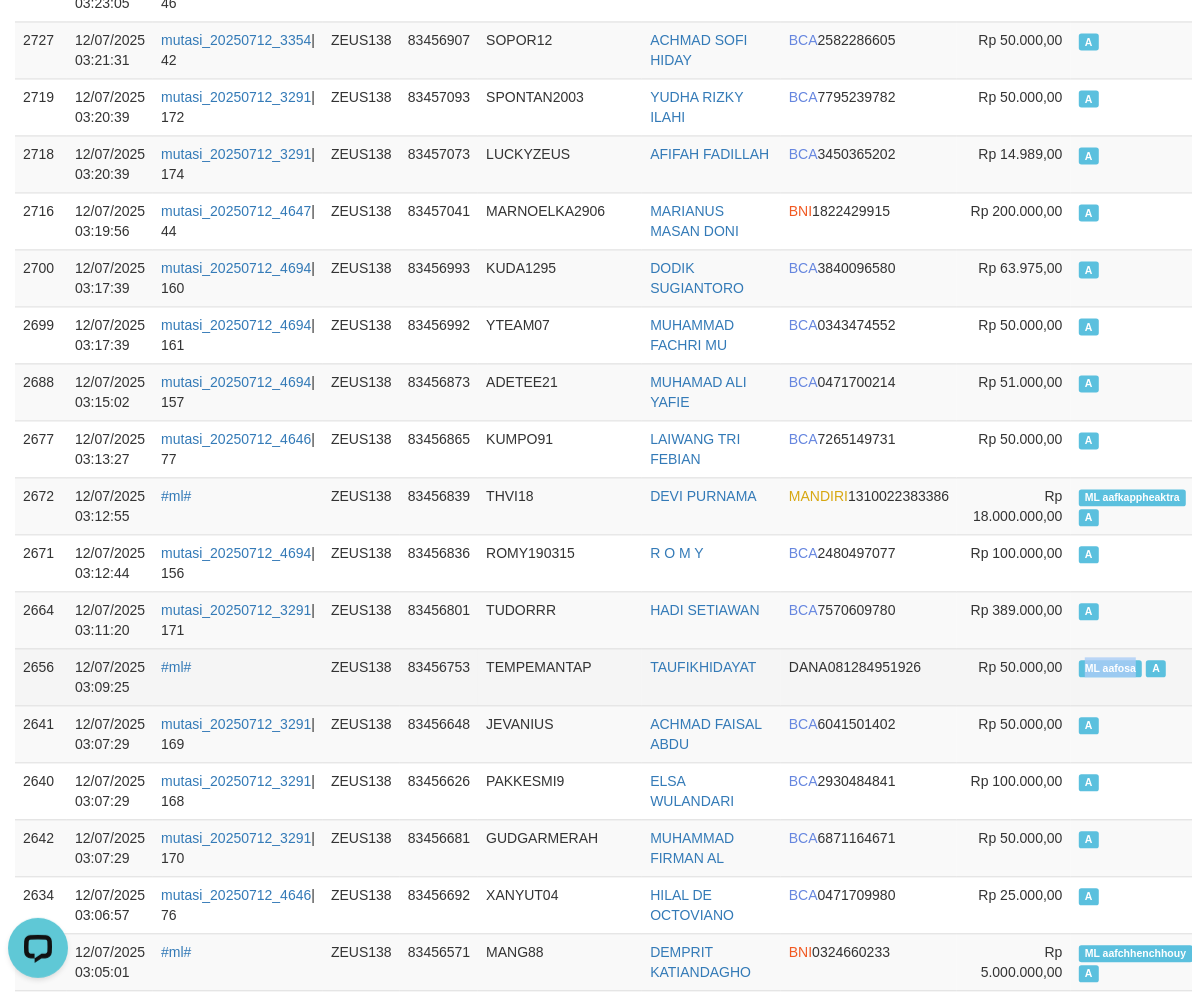 copy on "ML aafosa" 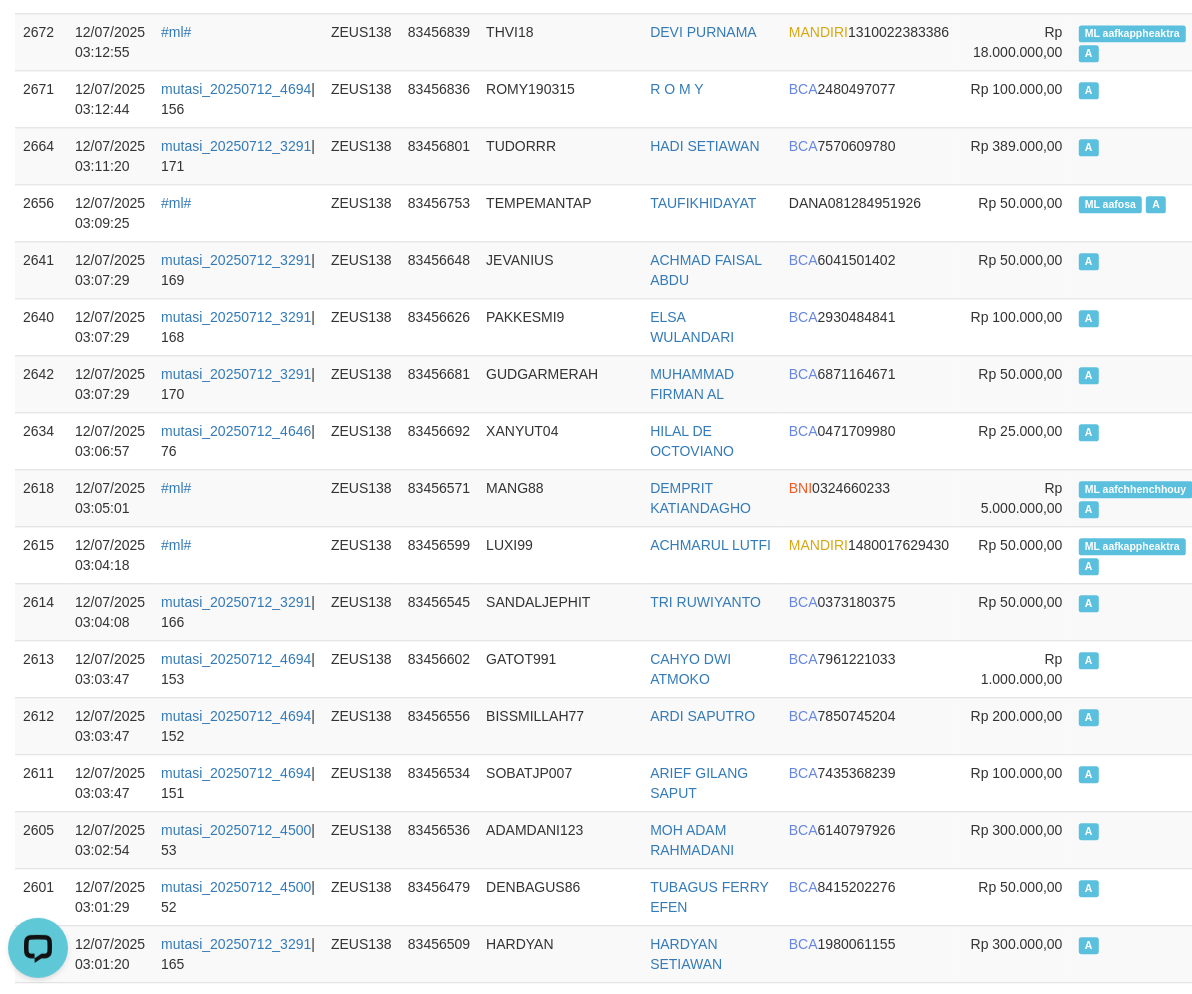 scroll, scrollTop: 3314, scrollLeft: 0, axis: vertical 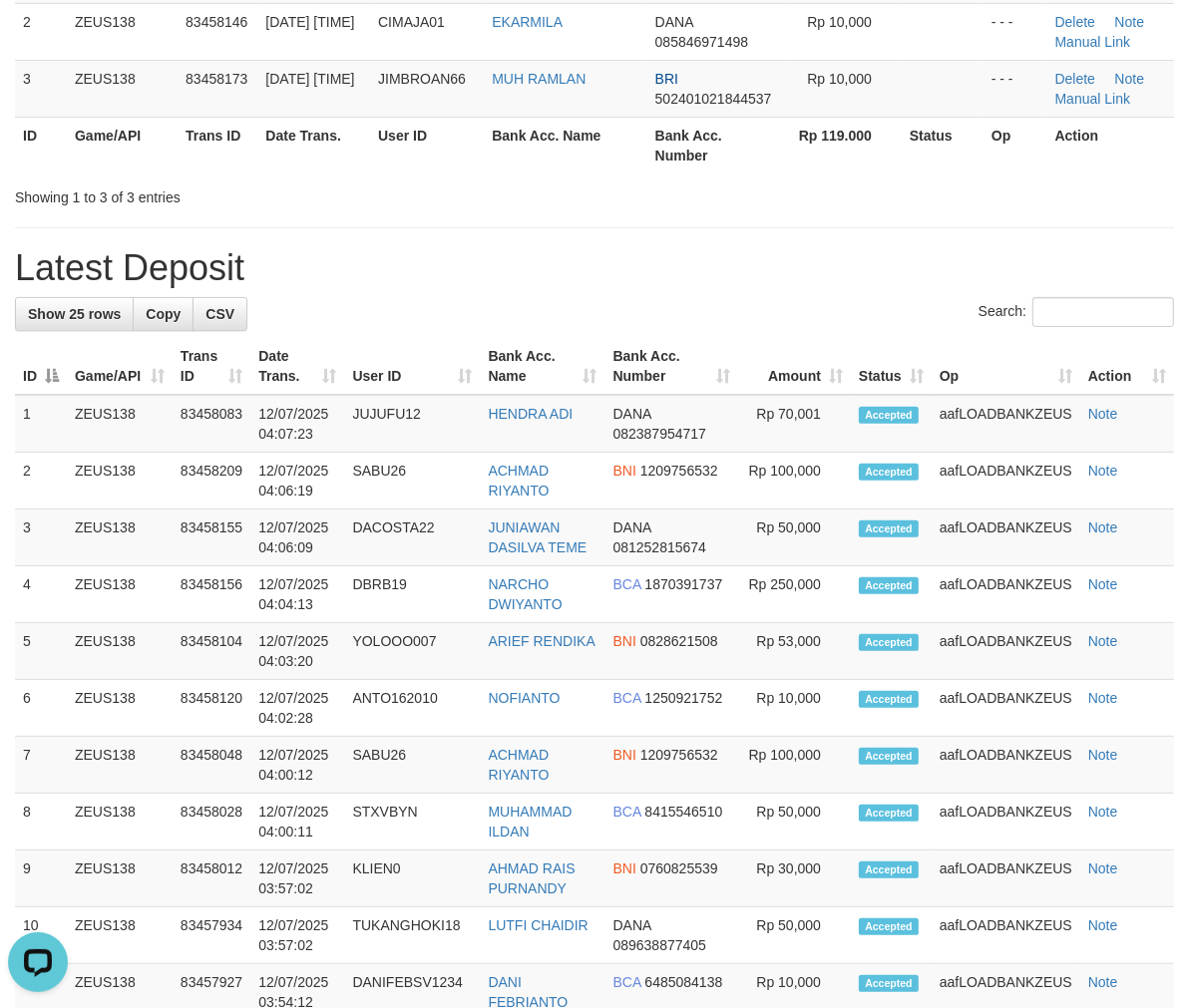 click on "**********" at bounding box center [594, 858] 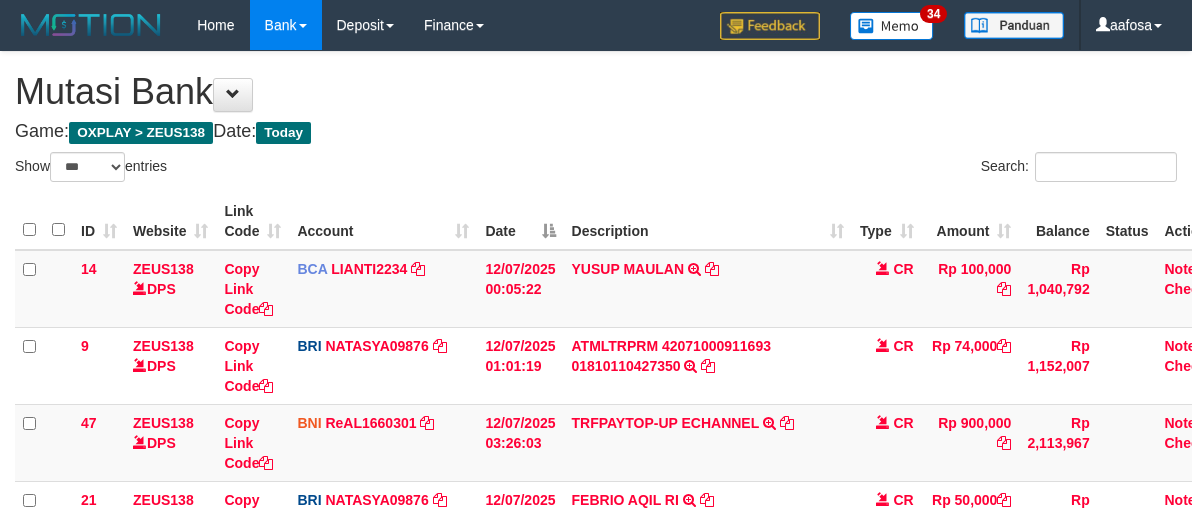 select on "***" 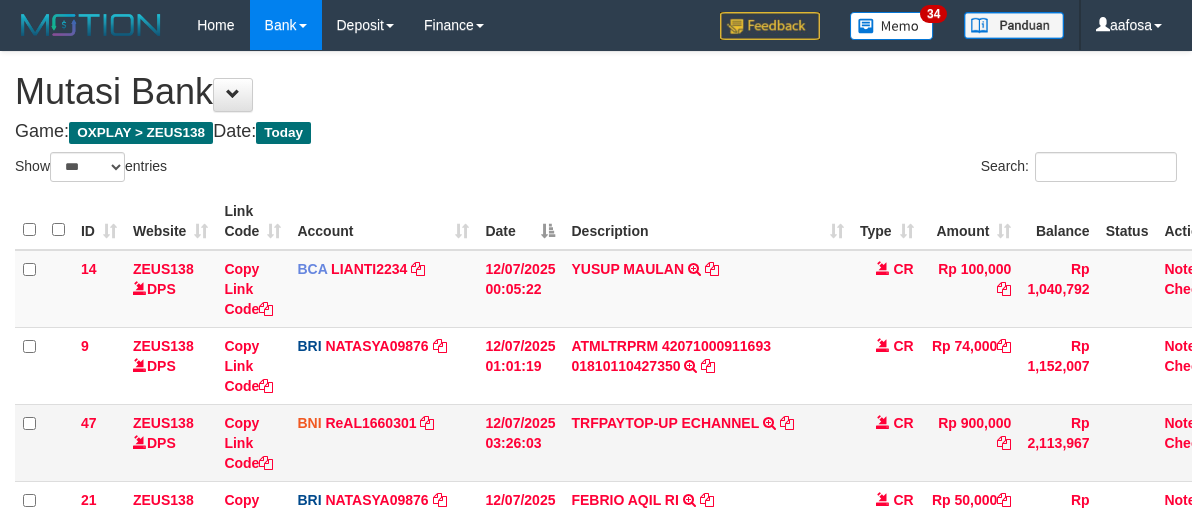 scroll, scrollTop: 327, scrollLeft: 0, axis: vertical 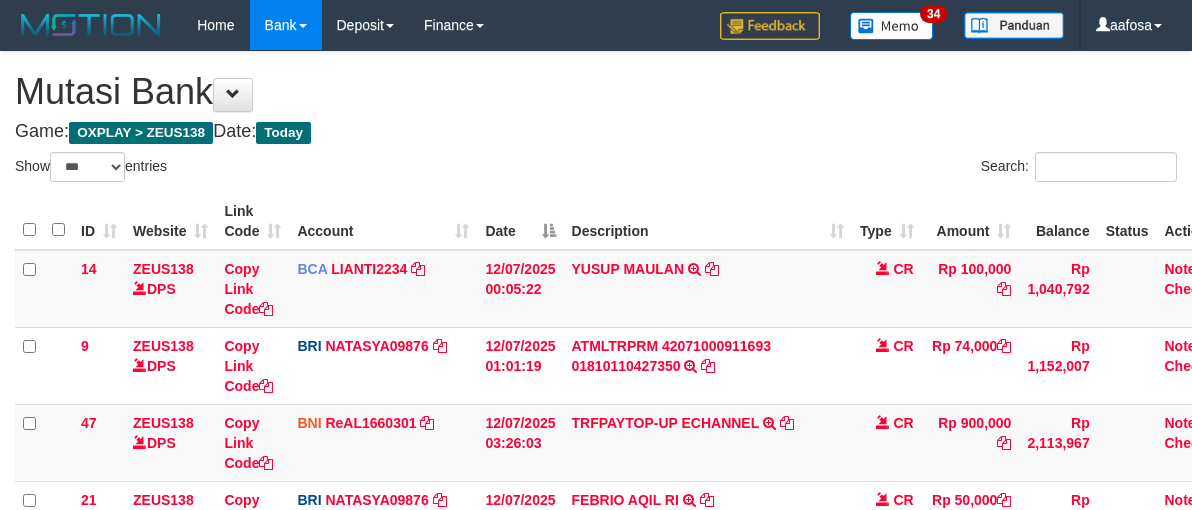 select on "***" 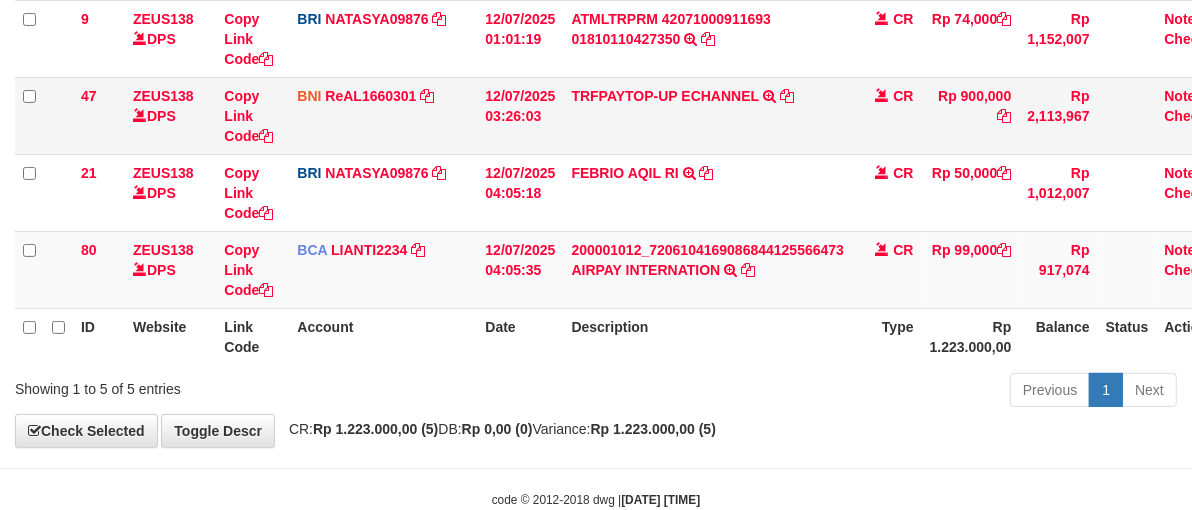 scroll, scrollTop: 376, scrollLeft: 0, axis: vertical 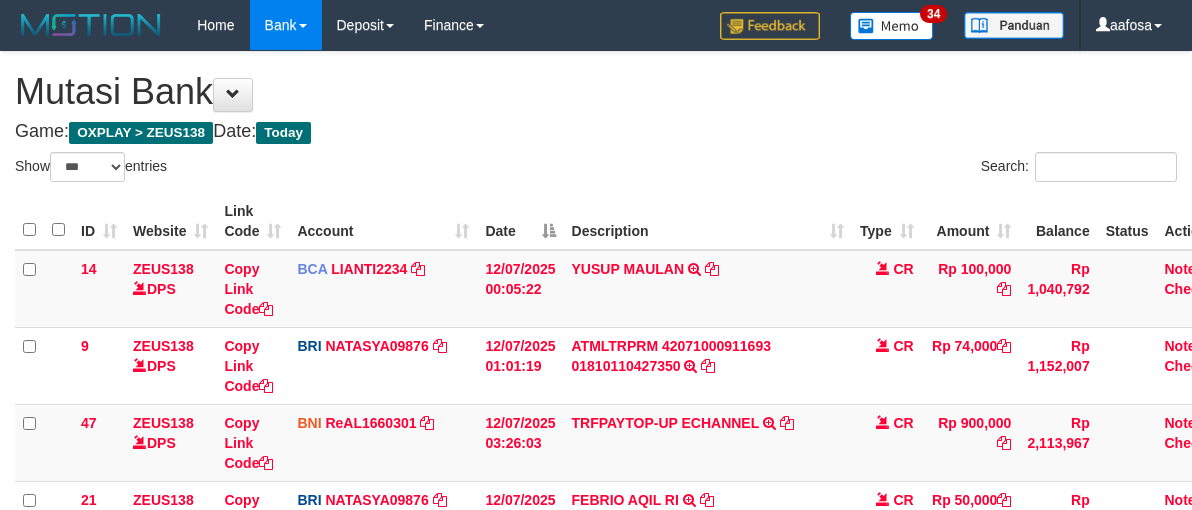 select on "***" 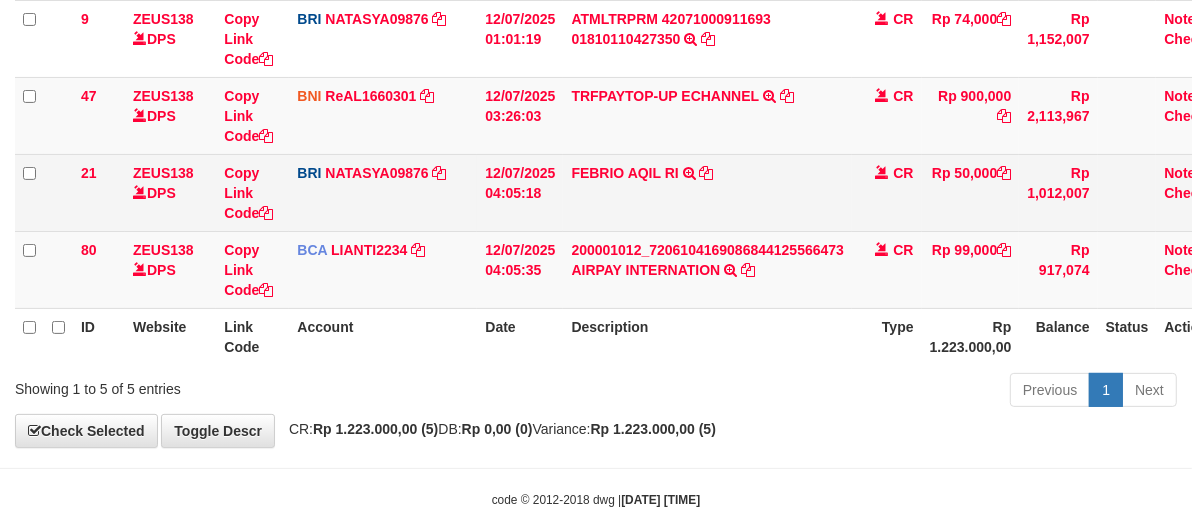 scroll, scrollTop: 376, scrollLeft: 0, axis: vertical 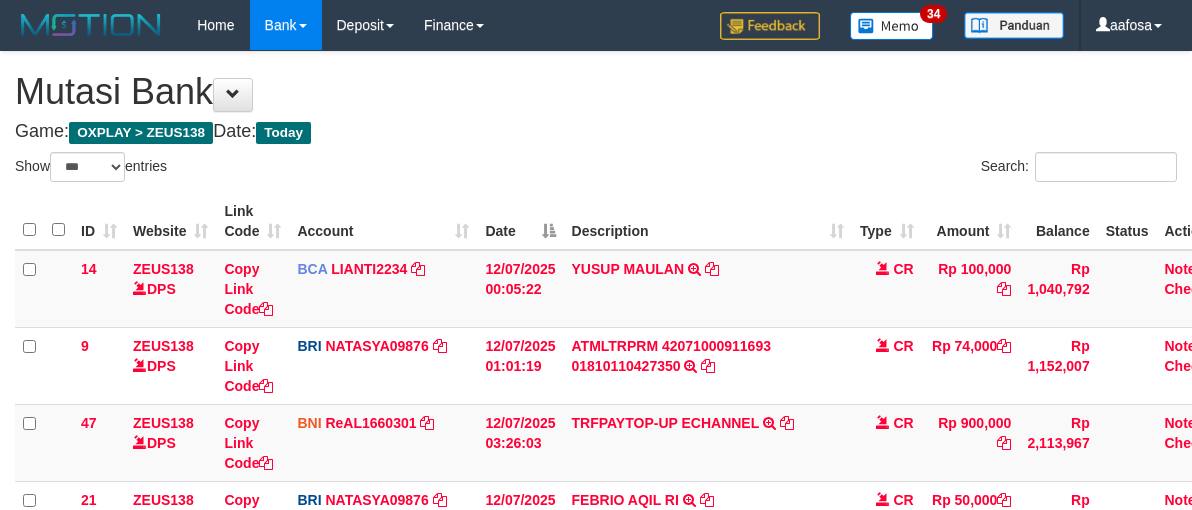 select on "***" 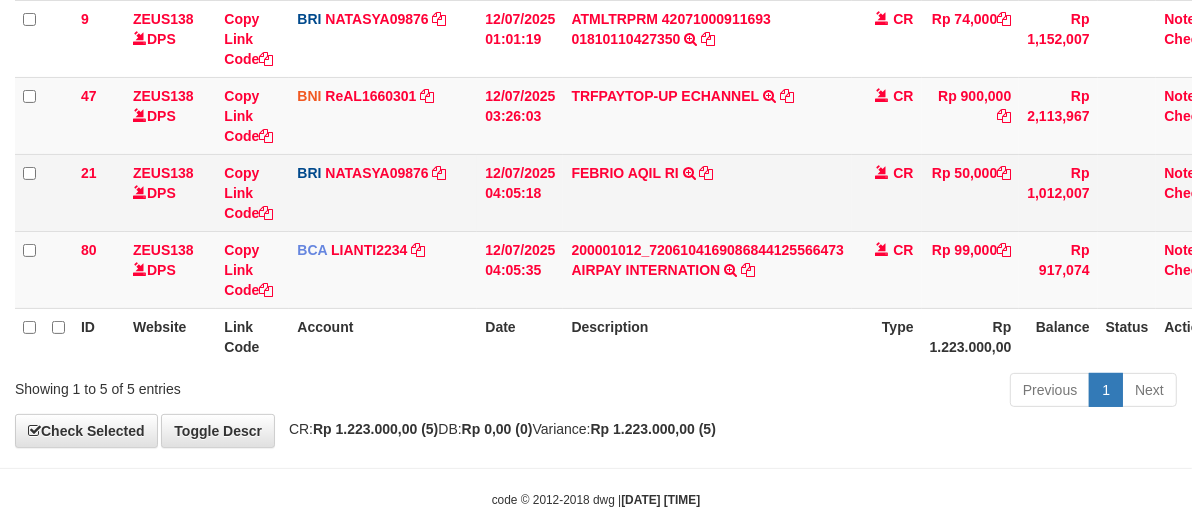 scroll, scrollTop: 376, scrollLeft: 0, axis: vertical 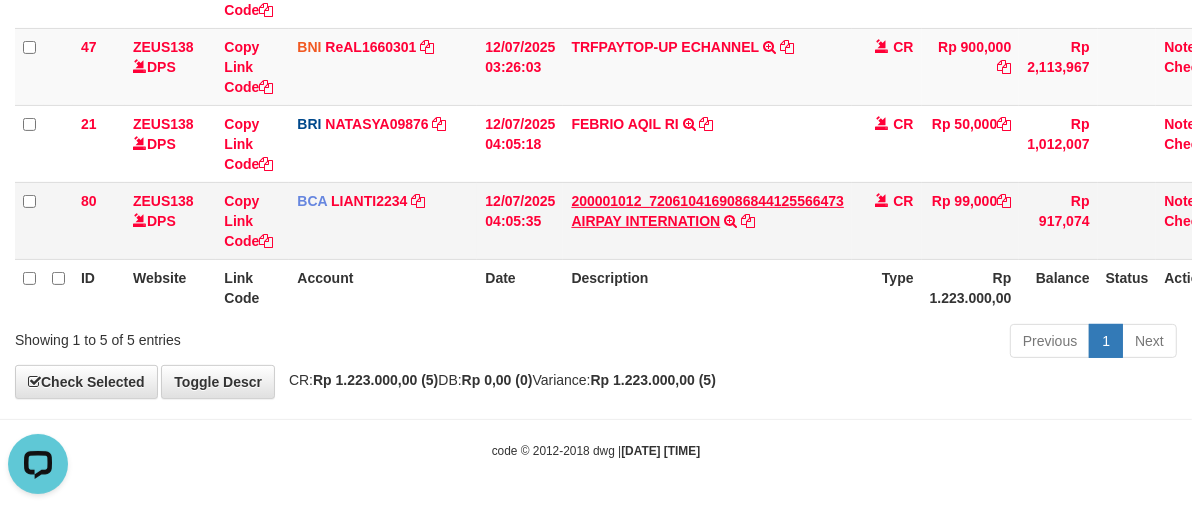 drag, startPoint x: 782, startPoint y: 186, endPoint x: 794, endPoint y: 202, distance: 20 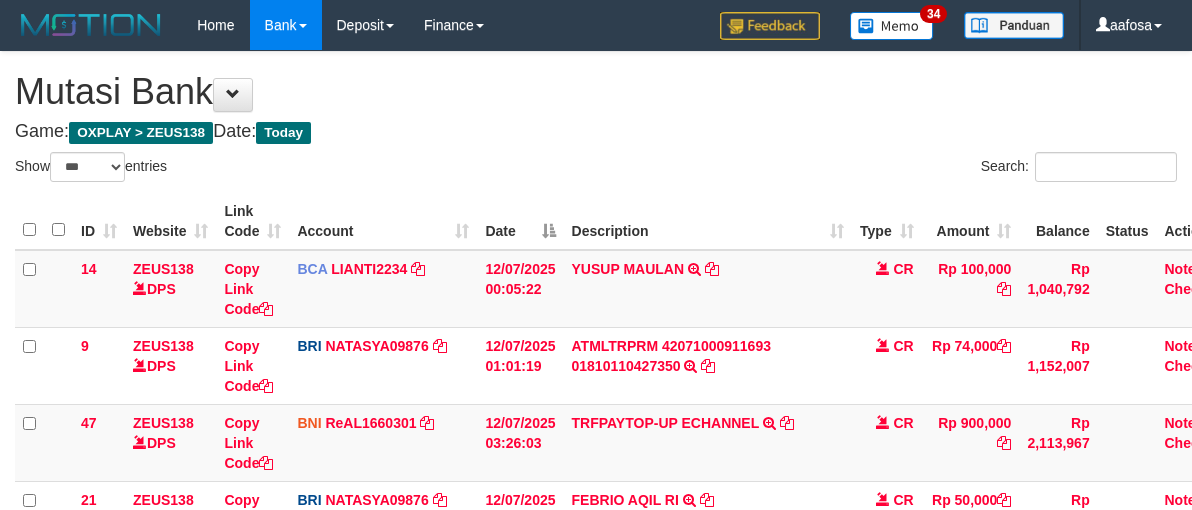 select on "***" 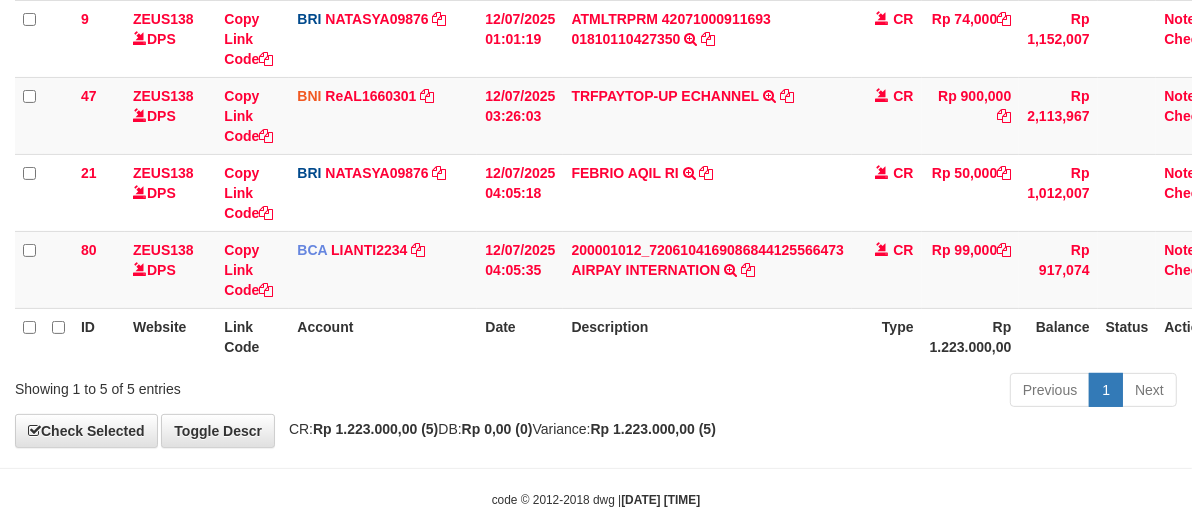 scroll, scrollTop: 376, scrollLeft: 0, axis: vertical 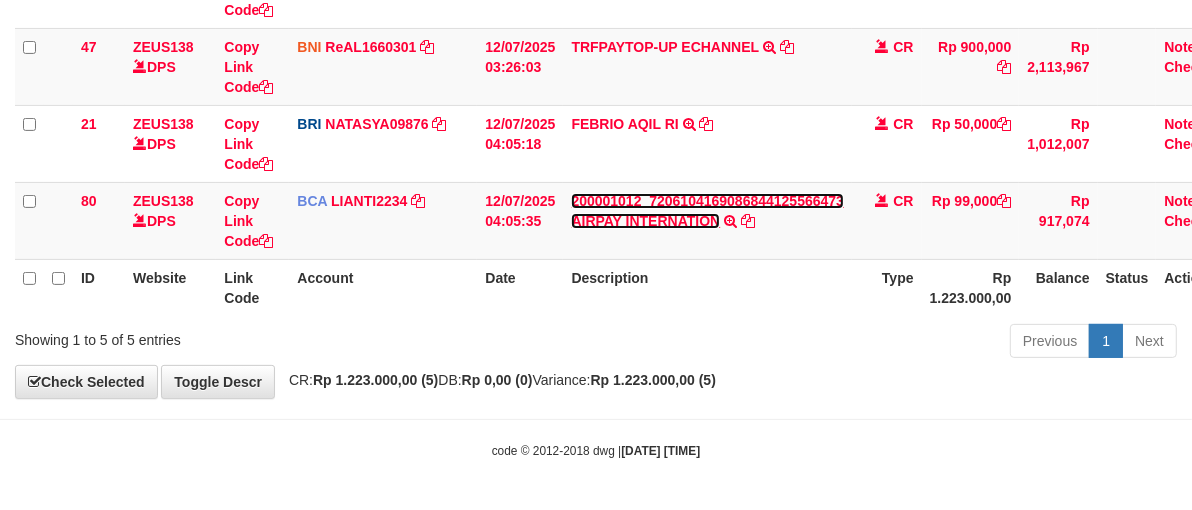 click on "200001012_7206104169086844125566473 AIRPAY INTERNATION" at bounding box center (707, 211) 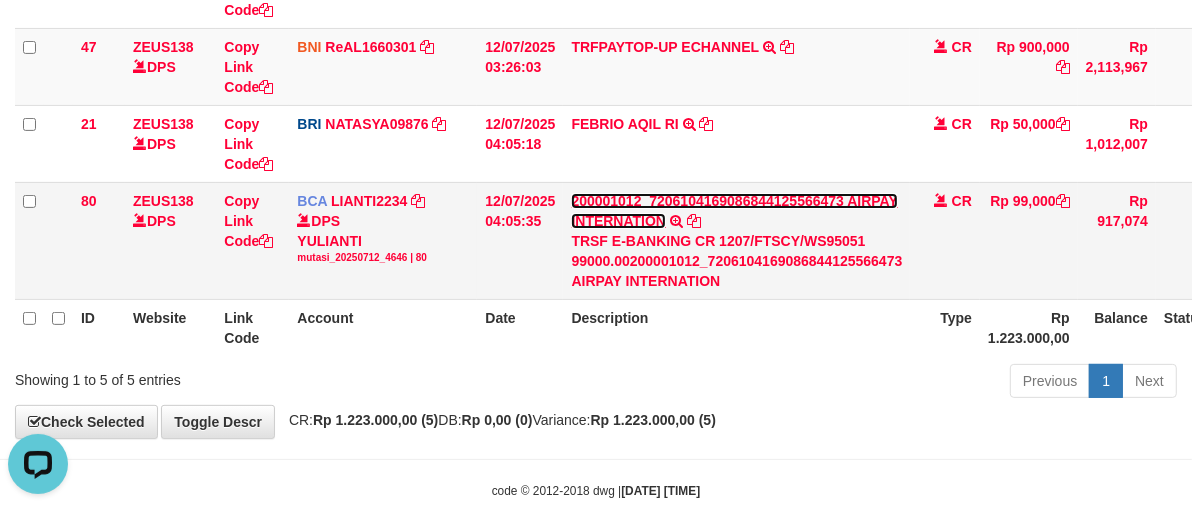 scroll, scrollTop: 0, scrollLeft: 0, axis: both 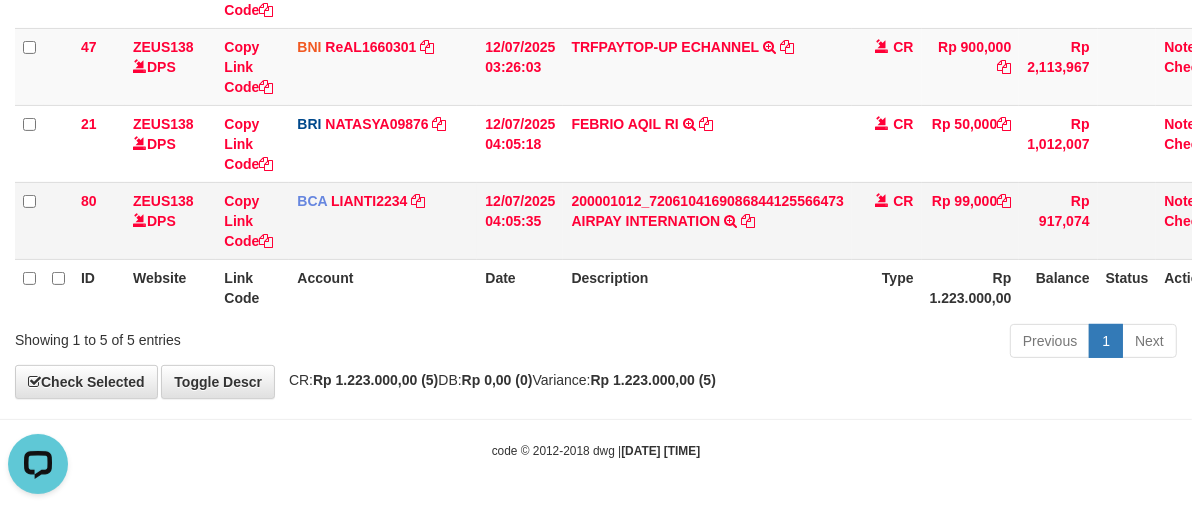 click on "200001012_7206104169086844125566473 AIRPAY INTERNATION         TRSF E-BANKING CR 1207/FTSCY/WS95051
99000.00200001012_7206104169086844125566473 AIRPAY INTERNATION" at bounding box center (707, 220) 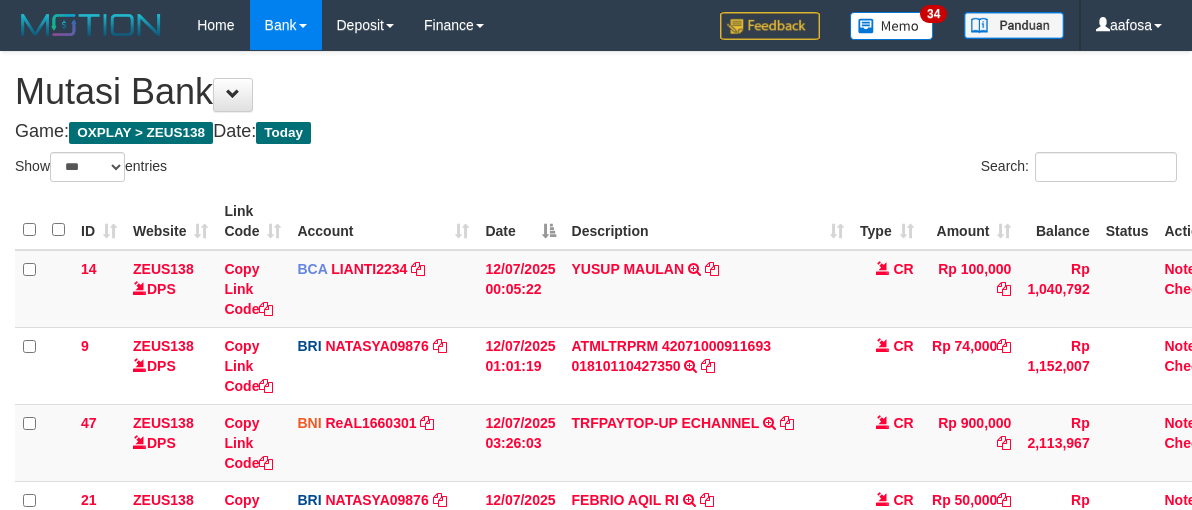 select on "***" 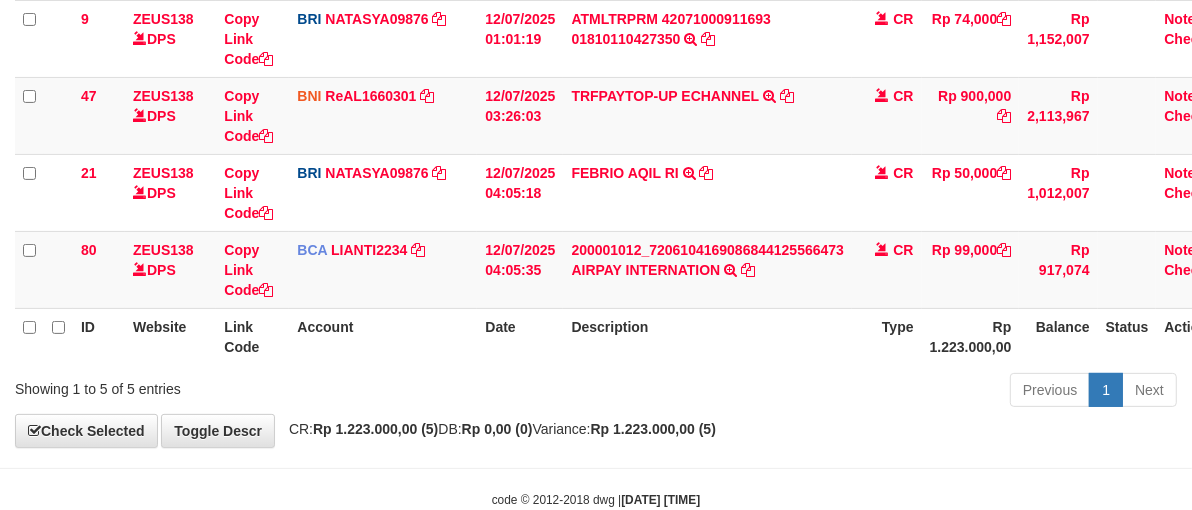 drag, startPoint x: 815, startPoint y: 280, endPoint x: 802, endPoint y: 282, distance: 13.152946 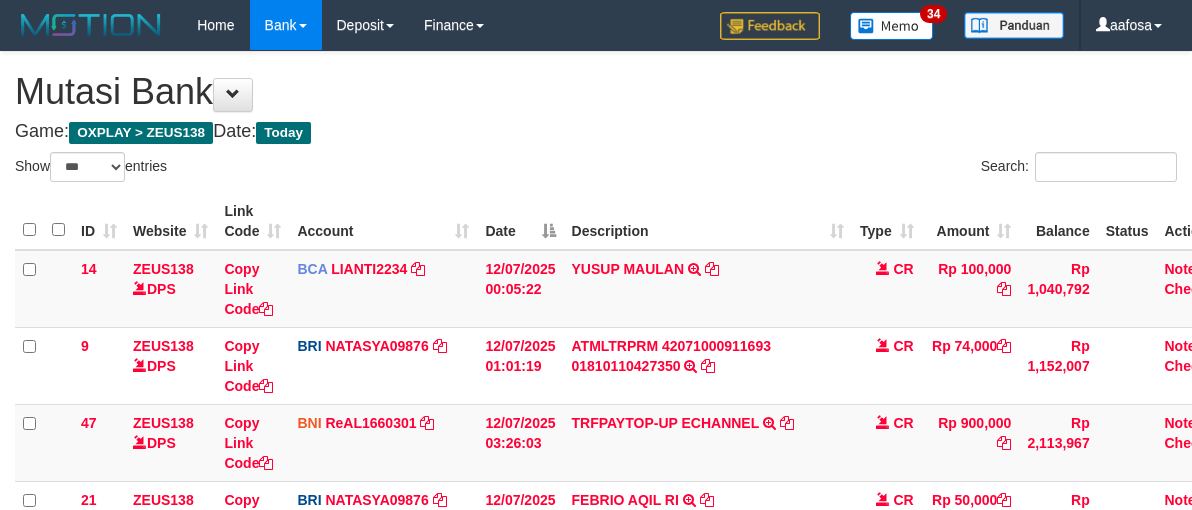 select on "***" 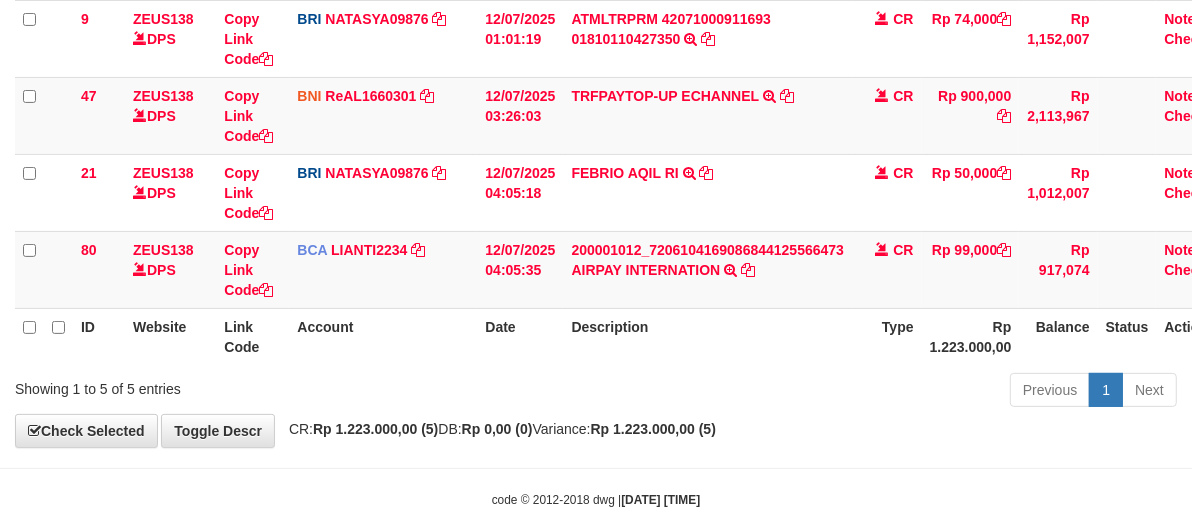 scroll, scrollTop: 376, scrollLeft: 0, axis: vertical 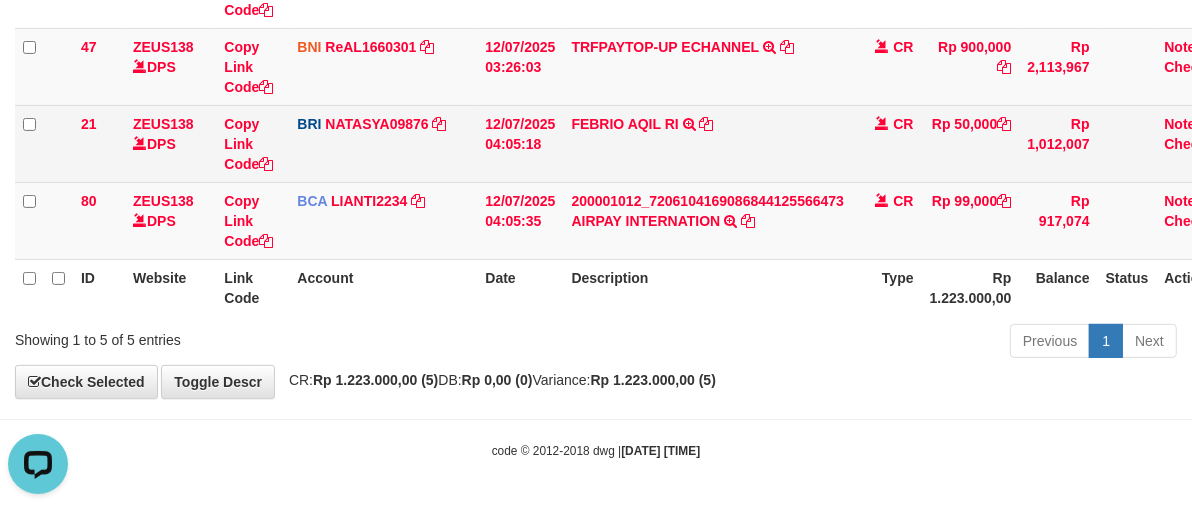click on "FEBRIO AQIL RI         TRANSFER NBMB FEBRIO AQIL RI TO SITI NURLITA SAPITRI" at bounding box center [707, 143] 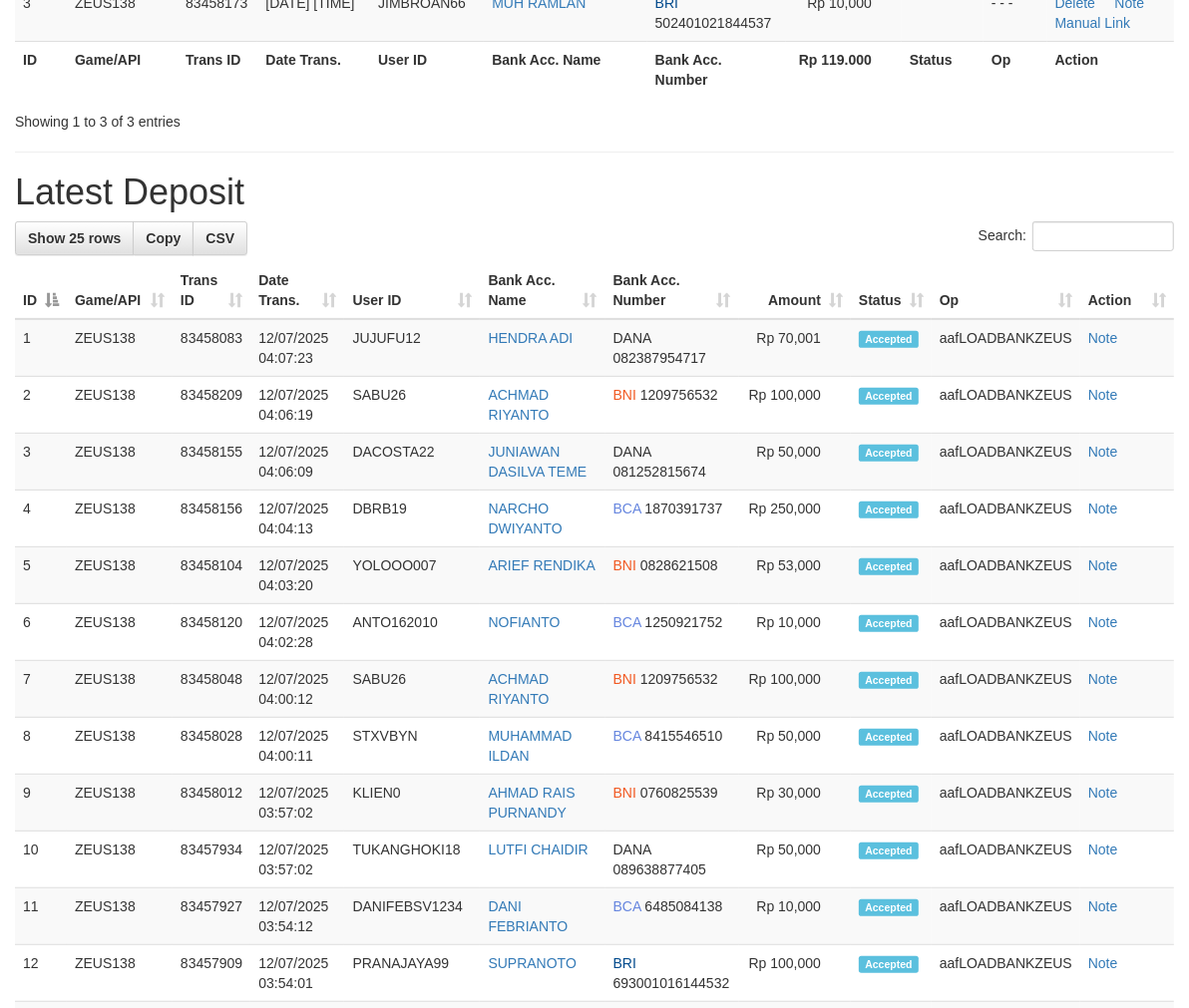 scroll, scrollTop: 303, scrollLeft: 0, axis: vertical 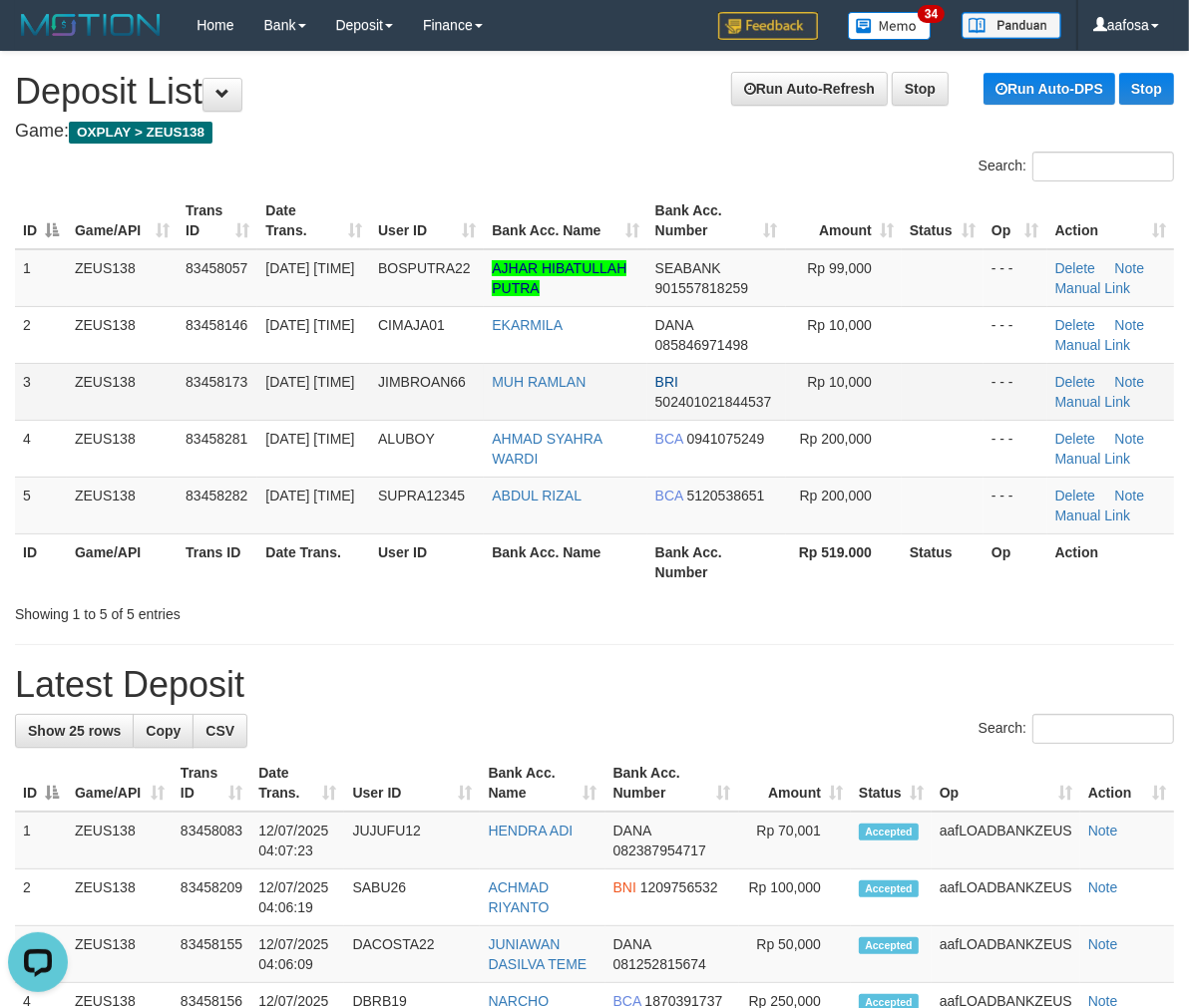 click on "Rp 10,000" at bounding box center (844, 391) 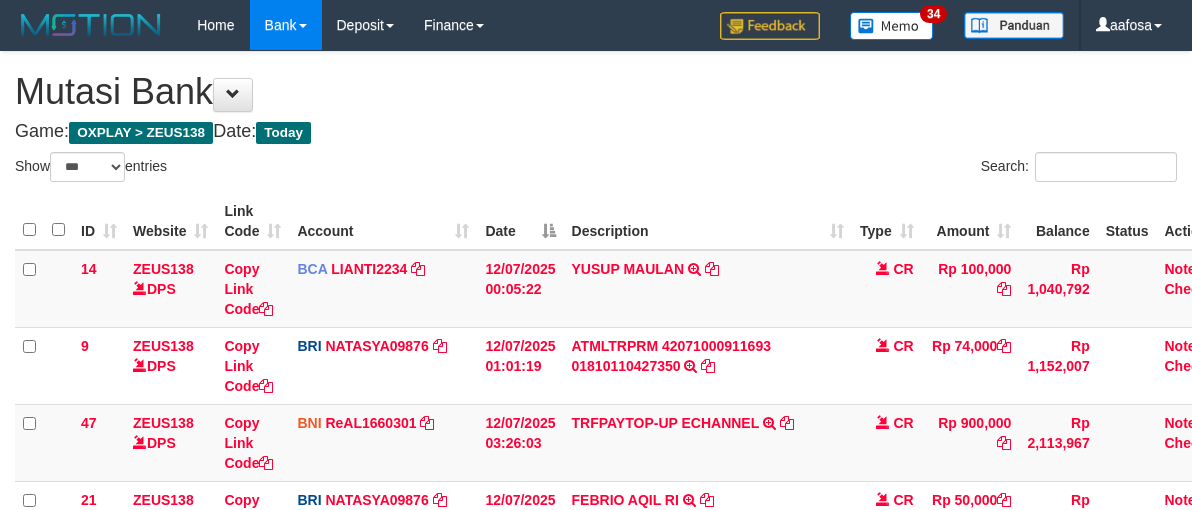 select on "***" 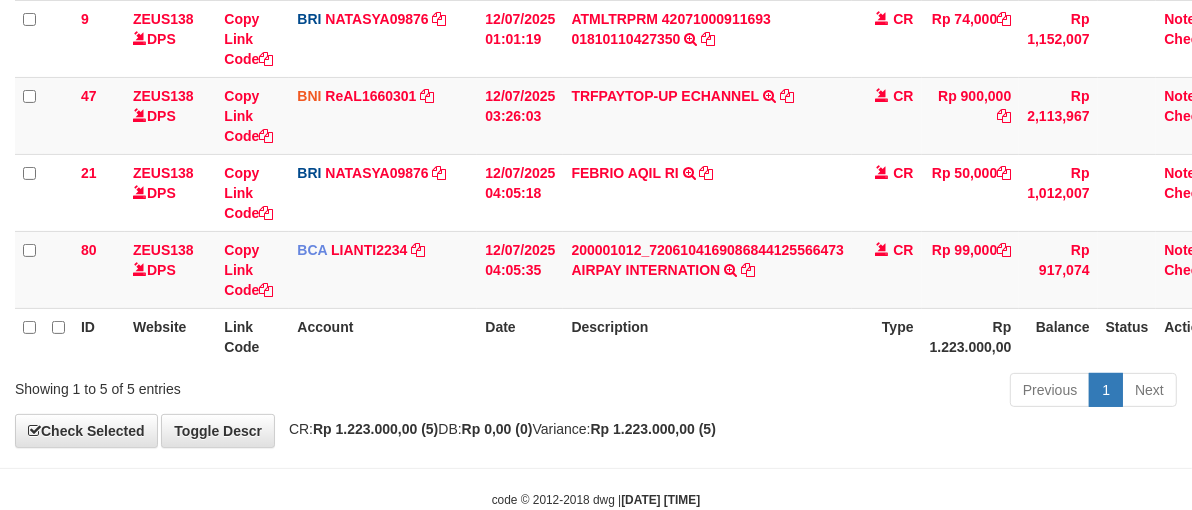 scroll, scrollTop: 376, scrollLeft: 0, axis: vertical 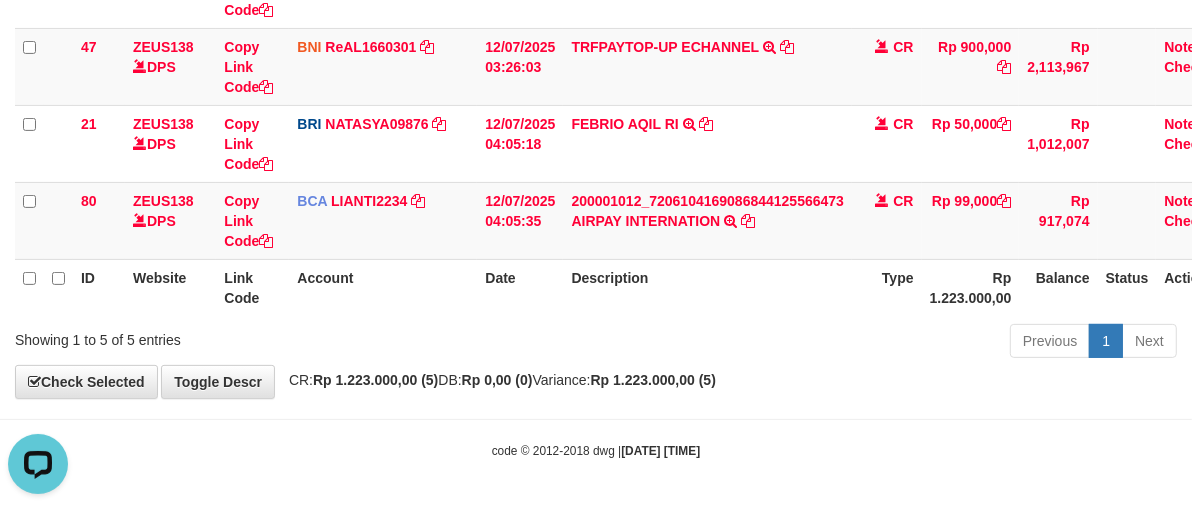 click on "Description" at bounding box center [707, 287] 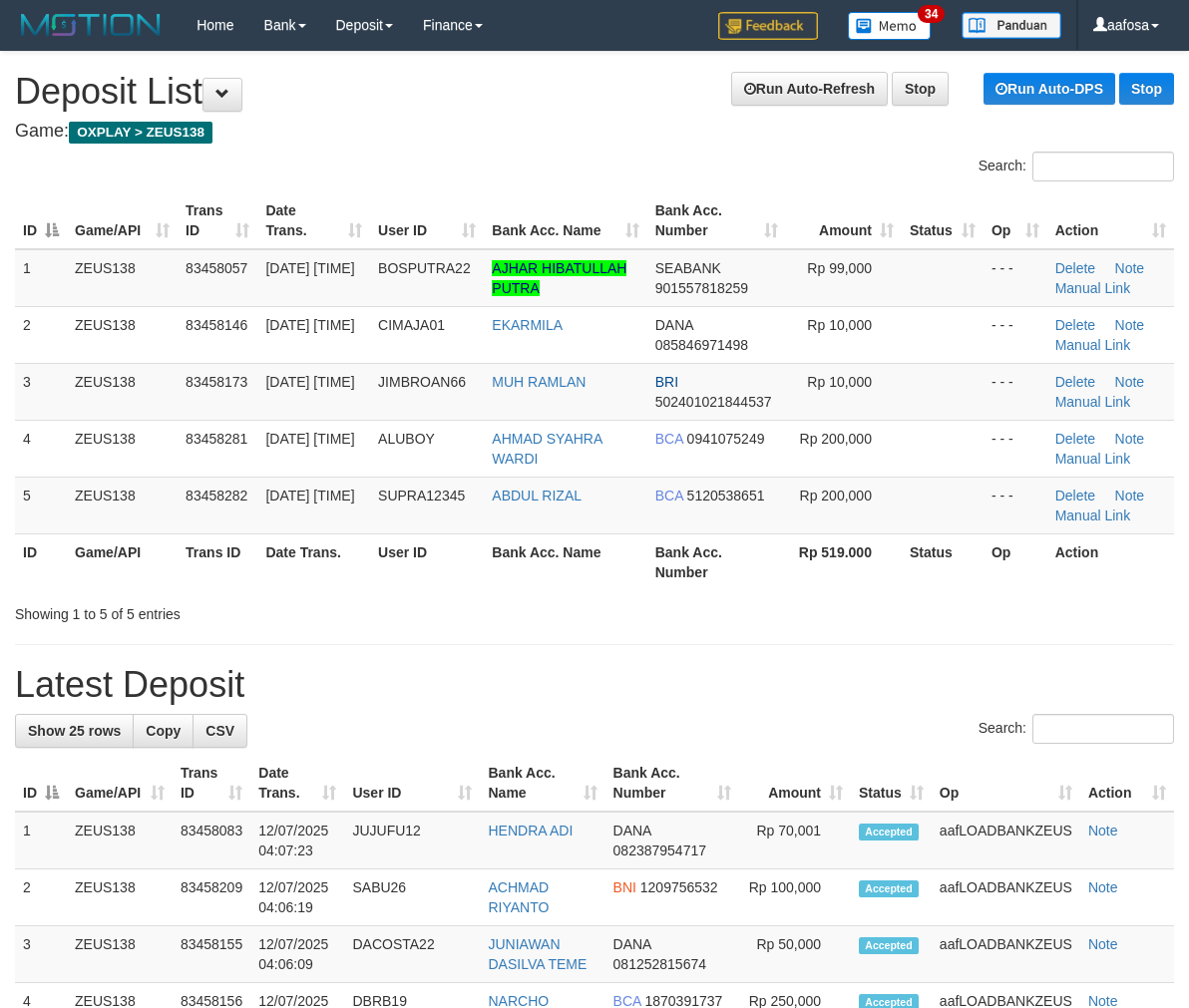 scroll, scrollTop: 0, scrollLeft: 0, axis: both 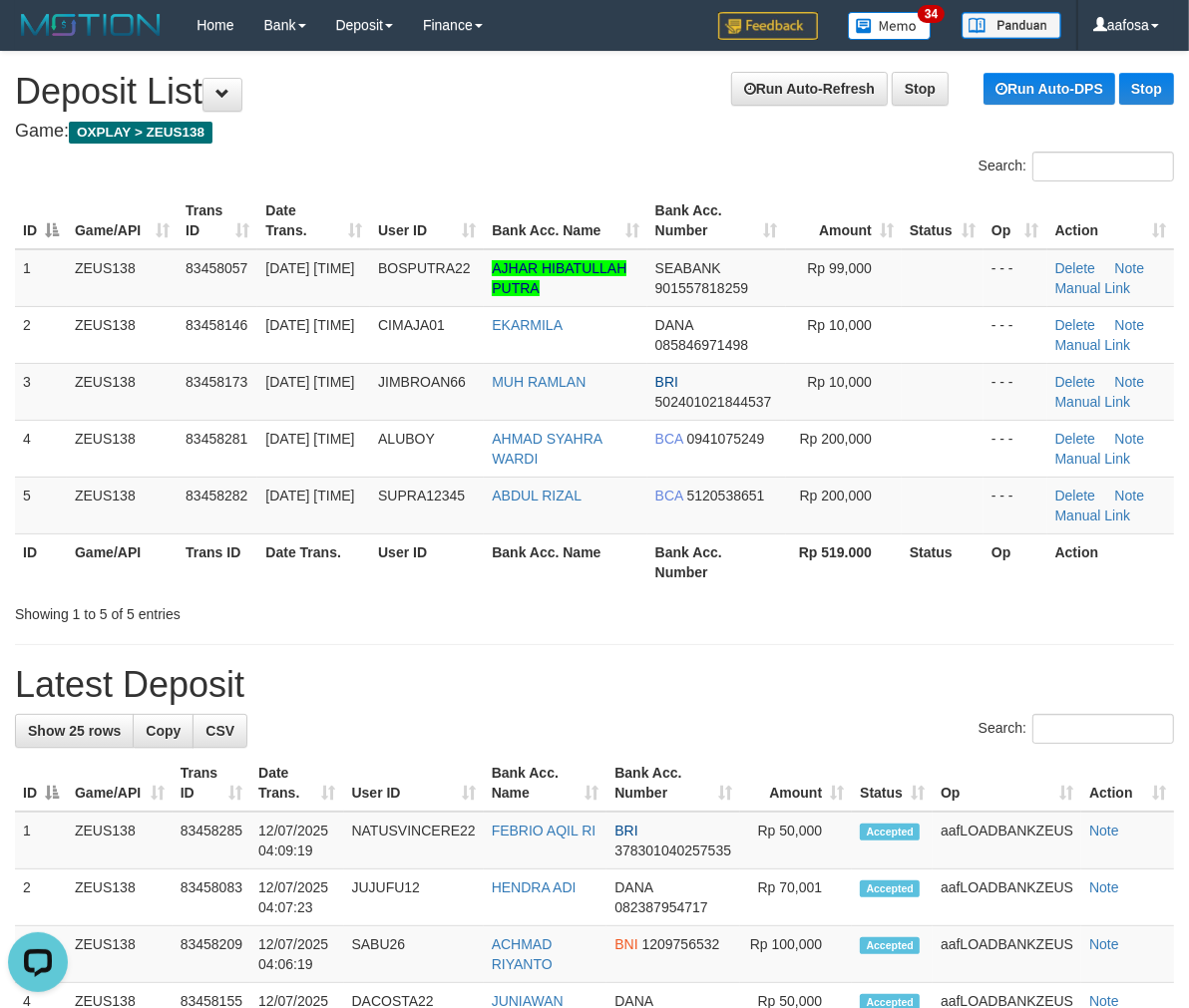 click on "Search:" at bounding box center (892, 168) 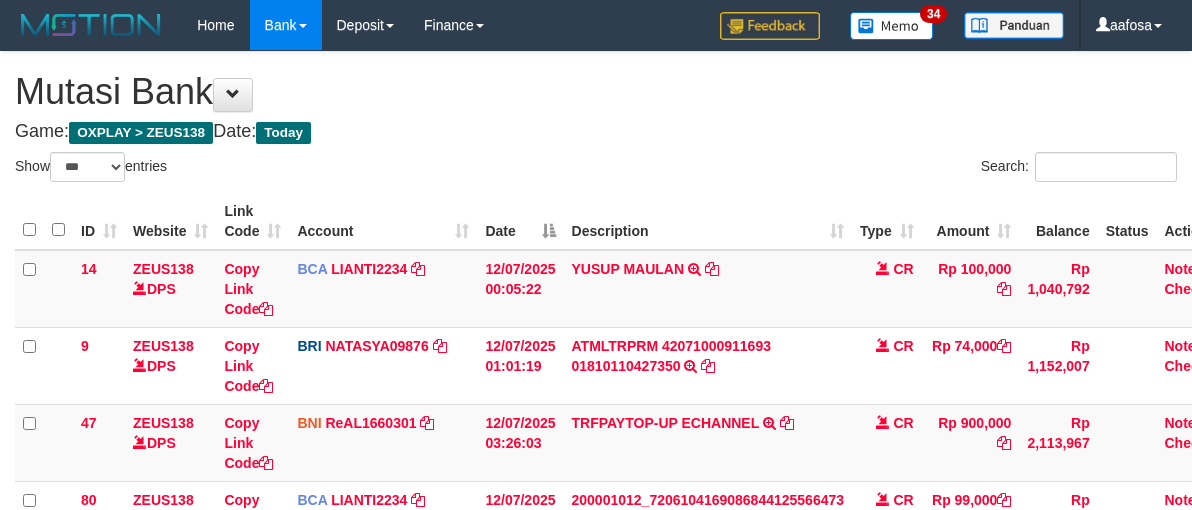 select on "***" 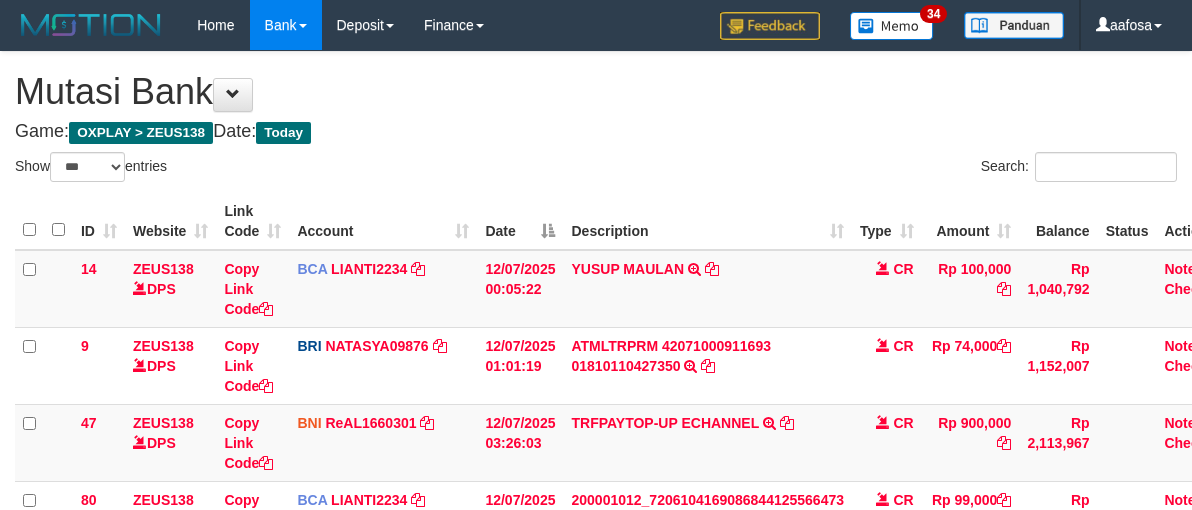 scroll, scrollTop: 0, scrollLeft: 0, axis: both 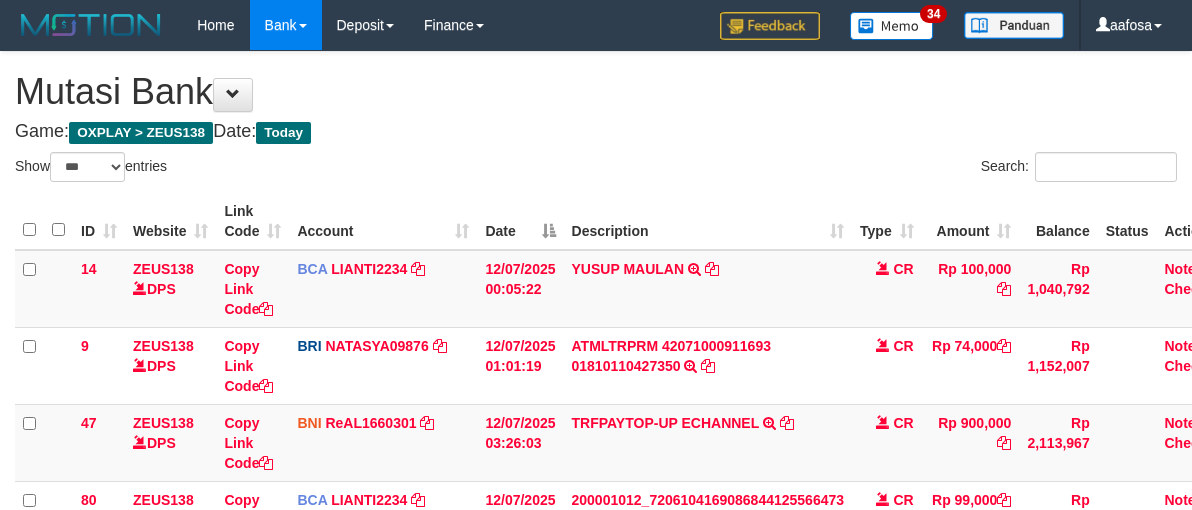select on "***" 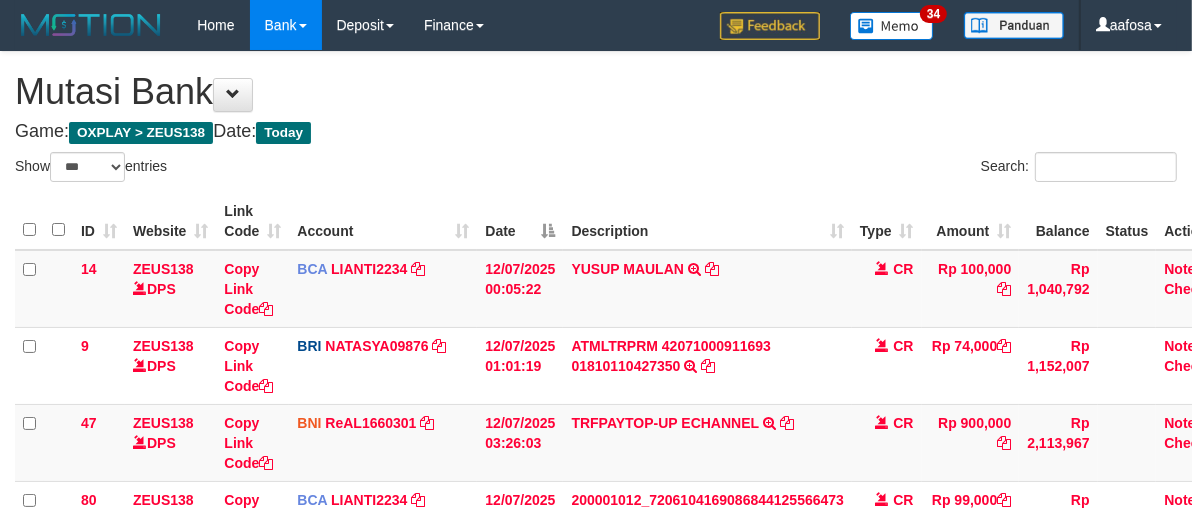 scroll, scrollTop: 300, scrollLeft: 0, axis: vertical 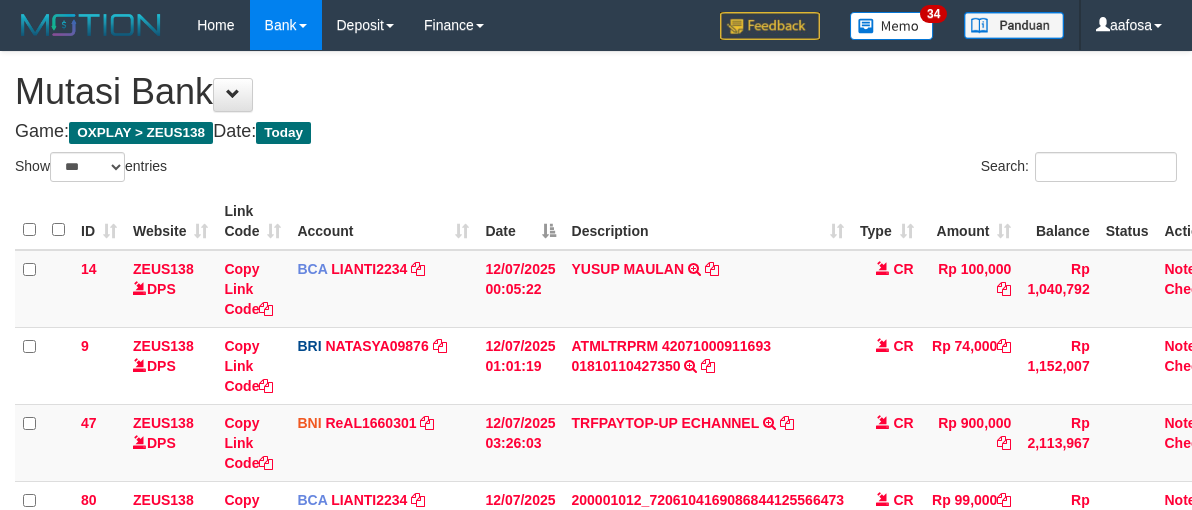 select on "***" 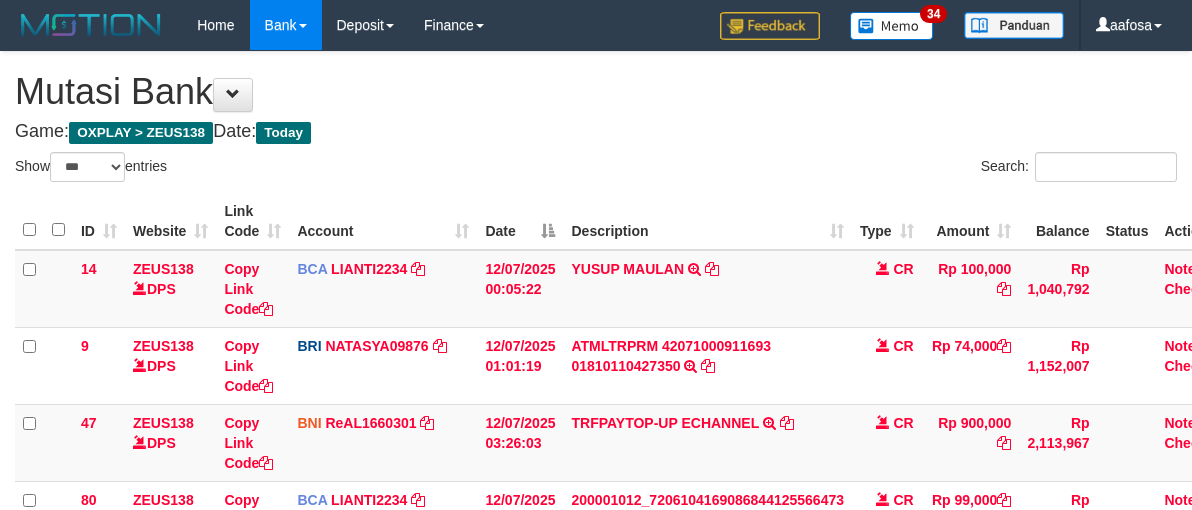 scroll, scrollTop: 300, scrollLeft: 0, axis: vertical 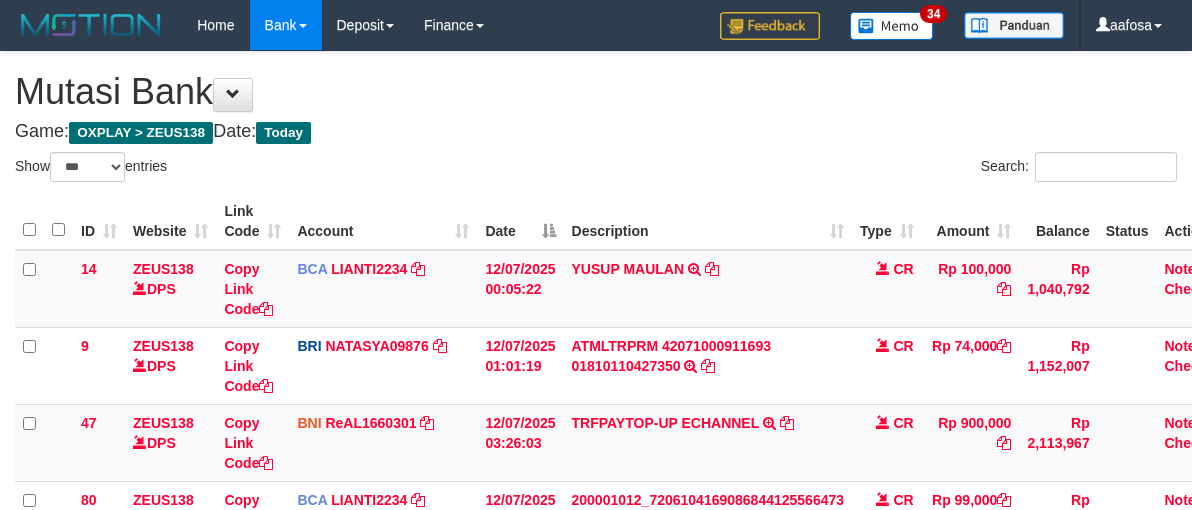 select on "***" 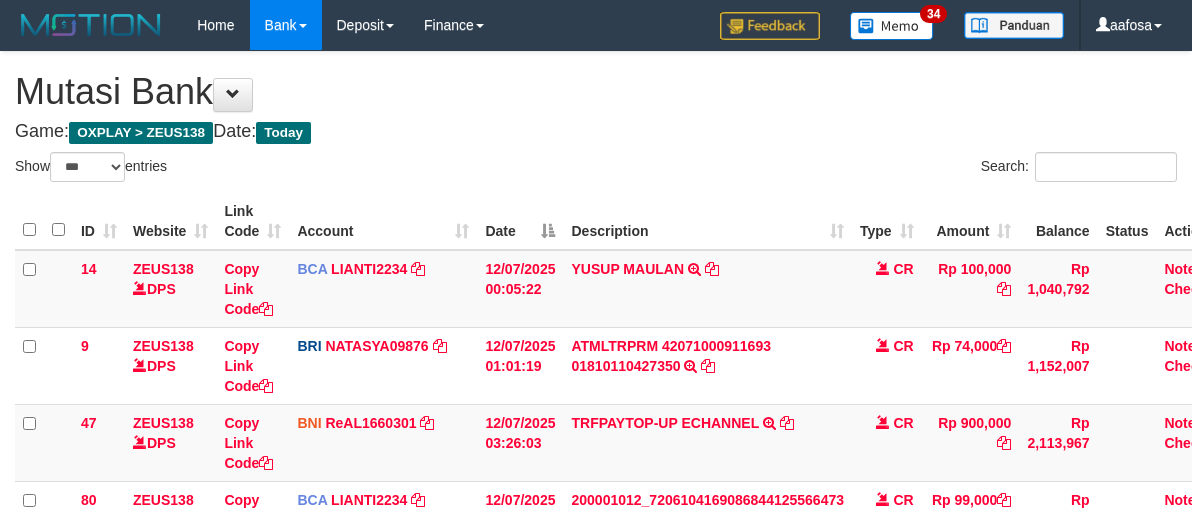 scroll, scrollTop: 300, scrollLeft: 0, axis: vertical 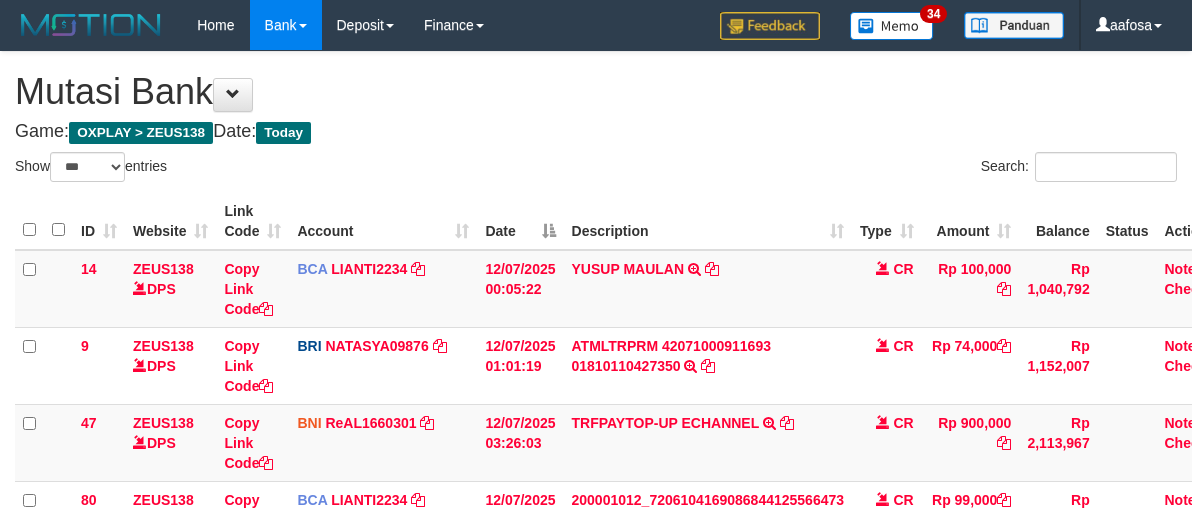 select on "***" 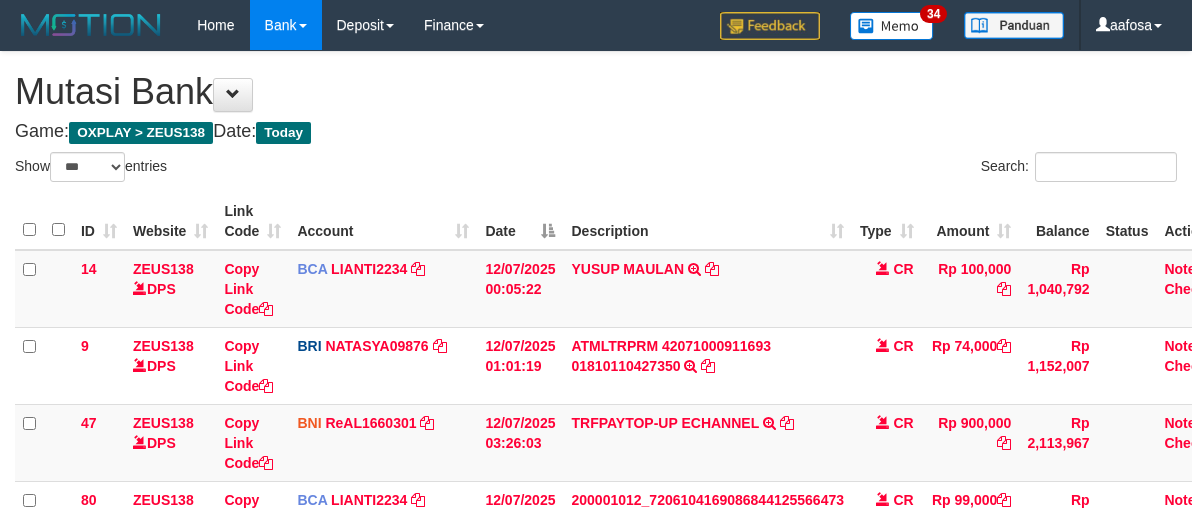 scroll, scrollTop: 300, scrollLeft: 0, axis: vertical 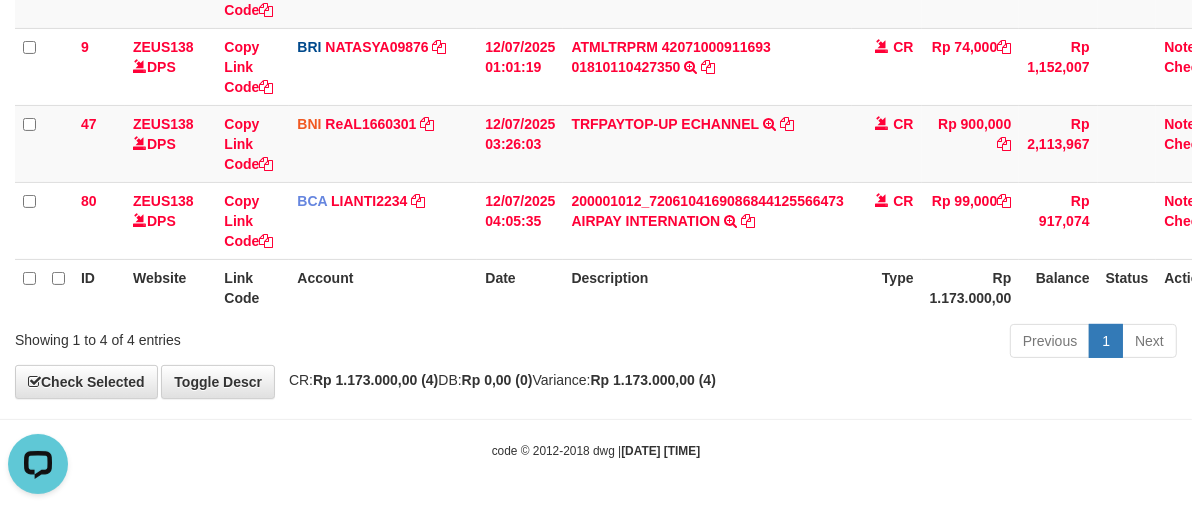 click on "Description" at bounding box center (707, 287) 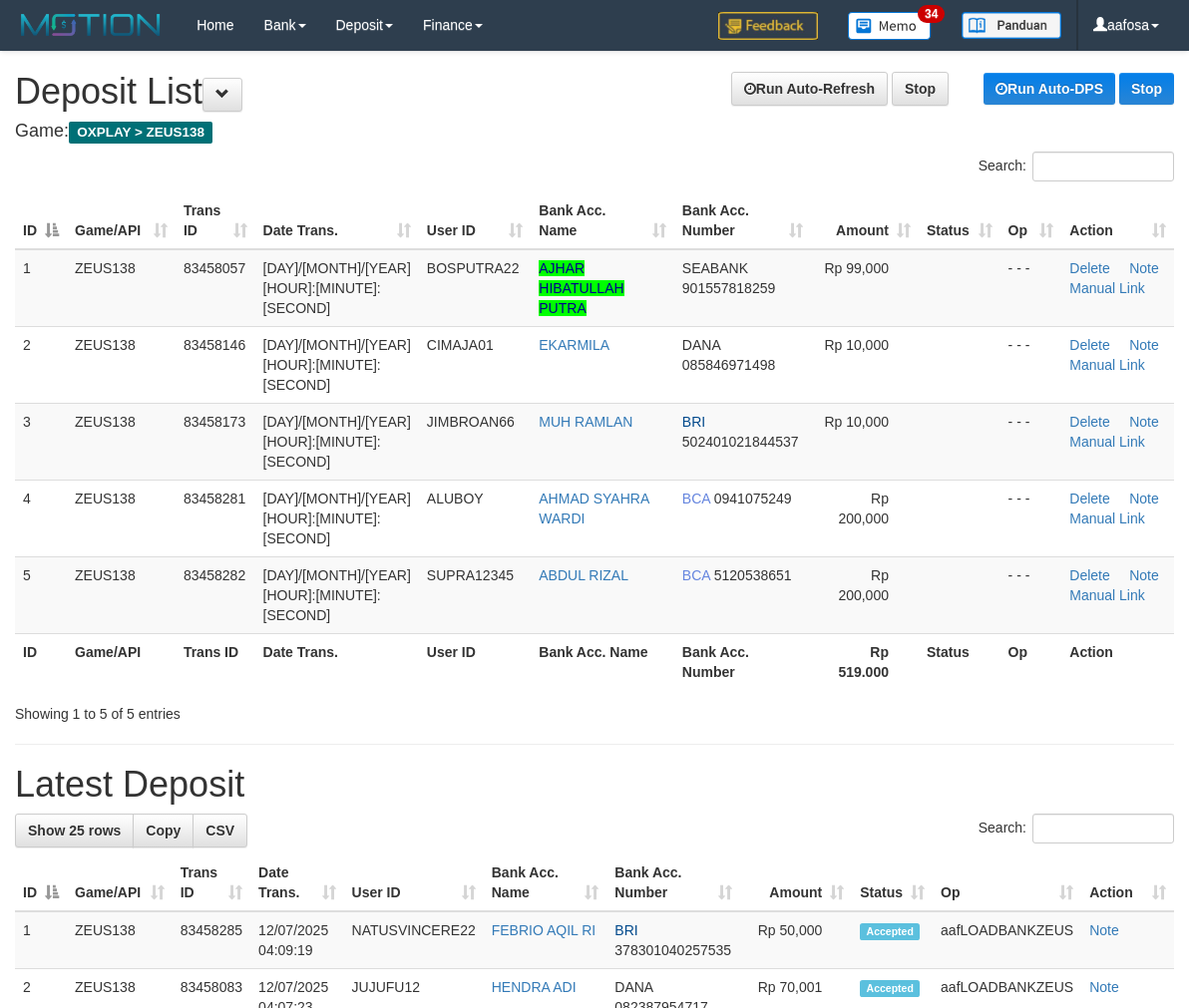 scroll, scrollTop: 0, scrollLeft: 0, axis: both 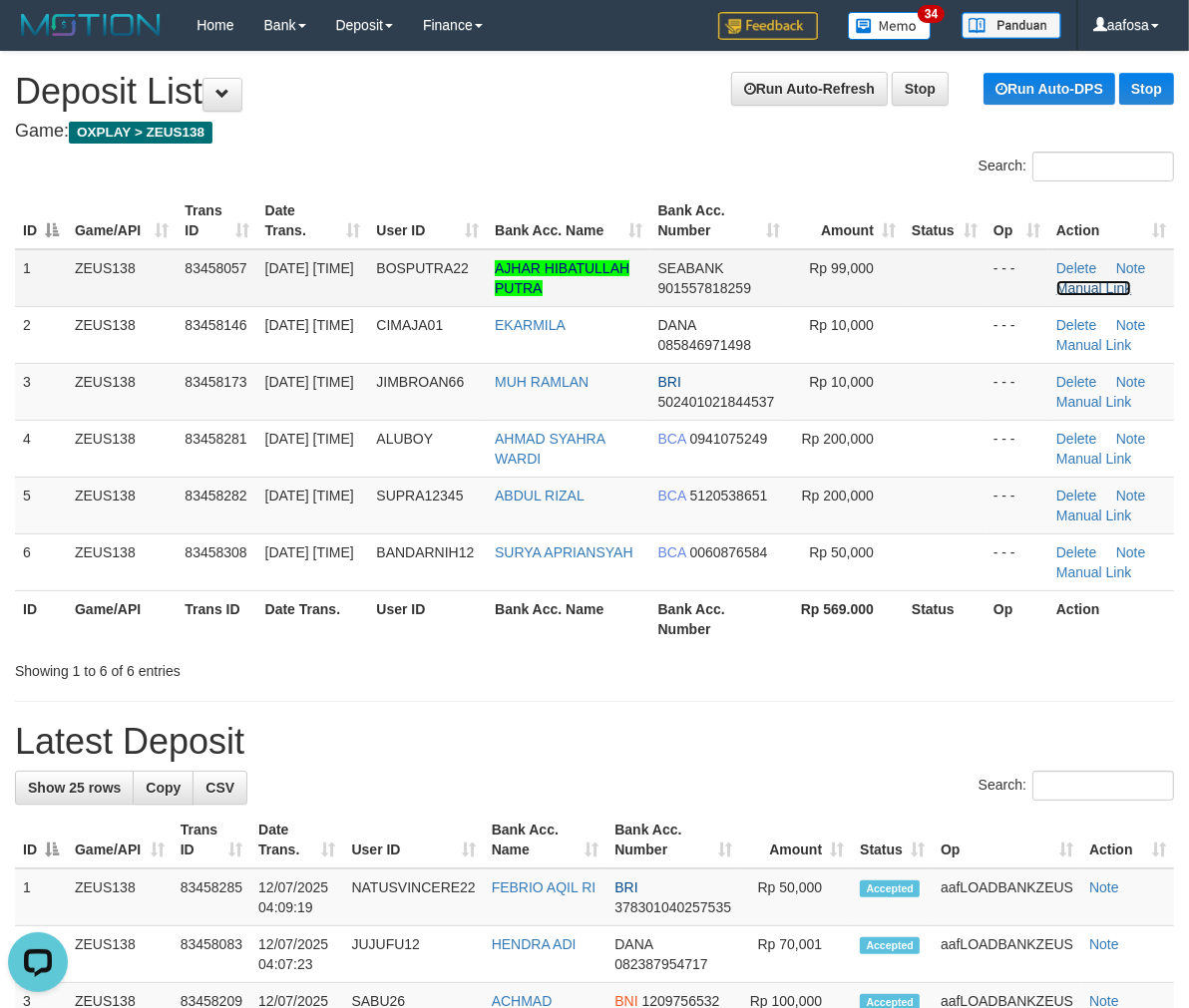 click on "Manual Link" at bounding box center (1094, 288) 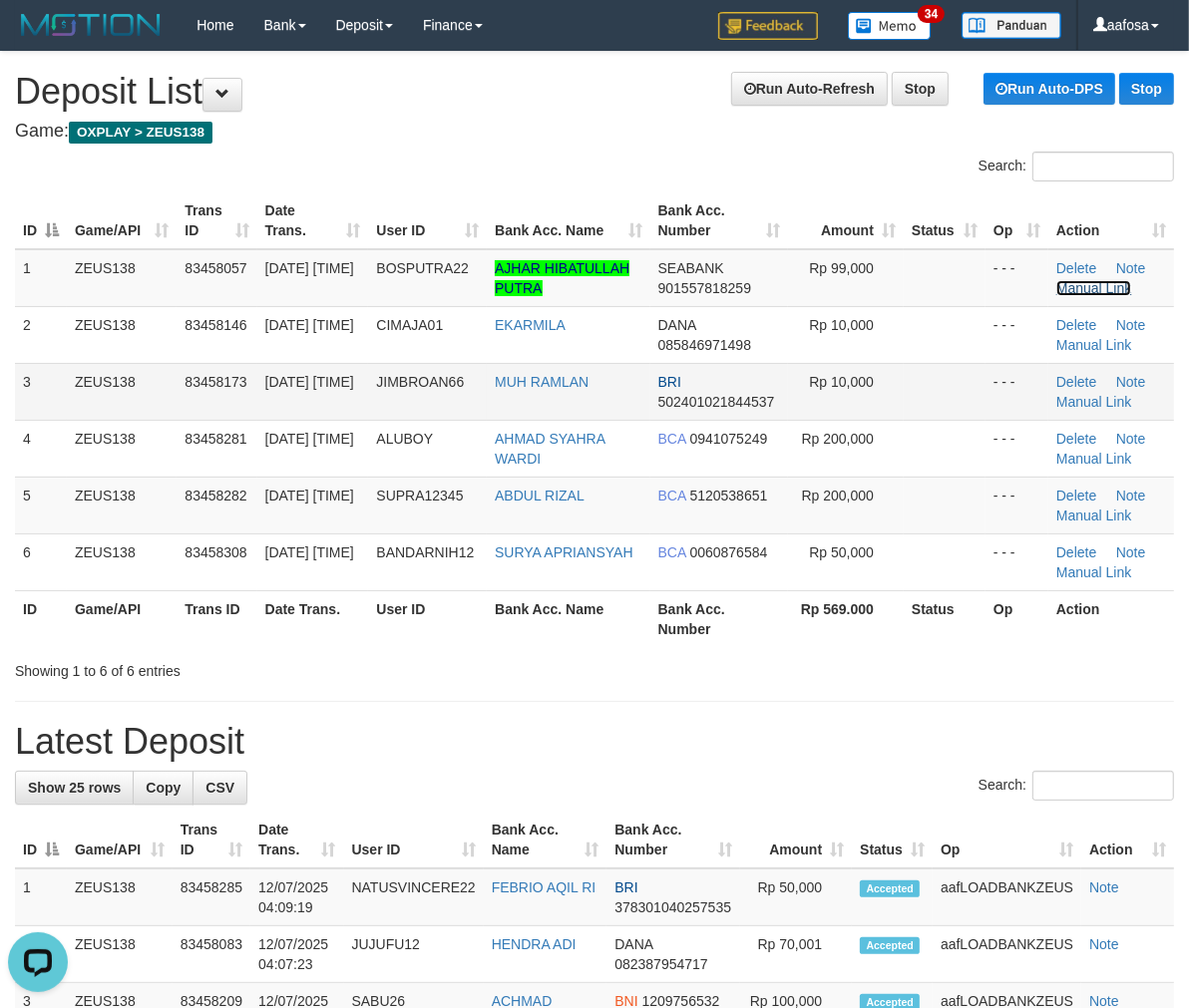 click on "Manual Link" at bounding box center [1094, 288] 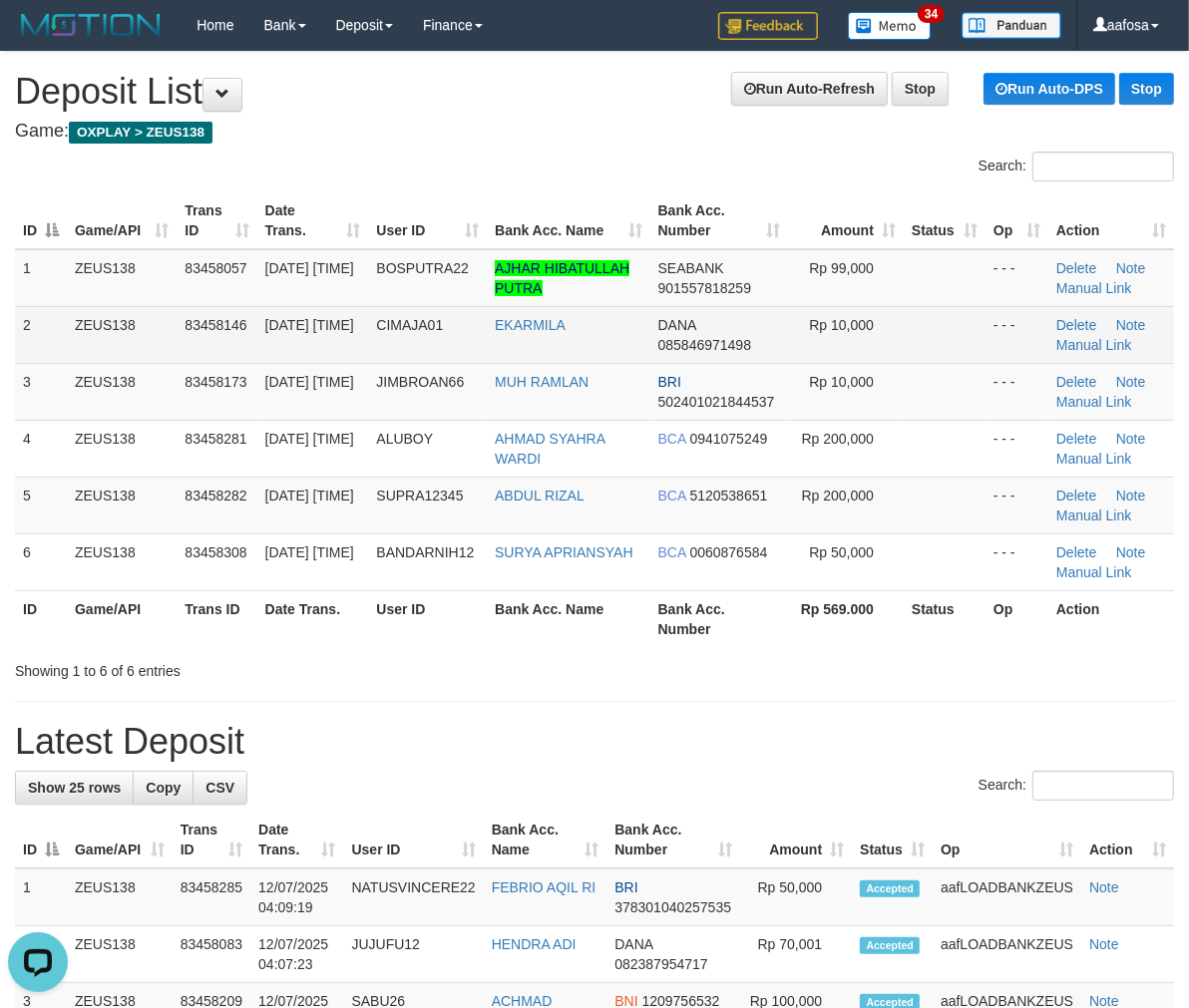 drag, startPoint x: 956, startPoint y: 314, endPoint x: 946, endPoint y: 313, distance: 10.049876 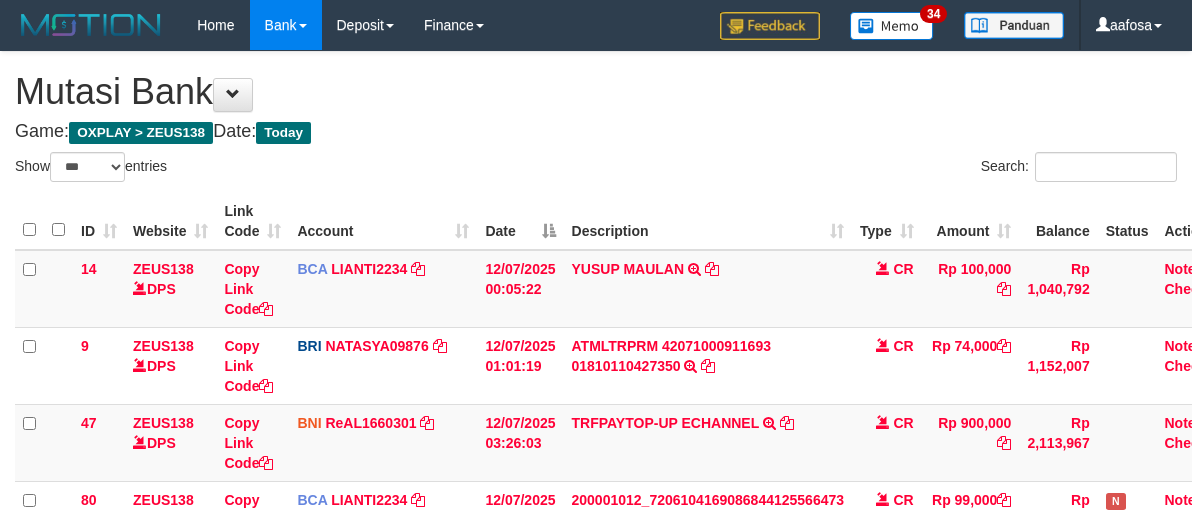 select on "***" 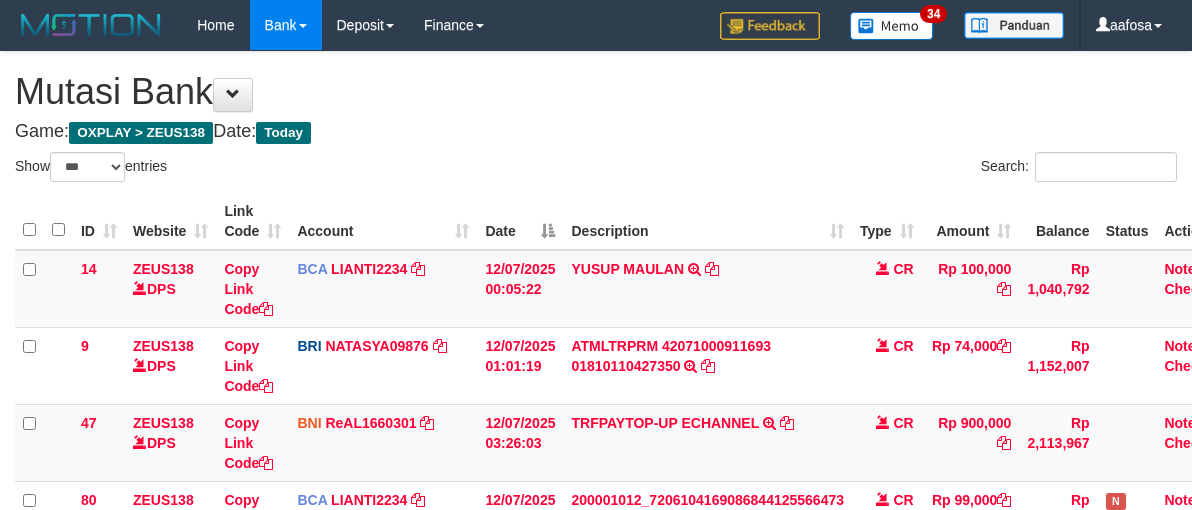 scroll, scrollTop: 300, scrollLeft: 0, axis: vertical 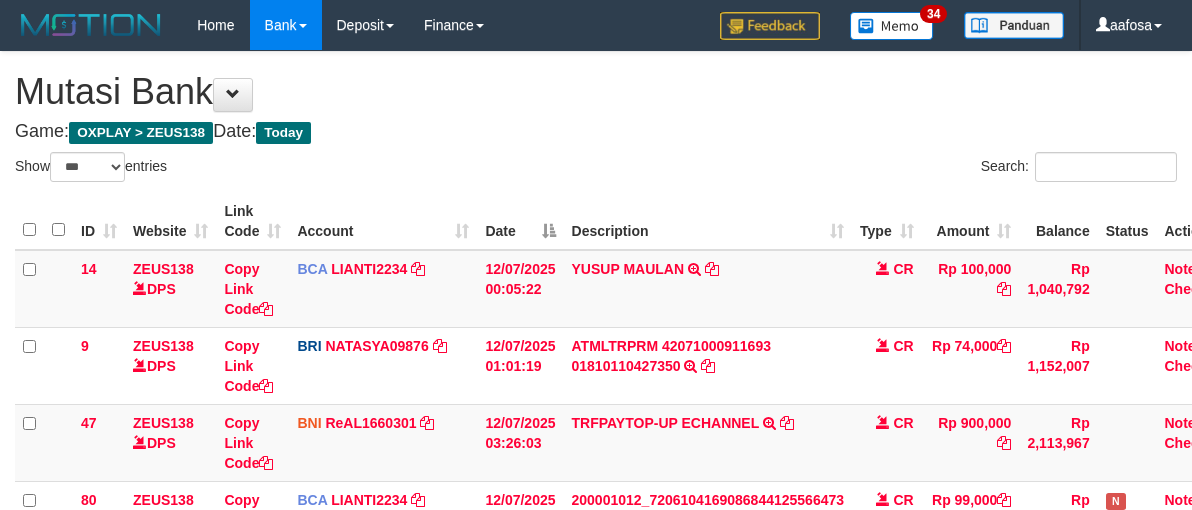 select on "***" 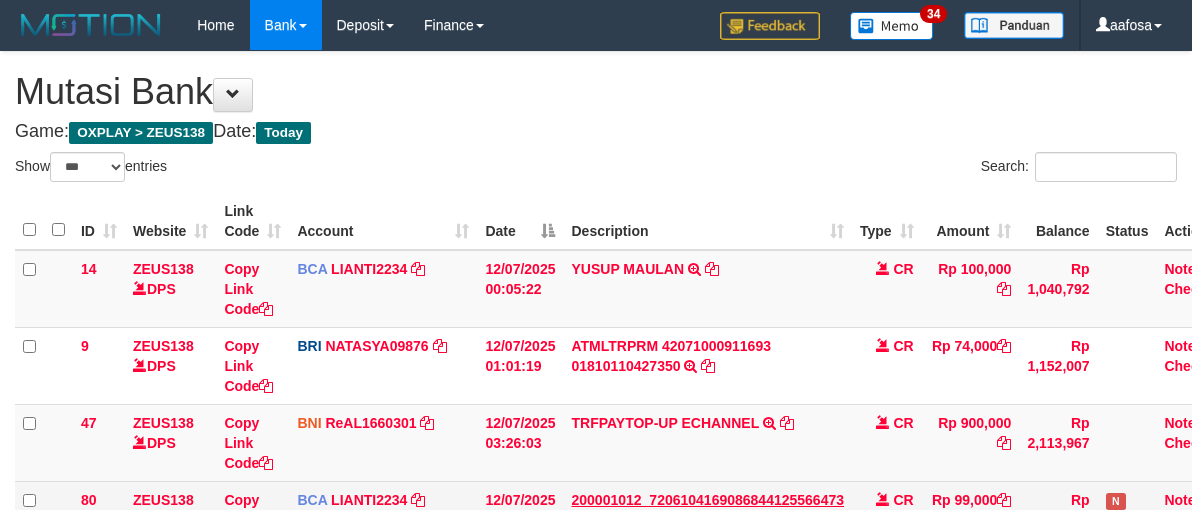 scroll, scrollTop: 300, scrollLeft: 0, axis: vertical 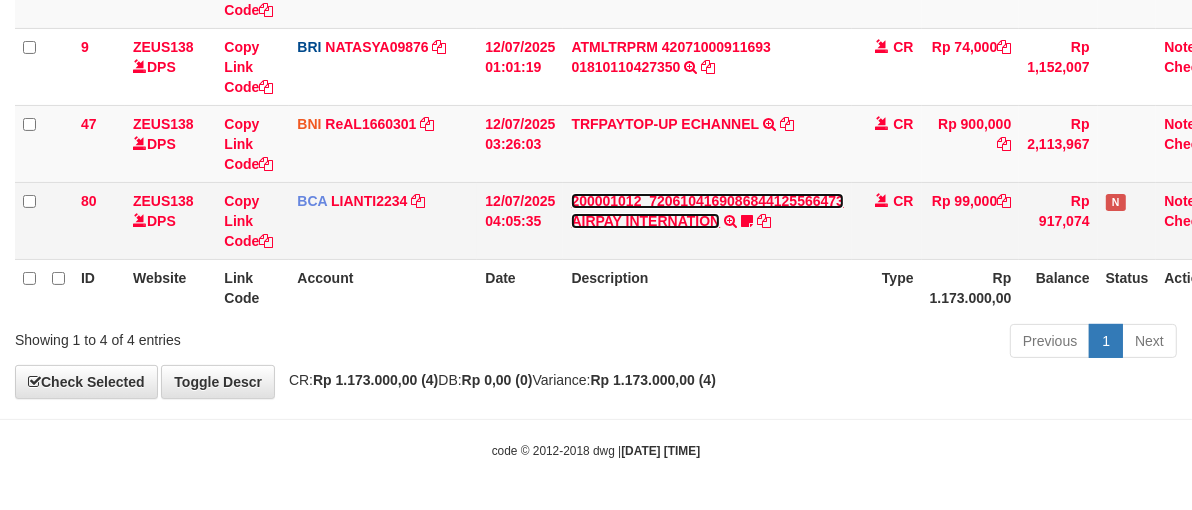click on "200001012_7206104169086844125566473 AIRPAY INTERNATION" at bounding box center (707, 211) 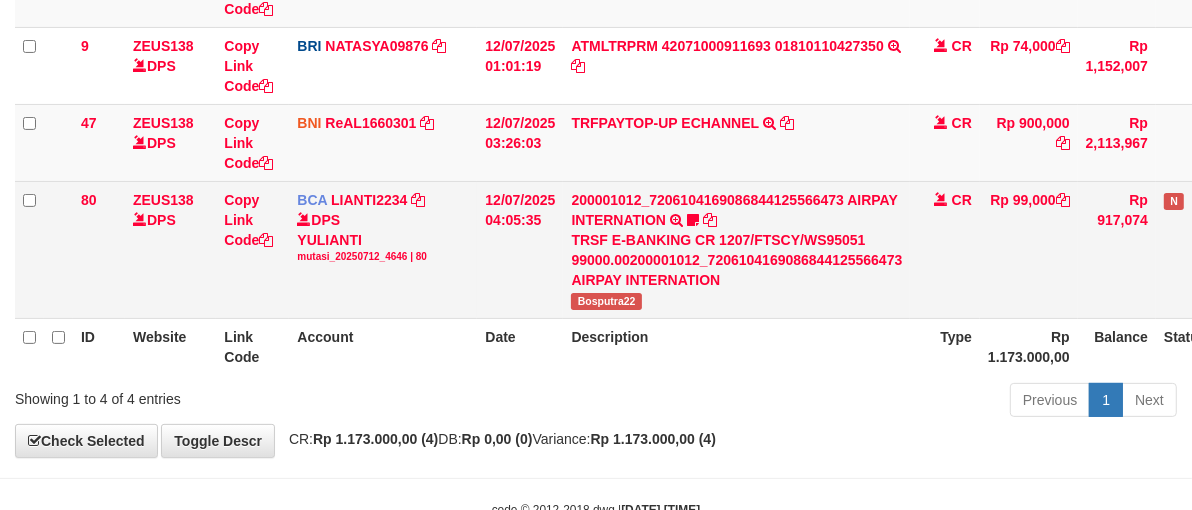 click on "Bosputra22" at bounding box center (606, 301) 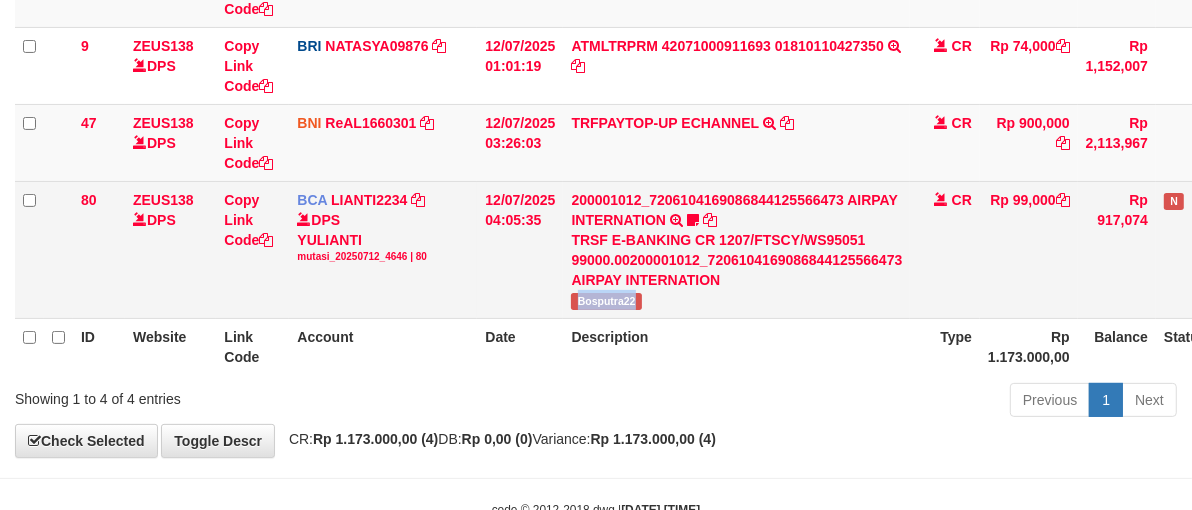 click on "Bosputra22" at bounding box center [606, 301] 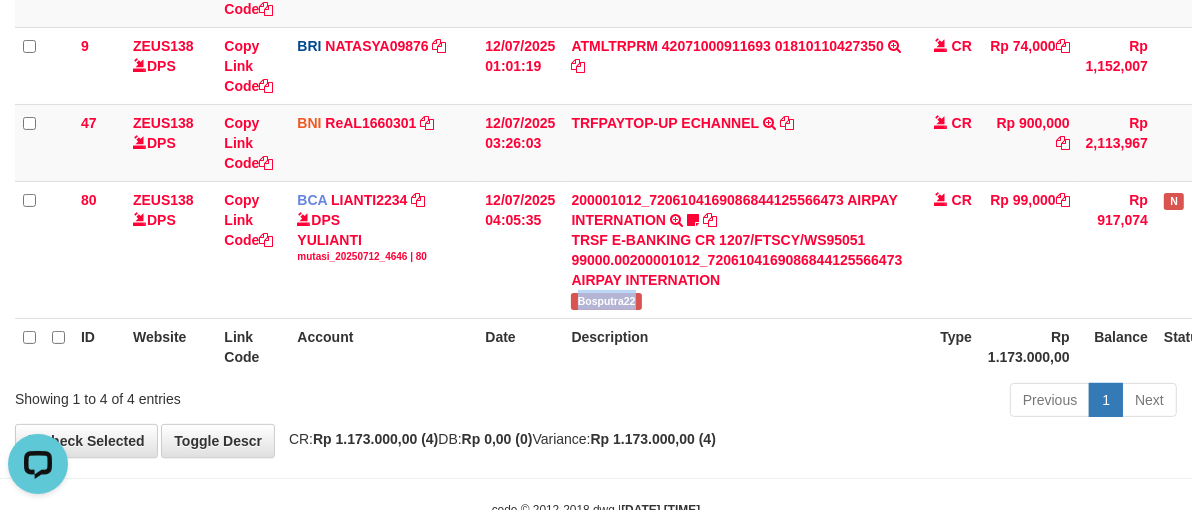 scroll, scrollTop: 0, scrollLeft: 0, axis: both 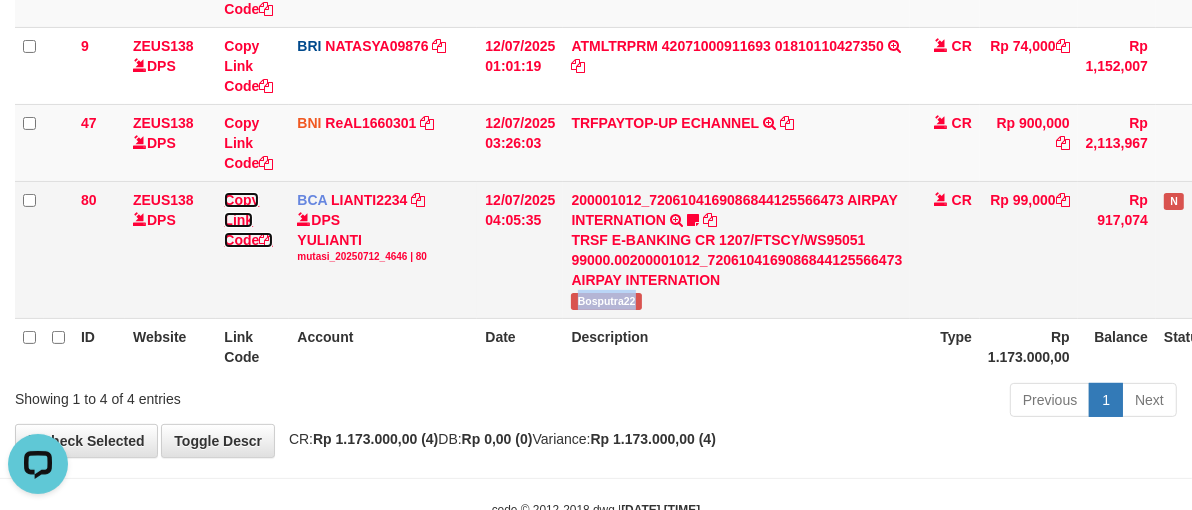 click on "Copy Link Code" at bounding box center (248, 220) 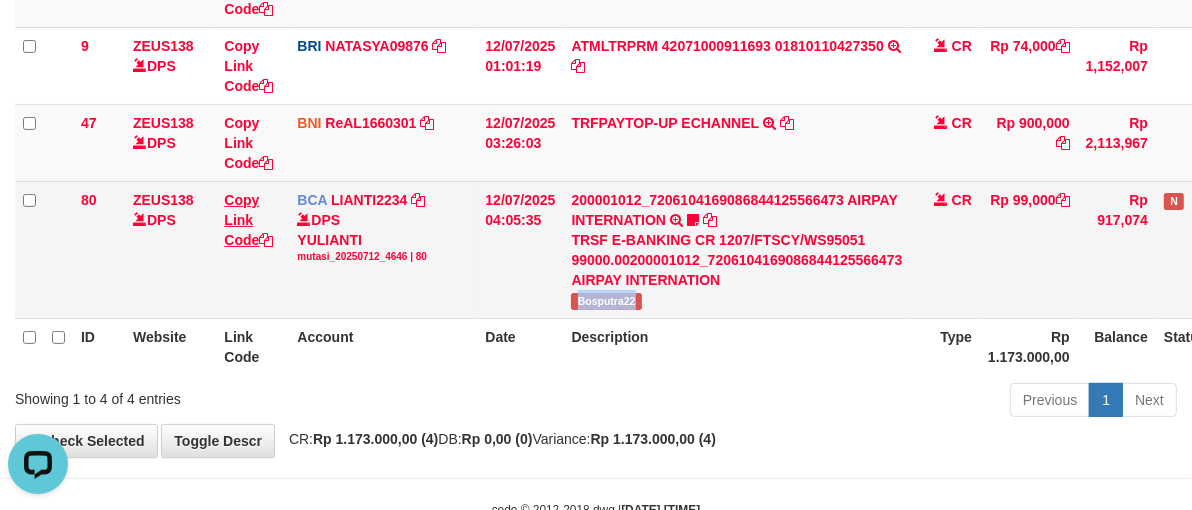 copy on "Bosputra22" 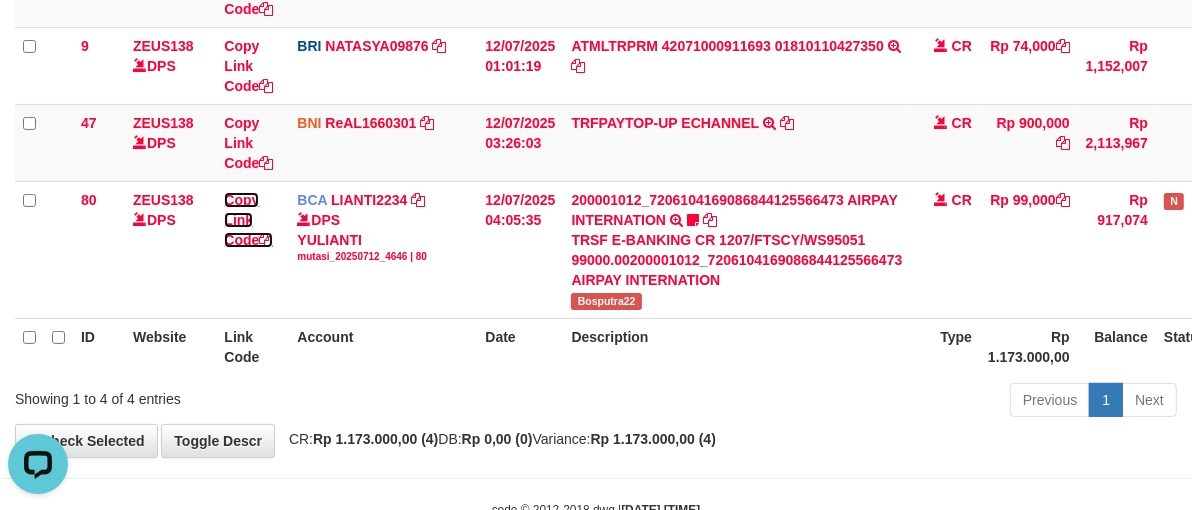 drag, startPoint x: 235, startPoint y: 216, endPoint x: 1201, endPoint y: 446, distance: 993.00354 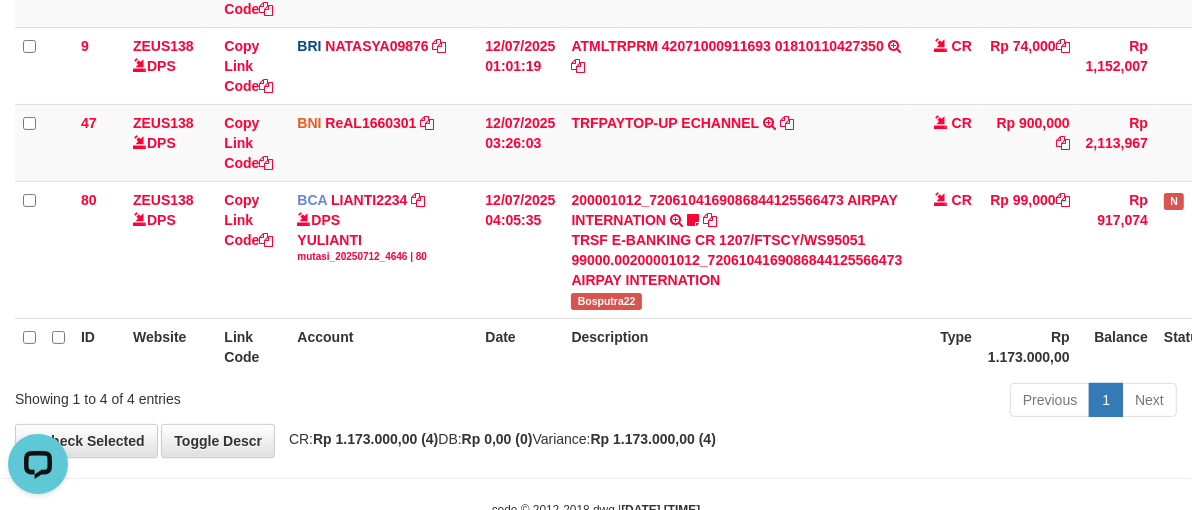 scroll, scrollTop: 0, scrollLeft: 0, axis: both 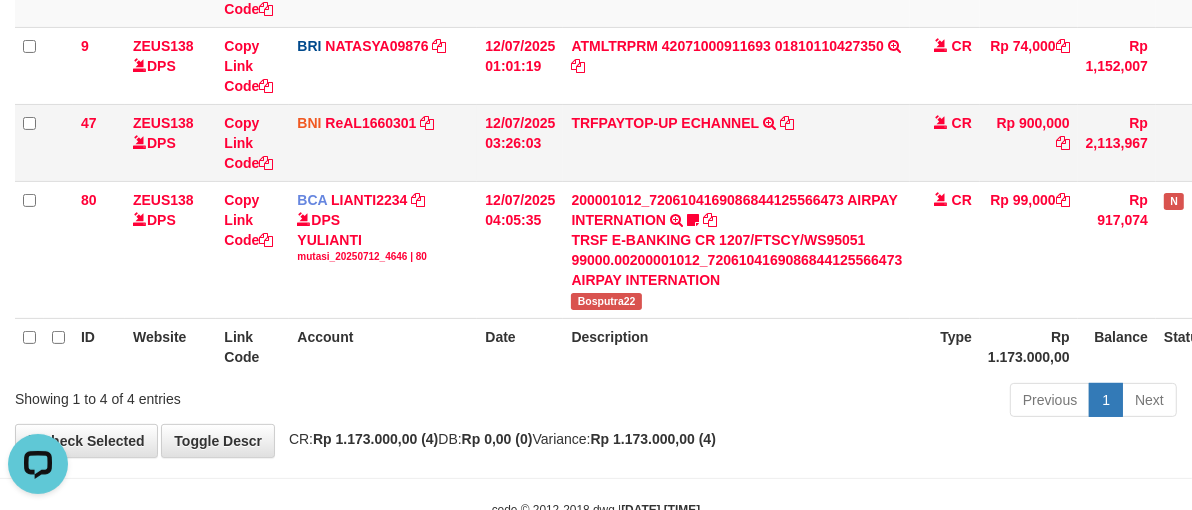 drag, startPoint x: 853, startPoint y: 127, endPoint x: 641, endPoint y: 144, distance: 212.68051 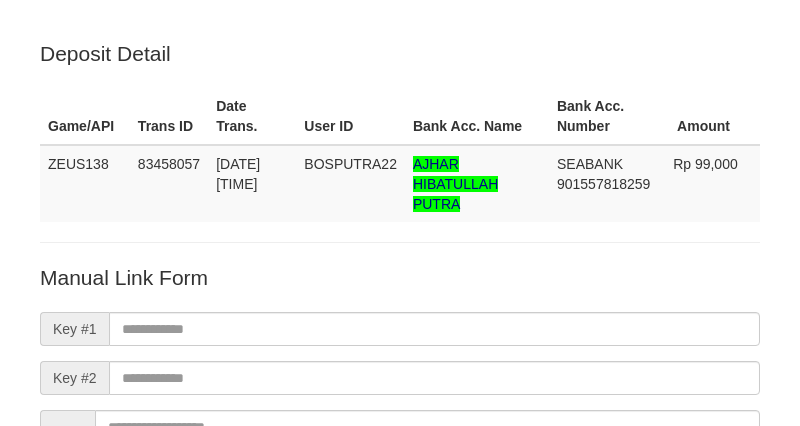 scroll, scrollTop: 0, scrollLeft: 0, axis: both 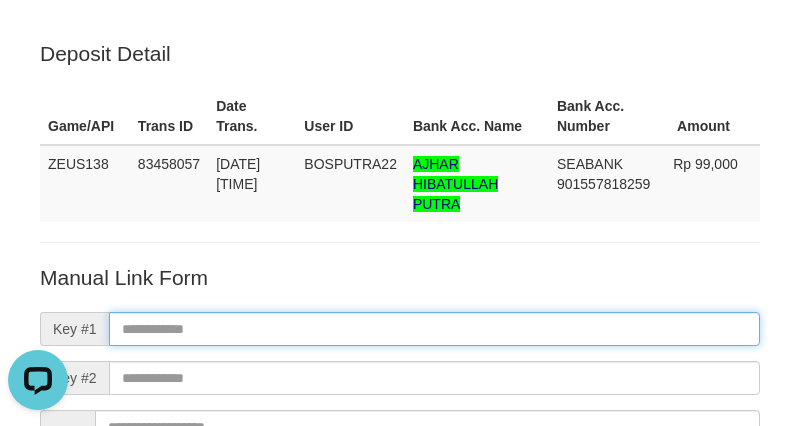 paste on "**********" 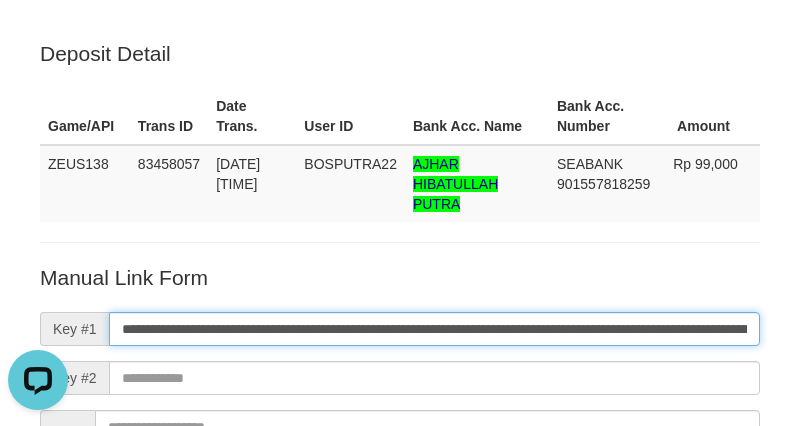 click on "**********" at bounding box center [434, 329] 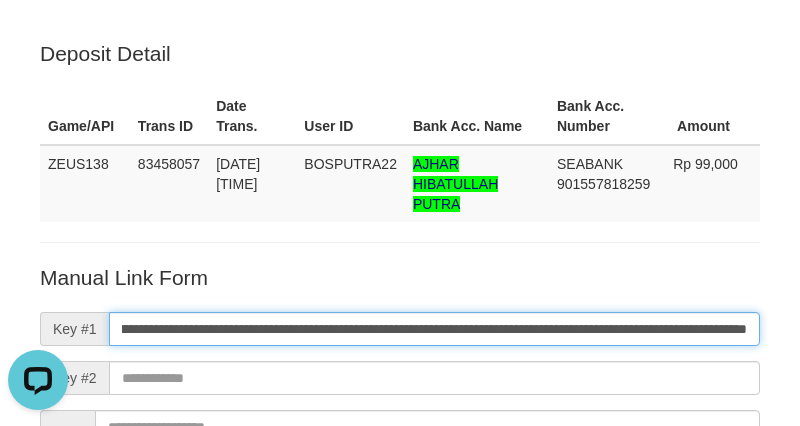 type on "**********" 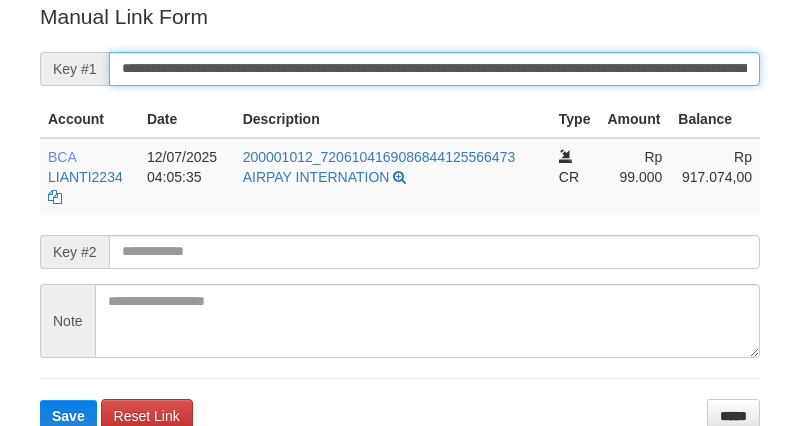 click on "**********" at bounding box center (434, 69) 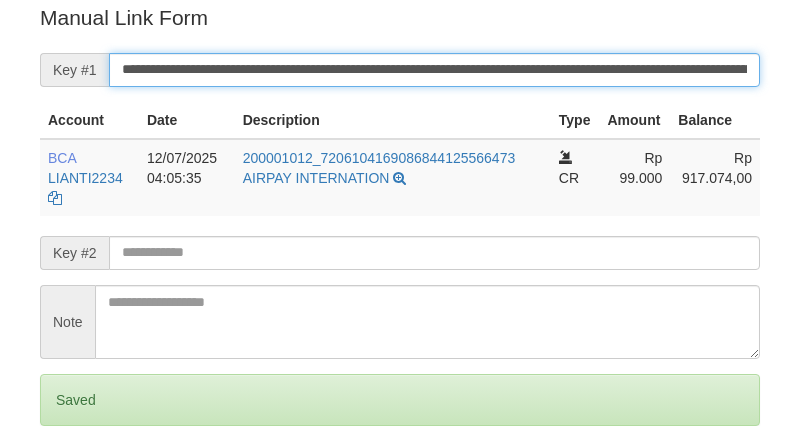 click on "Save" at bounding box center [68, 484] 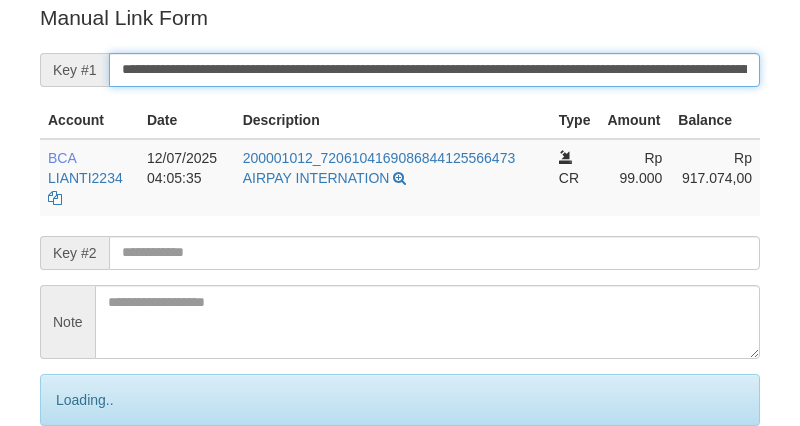 click on "Save" at bounding box center (90, 484) 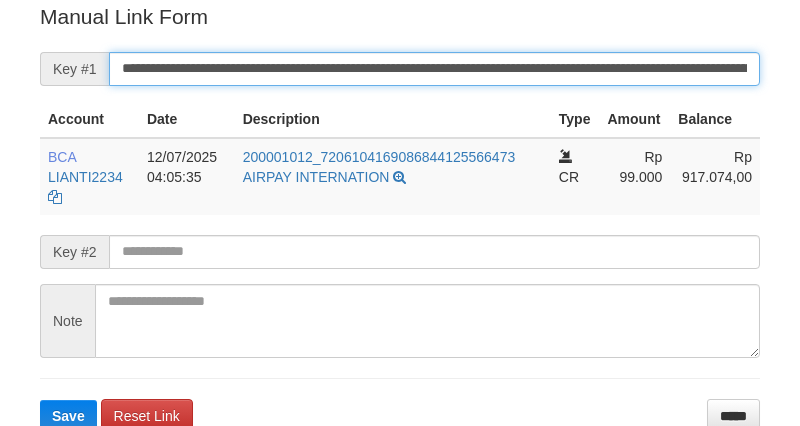 click on "**********" at bounding box center (434, 69) 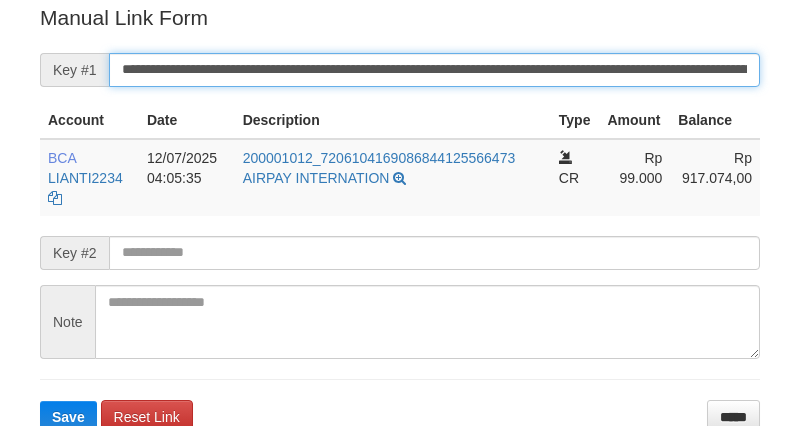 click on "Save" at bounding box center (68, 417) 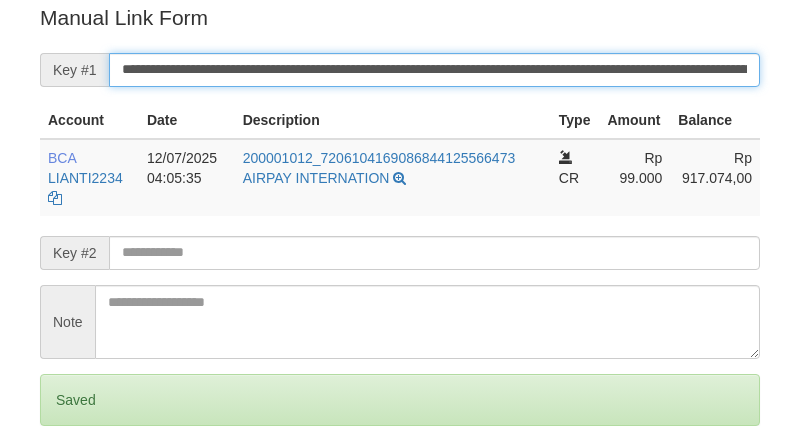 click on "Save" at bounding box center [68, 484] 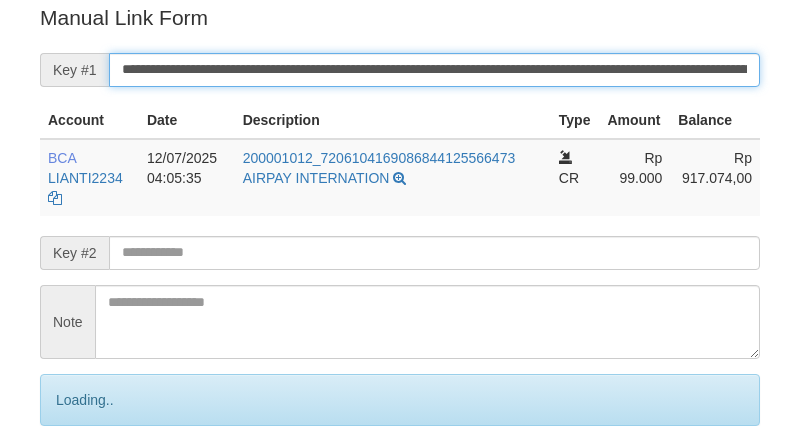 click on "Save" at bounding box center [90, 484] 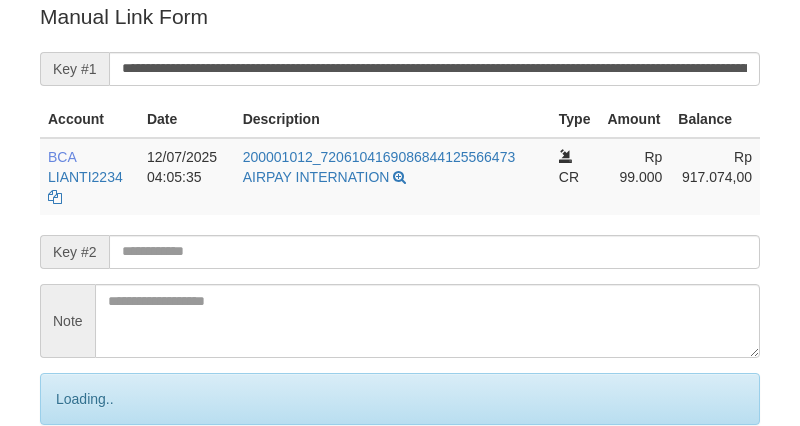 click on "Save" at bounding box center [90, 483] 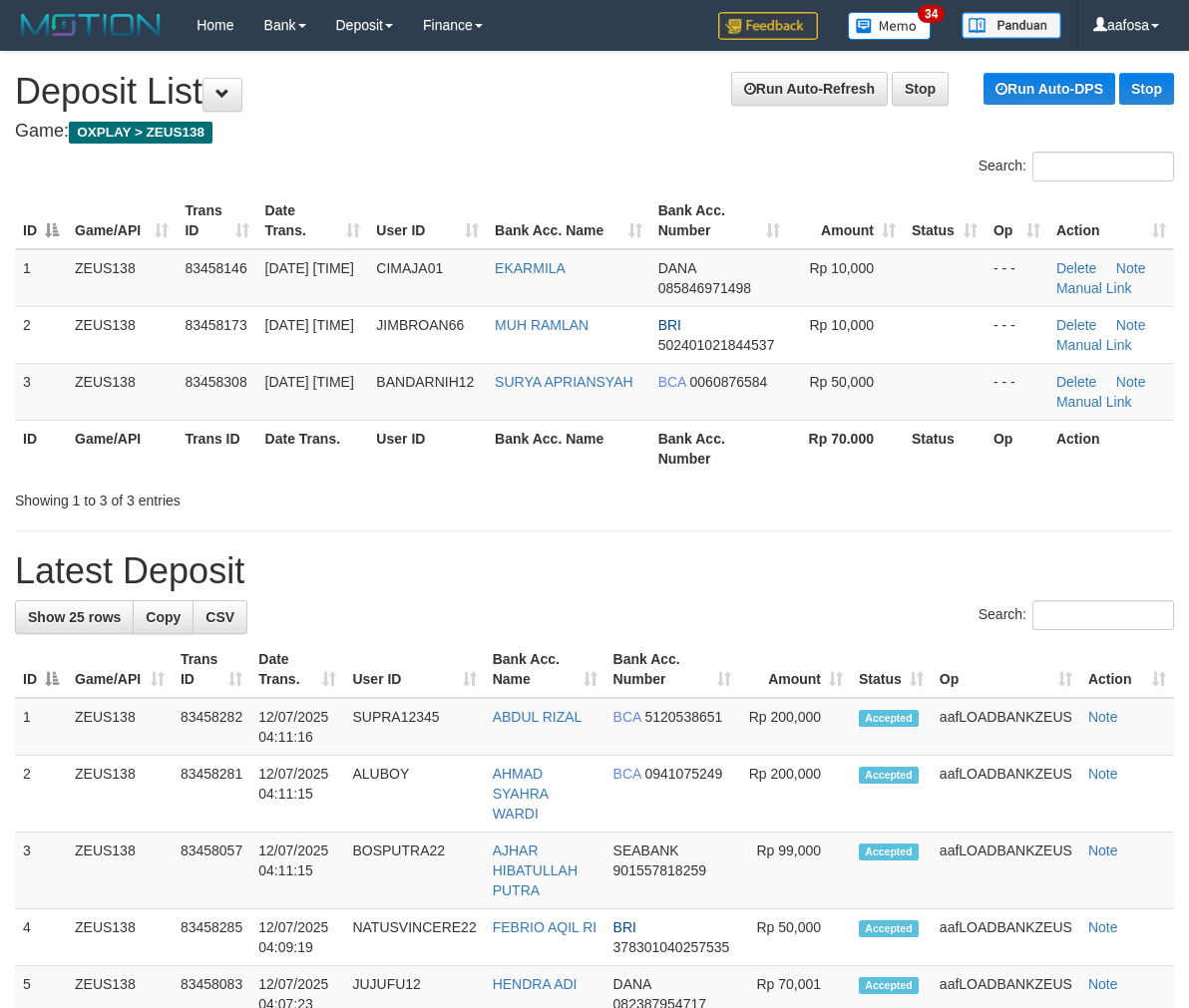 scroll, scrollTop: 0, scrollLeft: 0, axis: both 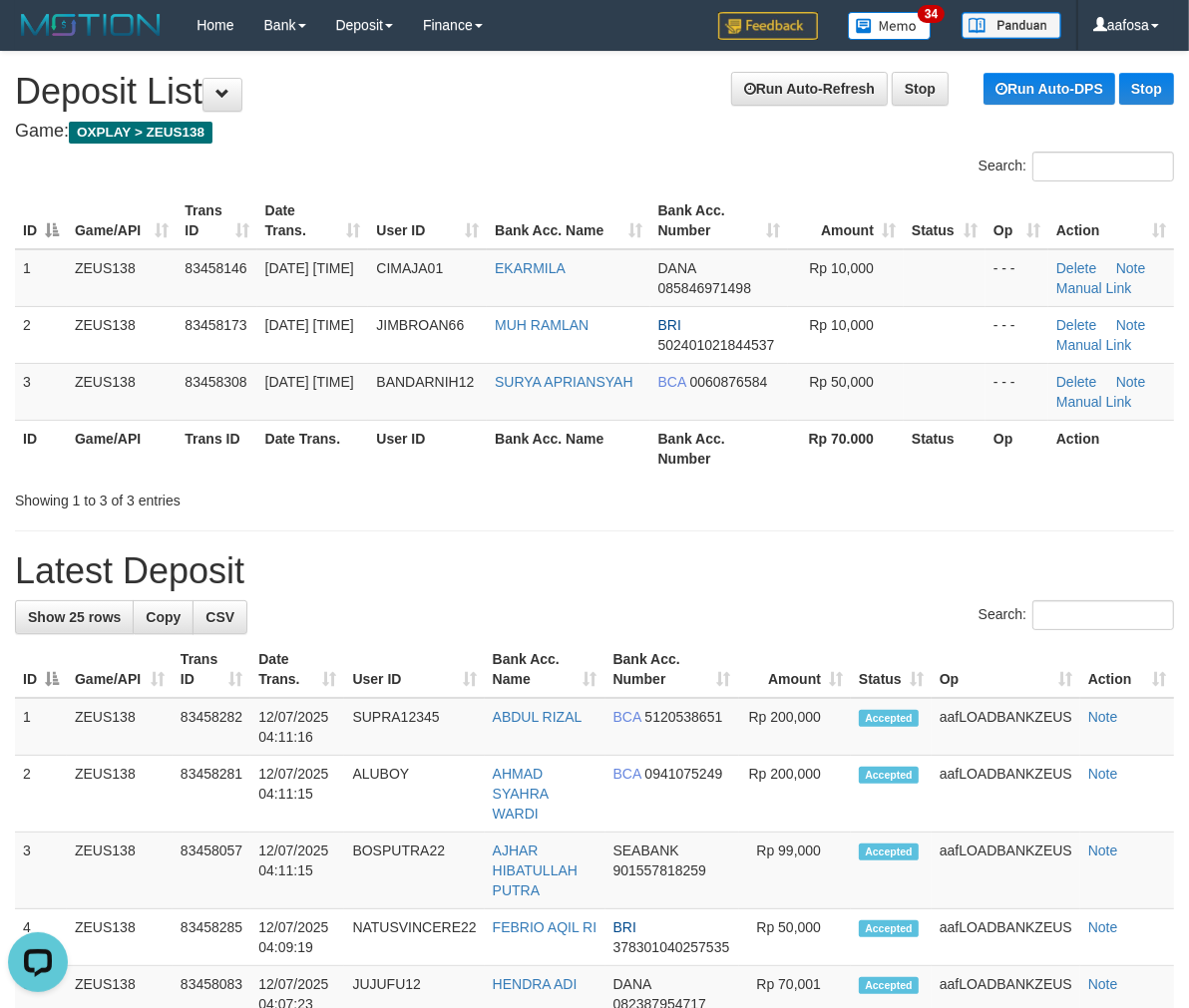 drag, startPoint x: 854, startPoint y: 158, endPoint x: 824, endPoint y: 167, distance: 31.32092 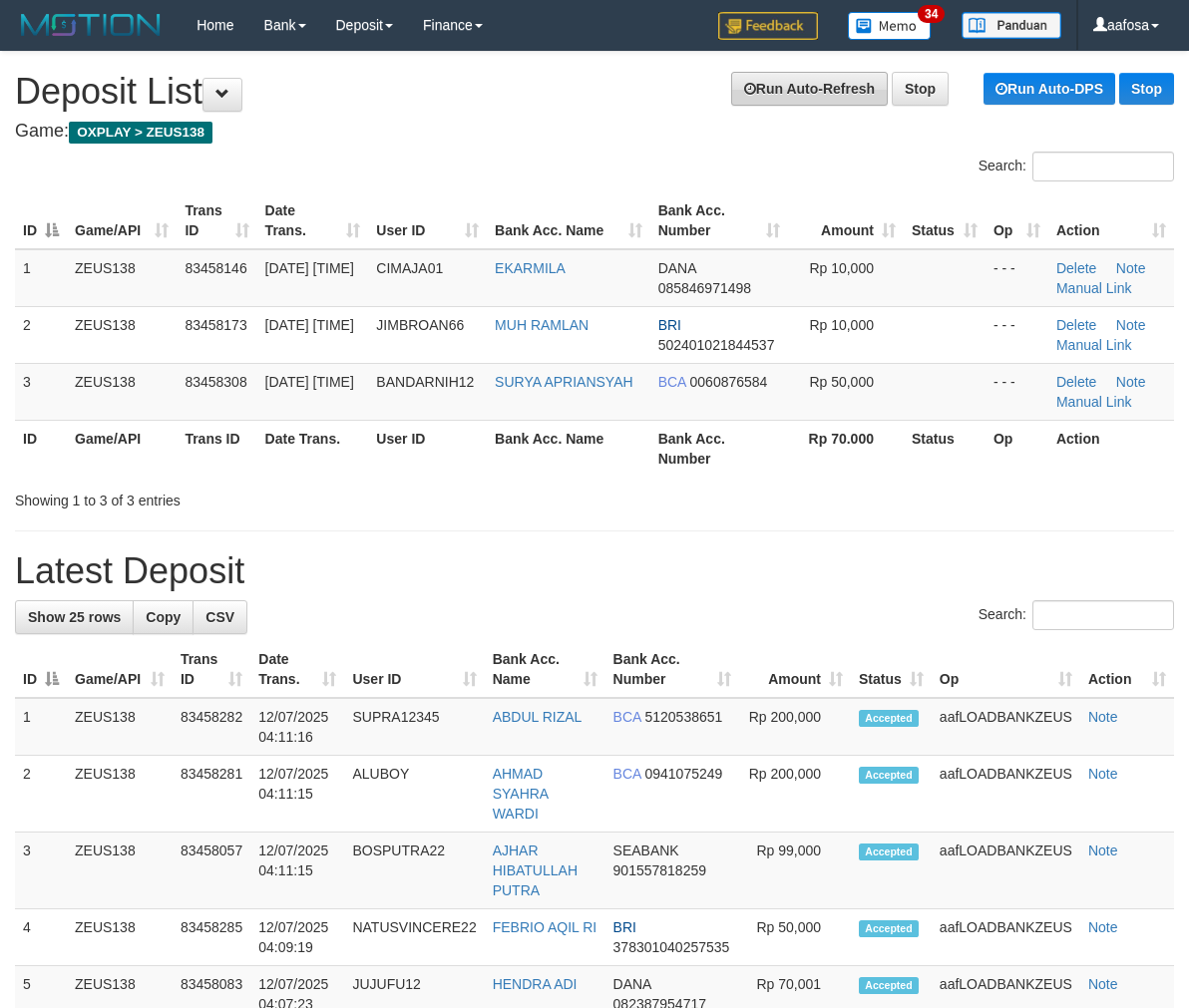 scroll, scrollTop: 0, scrollLeft: 0, axis: both 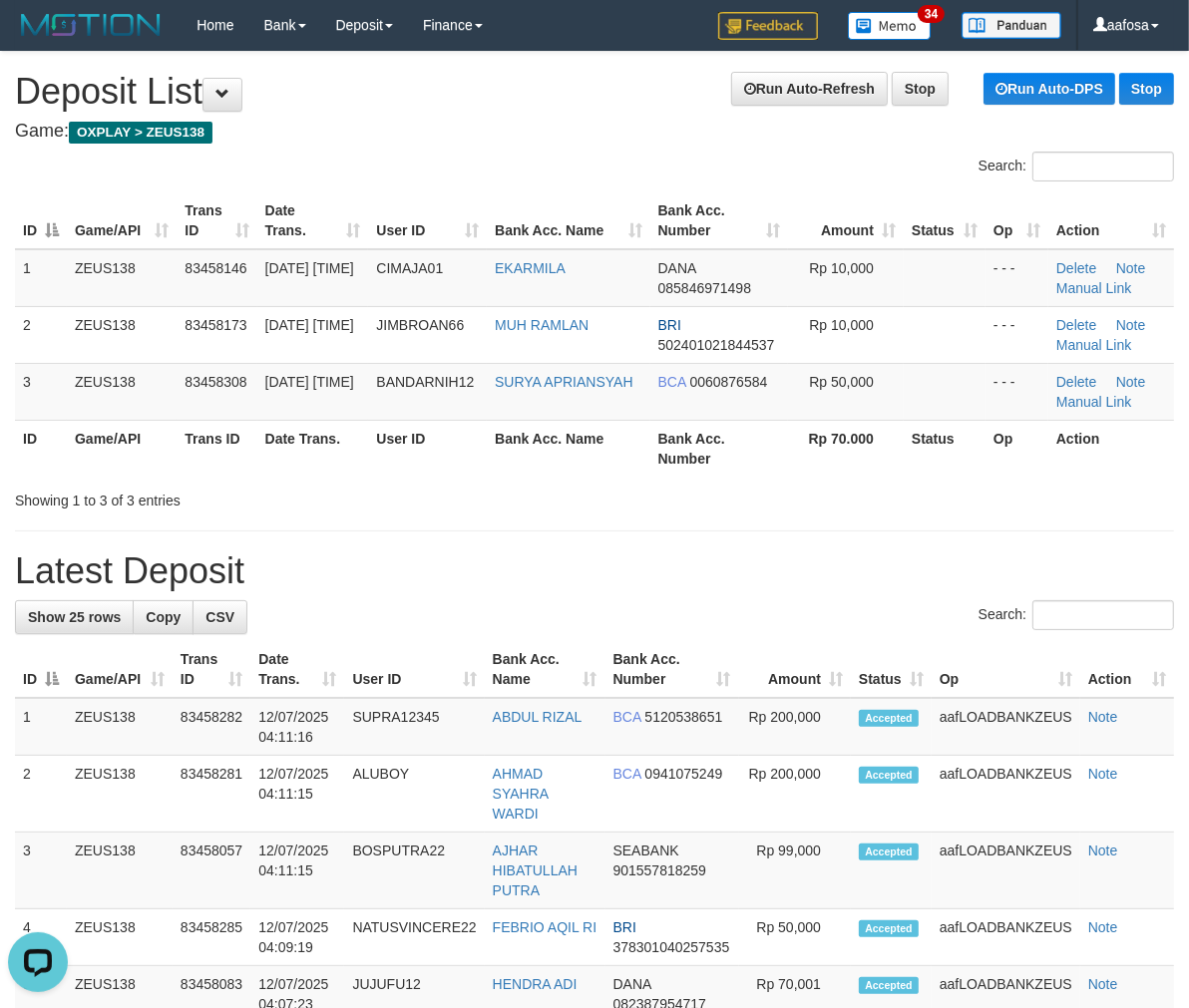 click on "Run Auto-Refresh
Stop
Run Auto-DPS
Stop
Deposit List" at bounding box center [594, 92] 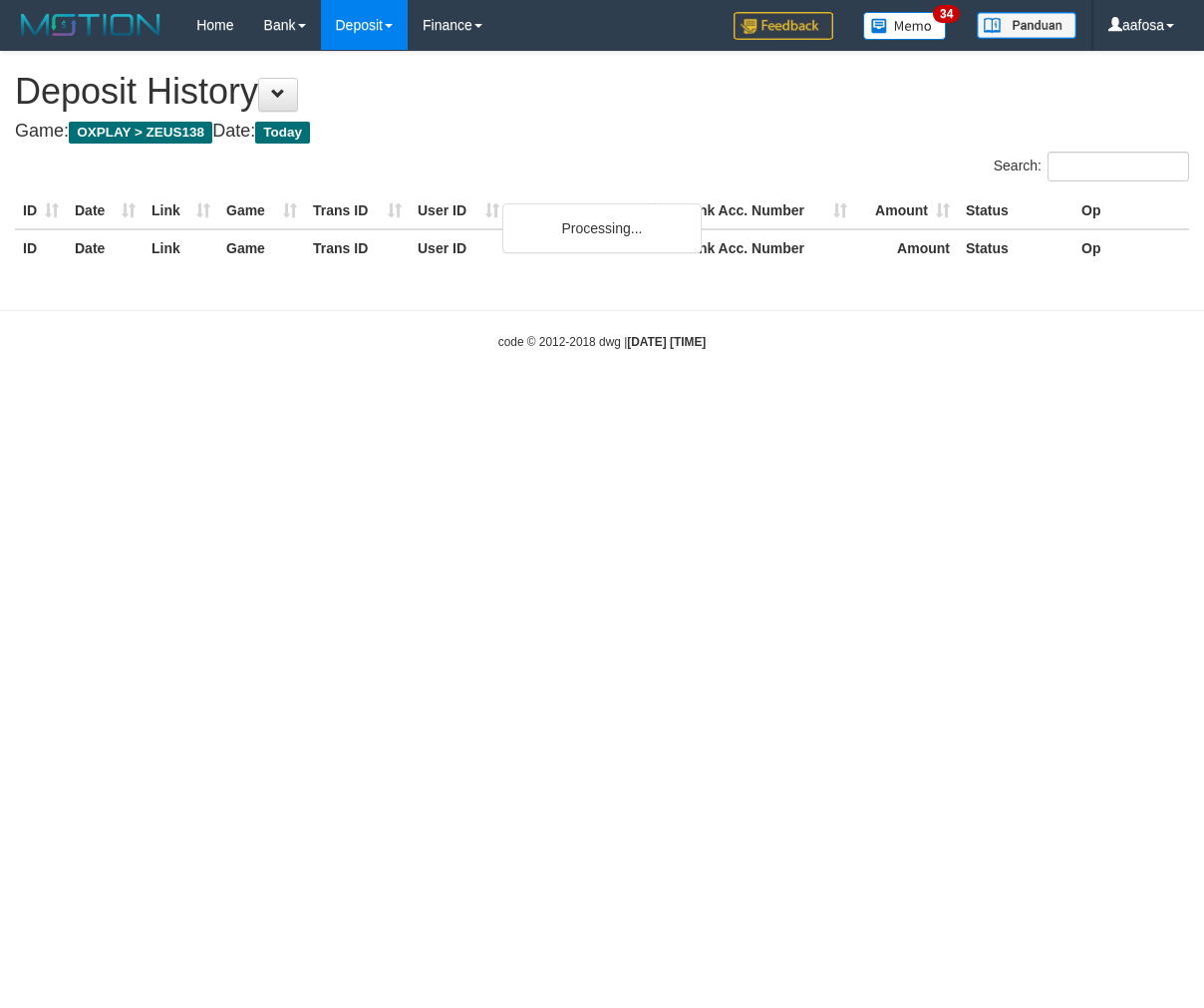 scroll, scrollTop: 0, scrollLeft: 0, axis: both 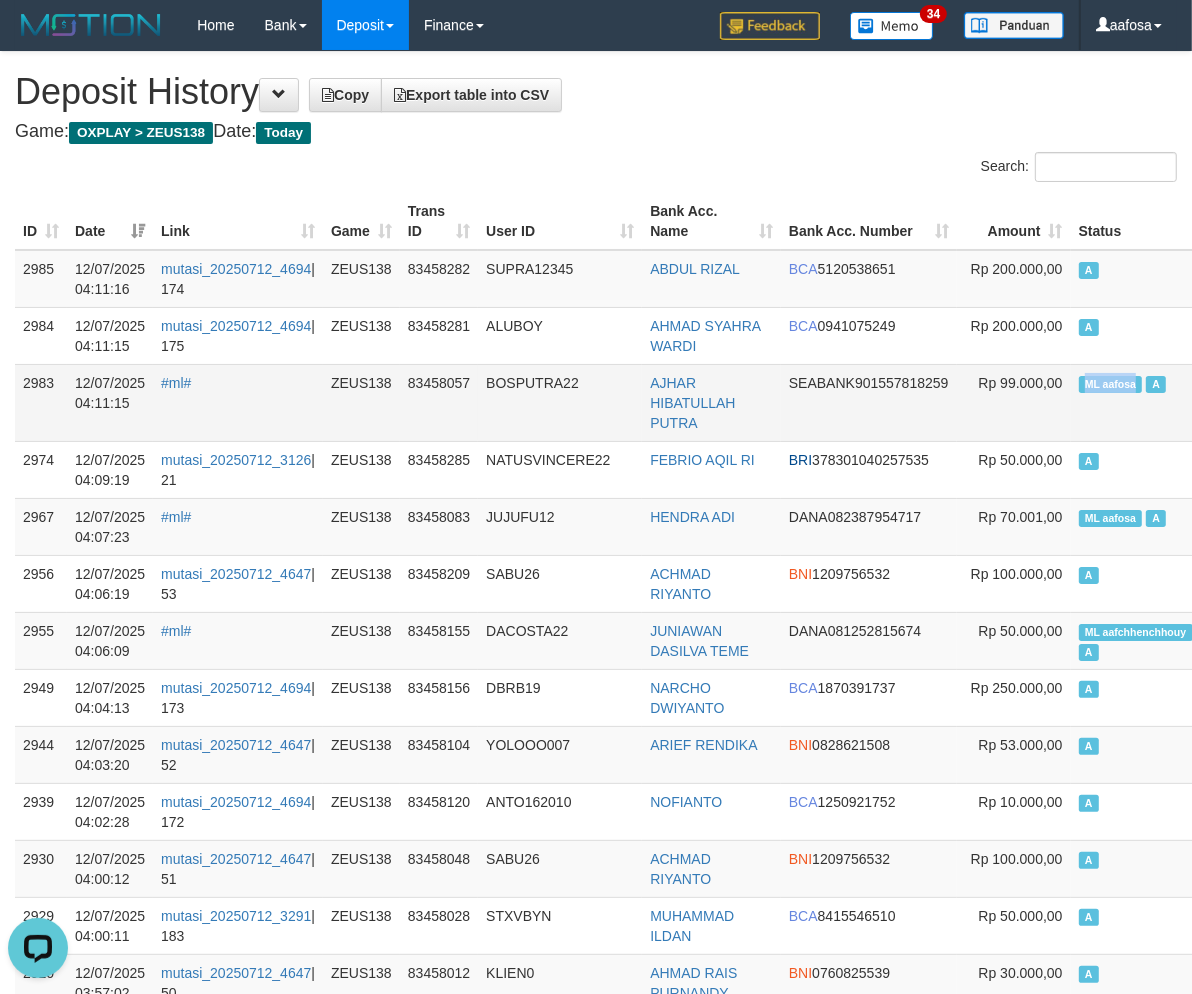 click on "ML aafosa   A" at bounding box center [1136, 402] 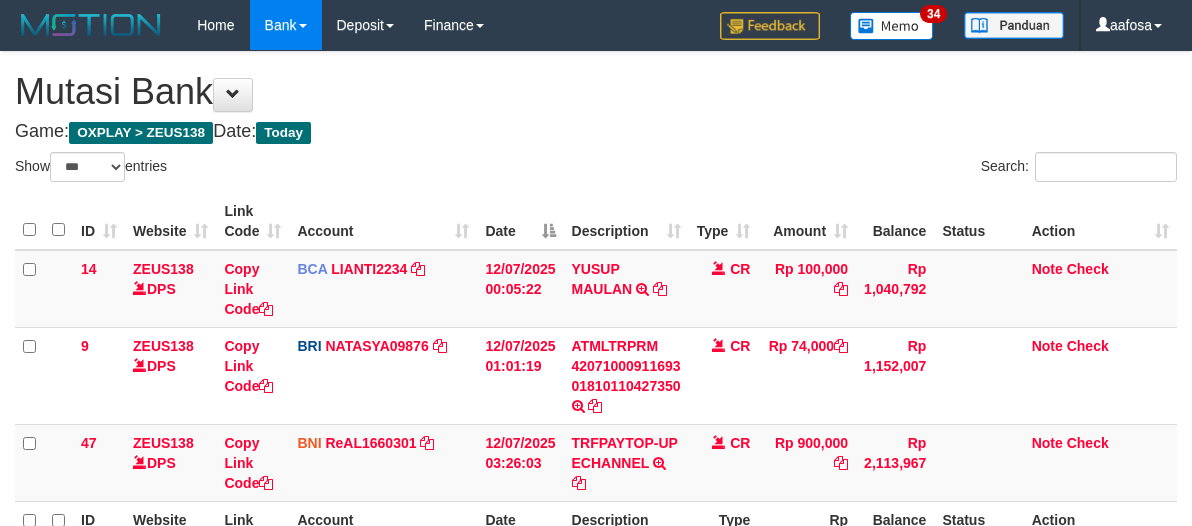 select on "***" 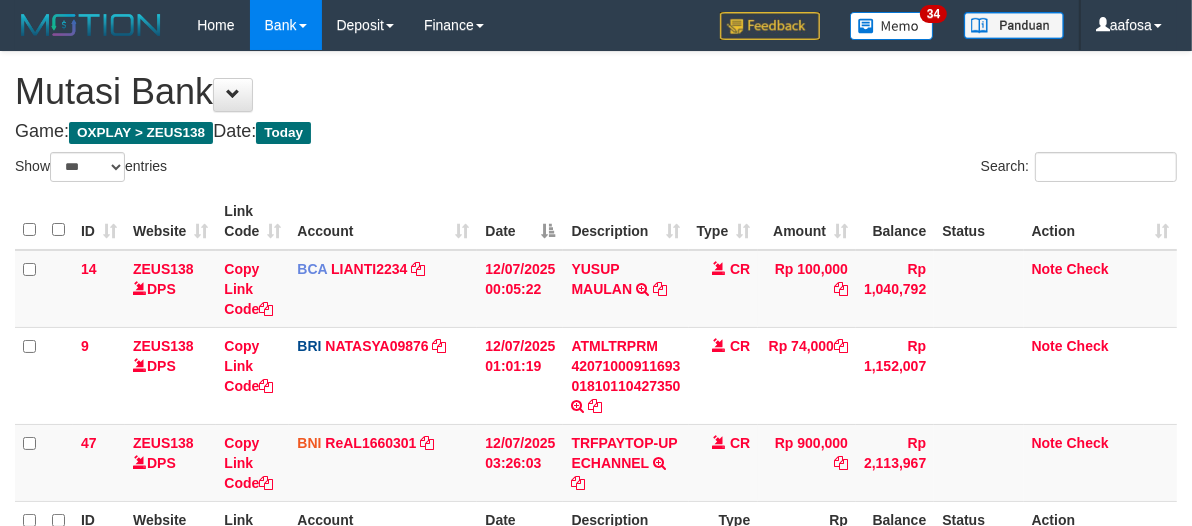 scroll, scrollTop: 226, scrollLeft: 0, axis: vertical 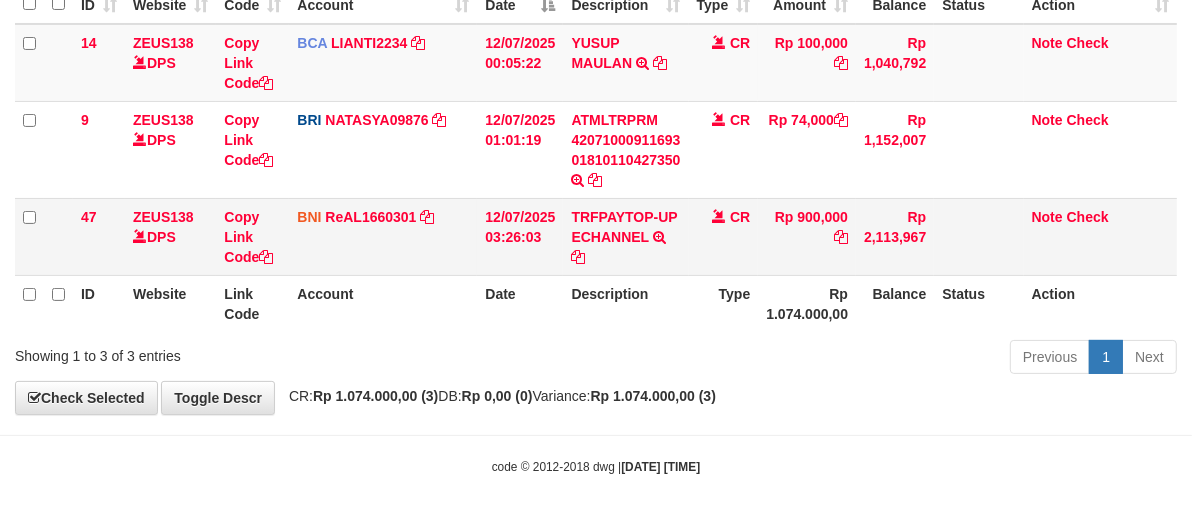drag, startPoint x: 701, startPoint y: 238, endPoint x: 684, endPoint y: 243, distance: 17.720045 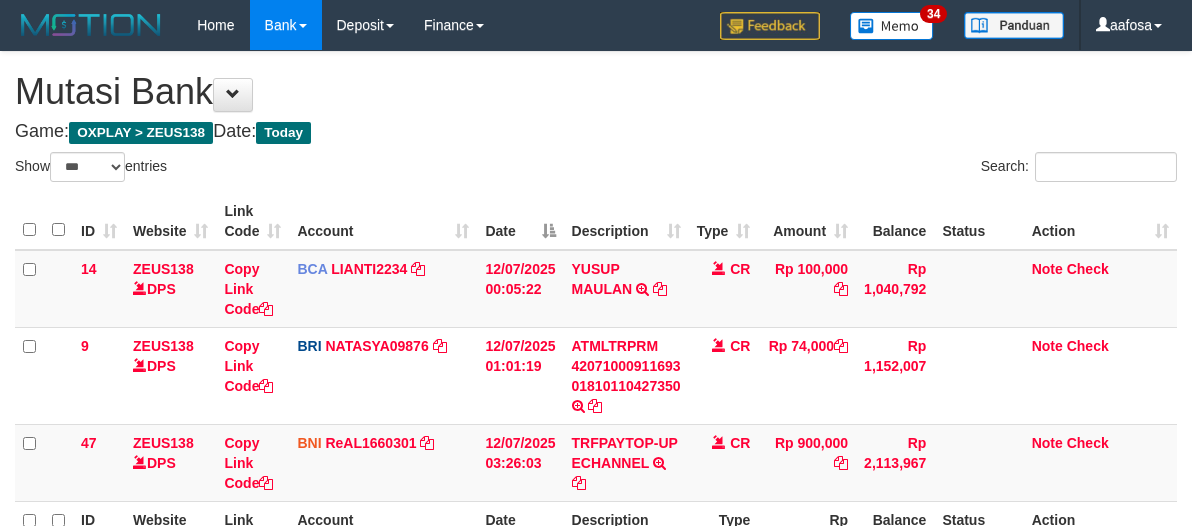 select on "***" 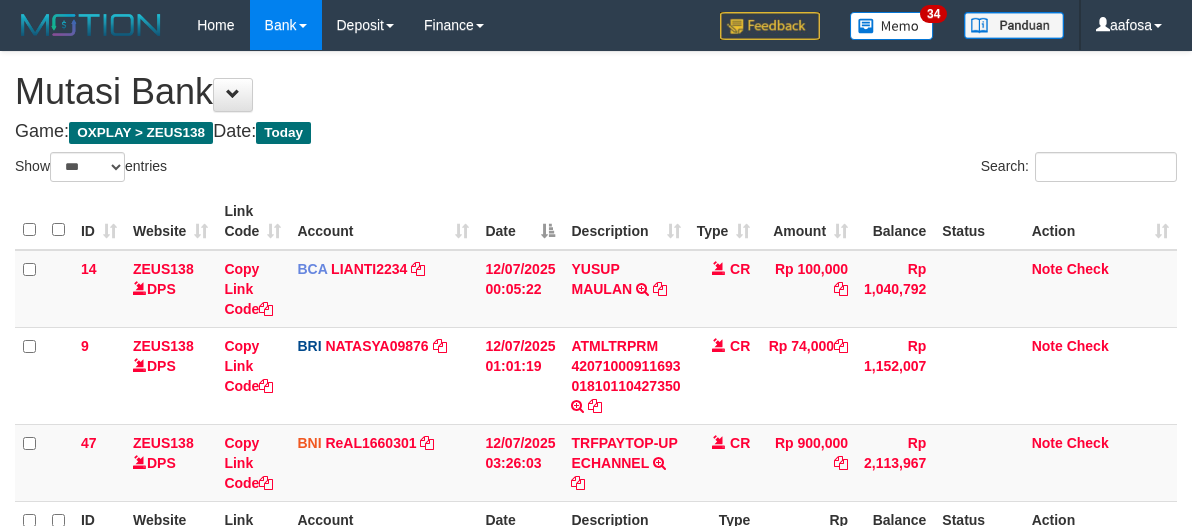 scroll, scrollTop: 226, scrollLeft: 0, axis: vertical 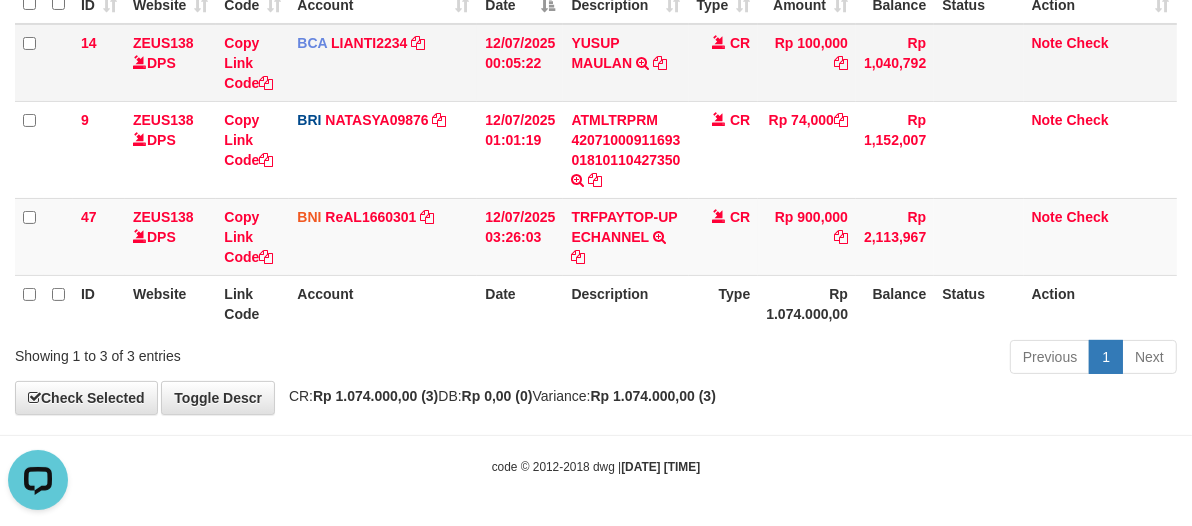 click on "BCA
LIANTI2234
DPS
YULIANTI
mutasi_20250712_4646 | 14
mutasi_20250712_4646 | 14" at bounding box center (383, 63) 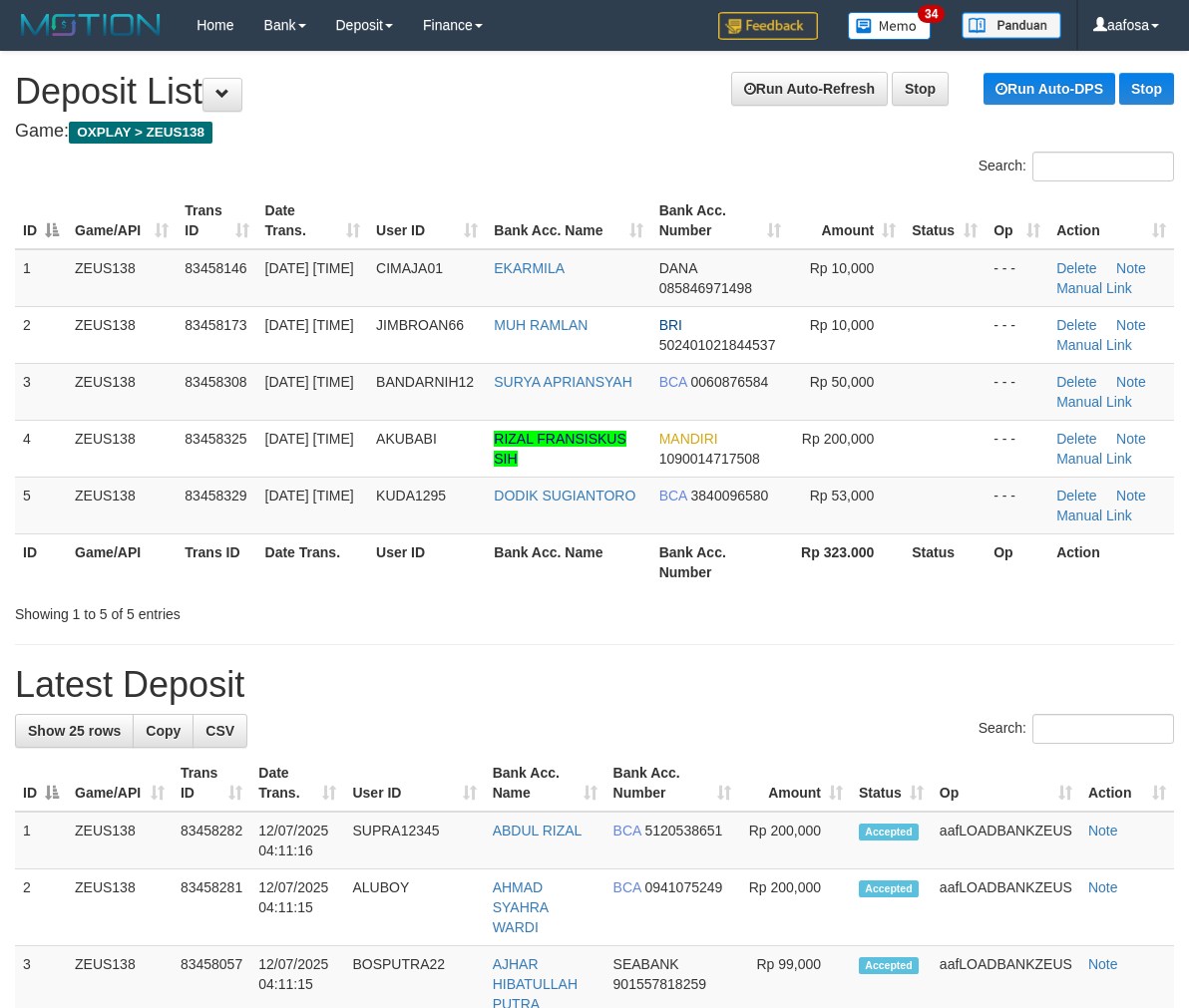 scroll, scrollTop: 0, scrollLeft: 0, axis: both 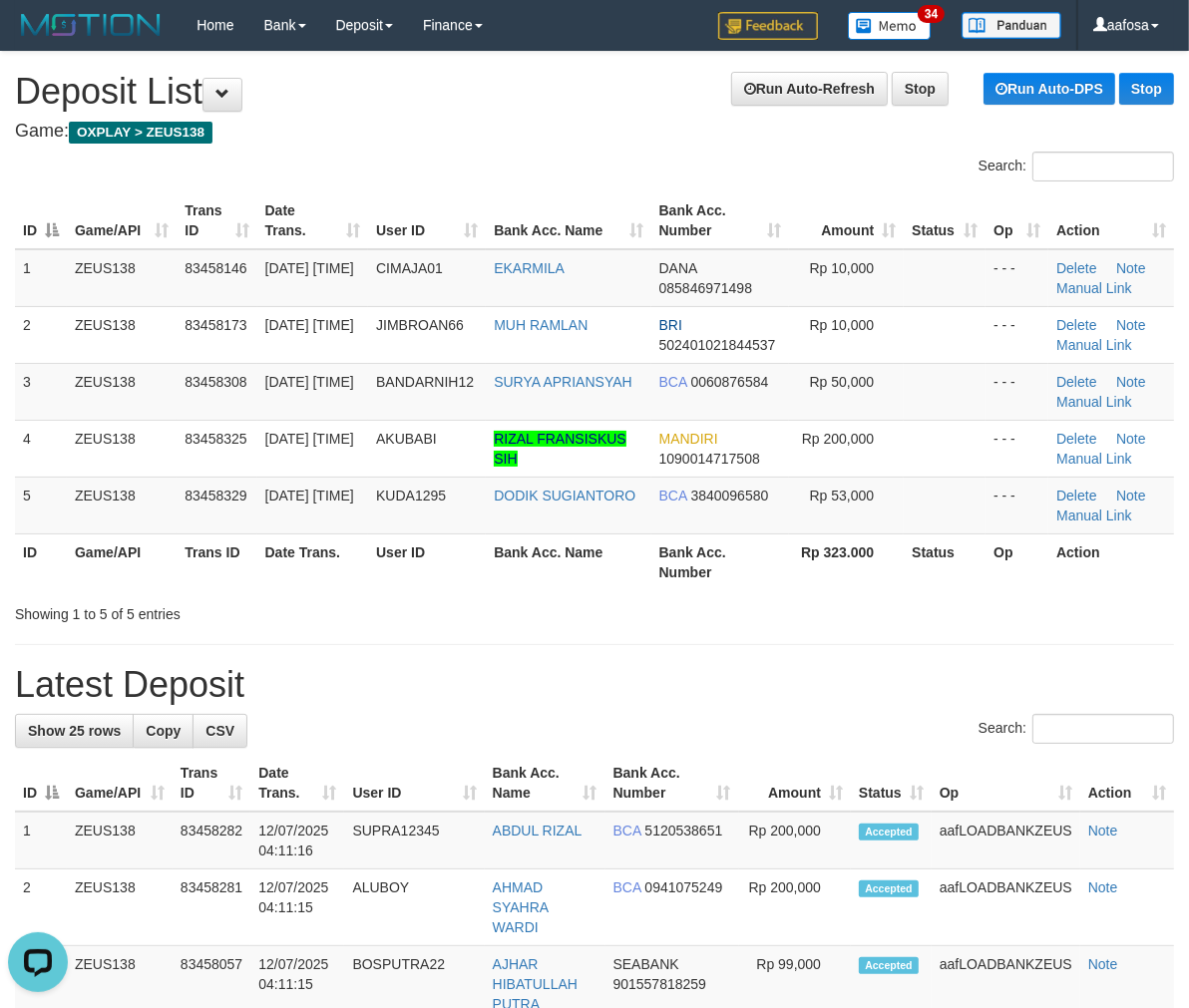 click on "Game:   OXPLAY > ZEUS138" at bounding box center [594, 132] 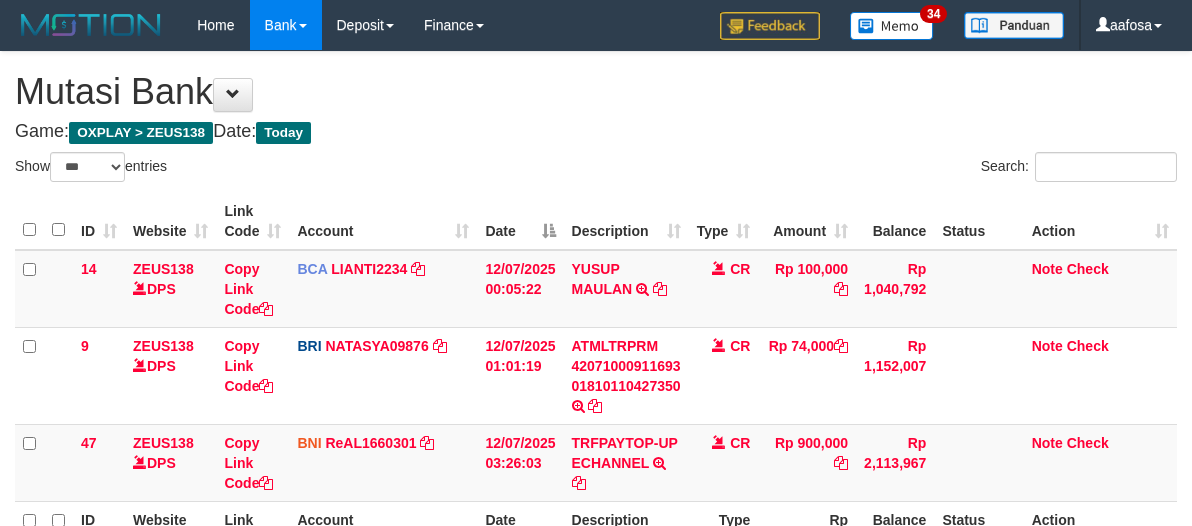 select on "***" 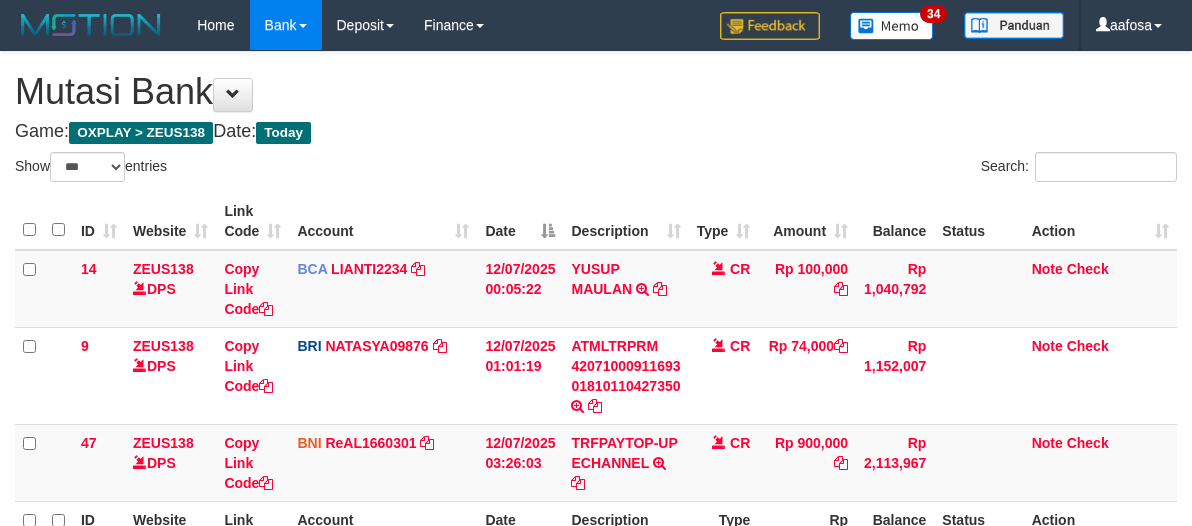 scroll, scrollTop: 226, scrollLeft: 0, axis: vertical 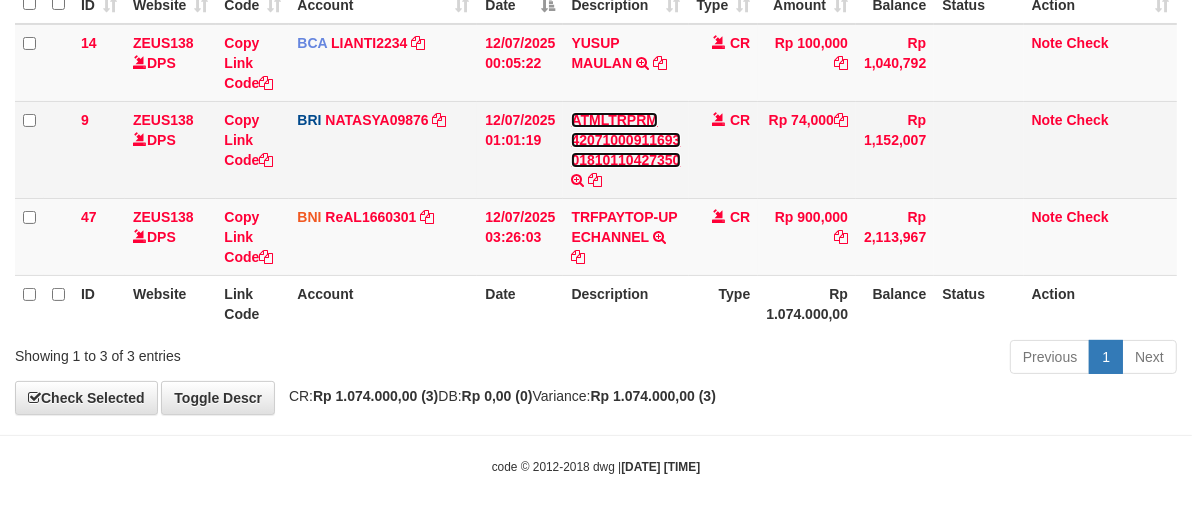 click on "ATMLTRPRM 42071000911693 01810110427350" at bounding box center (625, 140) 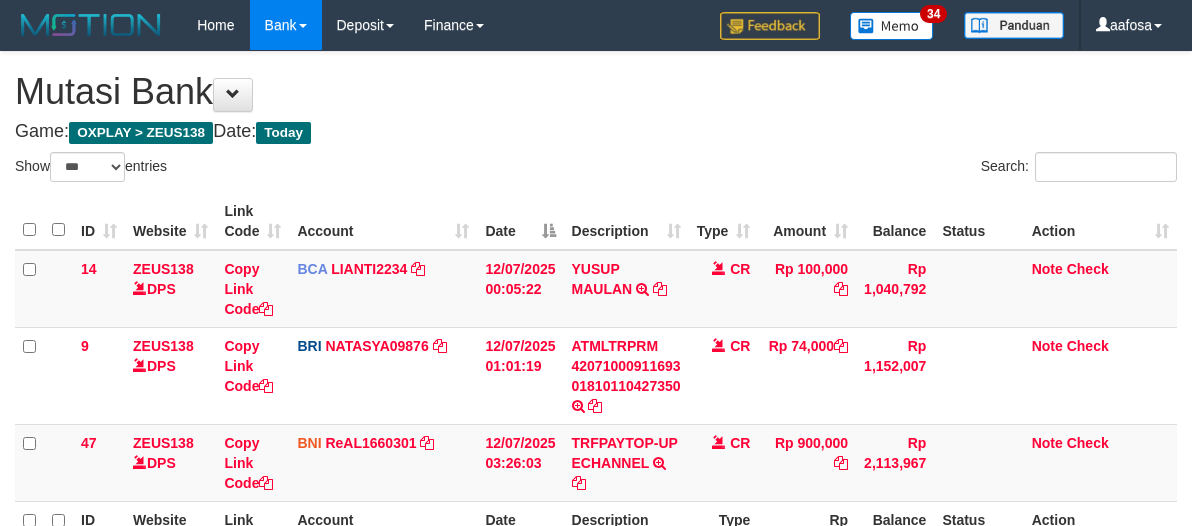 select on "***" 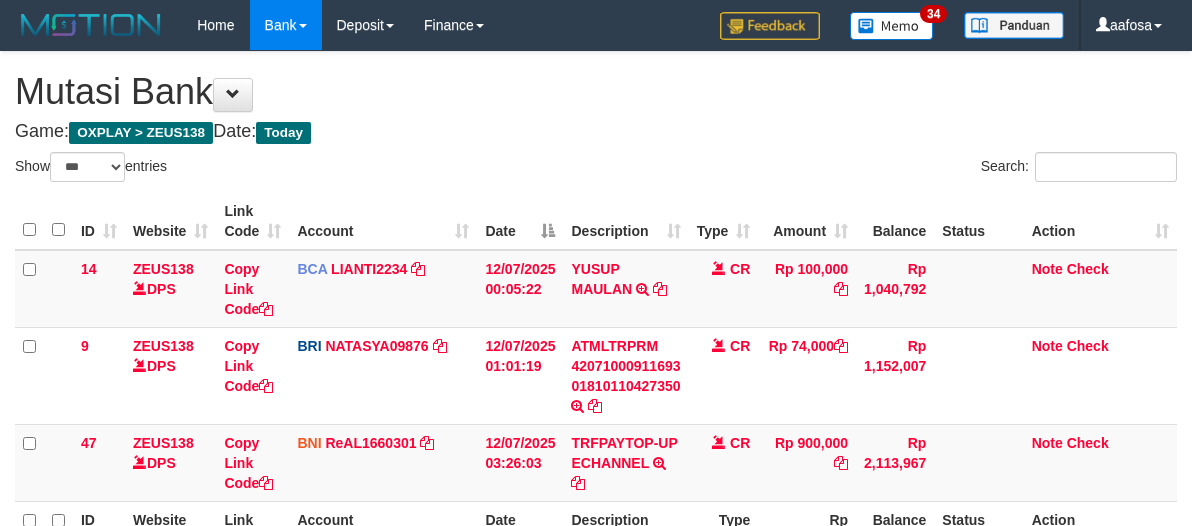 scroll, scrollTop: 226, scrollLeft: 0, axis: vertical 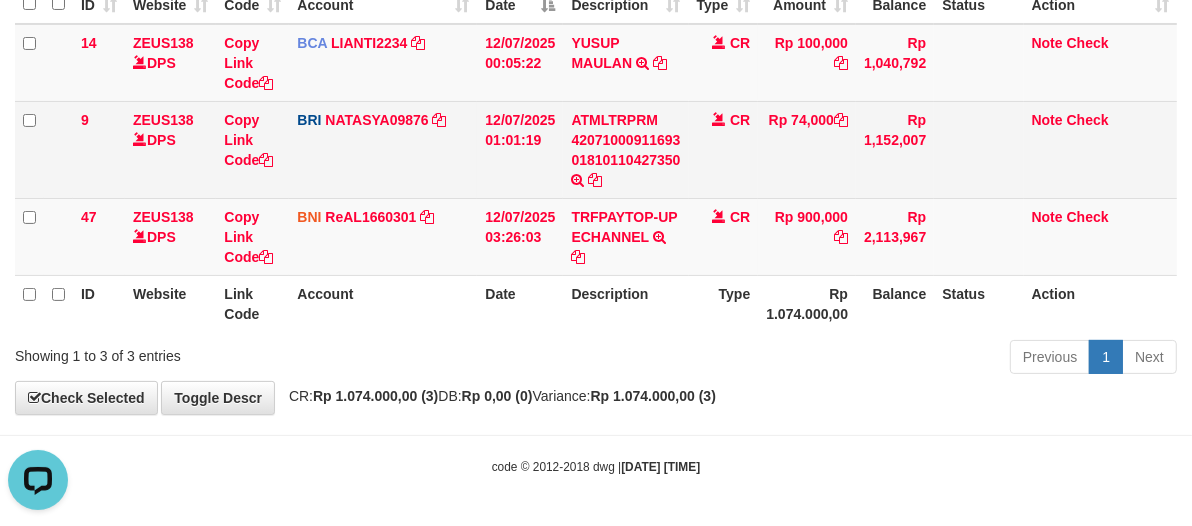 click on "Rp 74,000" at bounding box center [807, 149] 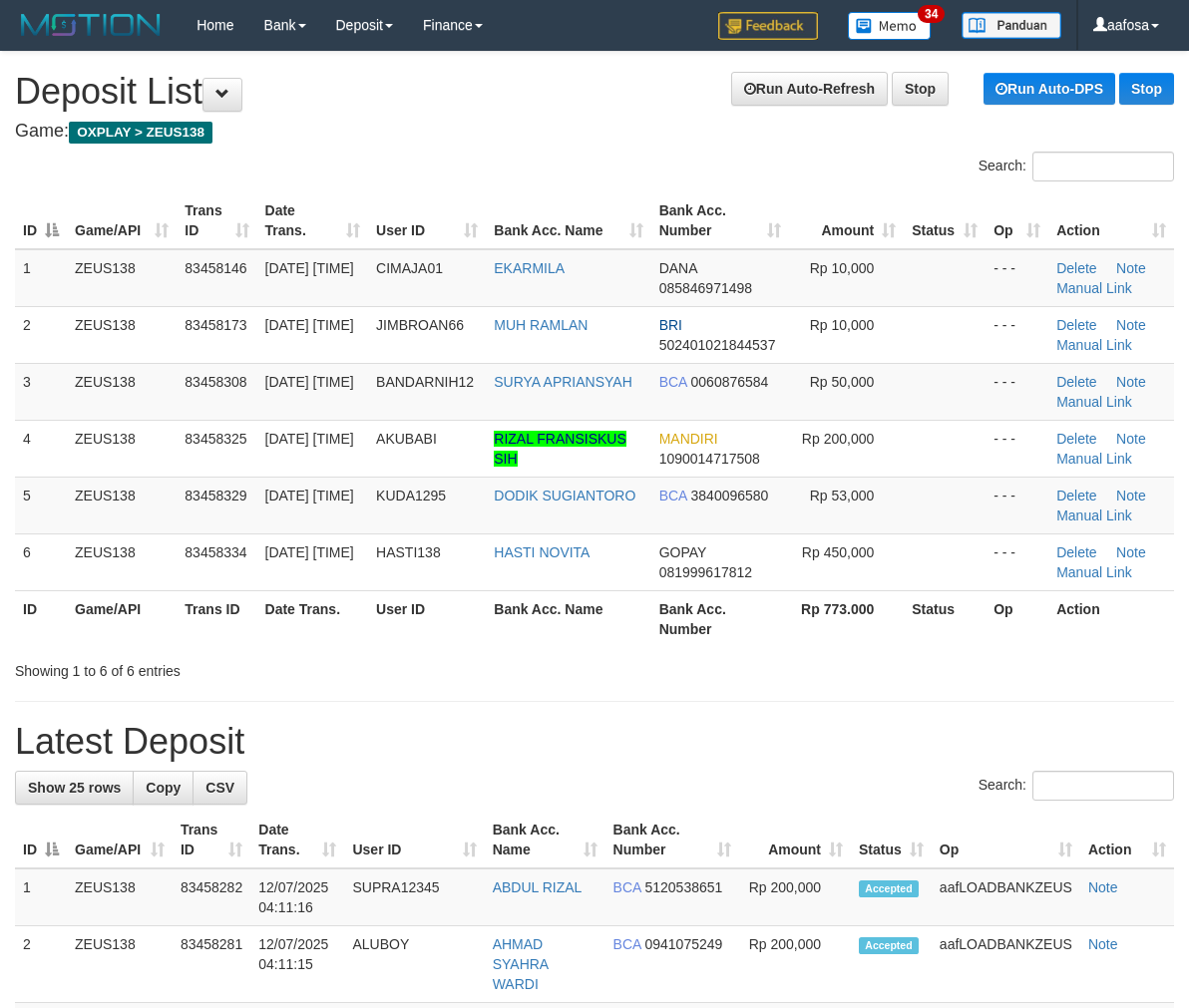 scroll, scrollTop: 0, scrollLeft: 0, axis: both 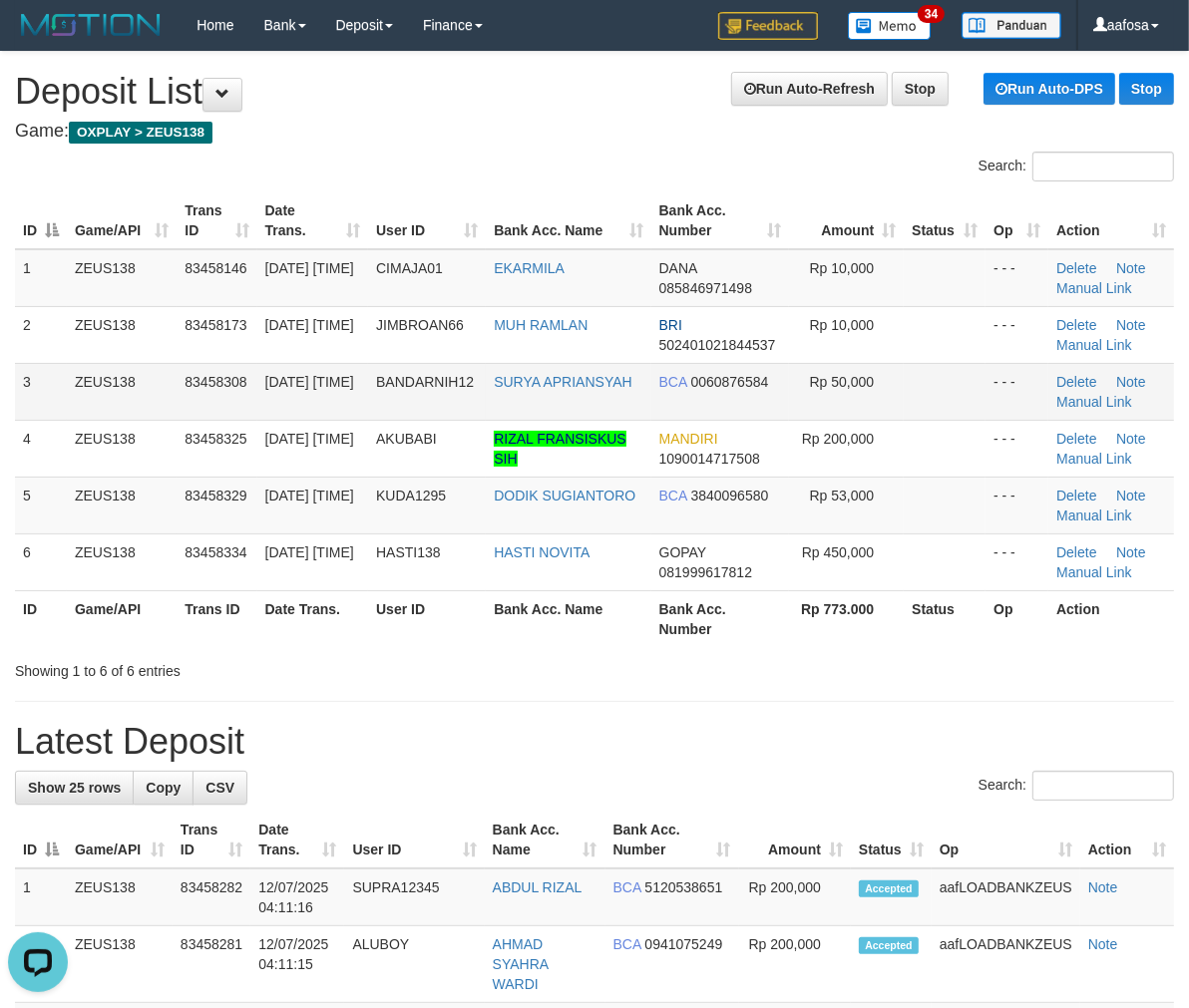 click on "BANDARNIH12" at bounding box center (425, 382) 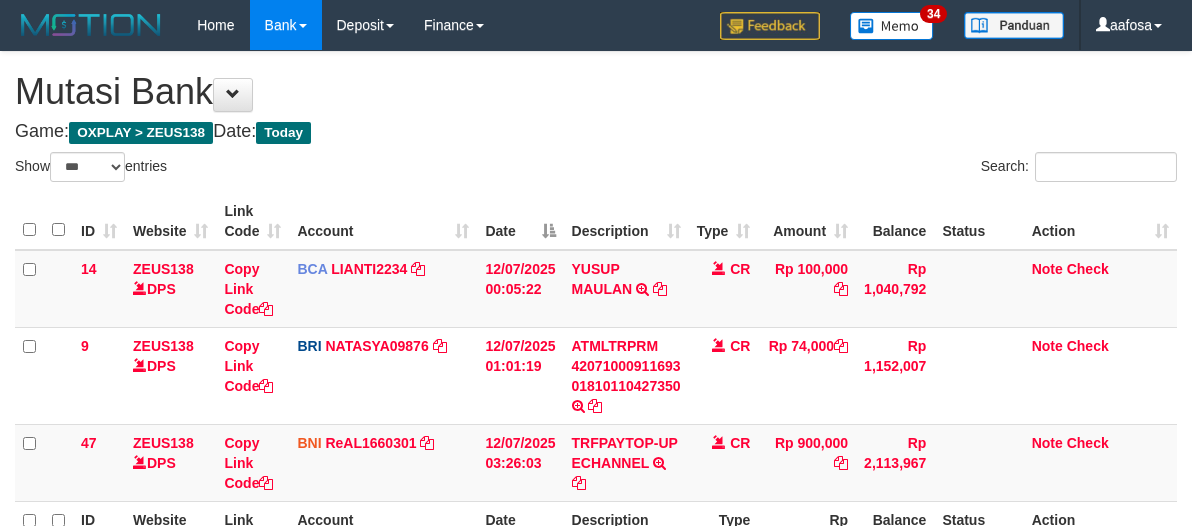select on "***" 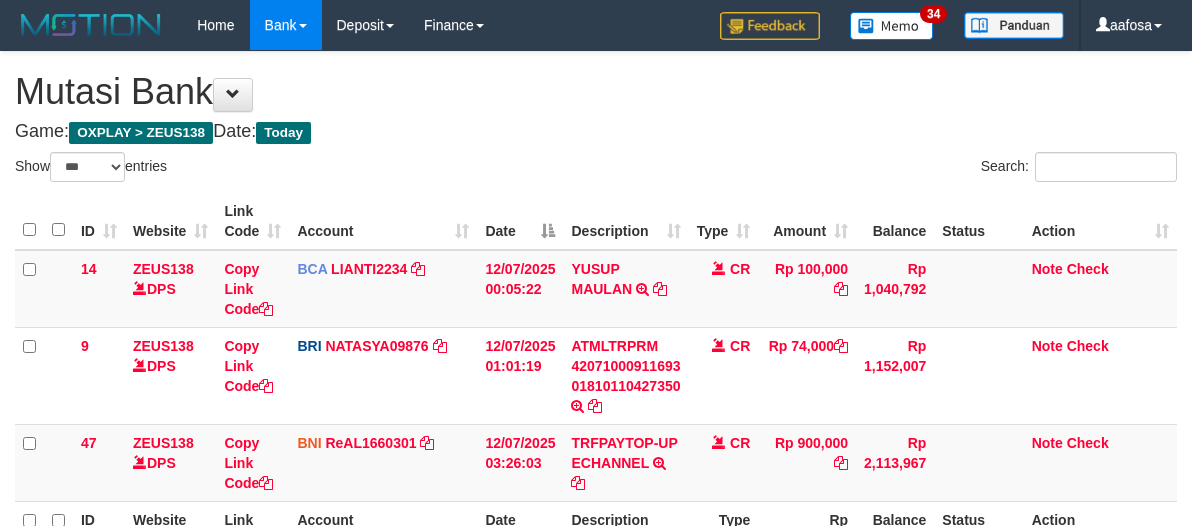 scroll, scrollTop: 226, scrollLeft: 0, axis: vertical 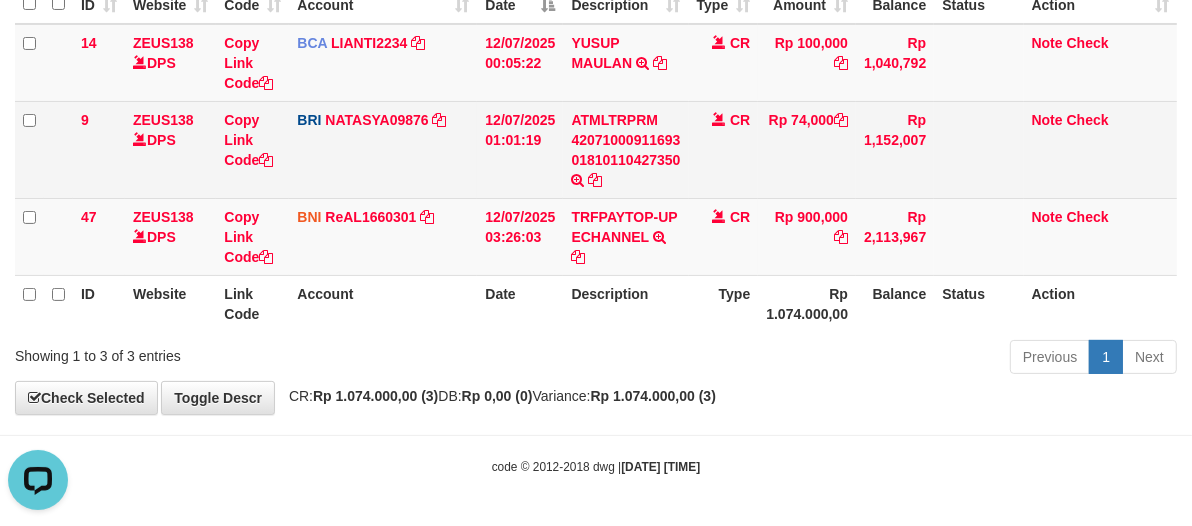 click on "Rp 74,000" at bounding box center (807, 149) 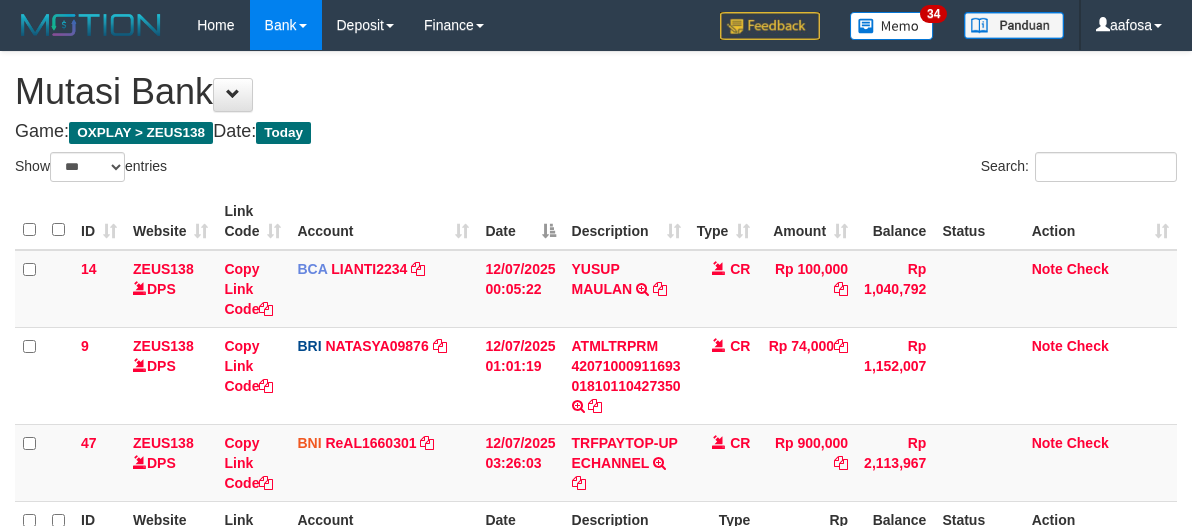 select on "***" 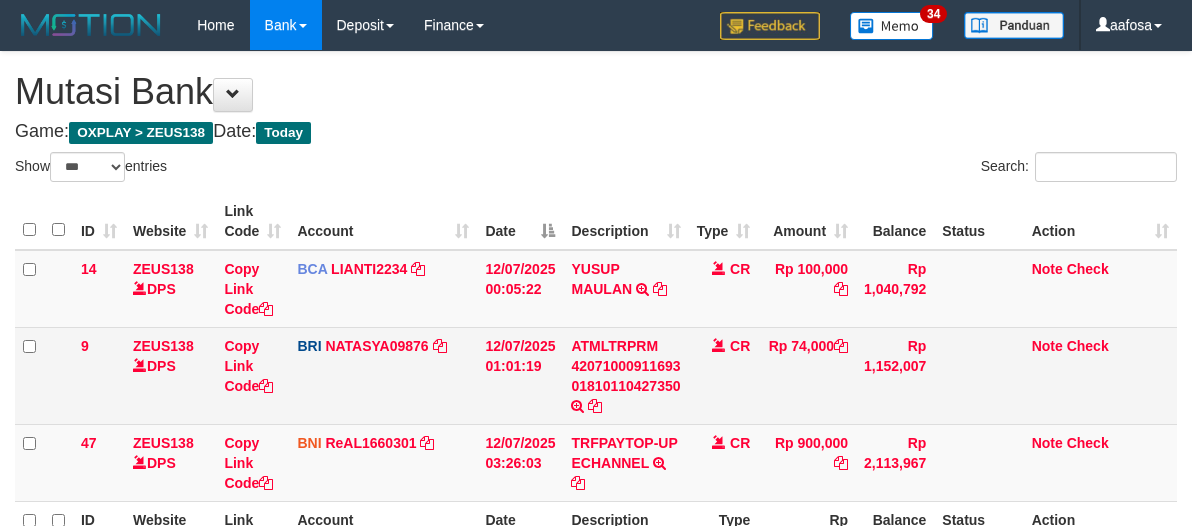 scroll, scrollTop: 226, scrollLeft: 0, axis: vertical 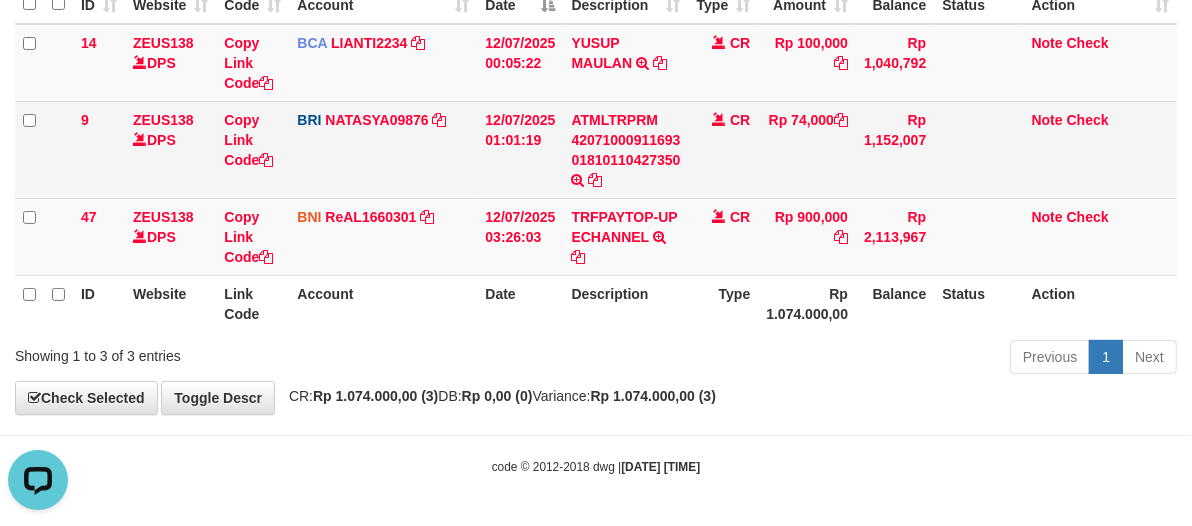 click on "Rp 74,000" at bounding box center (807, 149) 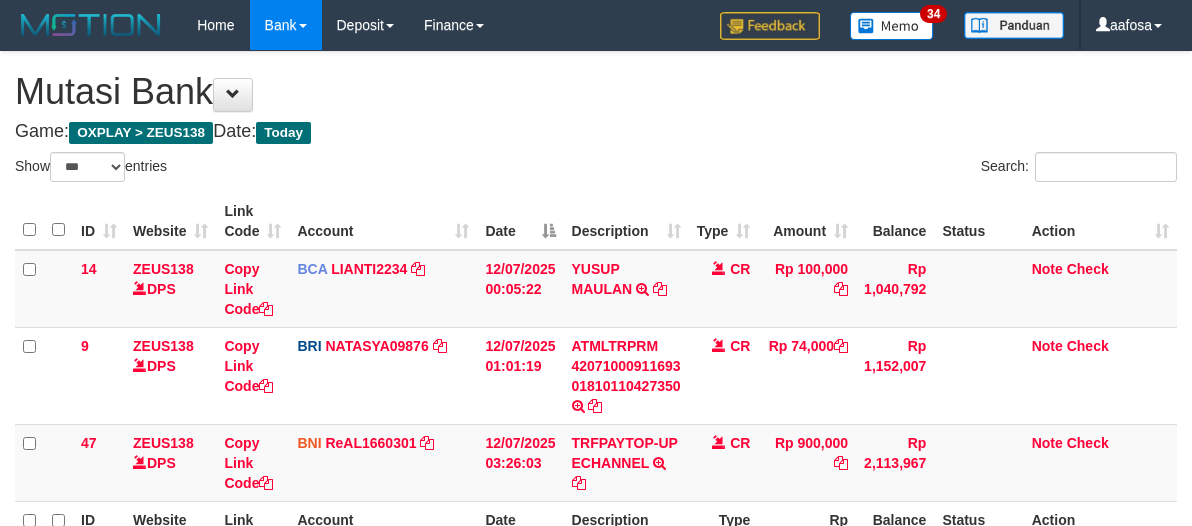 select on "***" 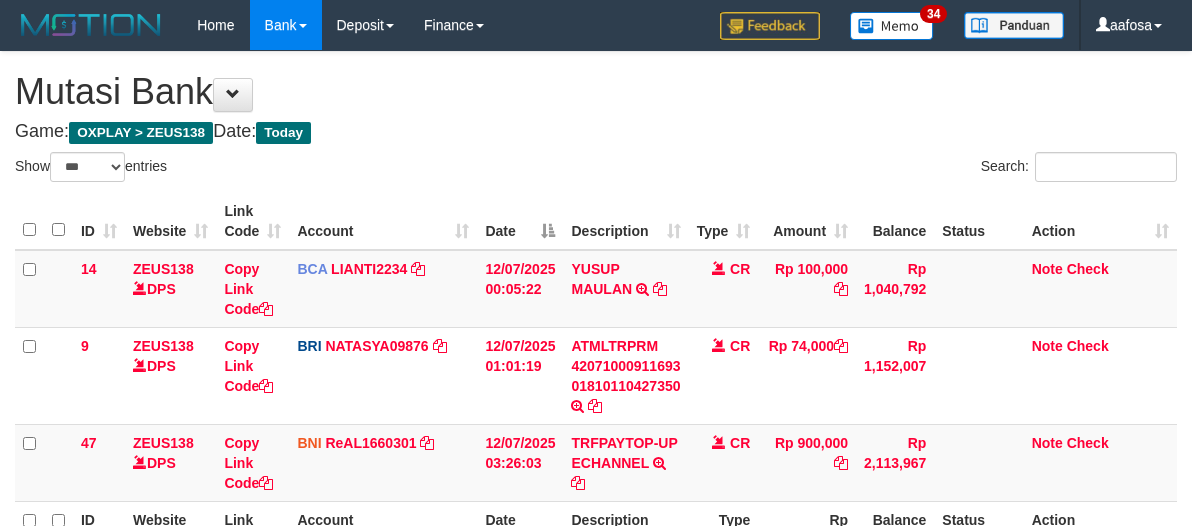 scroll, scrollTop: 226, scrollLeft: 0, axis: vertical 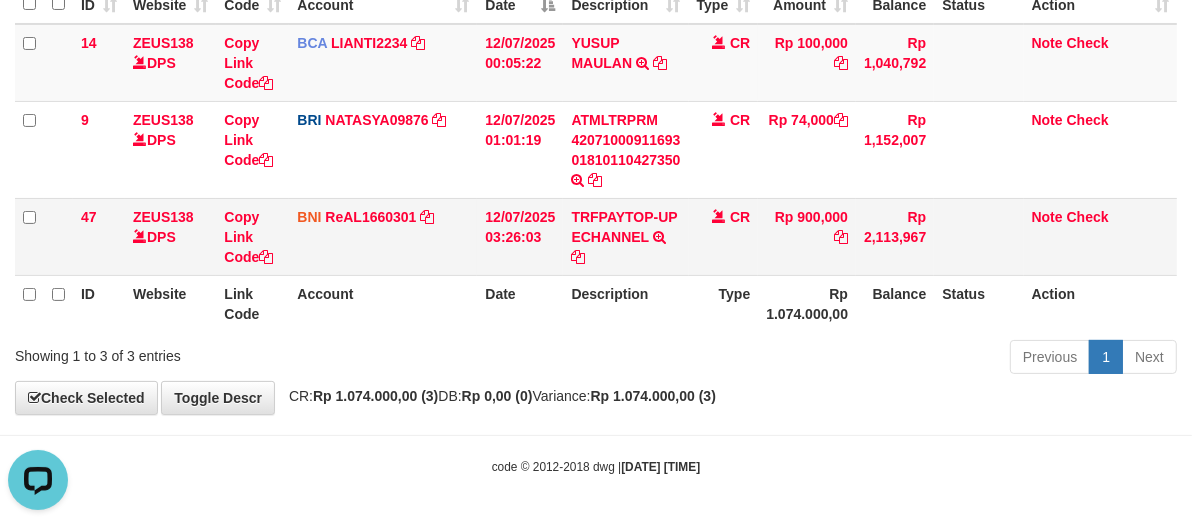 click at bounding box center (719, 216) 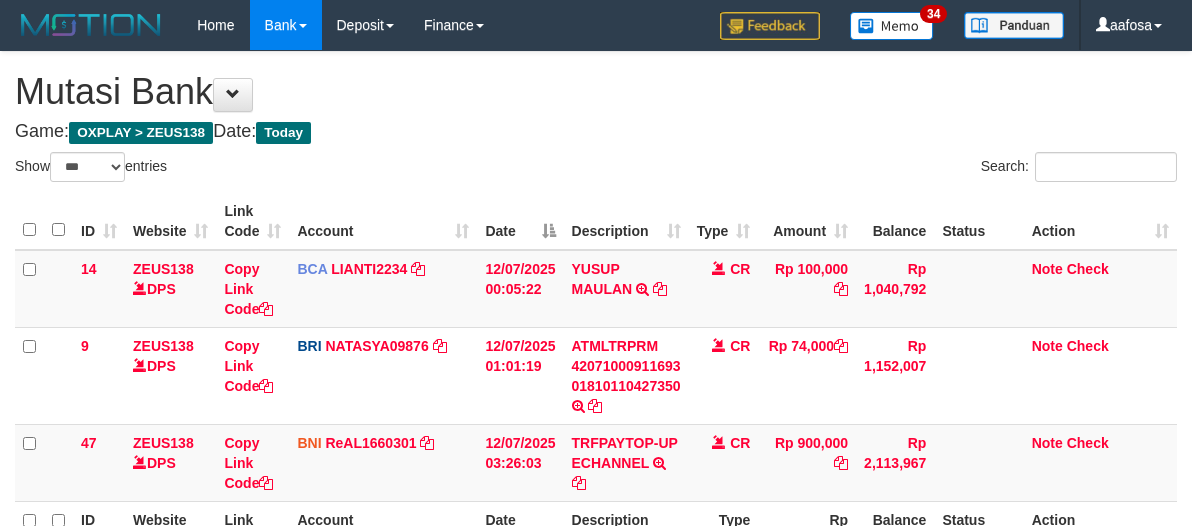 select on "***" 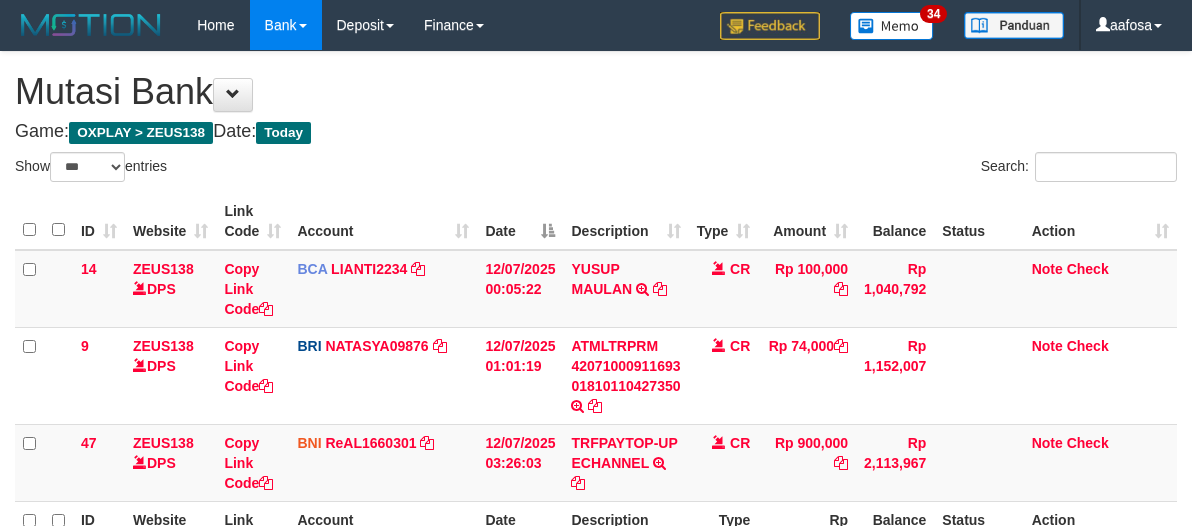 scroll, scrollTop: 226, scrollLeft: 0, axis: vertical 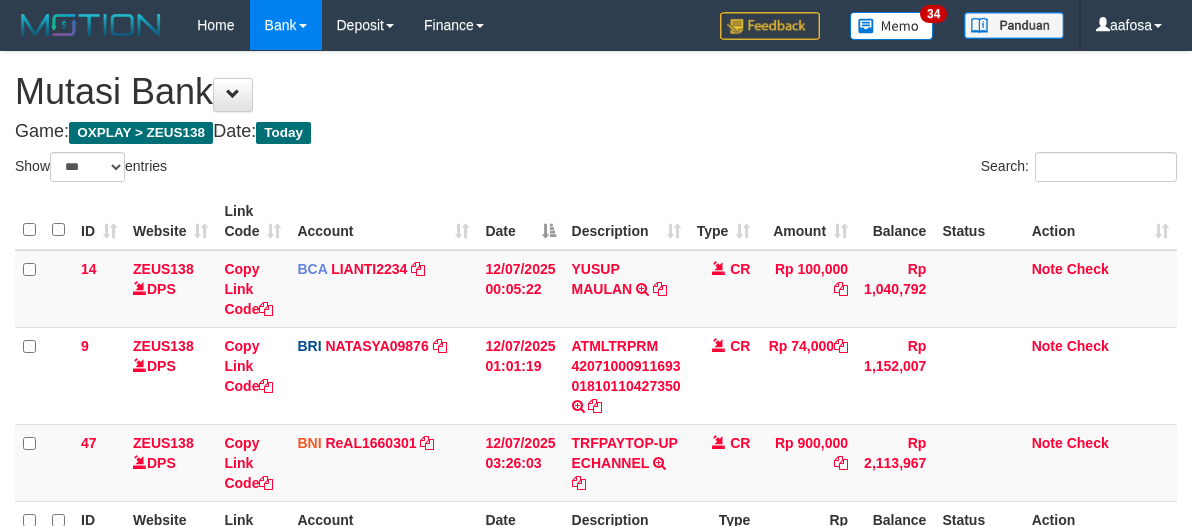 select on "***" 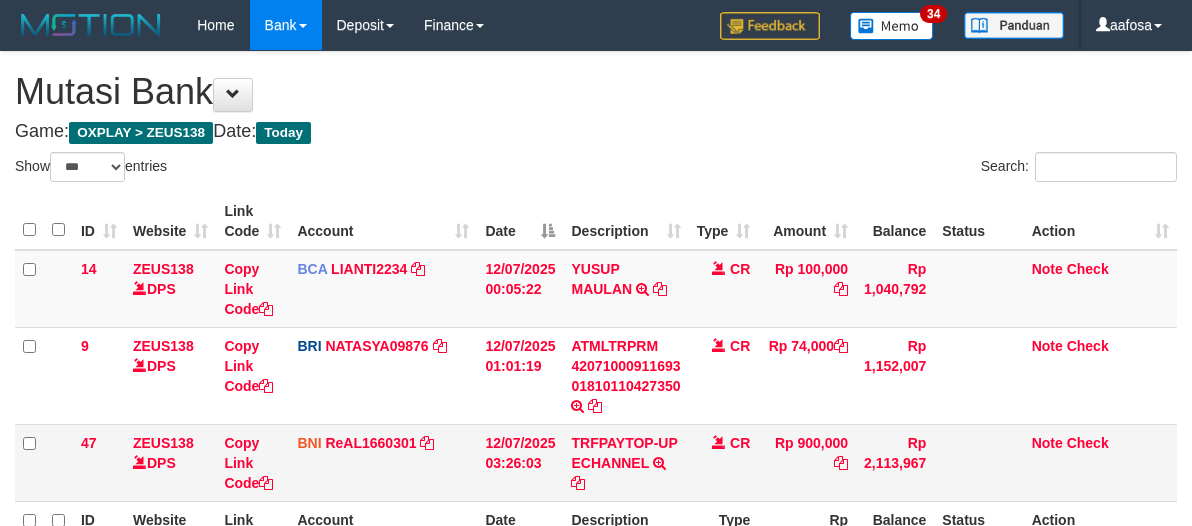 scroll, scrollTop: 226, scrollLeft: 0, axis: vertical 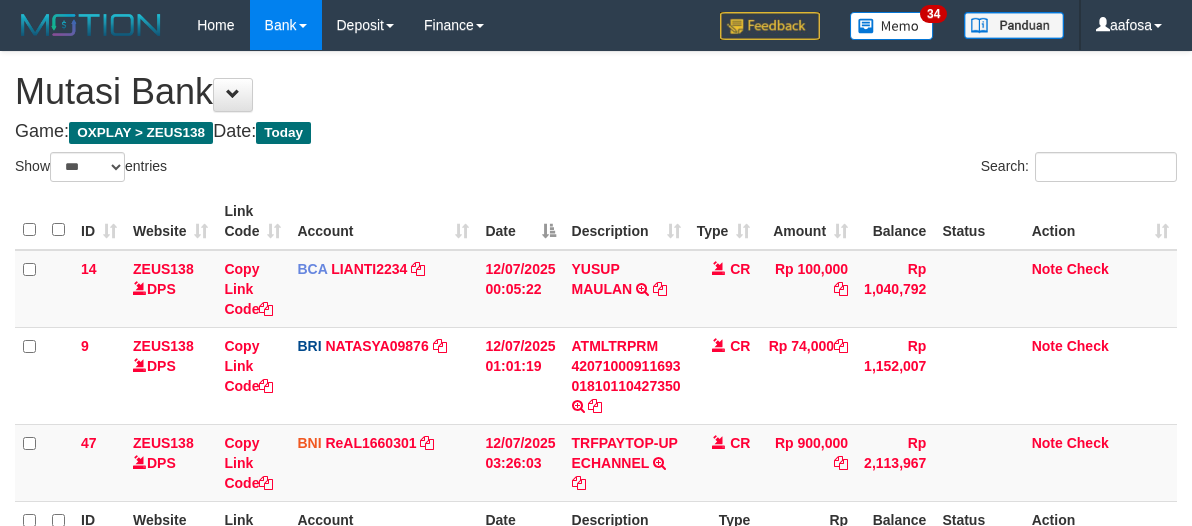 select on "***" 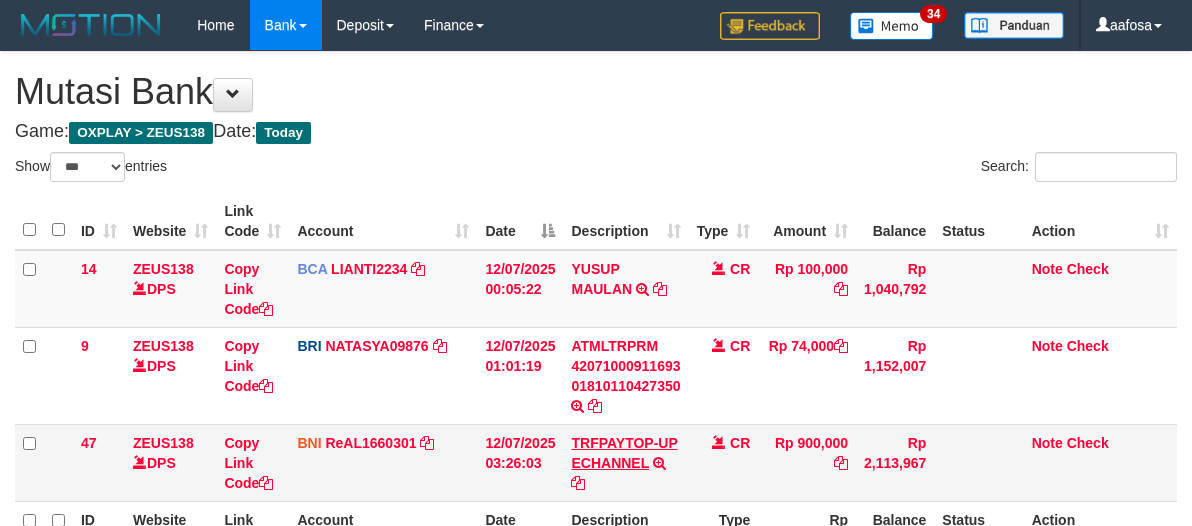 scroll, scrollTop: 226, scrollLeft: 0, axis: vertical 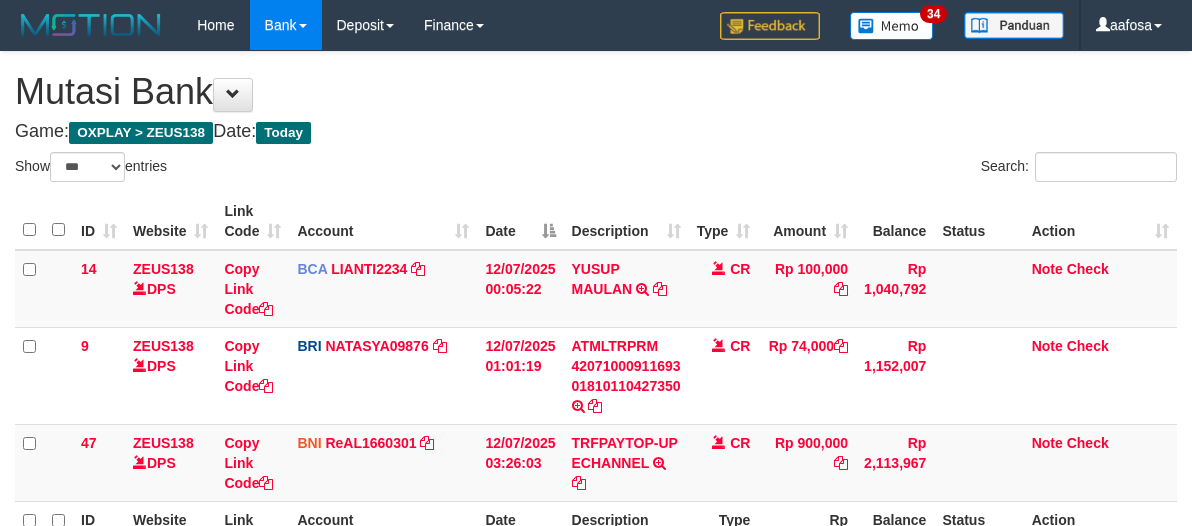 select on "***" 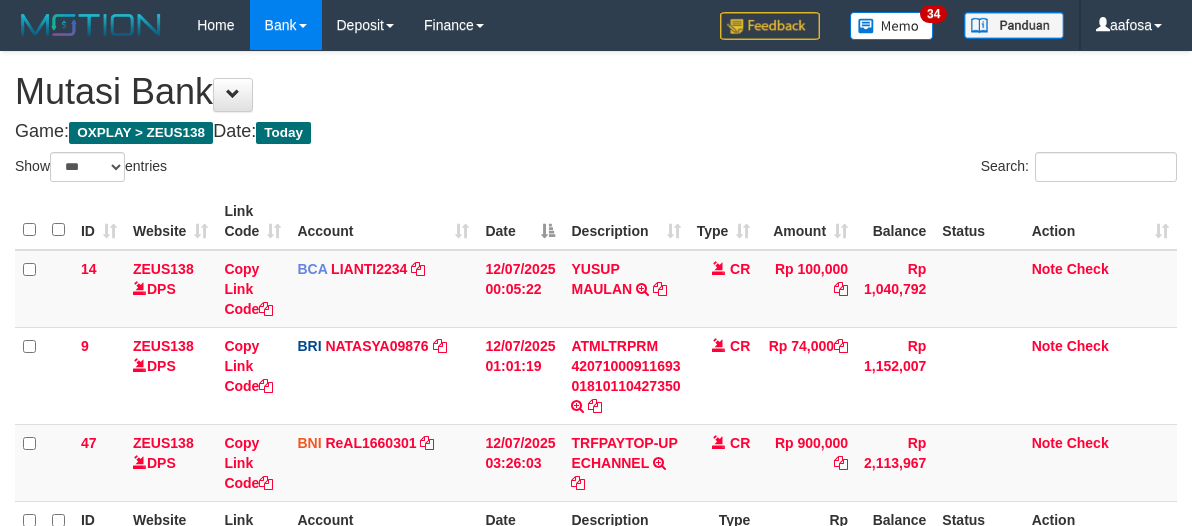 scroll, scrollTop: 226, scrollLeft: 0, axis: vertical 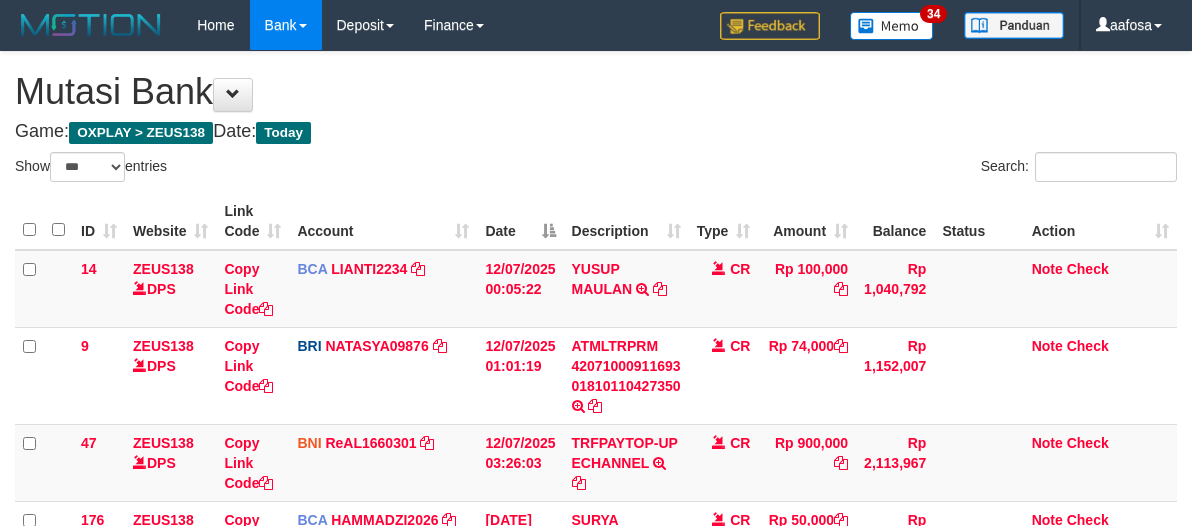 select on "***" 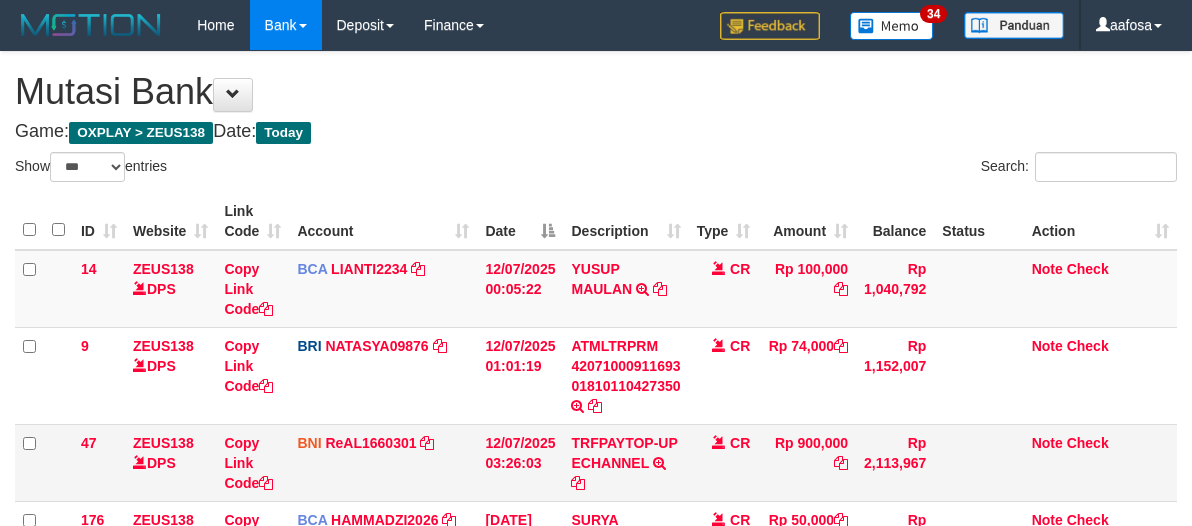 scroll, scrollTop: 196, scrollLeft: 0, axis: vertical 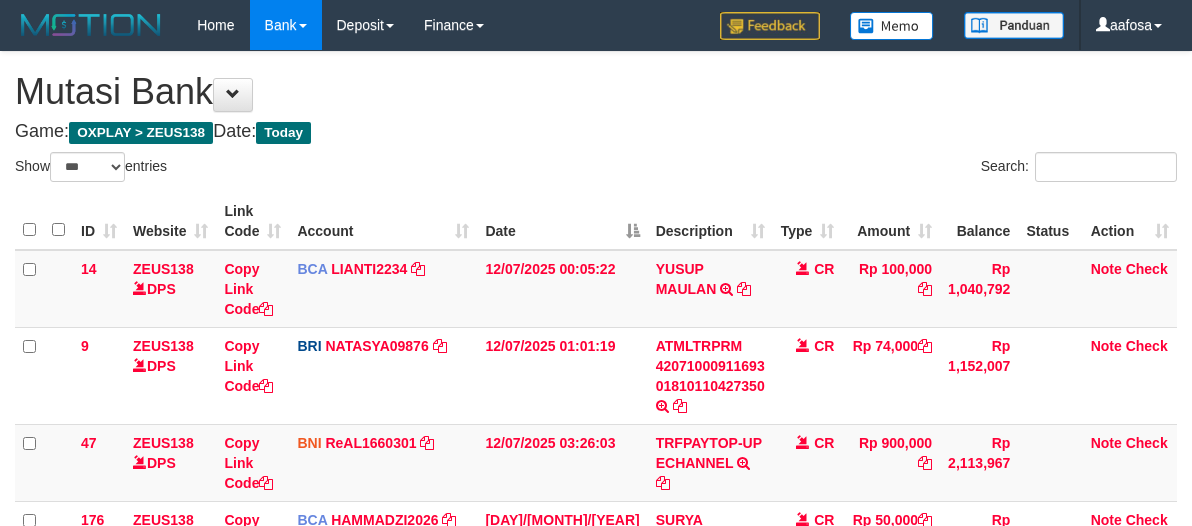 select on "***" 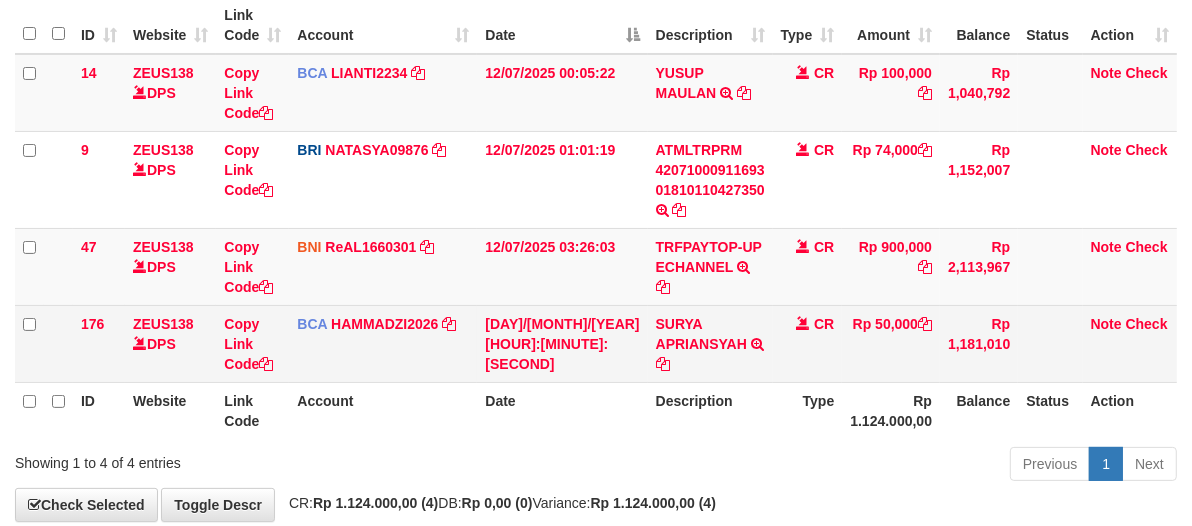 scroll, scrollTop: 226, scrollLeft: 0, axis: vertical 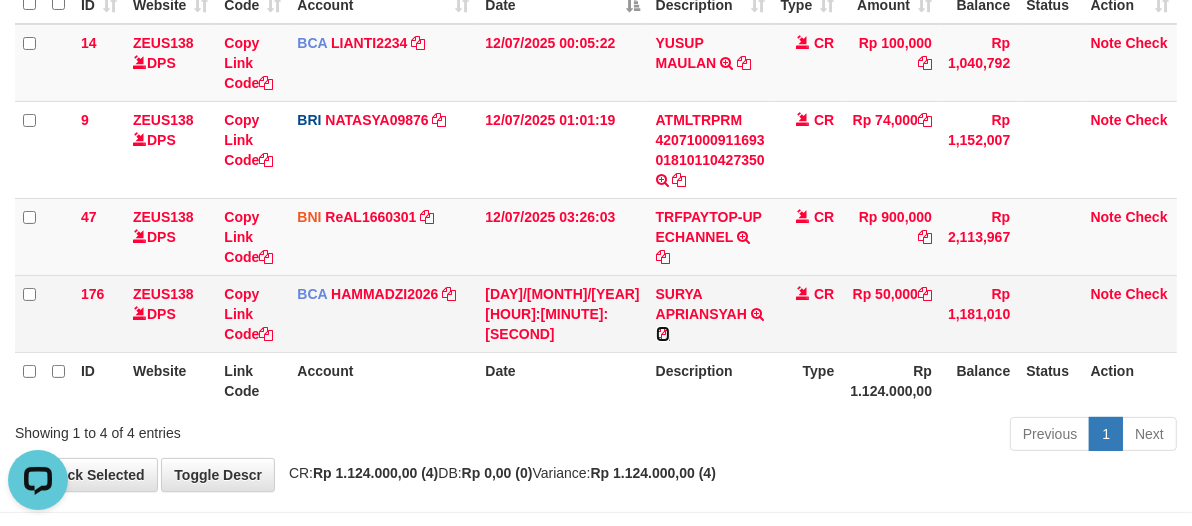 click at bounding box center (663, 334) 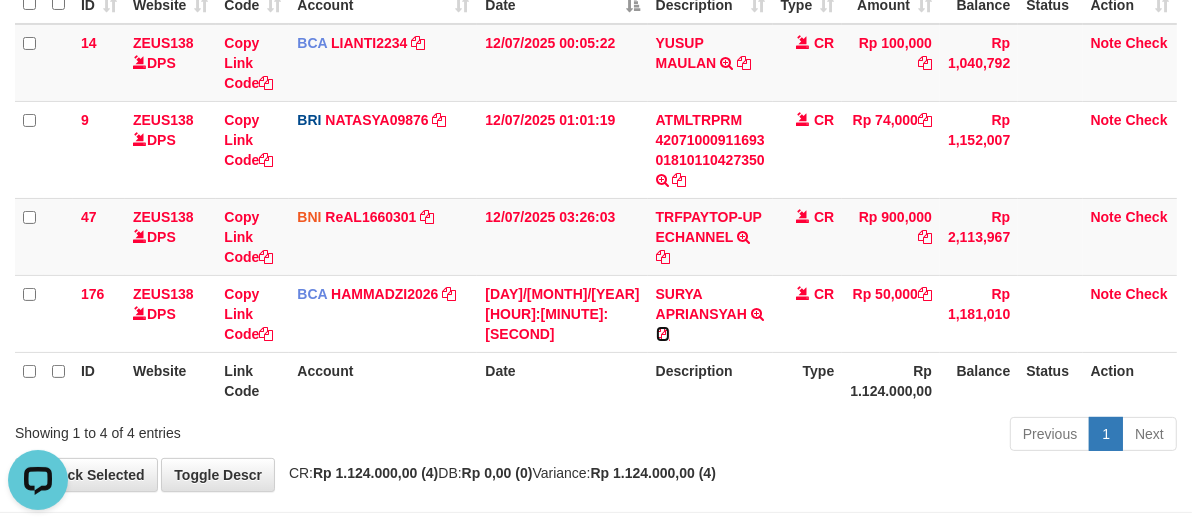 drag, startPoint x: 578, startPoint y: 330, endPoint x: 1084, endPoint y: 376, distance: 508.0866 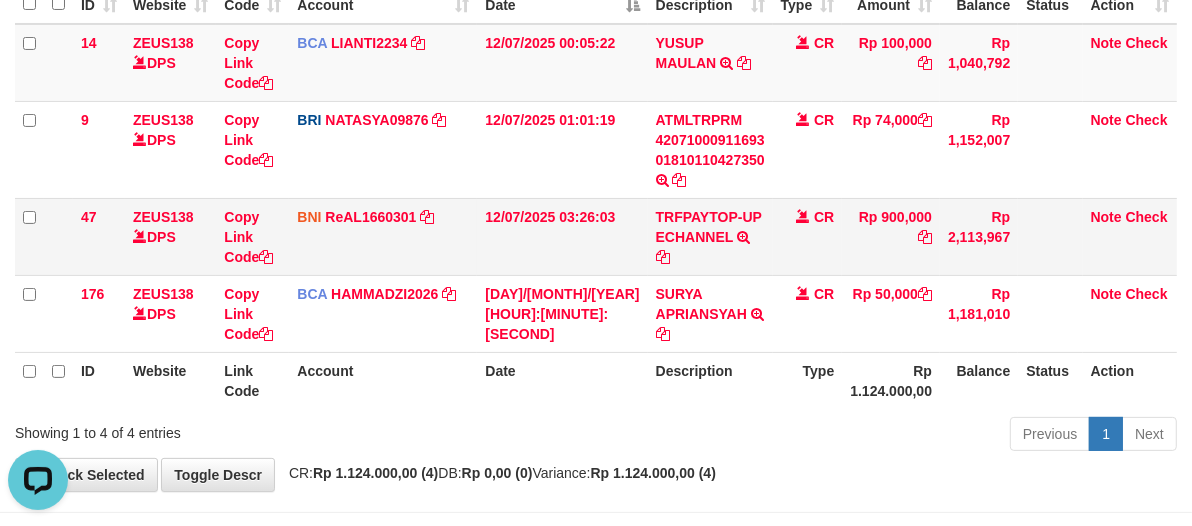 click on "BNI
ReAL1660301
DPS
REYHAN ALMANSYAH
mutasi_20250712_4647 | 47
mutasi_20250712_4647 | 47" at bounding box center [383, 236] 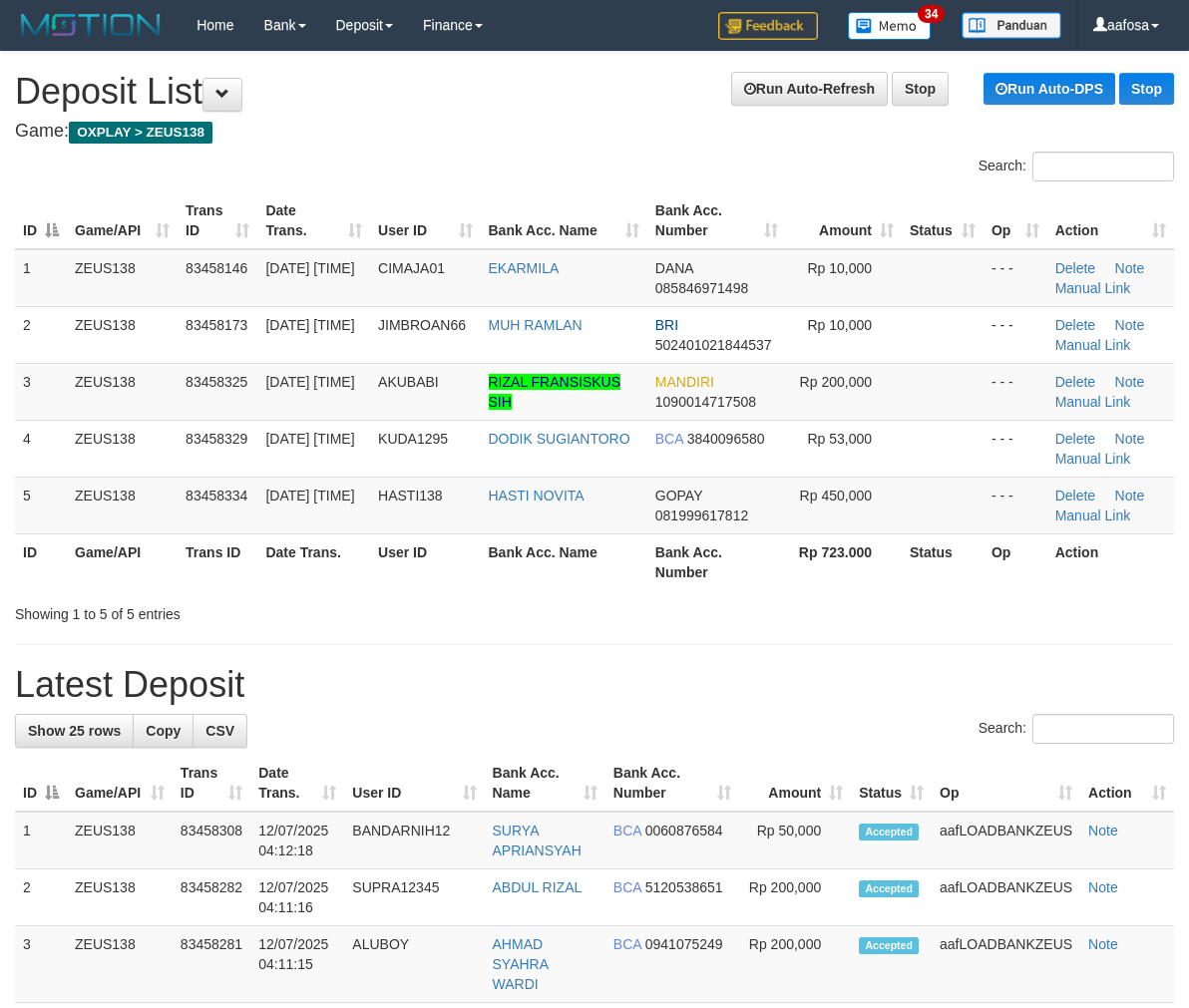 scroll, scrollTop: 0, scrollLeft: 0, axis: both 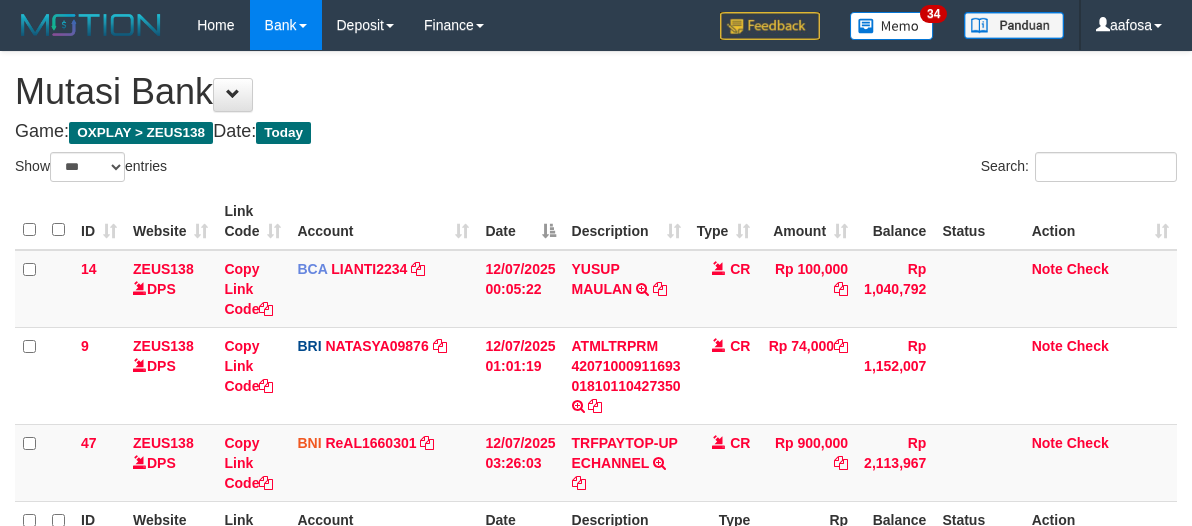 select on "***" 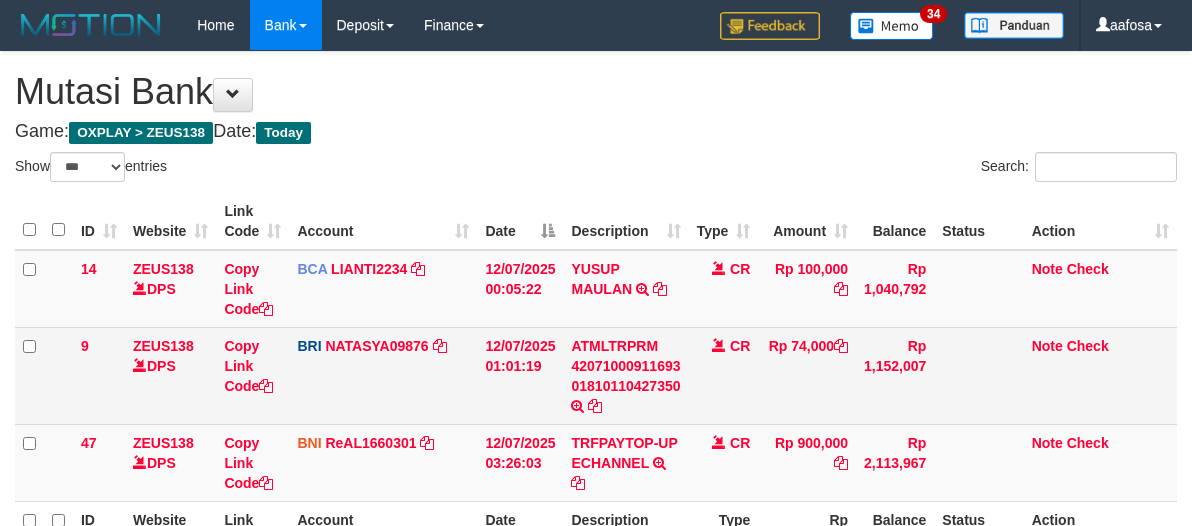 scroll, scrollTop: 226, scrollLeft: 0, axis: vertical 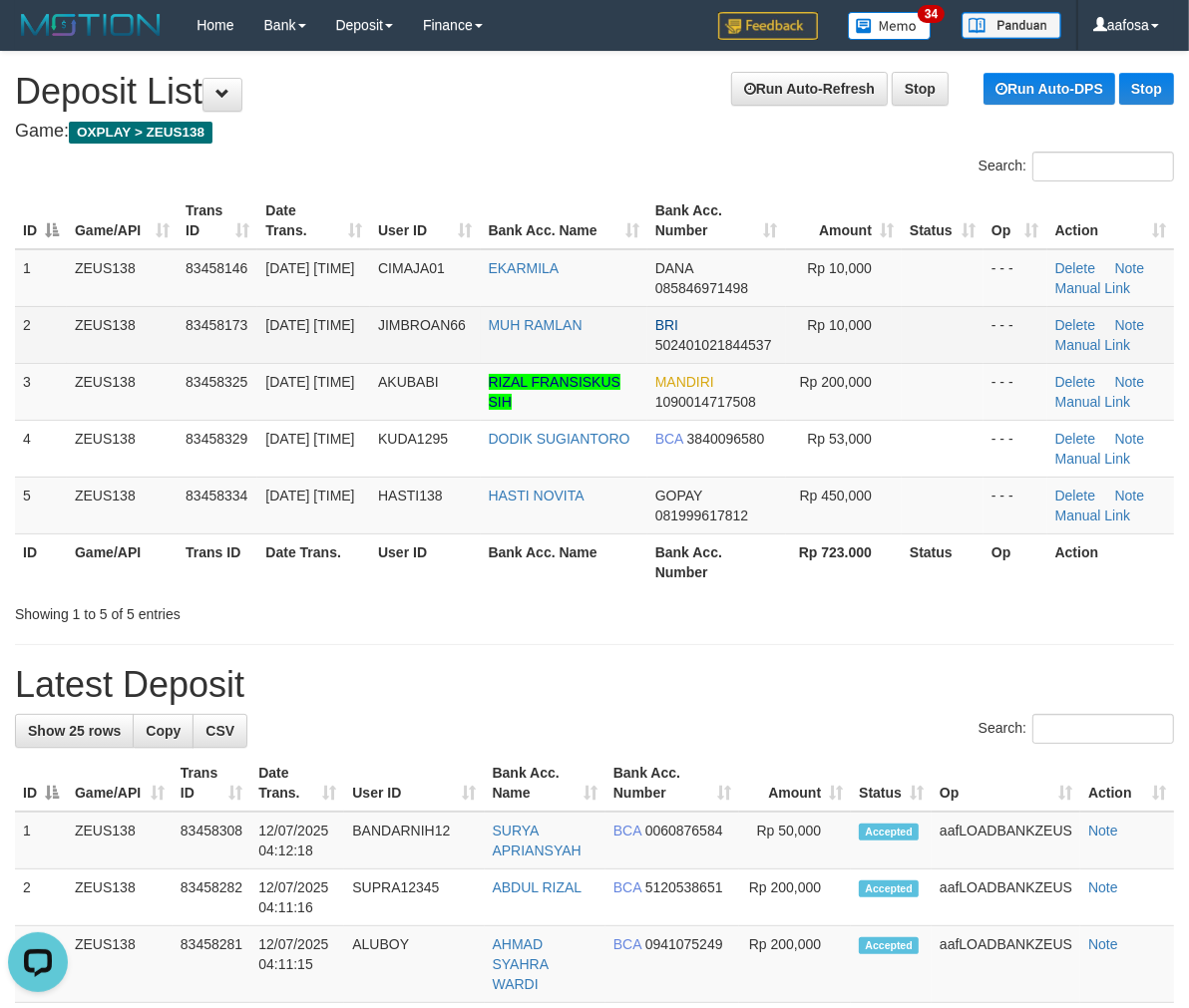 click at bounding box center [943, 334] 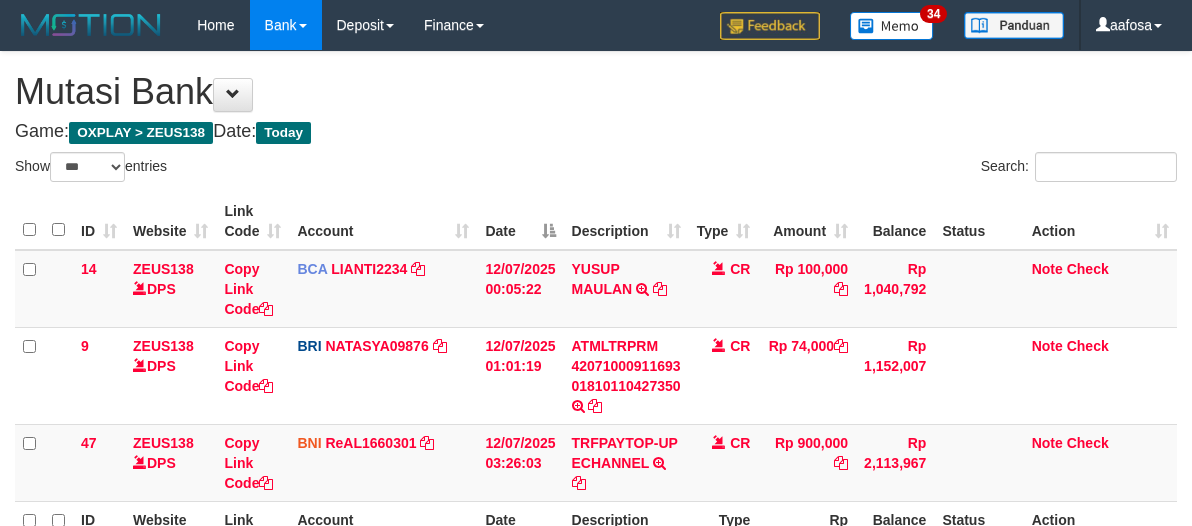 select on "***" 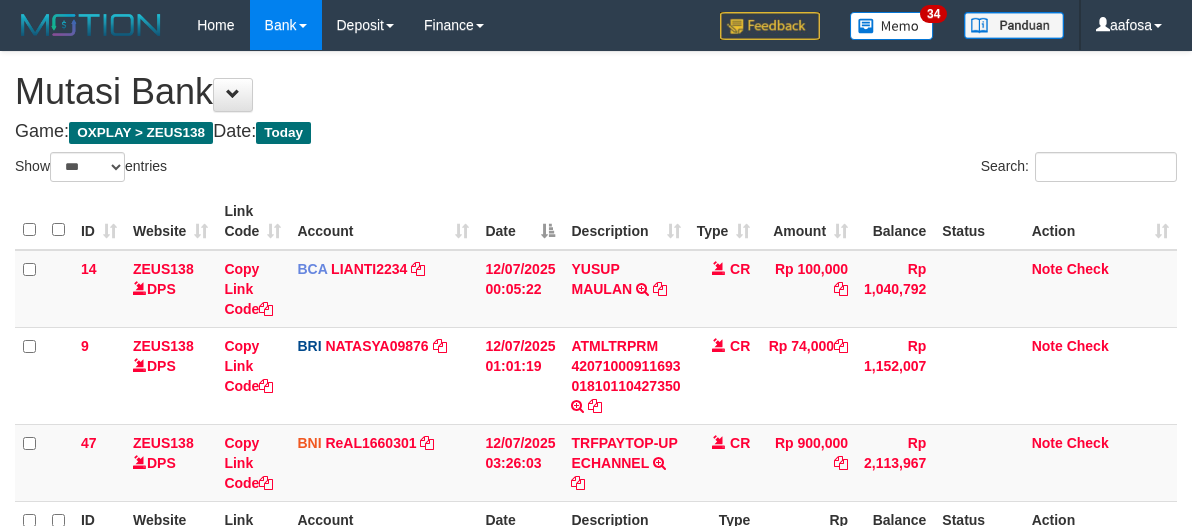 scroll, scrollTop: 226, scrollLeft: 0, axis: vertical 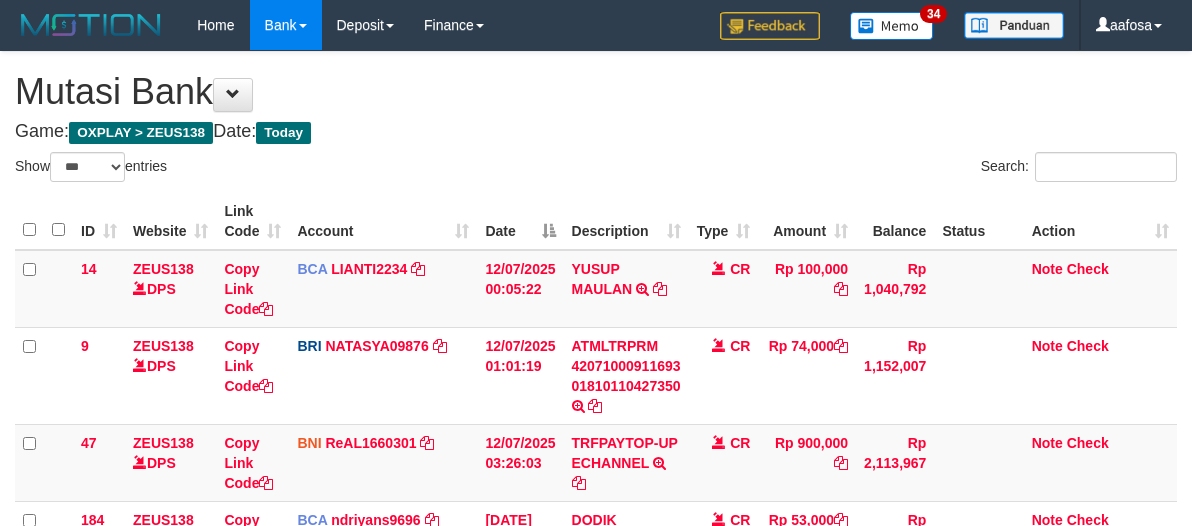 select on "***" 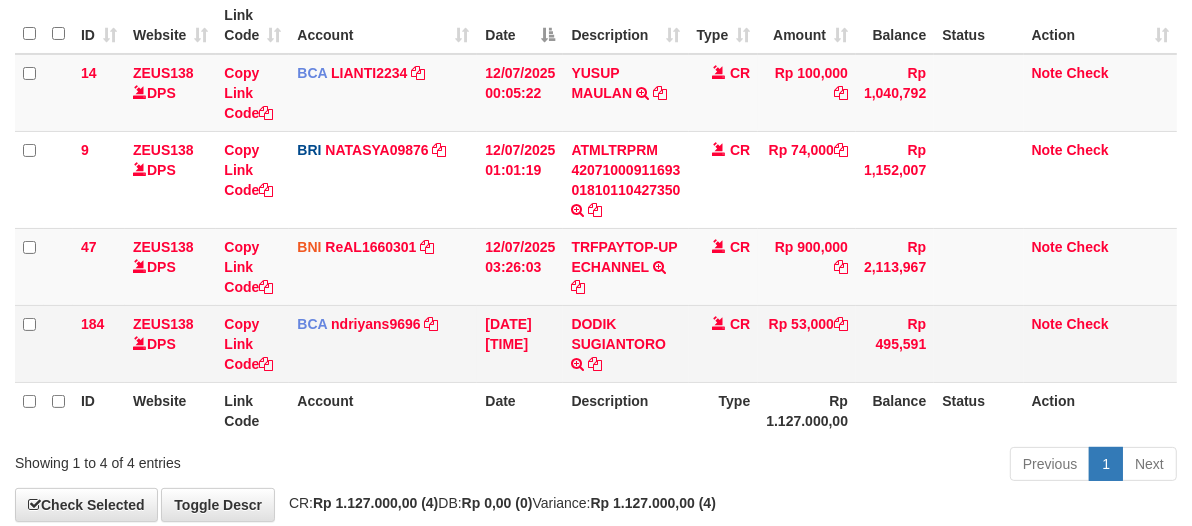 scroll, scrollTop: 226, scrollLeft: 0, axis: vertical 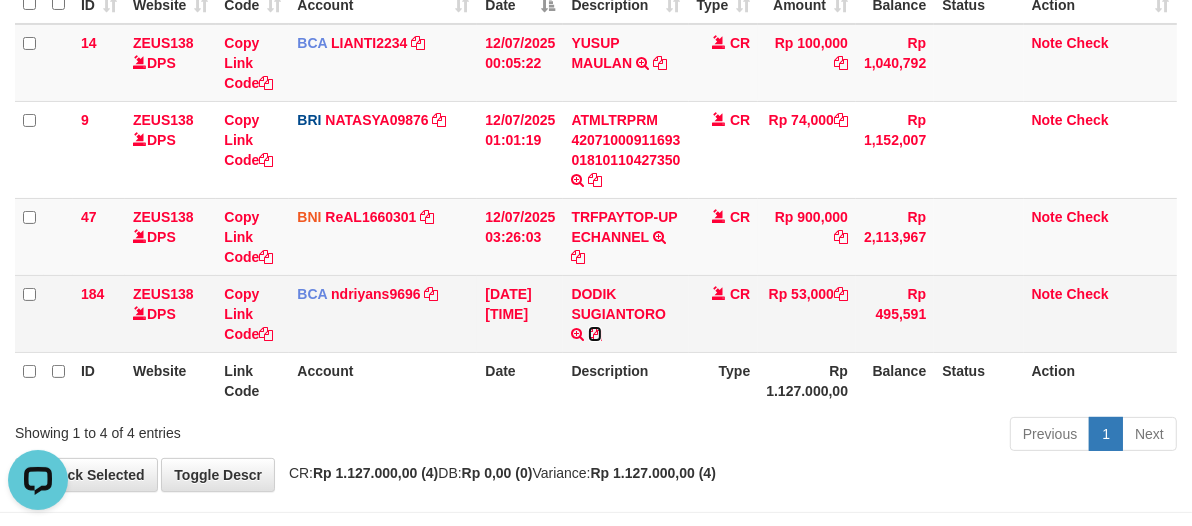 click at bounding box center (595, 334) 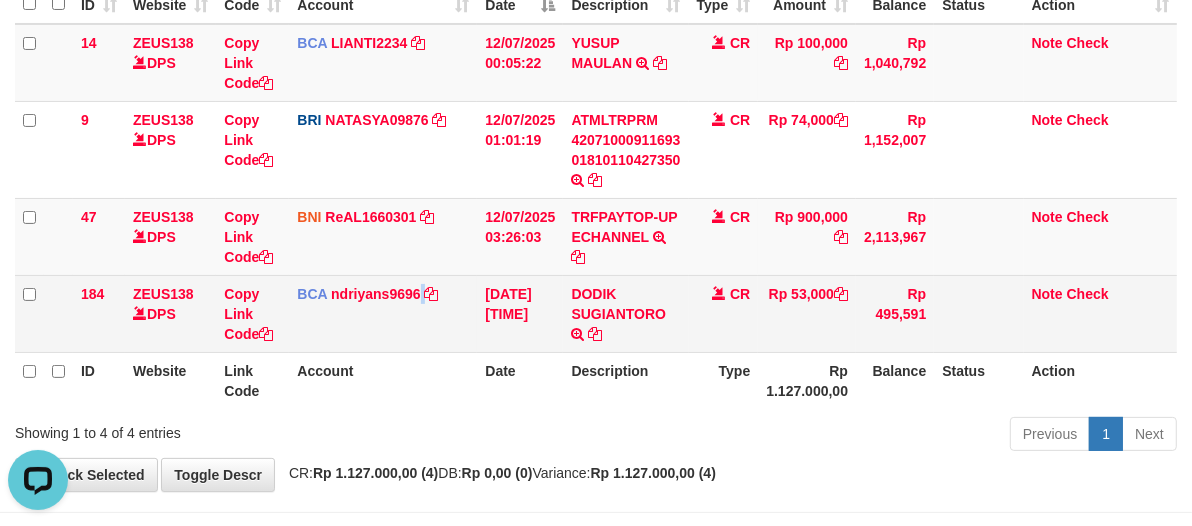 click on "BCA
ndriyans9696
DPS
ANDRIYANSYAH
mutasi_20250712_3291 | 184
mutasi_20250712_3291 | 184" at bounding box center [383, 313] 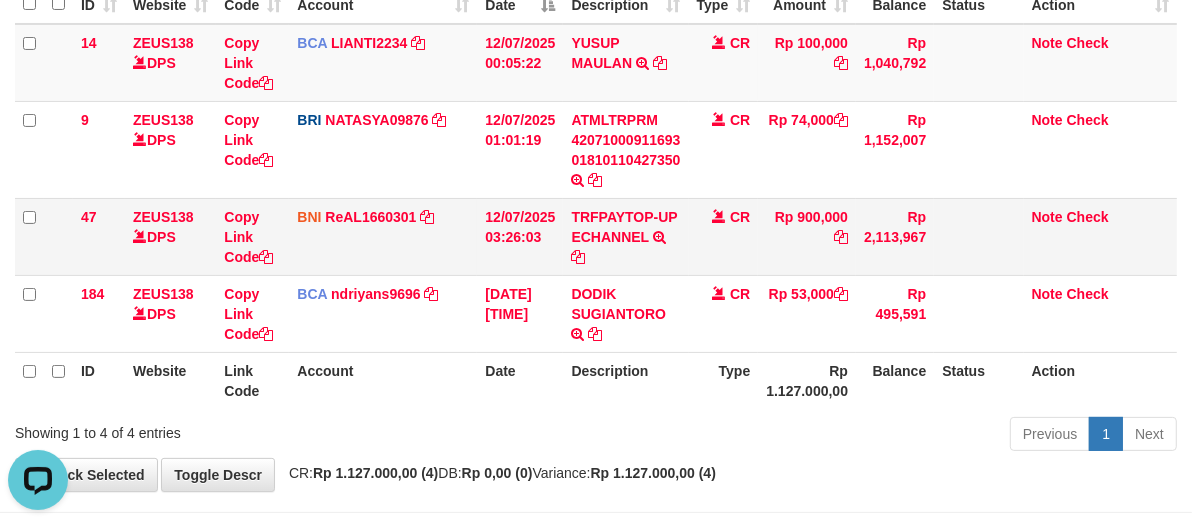click on "TRFPAYTOP-UP ECHANNEL         TRF/PAY/TOP-UP ECHANNEL" at bounding box center [625, 236] 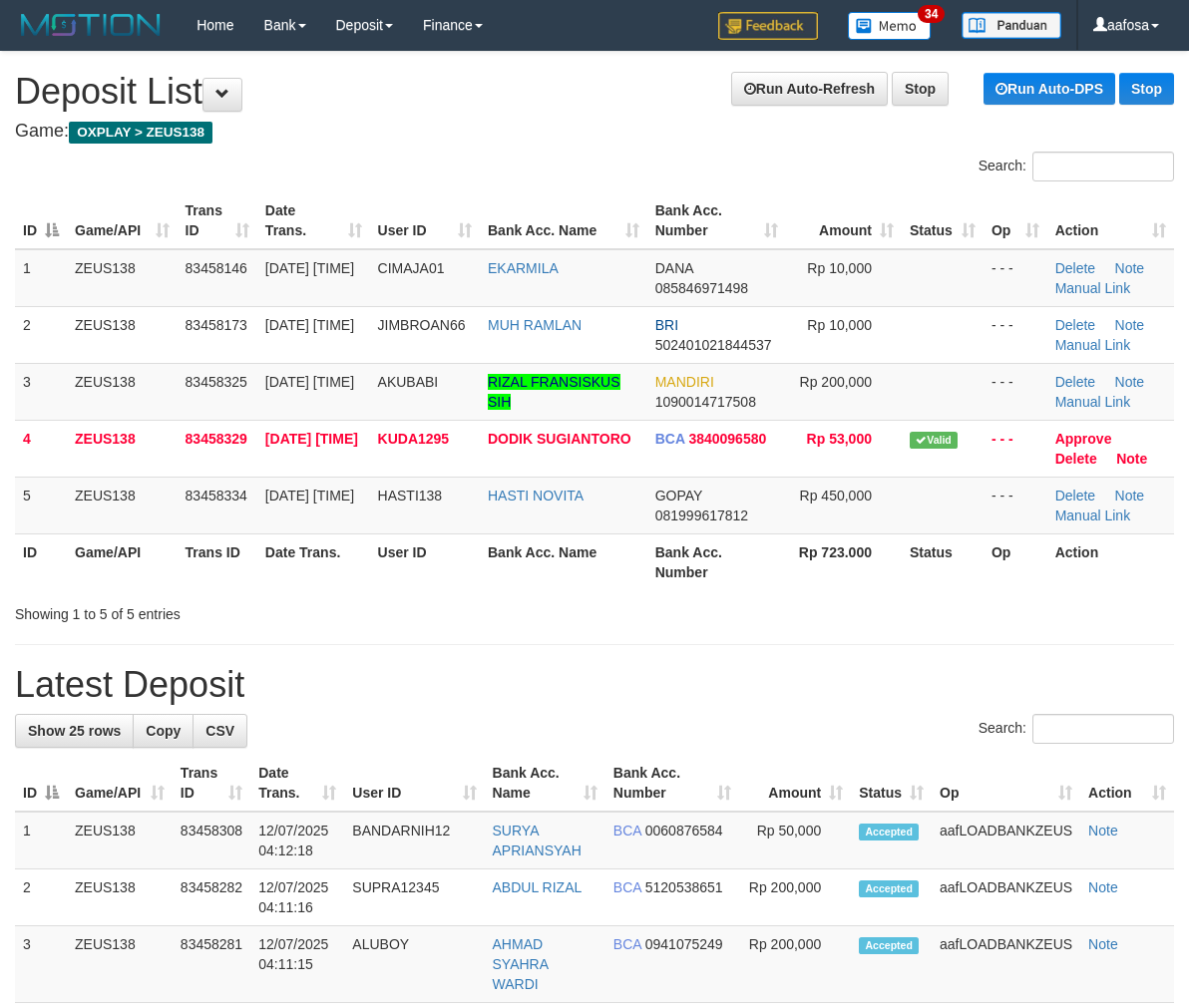 scroll, scrollTop: 0, scrollLeft: 0, axis: both 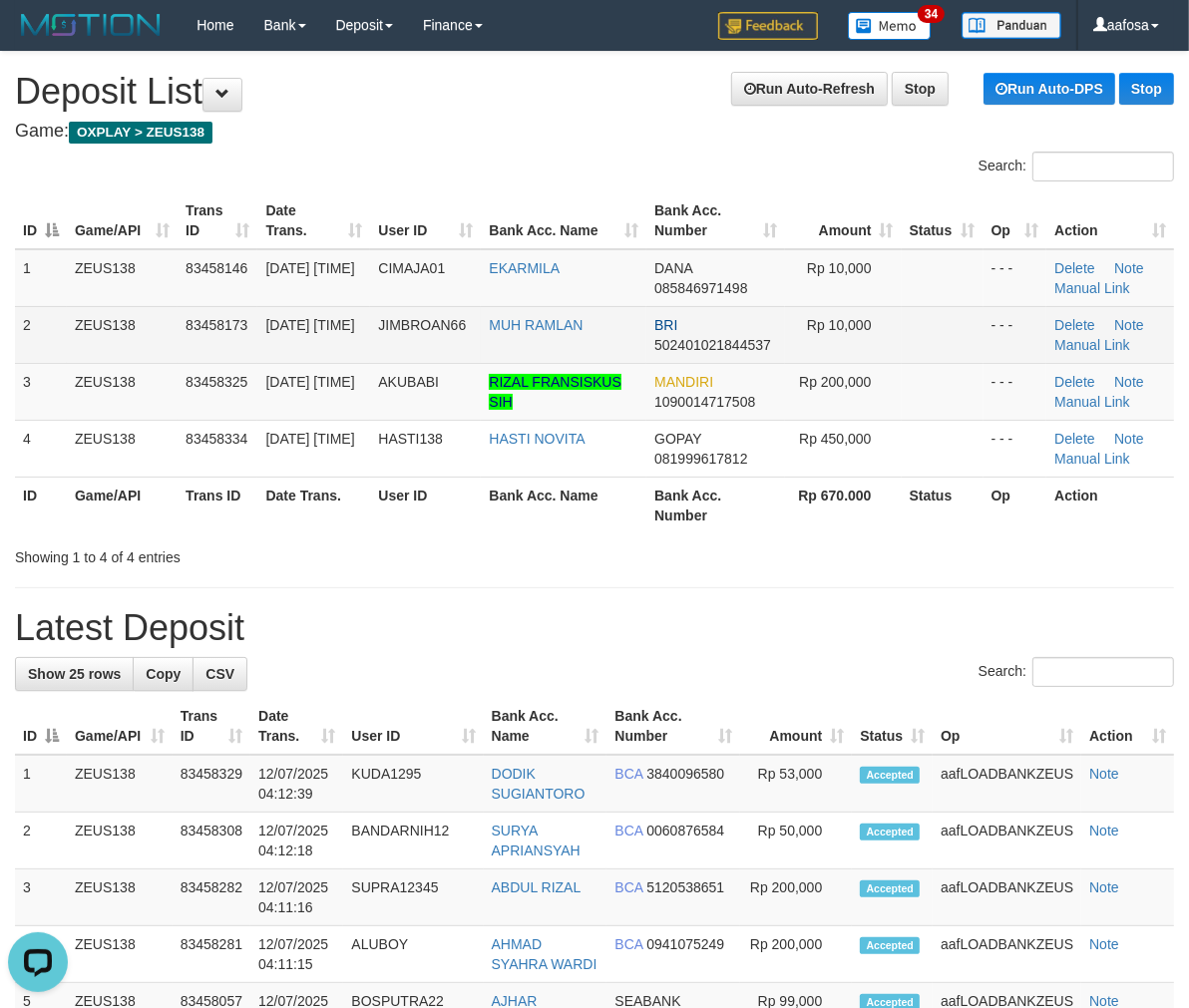 click on "MUH RAMLAN" at bounding box center (564, 334) 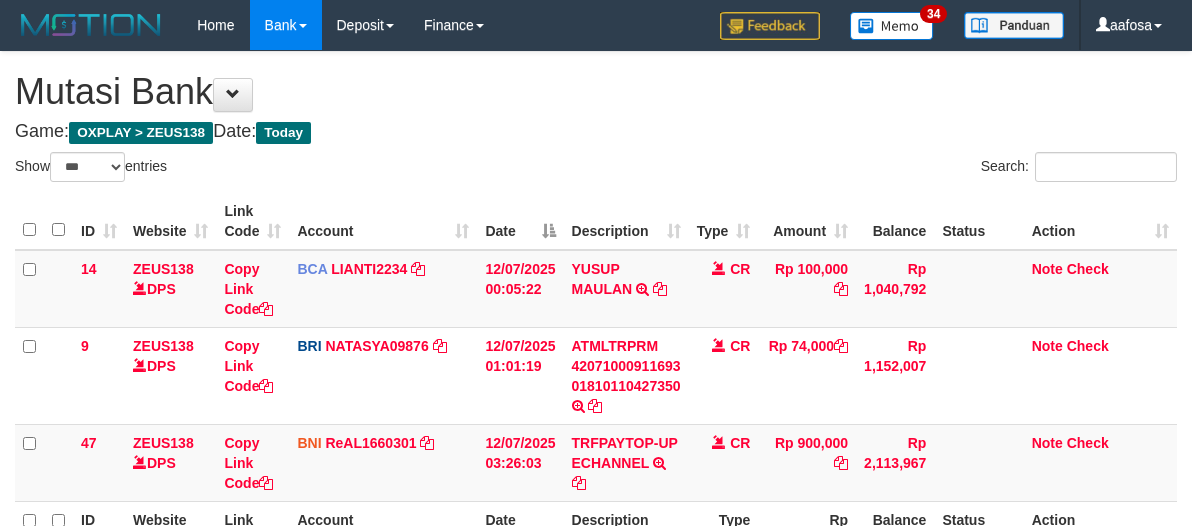 select on "***" 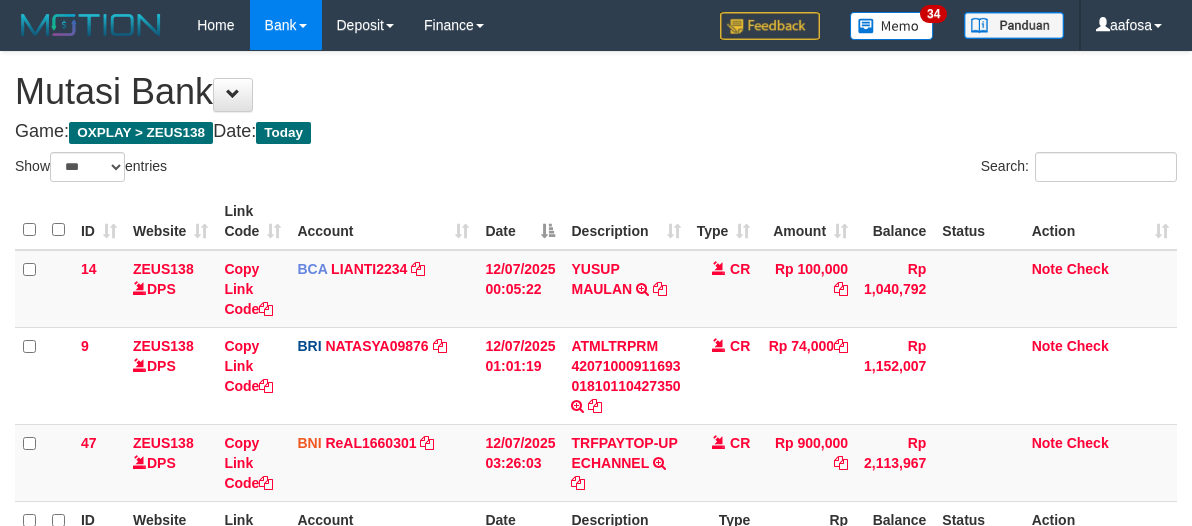 scroll, scrollTop: 226, scrollLeft: 0, axis: vertical 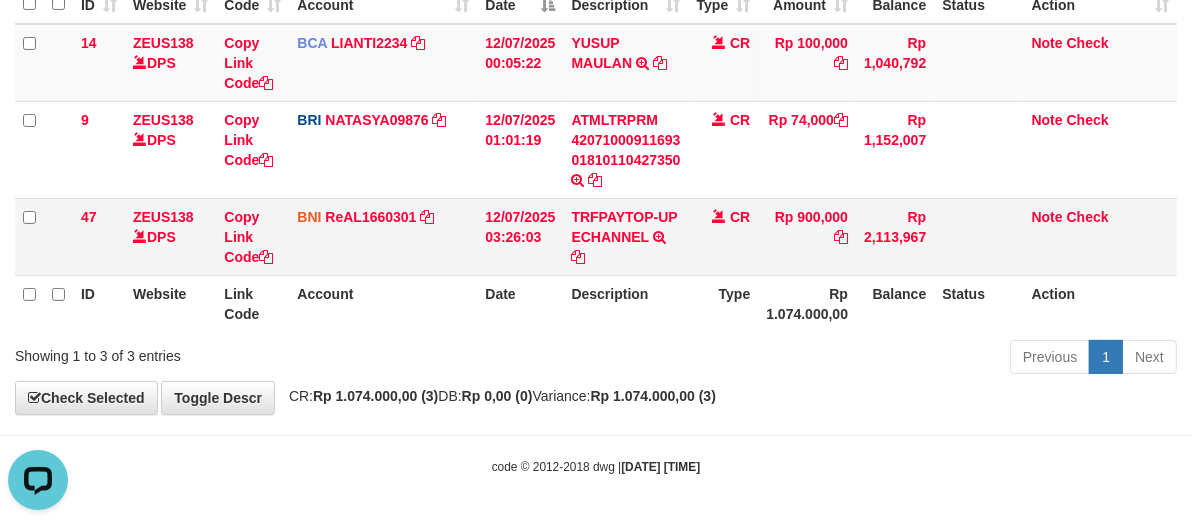 click on "TRFPAYTOP-UP ECHANNEL         TRF/PAY/TOP-UP ECHANNEL" at bounding box center (625, 236) 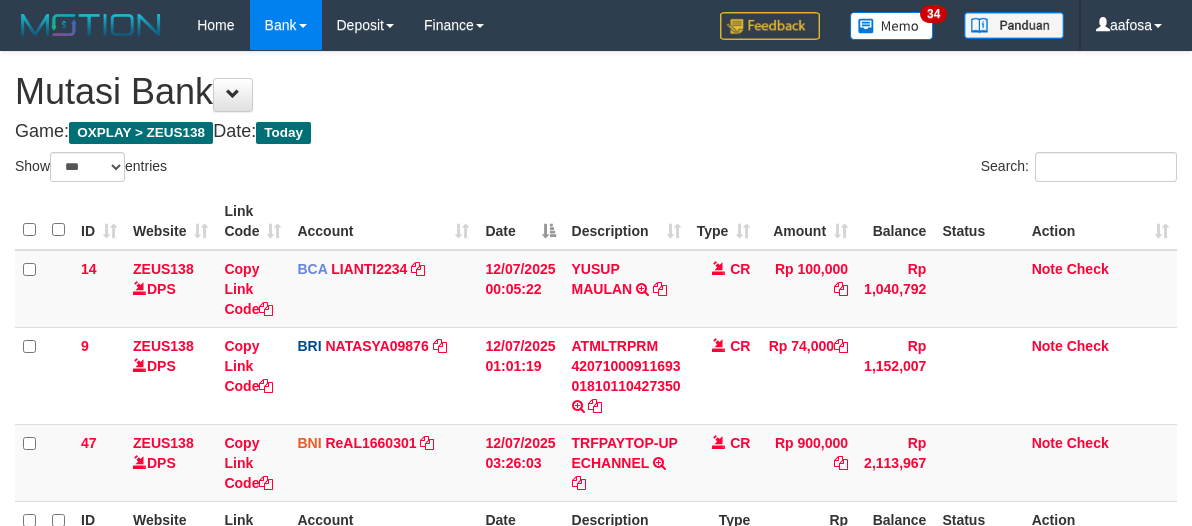 select on "***" 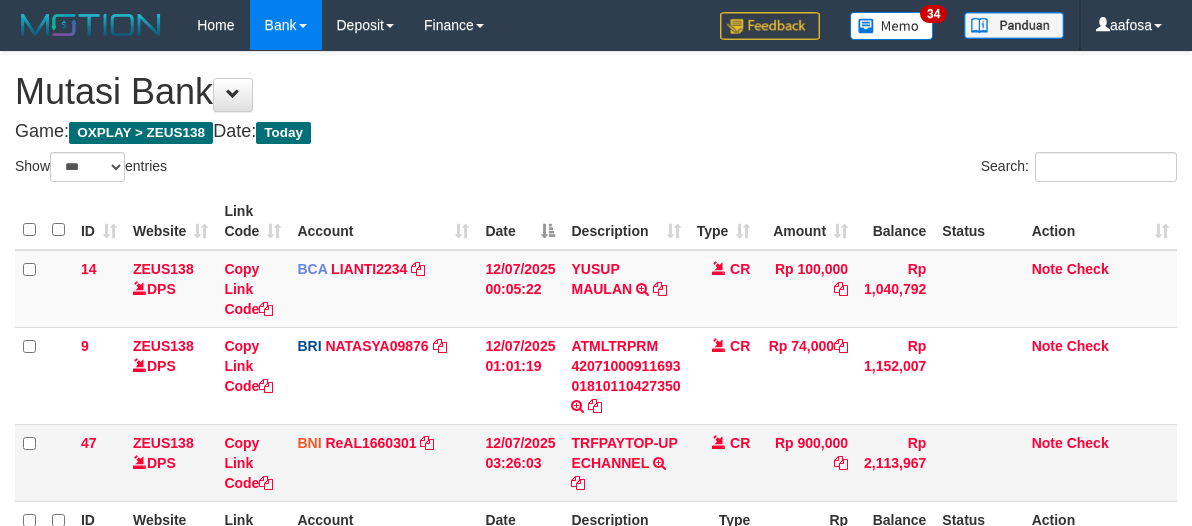 scroll, scrollTop: 226, scrollLeft: 0, axis: vertical 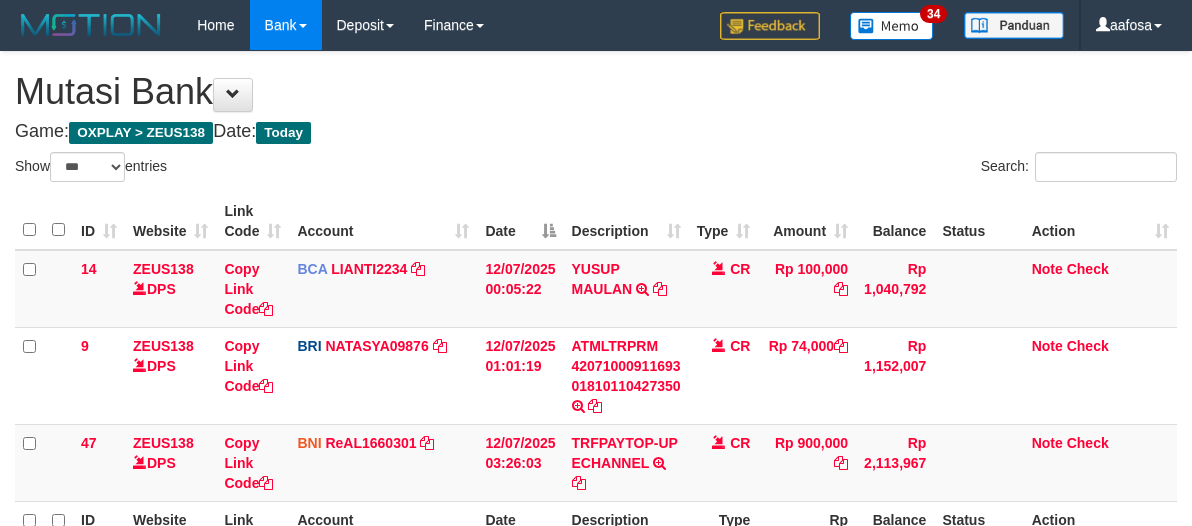 select on "***" 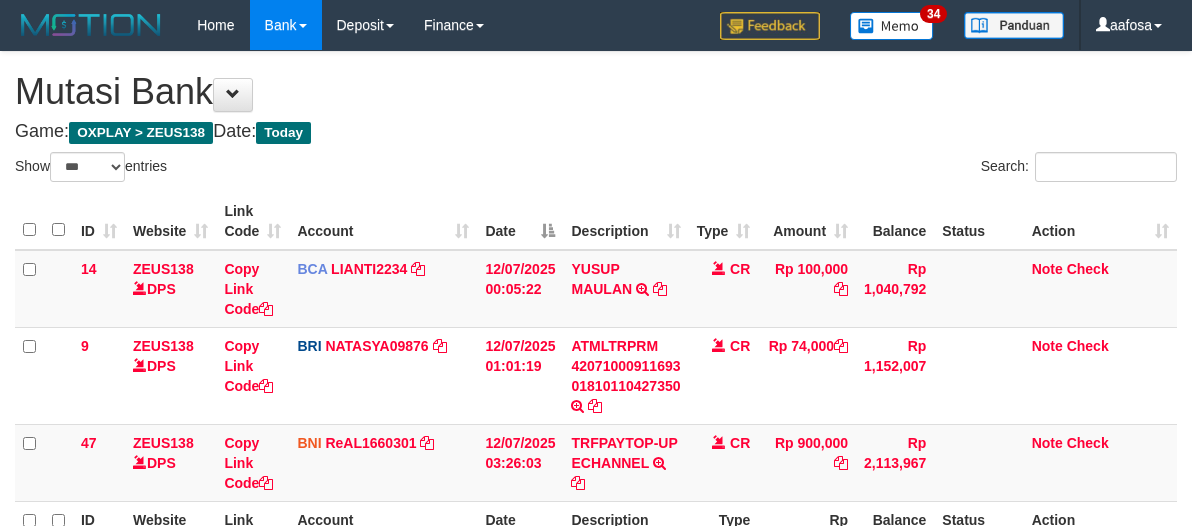 scroll, scrollTop: 226, scrollLeft: 0, axis: vertical 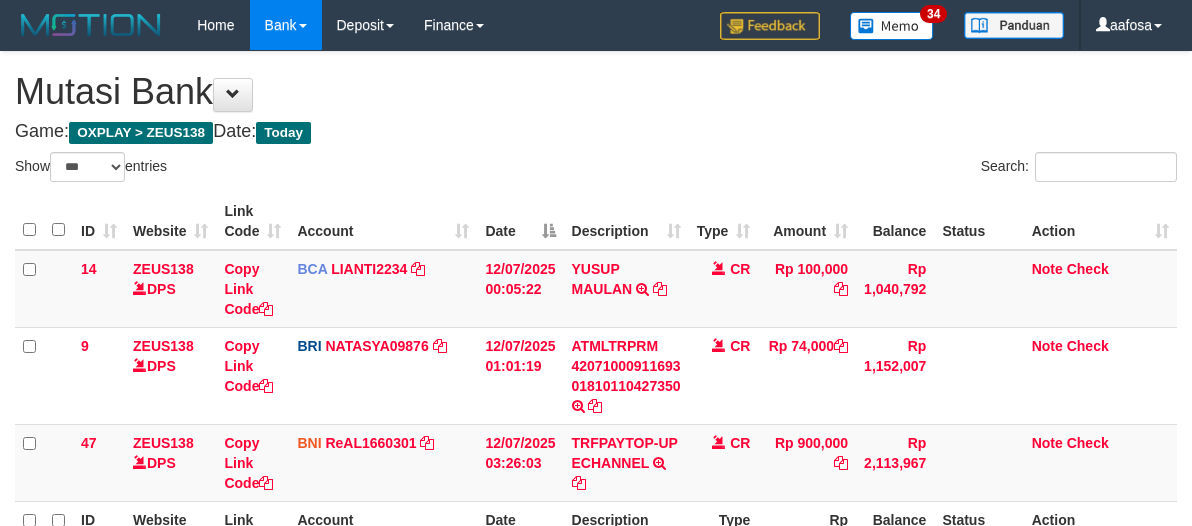 select on "***" 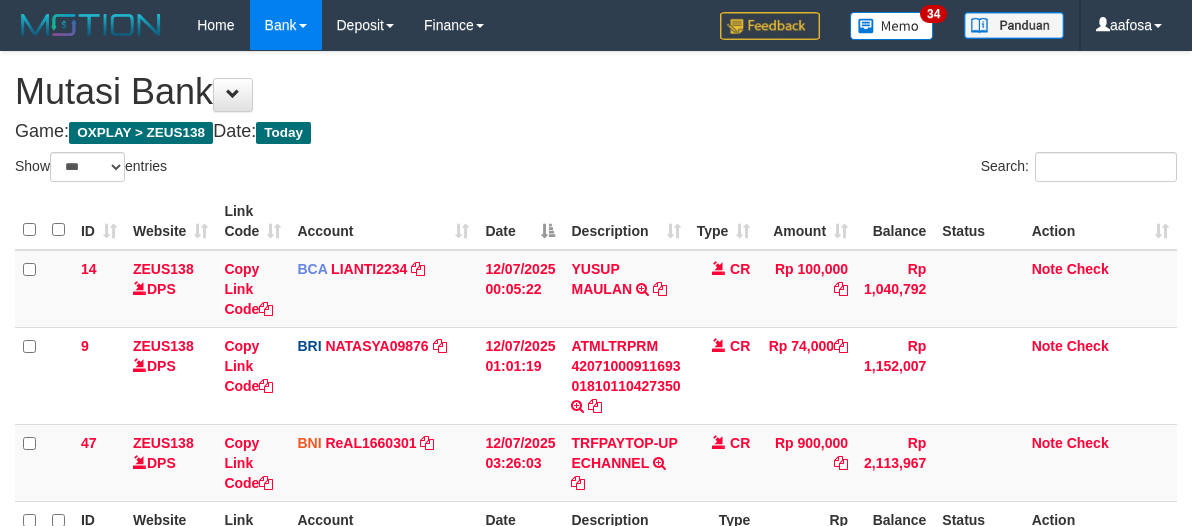 scroll, scrollTop: 226, scrollLeft: 0, axis: vertical 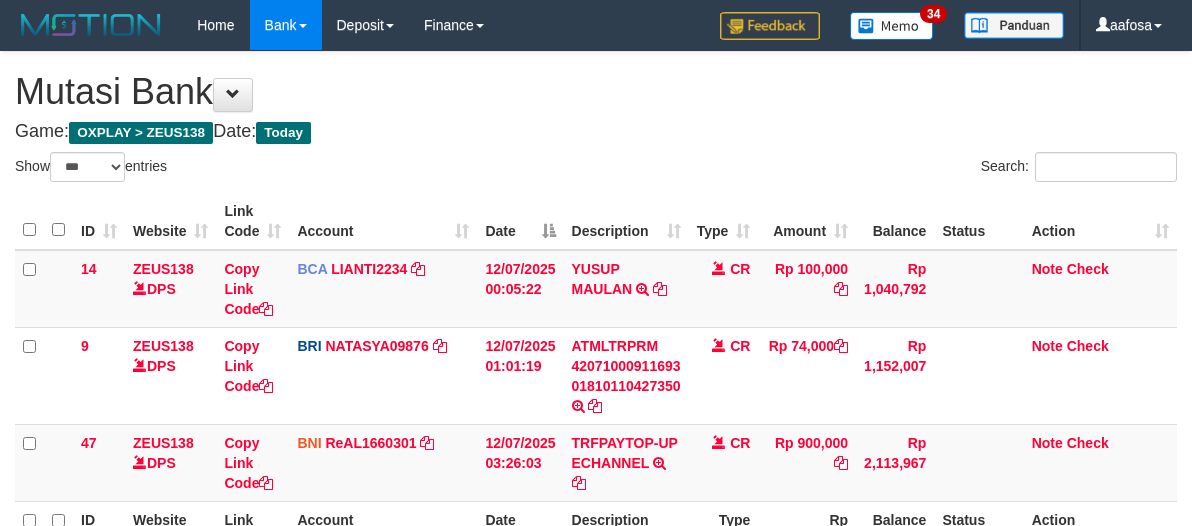 select on "***" 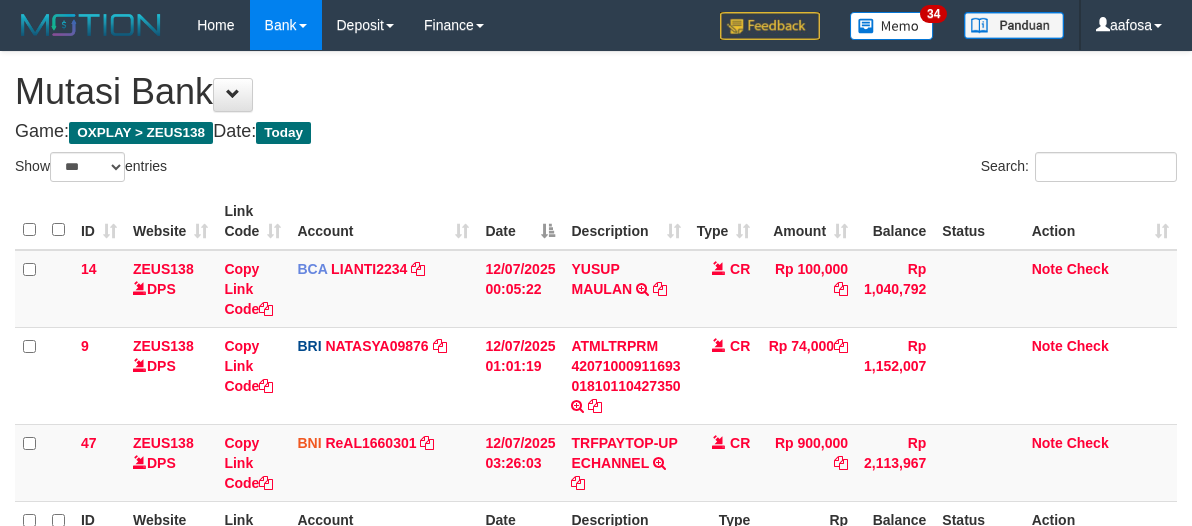 scroll, scrollTop: 226, scrollLeft: 0, axis: vertical 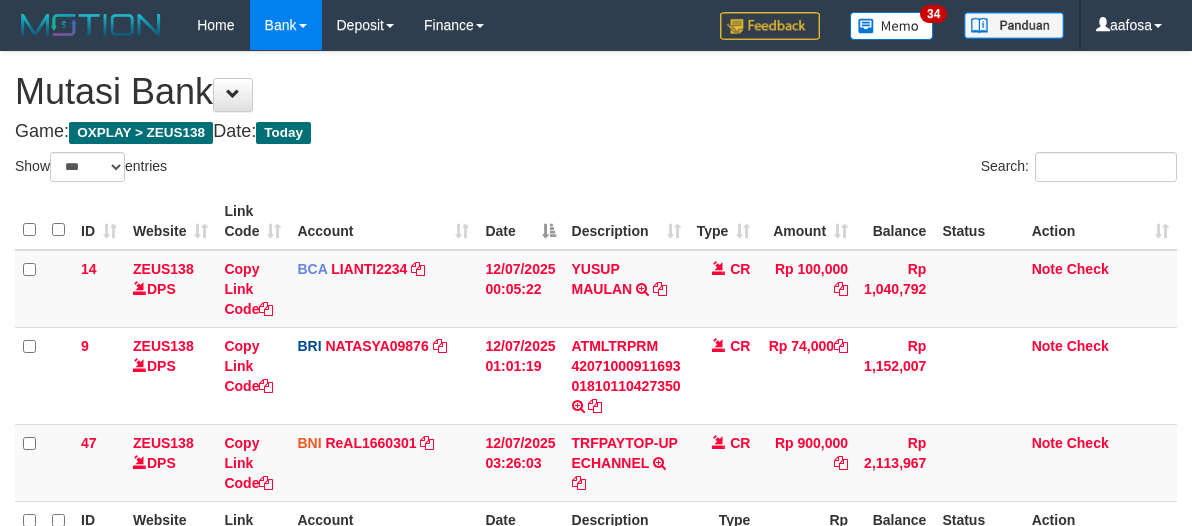 select on "***" 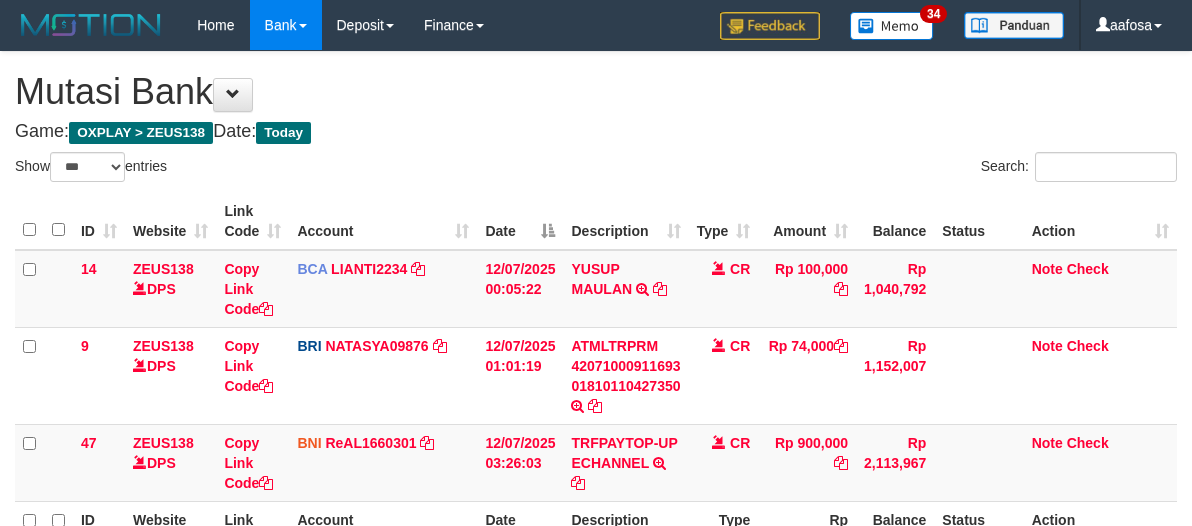 scroll, scrollTop: 226, scrollLeft: 0, axis: vertical 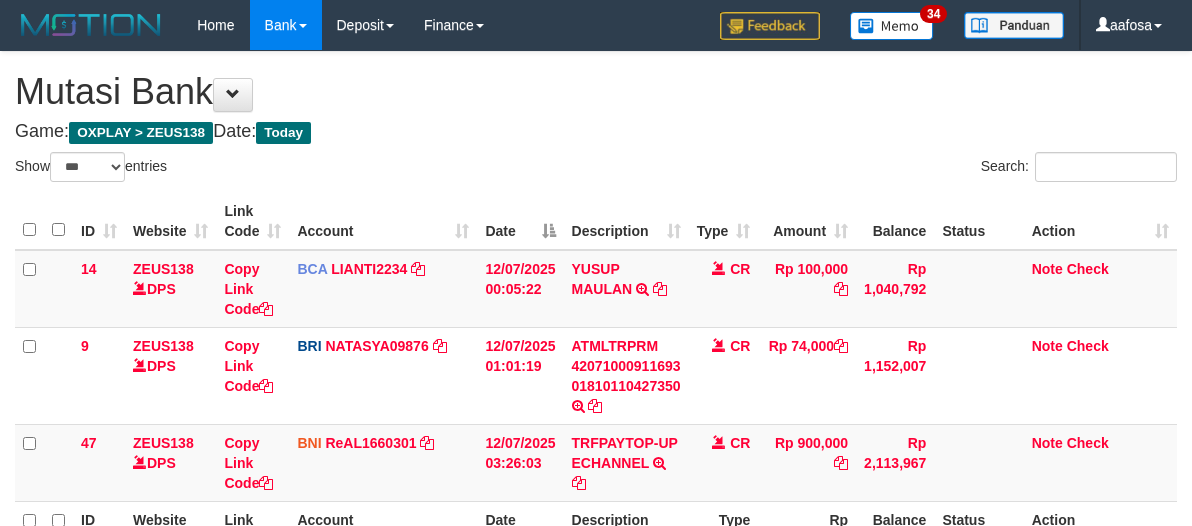 select on "***" 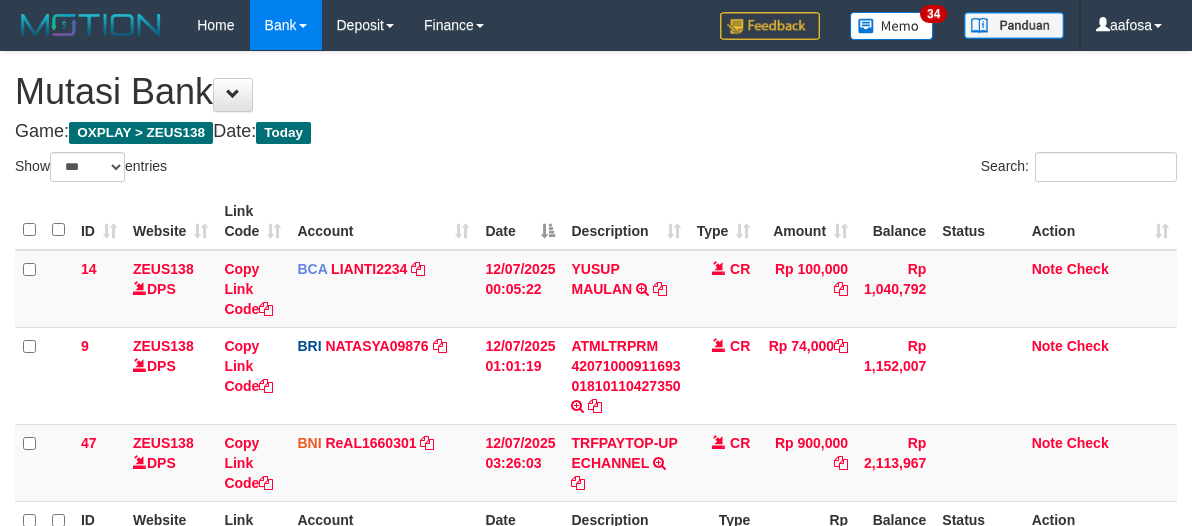scroll, scrollTop: 226, scrollLeft: 0, axis: vertical 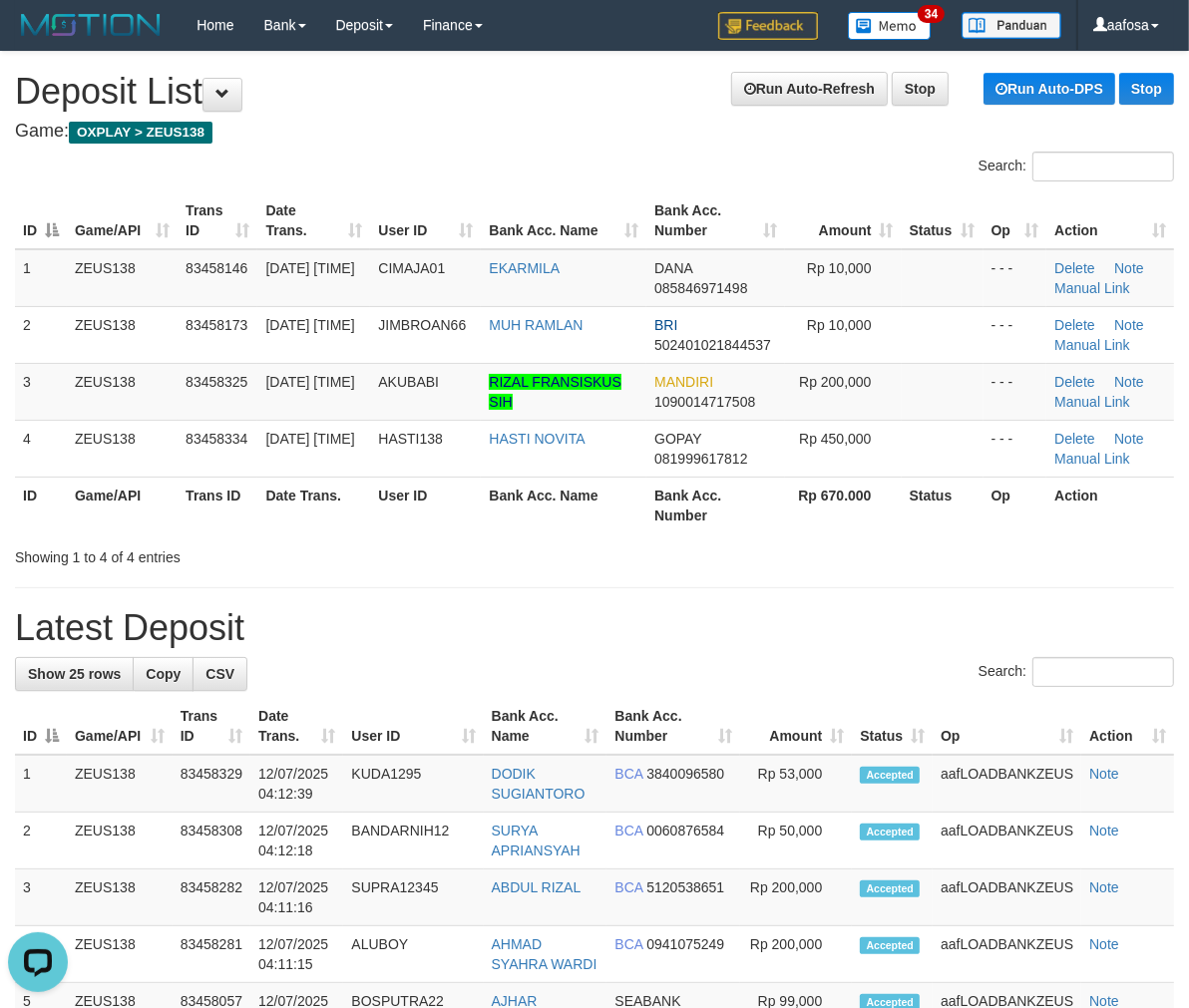 drag, startPoint x: 552, startPoint y: 96, endPoint x: 510, endPoint y: 106, distance: 43.174066 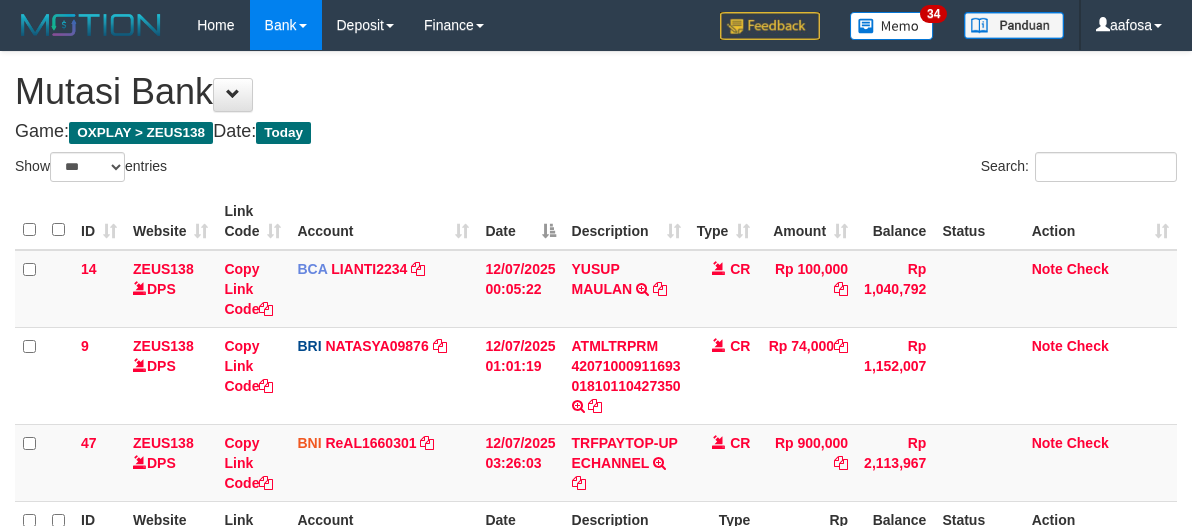 select on "***" 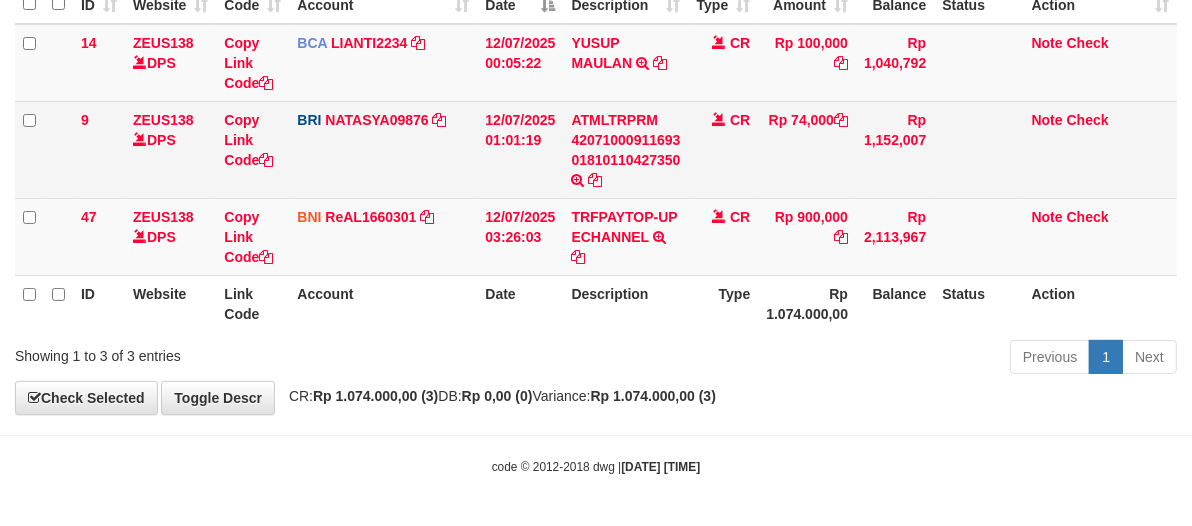 click on "ATMLTRPRM 42071000911693 01810110427350         TRANSAKSI KREDIT DARI BANK LAIN ATMLTRPRM 42071000911693 01810110427350" at bounding box center [625, 149] 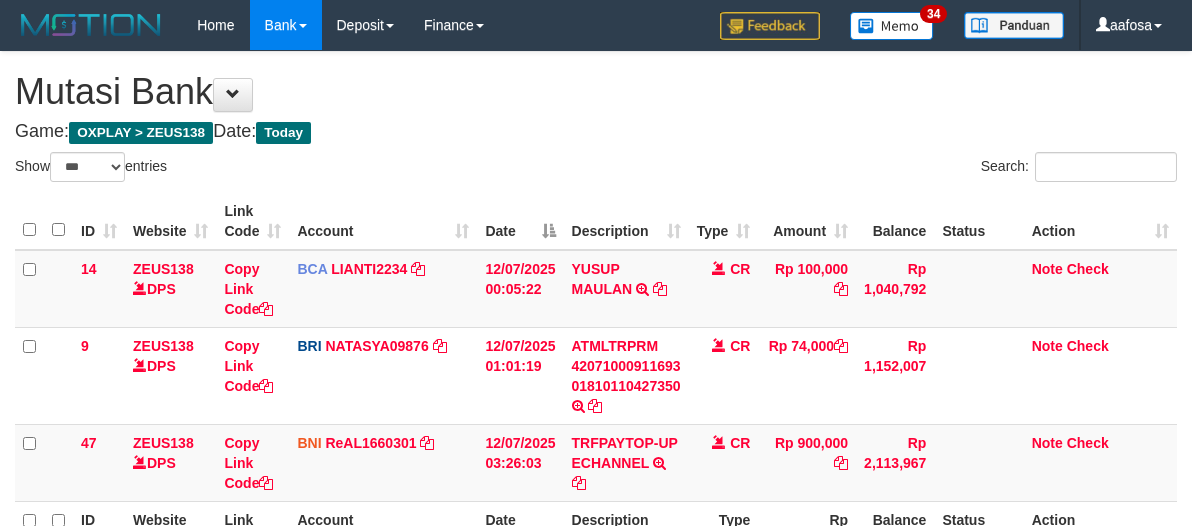 select on "***" 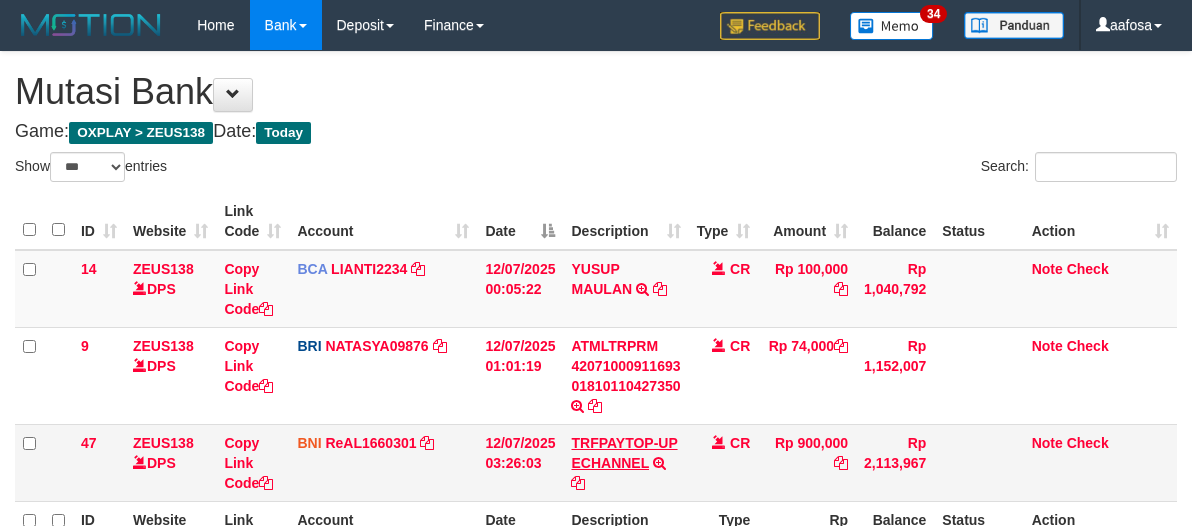 scroll, scrollTop: 226, scrollLeft: 0, axis: vertical 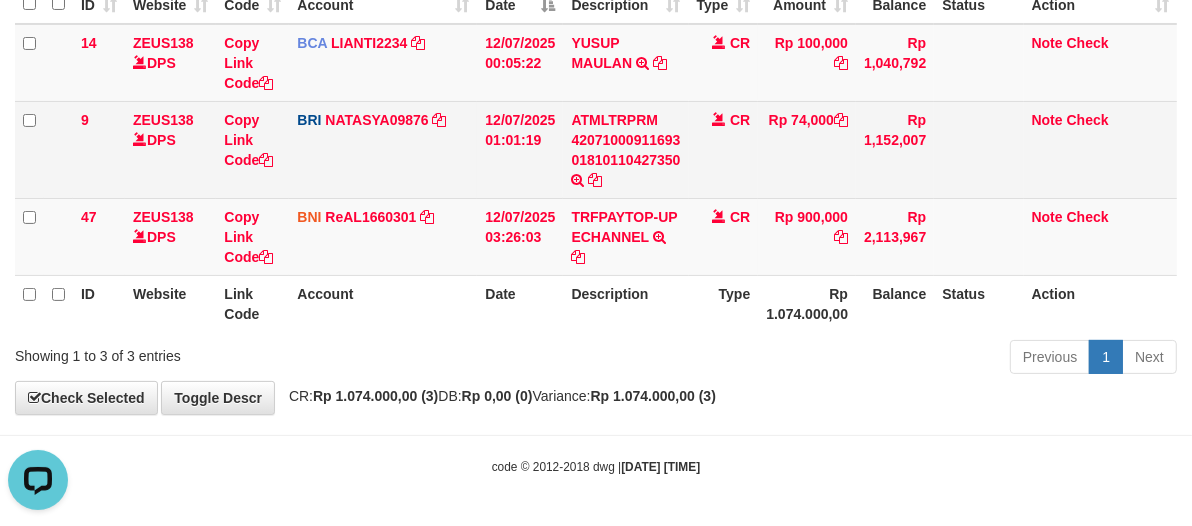 click on "CR" at bounding box center [724, 149] 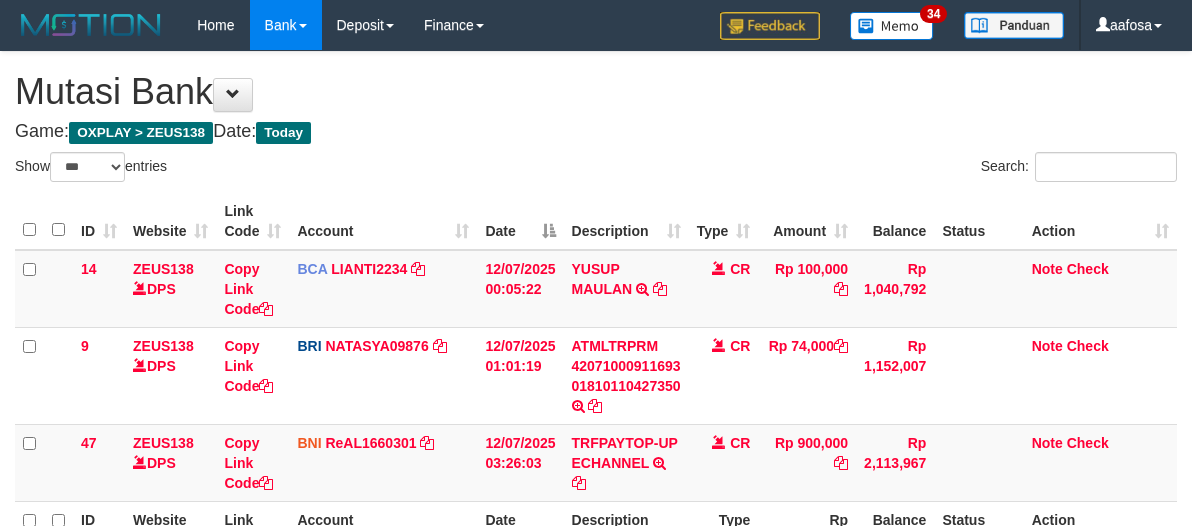 select on "***" 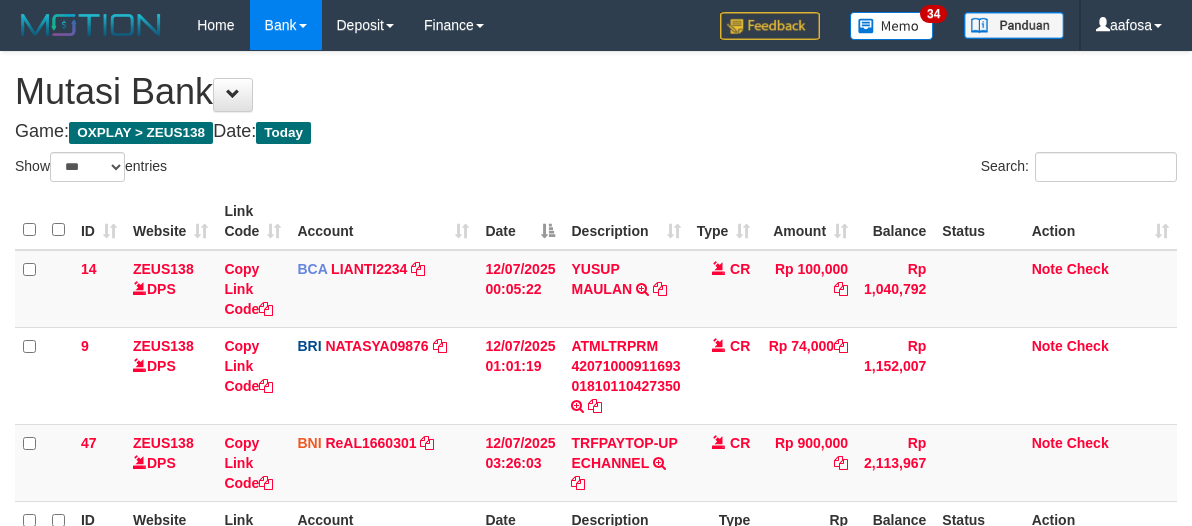 scroll, scrollTop: 226, scrollLeft: 0, axis: vertical 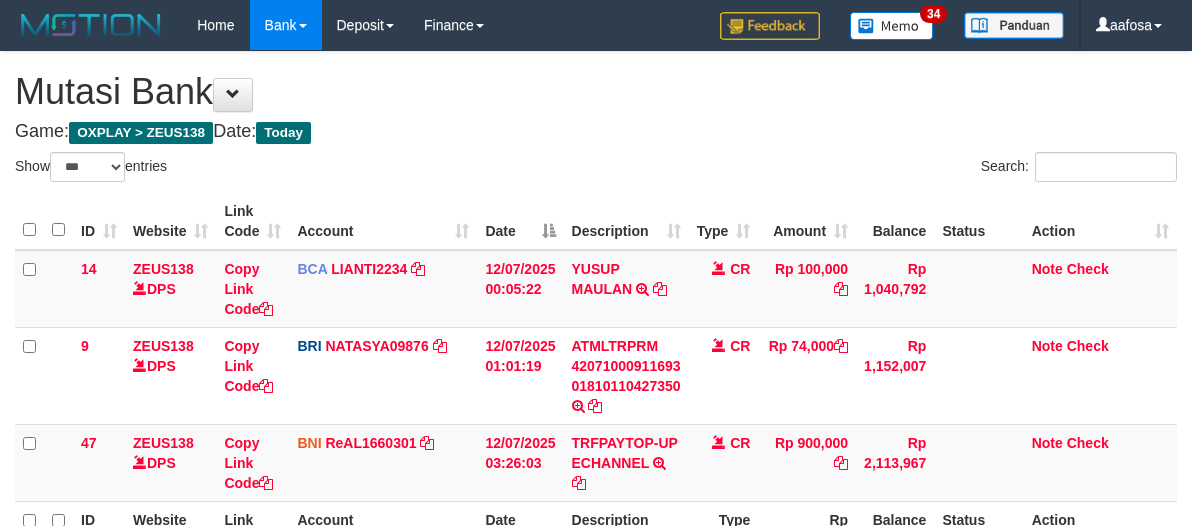 select on "***" 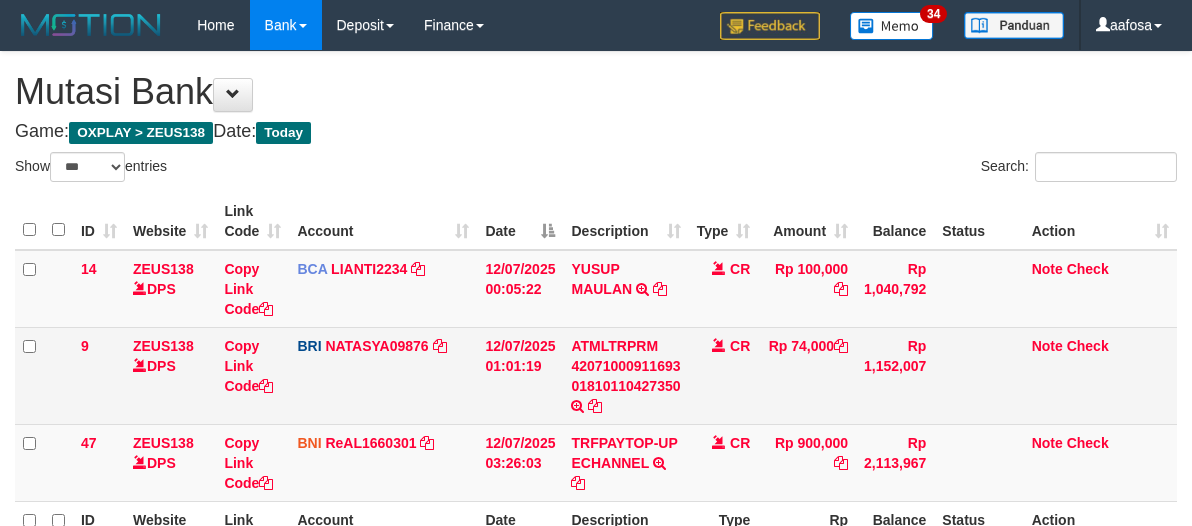 scroll, scrollTop: 226, scrollLeft: 0, axis: vertical 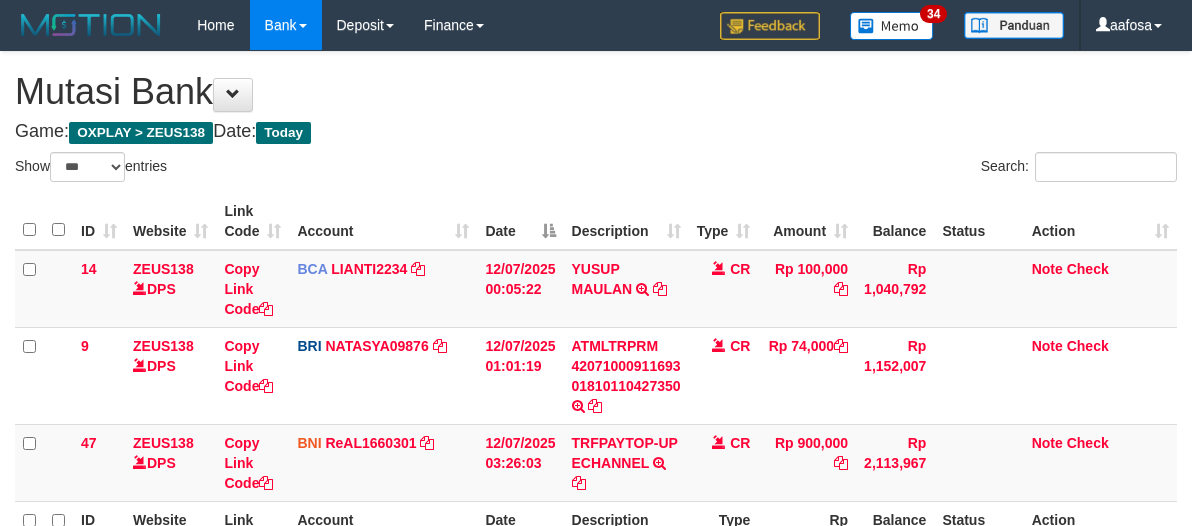 select on "***" 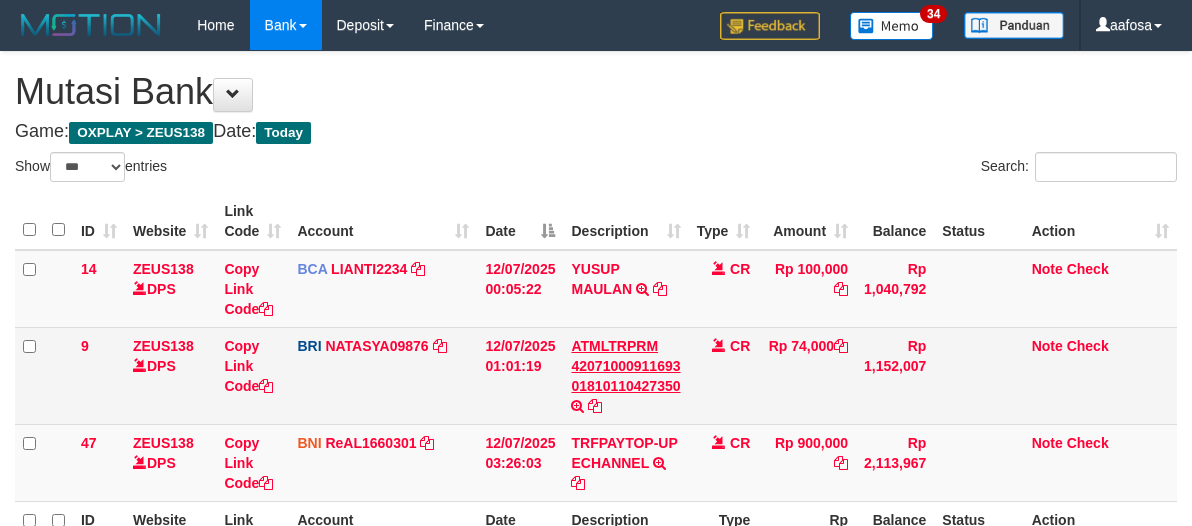 scroll, scrollTop: 226, scrollLeft: 0, axis: vertical 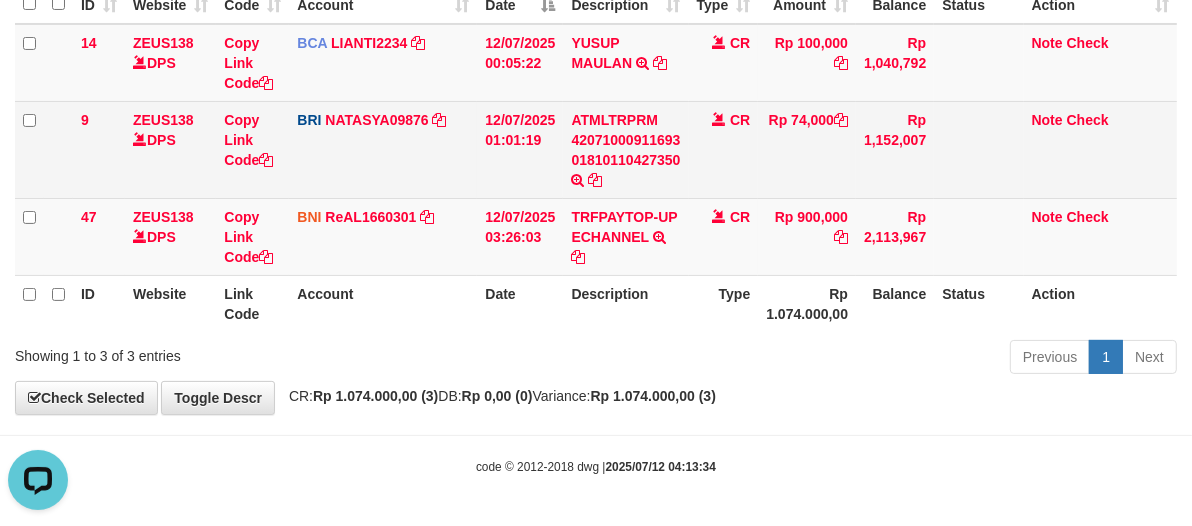 click on "Rp 74,000" at bounding box center (807, 149) 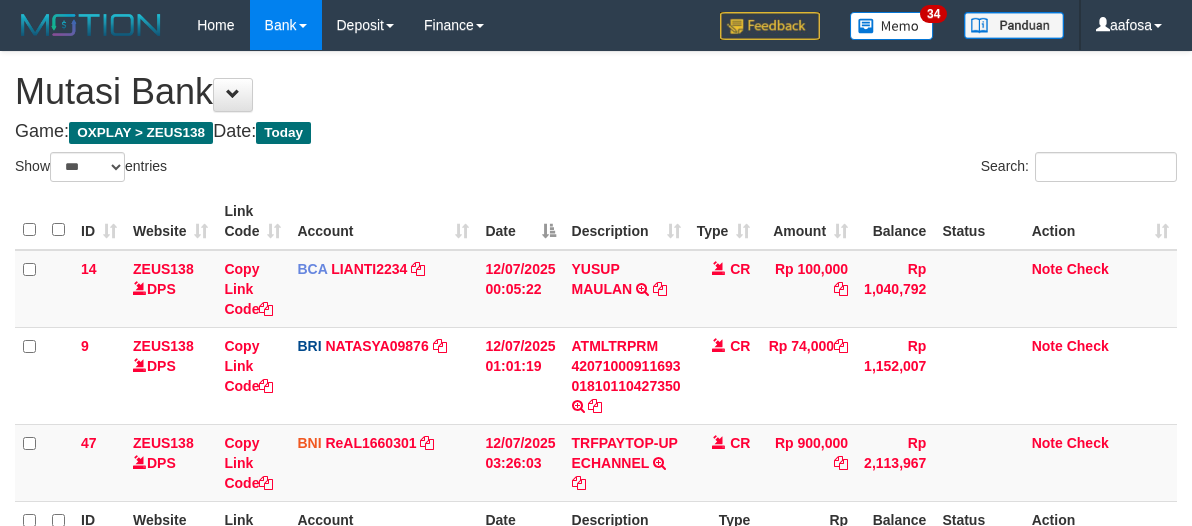 select on "***" 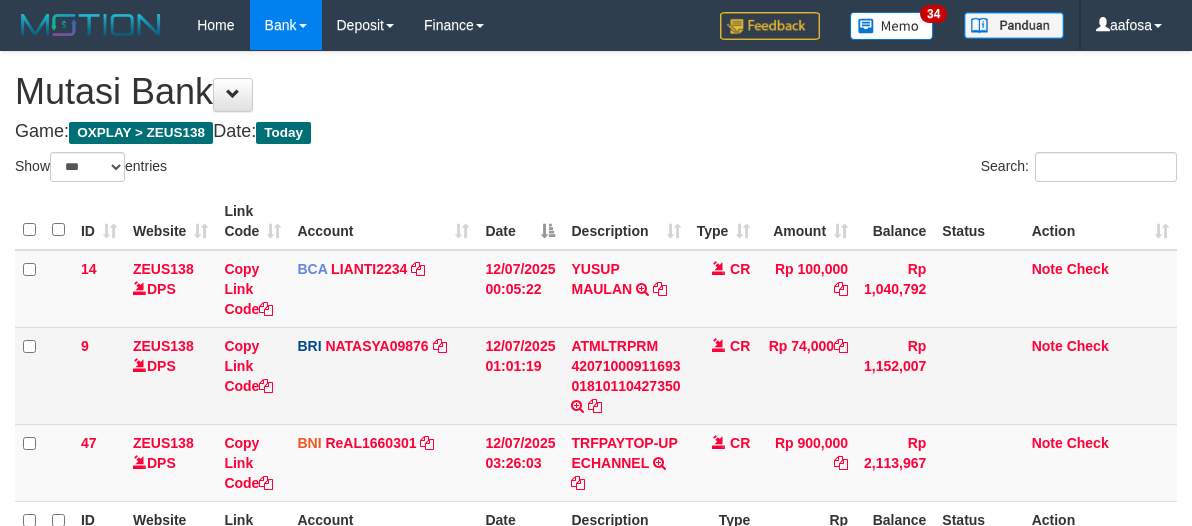 scroll, scrollTop: 226, scrollLeft: 0, axis: vertical 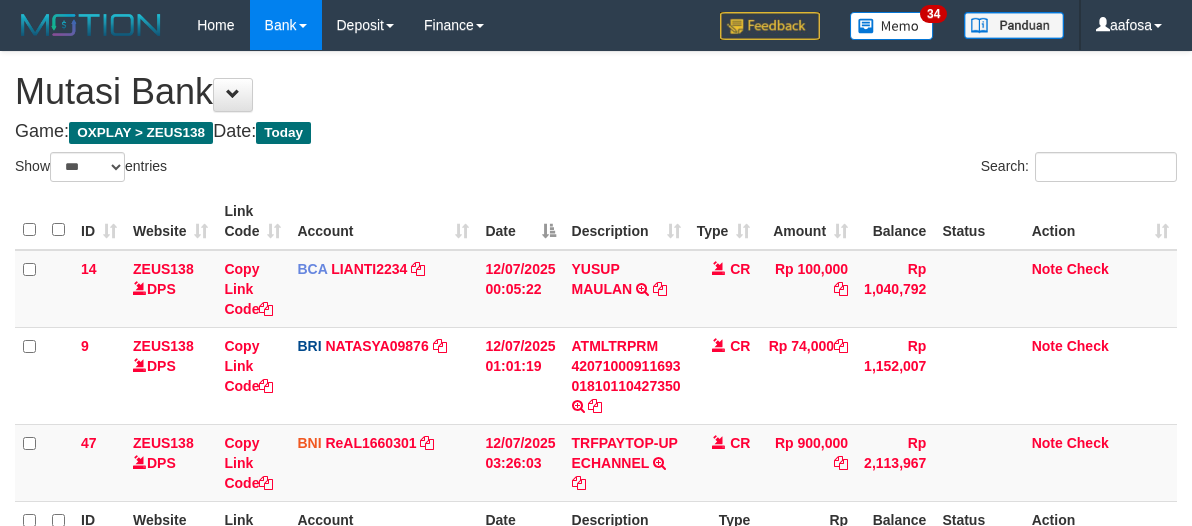 select on "***" 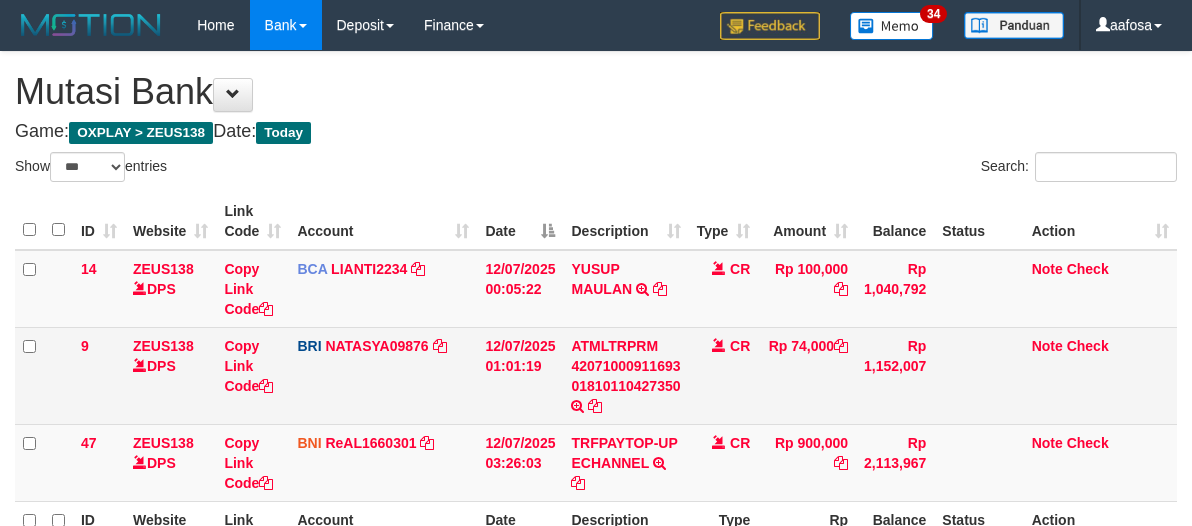 scroll, scrollTop: 226, scrollLeft: 0, axis: vertical 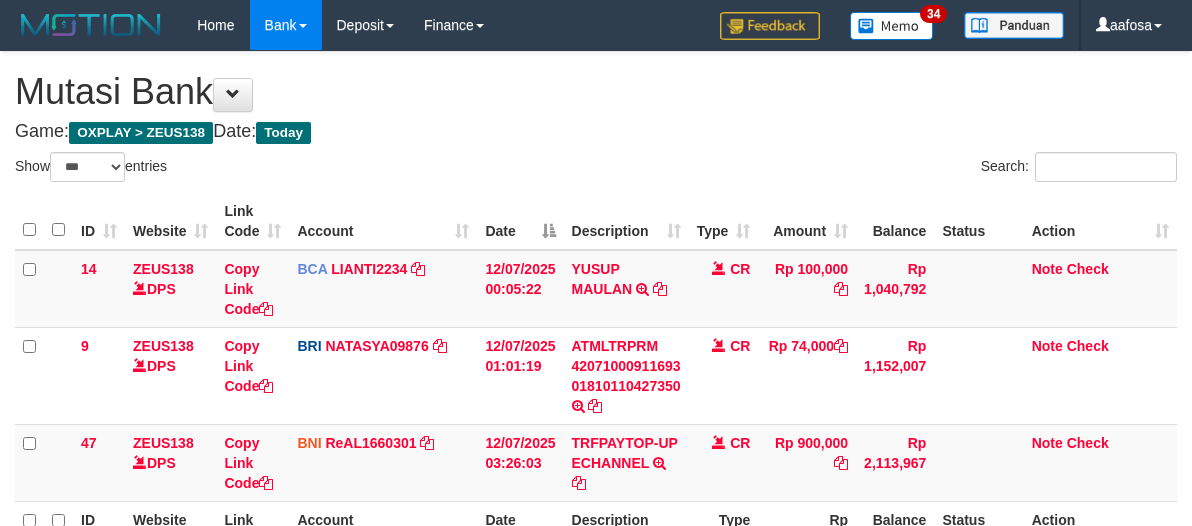 select on "***" 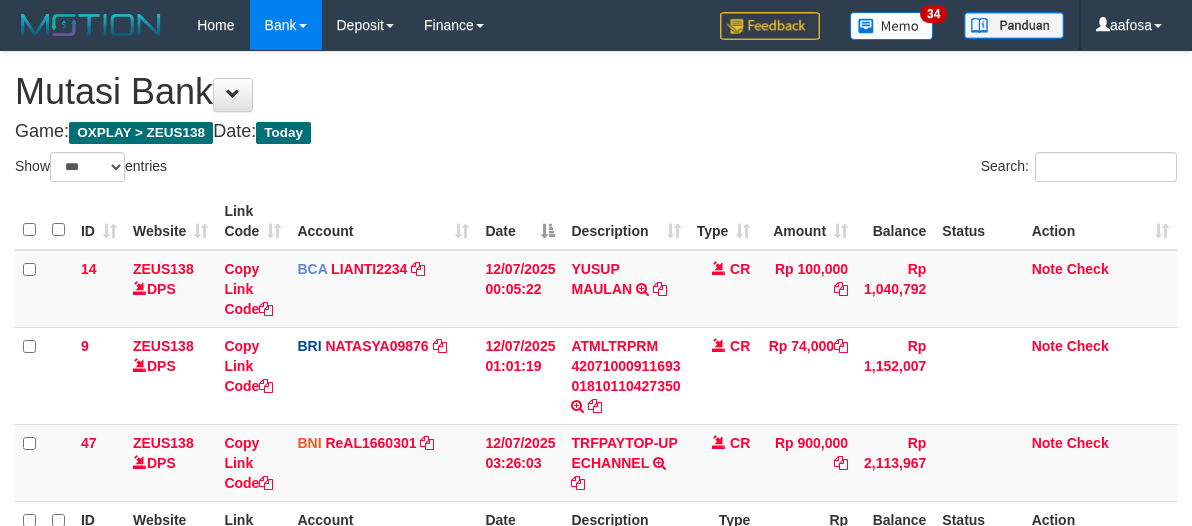 scroll, scrollTop: 226, scrollLeft: 0, axis: vertical 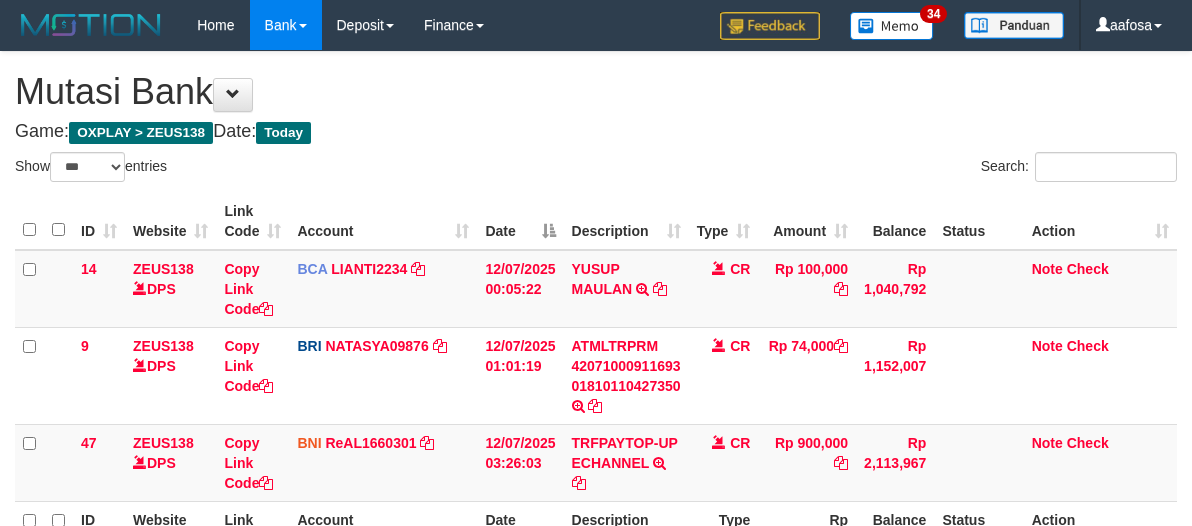 select on "***" 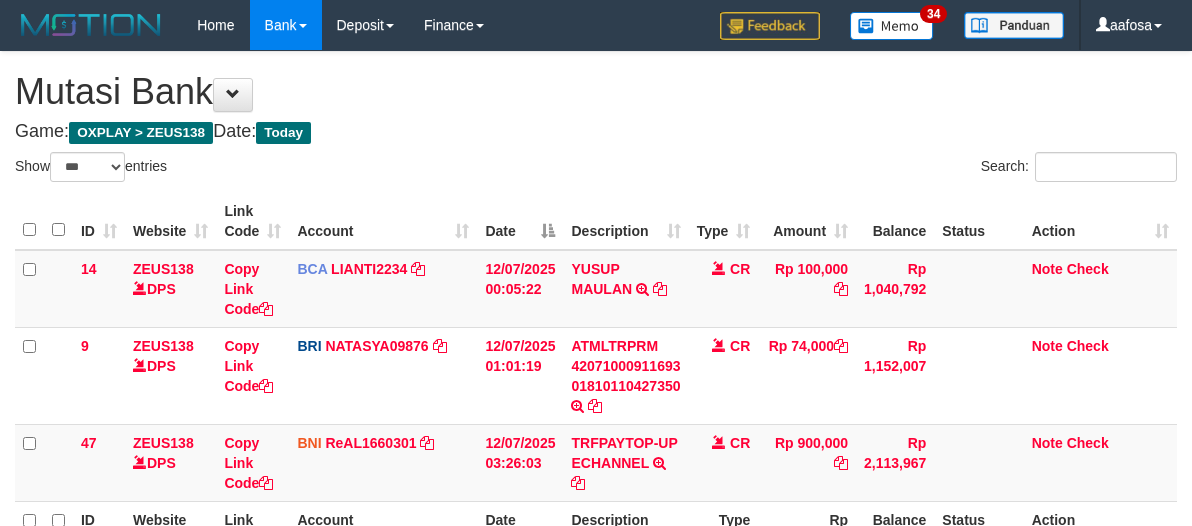 scroll, scrollTop: 226, scrollLeft: 0, axis: vertical 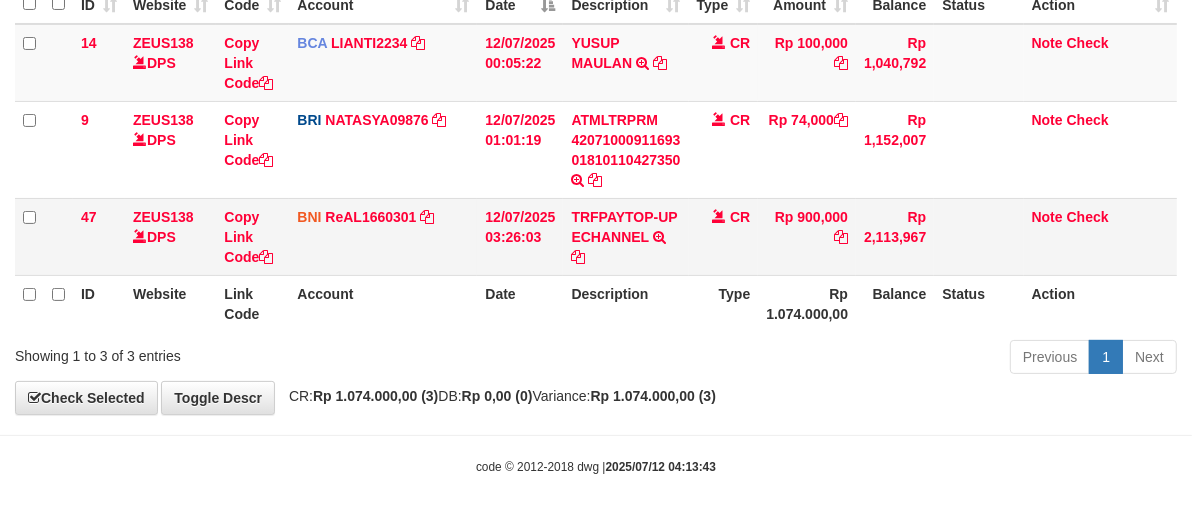 drag, startPoint x: 0, startPoint y: 0, endPoint x: 718, endPoint y: 248, distance: 759.6236 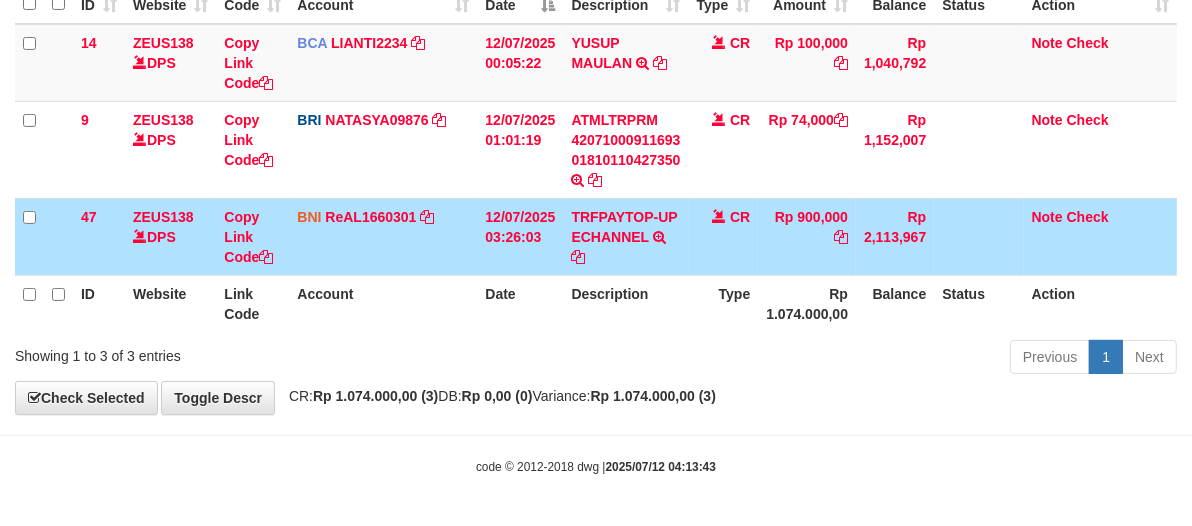 click on "CR" at bounding box center [724, 236] 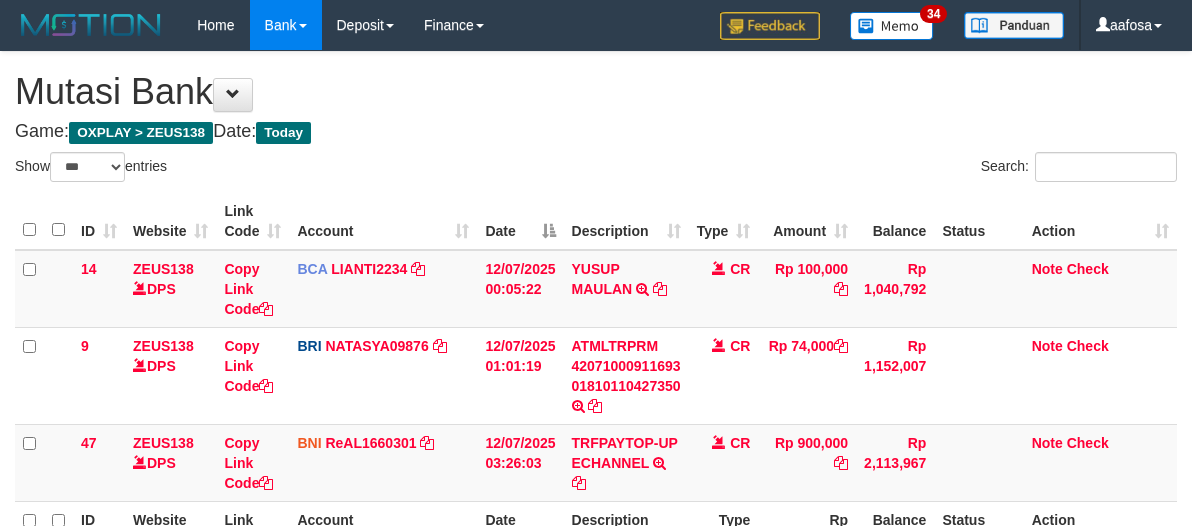 select on "***" 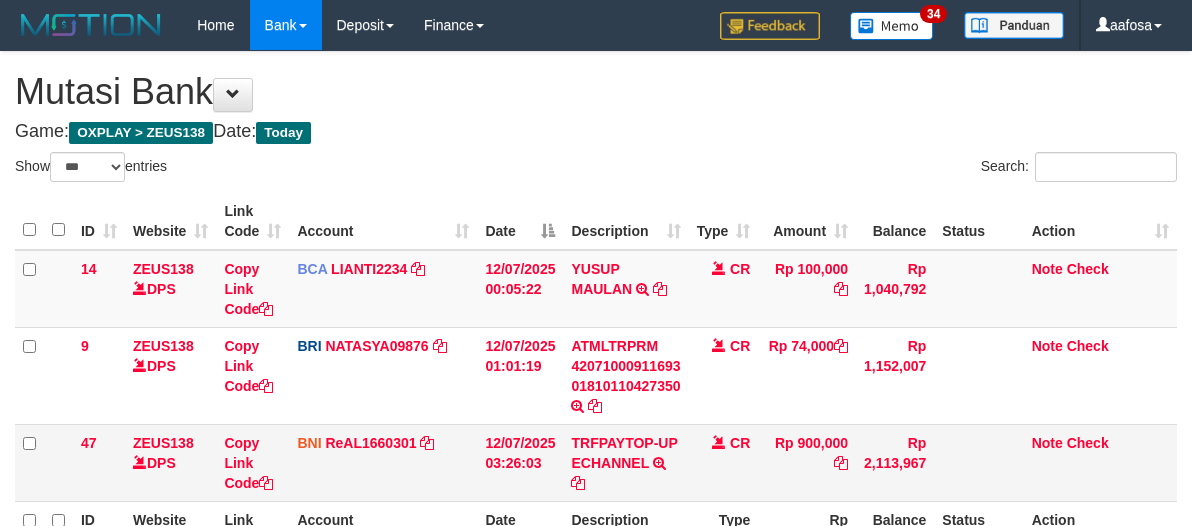 scroll, scrollTop: 226, scrollLeft: 0, axis: vertical 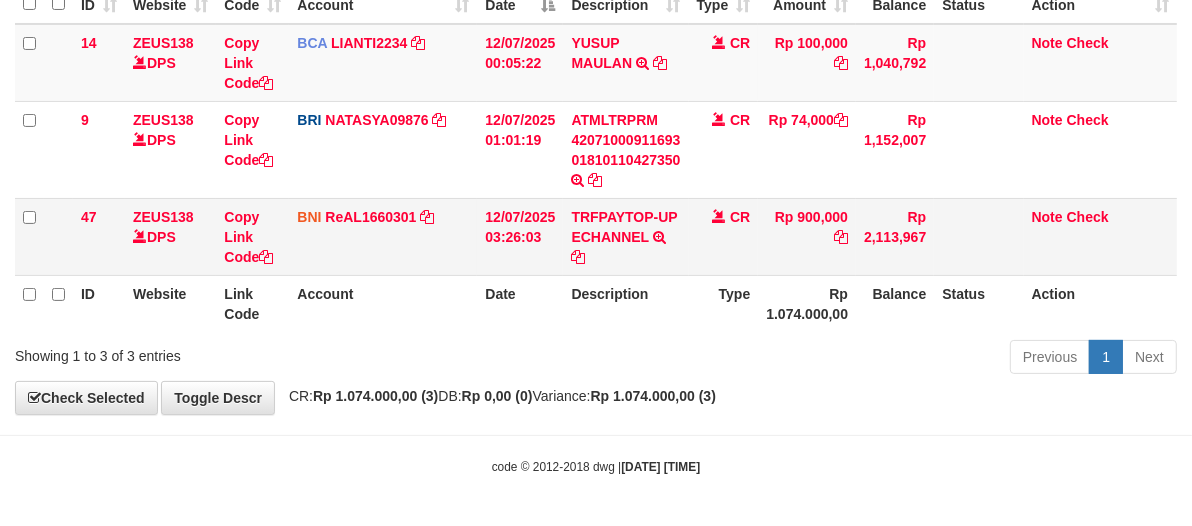 click on "CR" at bounding box center [724, 236] 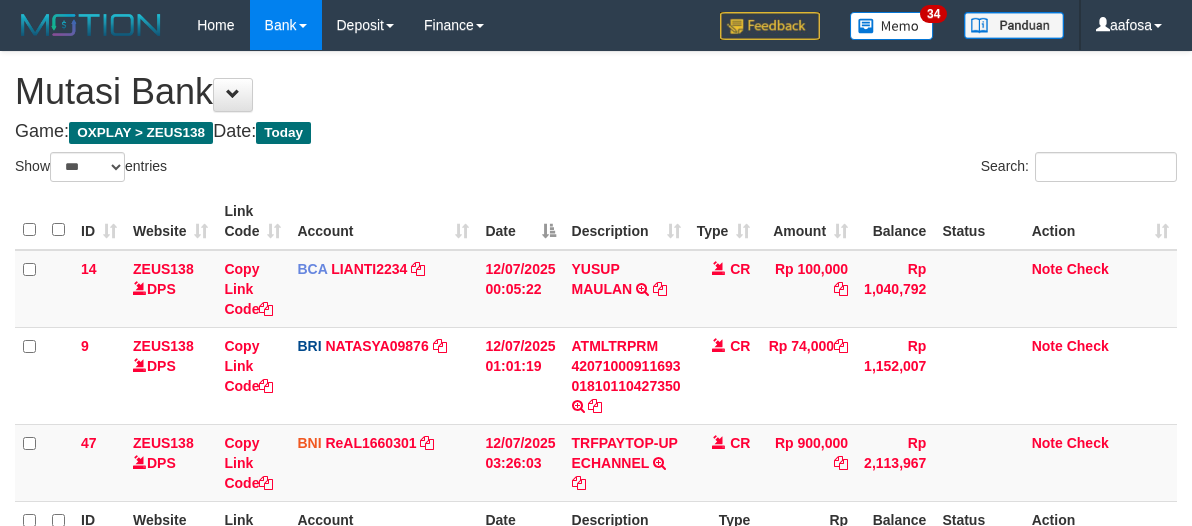 select on "***" 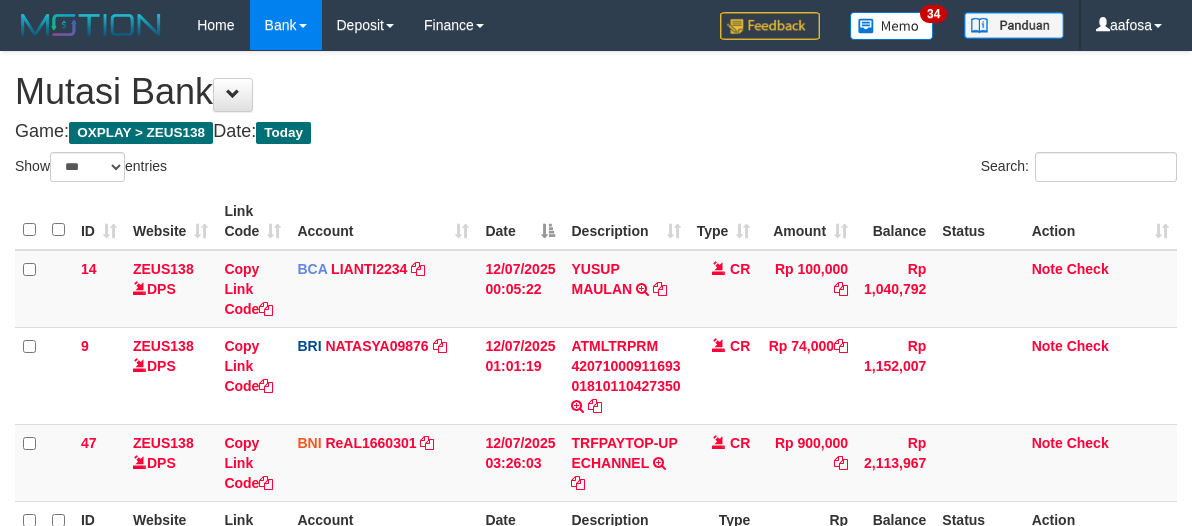 scroll, scrollTop: 226, scrollLeft: 0, axis: vertical 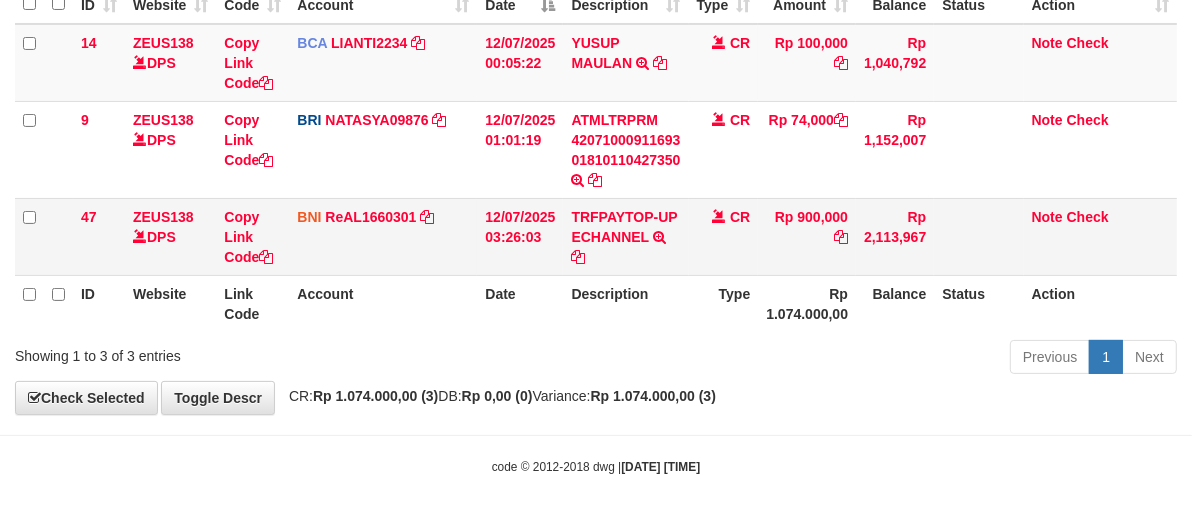 click on "CR" at bounding box center (724, 236) 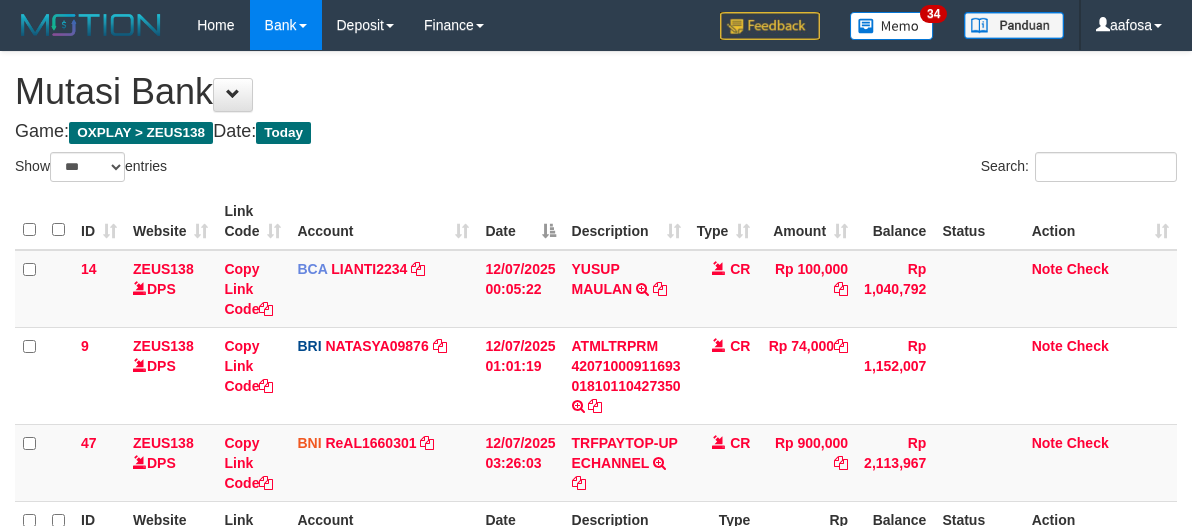 select on "***" 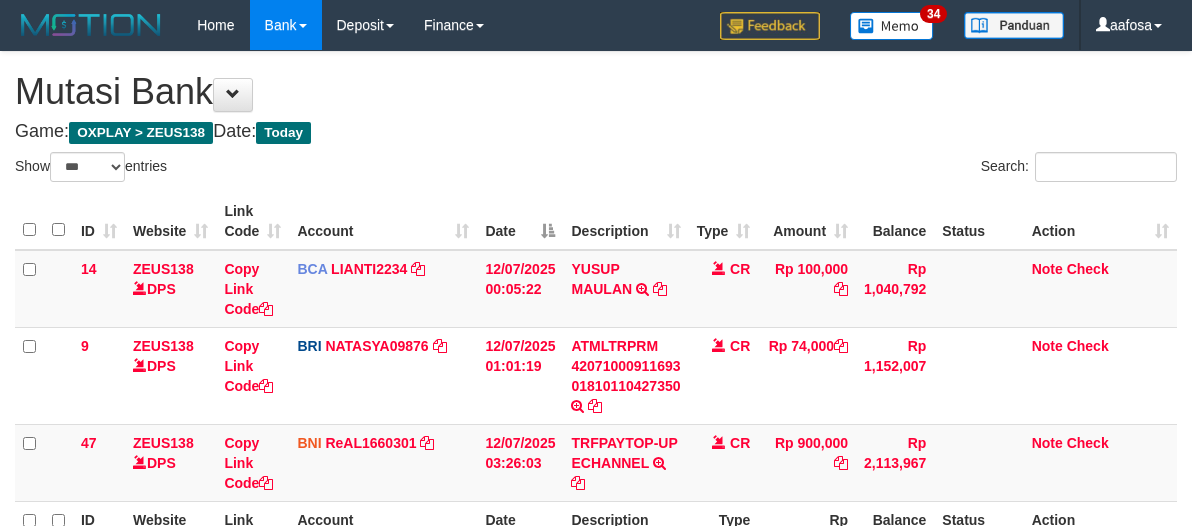 scroll, scrollTop: 226, scrollLeft: 0, axis: vertical 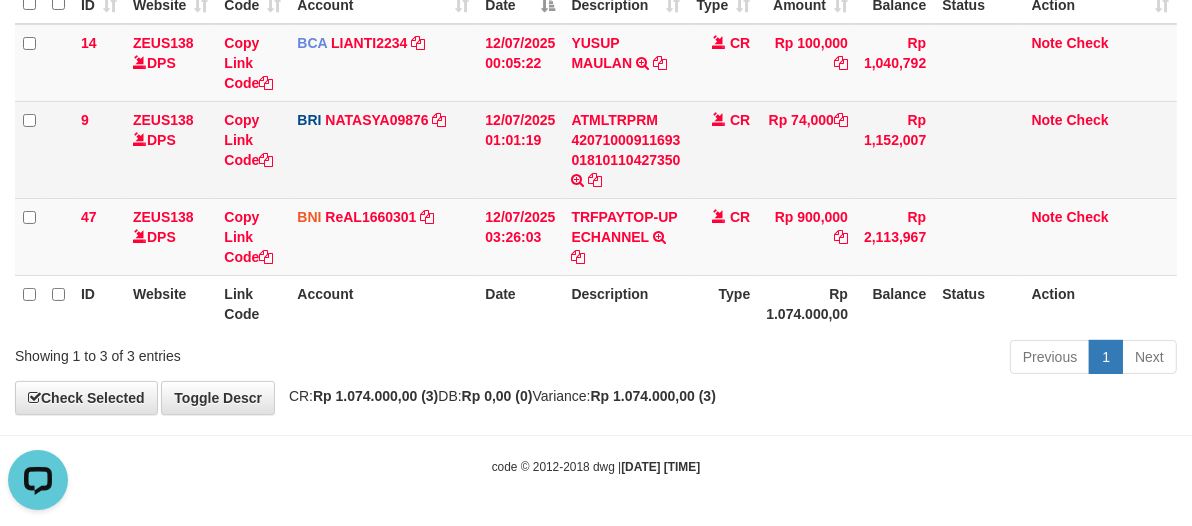 drag, startPoint x: 854, startPoint y: 171, endPoint x: 854, endPoint y: 187, distance: 16 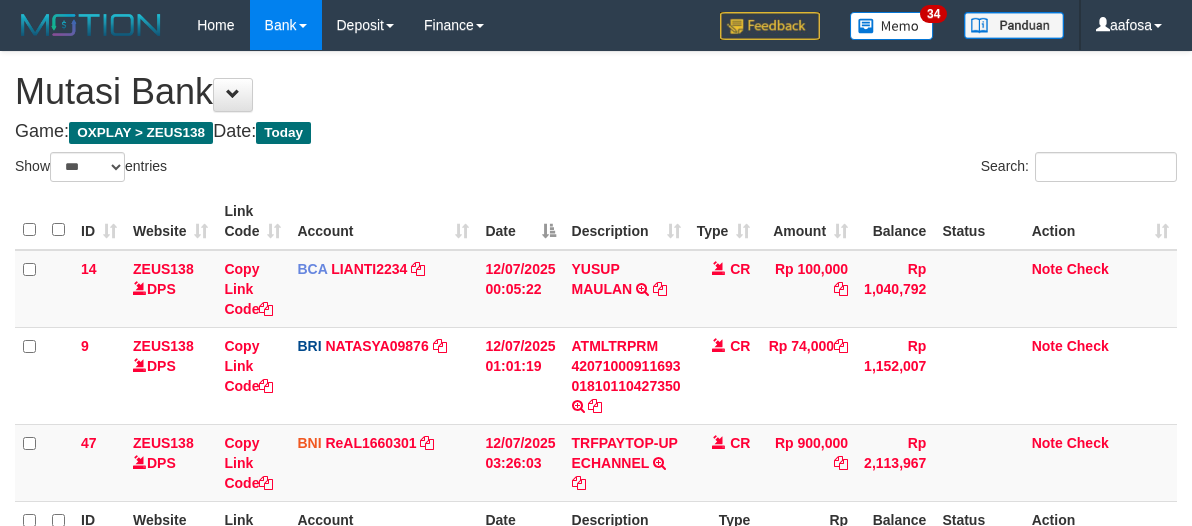 select on "***" 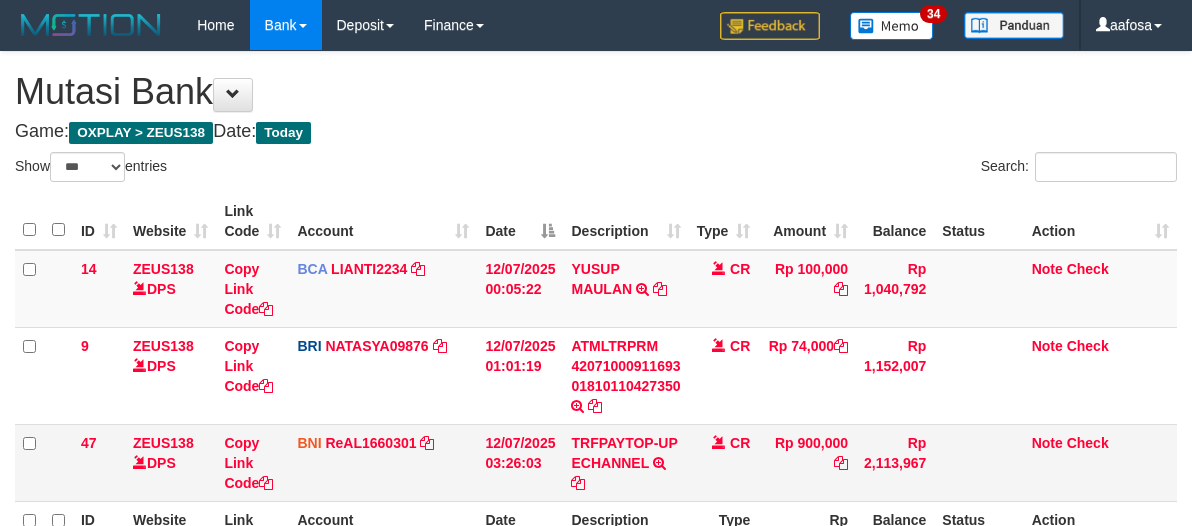 scroll, scrollTop: 226, scrollLeft: 0, axis: vertical 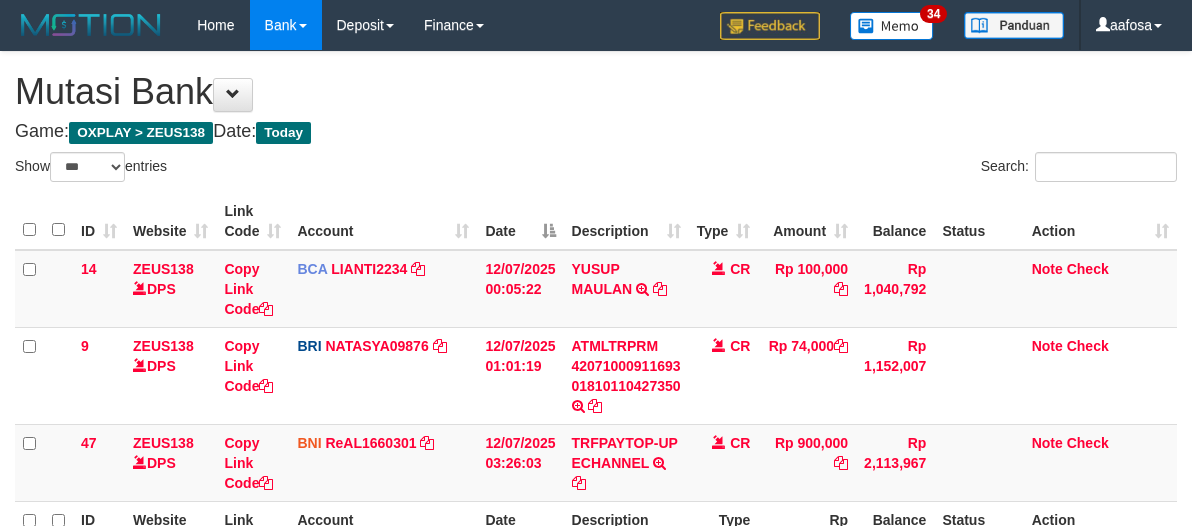 select on "***" 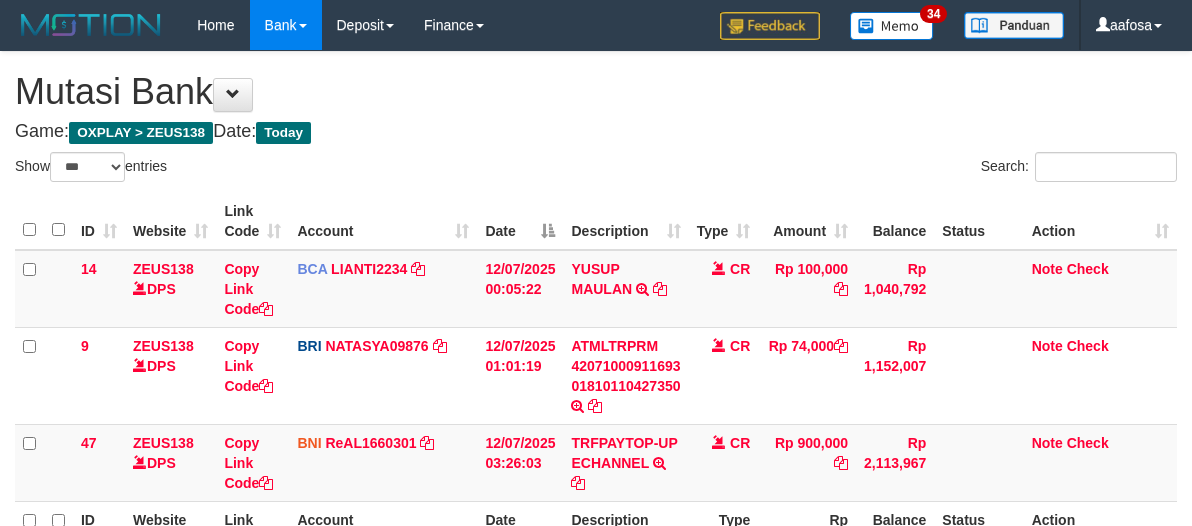scroll, scrollTop: 226, scrollLeft: 0, axis: vertical 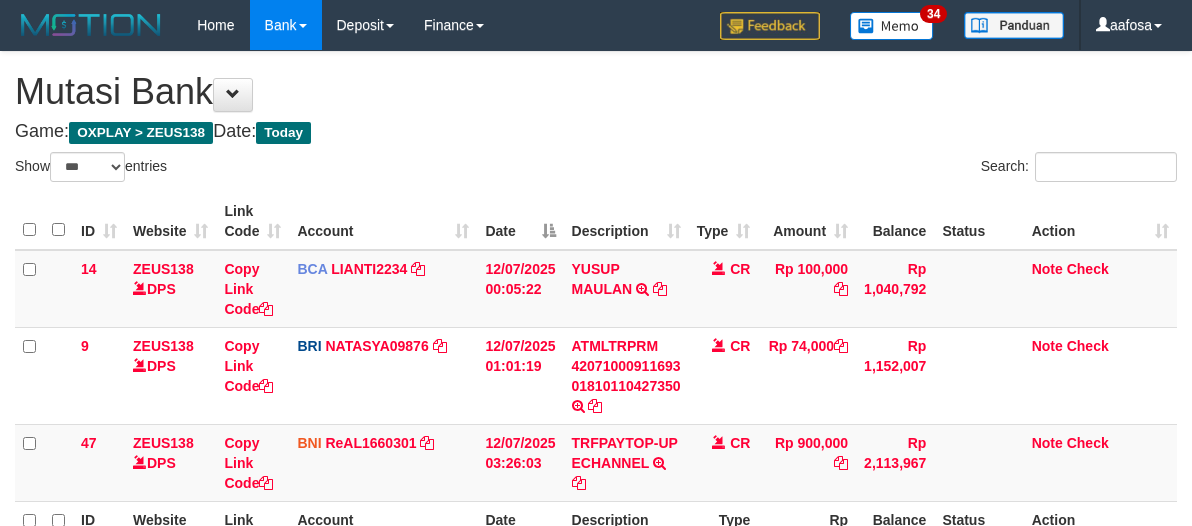 select on "***" 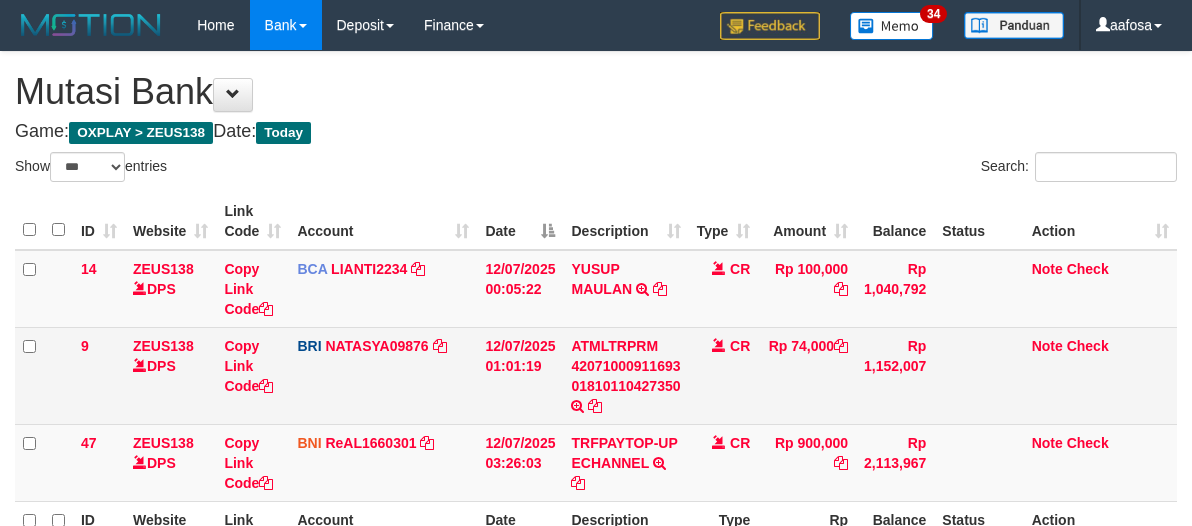 scroll, scrollTop: 226, scrollLeft: 0, axis: vertical 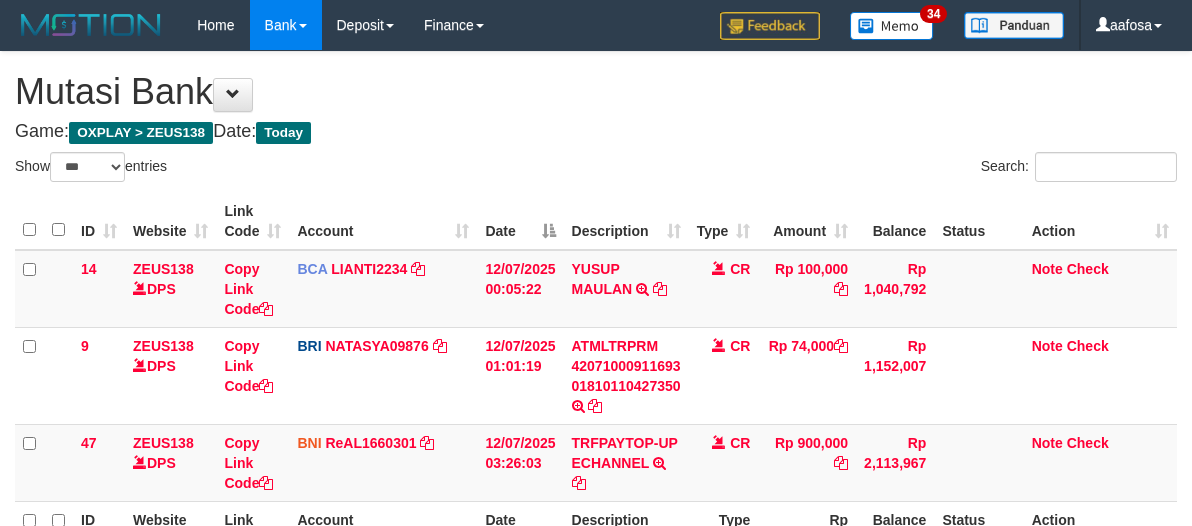 select on "***" 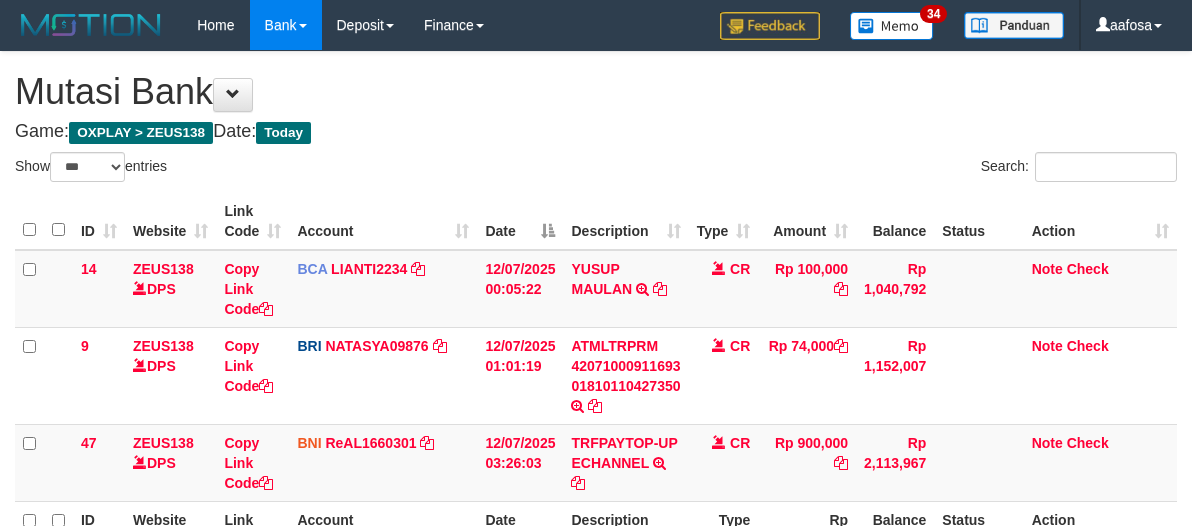 scroll, scrollTop: 226, scrollLeft: 0, axis: vertical 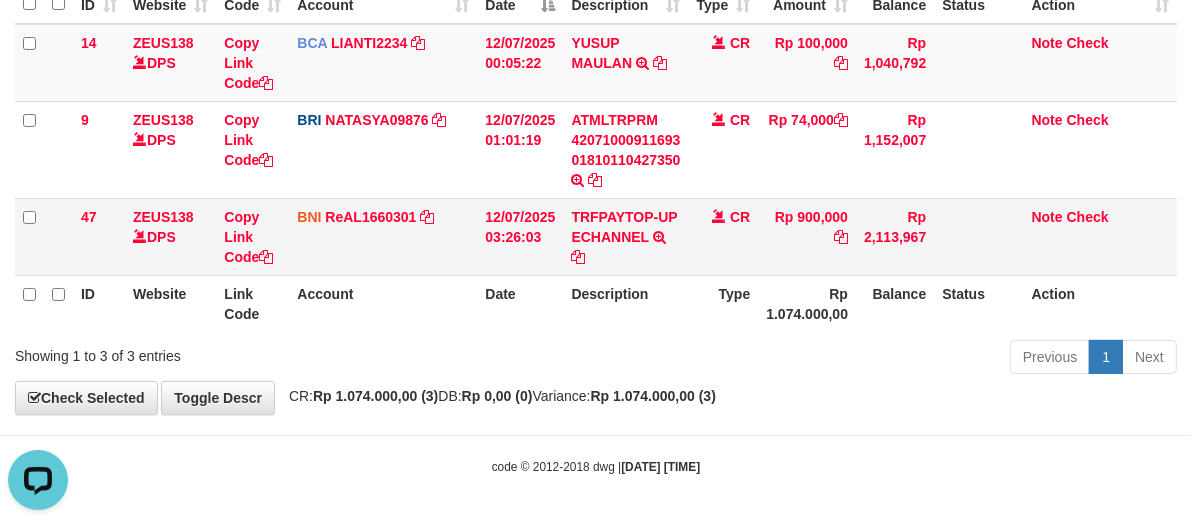 click on "CR" at bounding box center [724, 236] 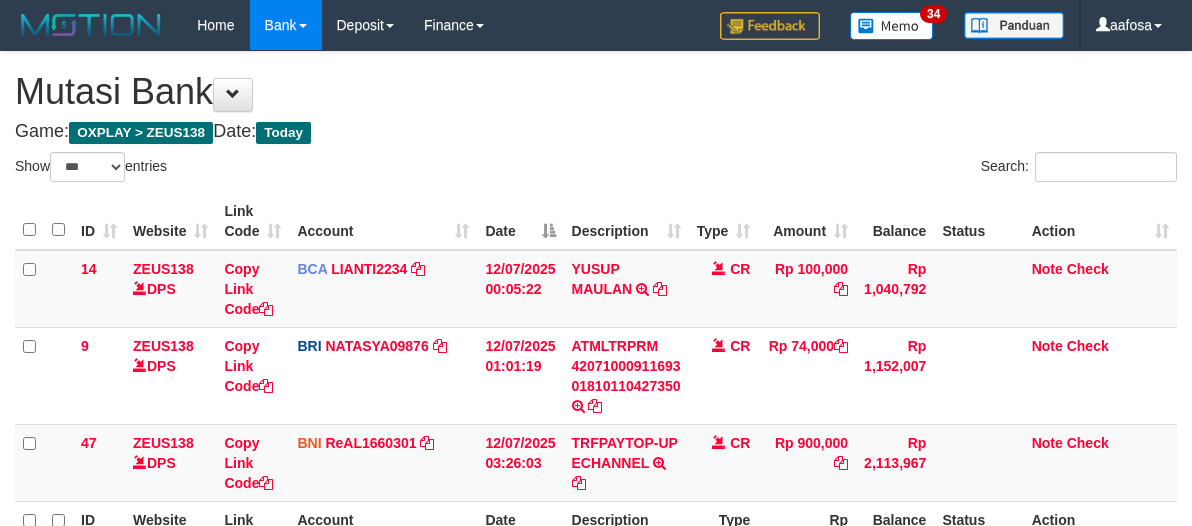 select on "***" 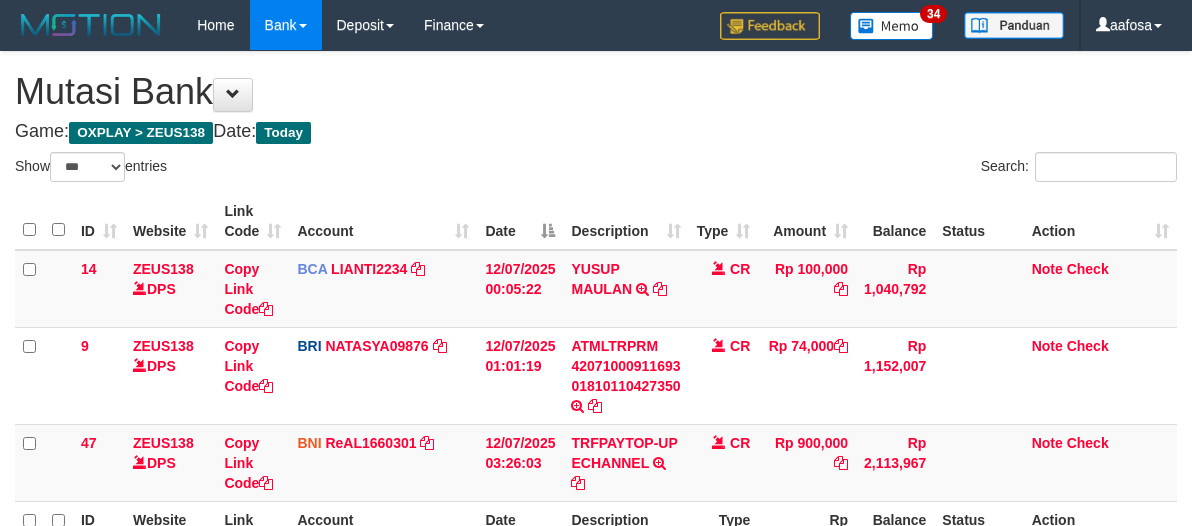 scroll, scrollTop: 226, scrollLeft: 0, axis: vertical 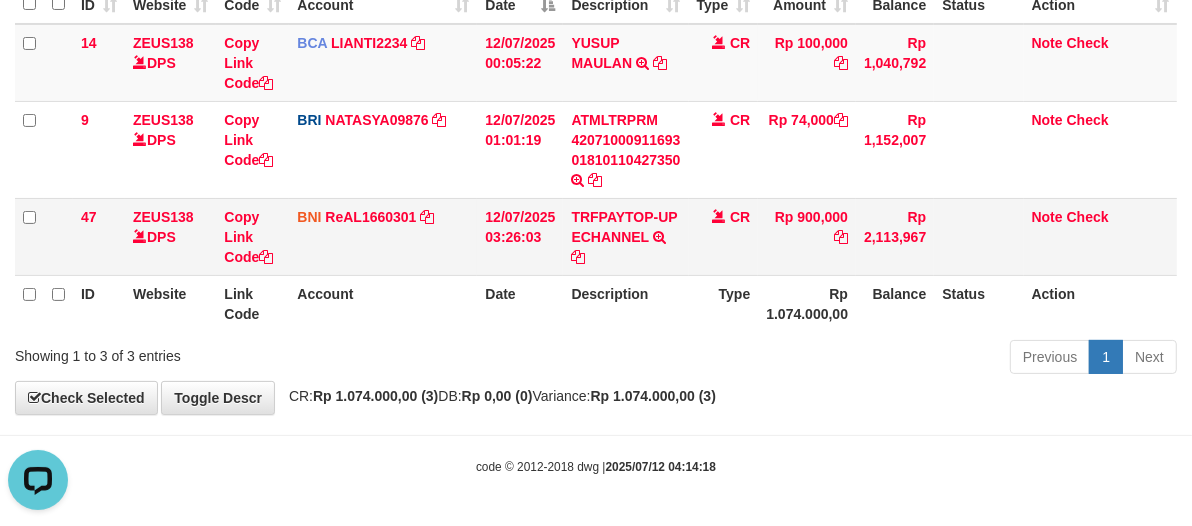 click on "CR" at bounding box center (724, 236) 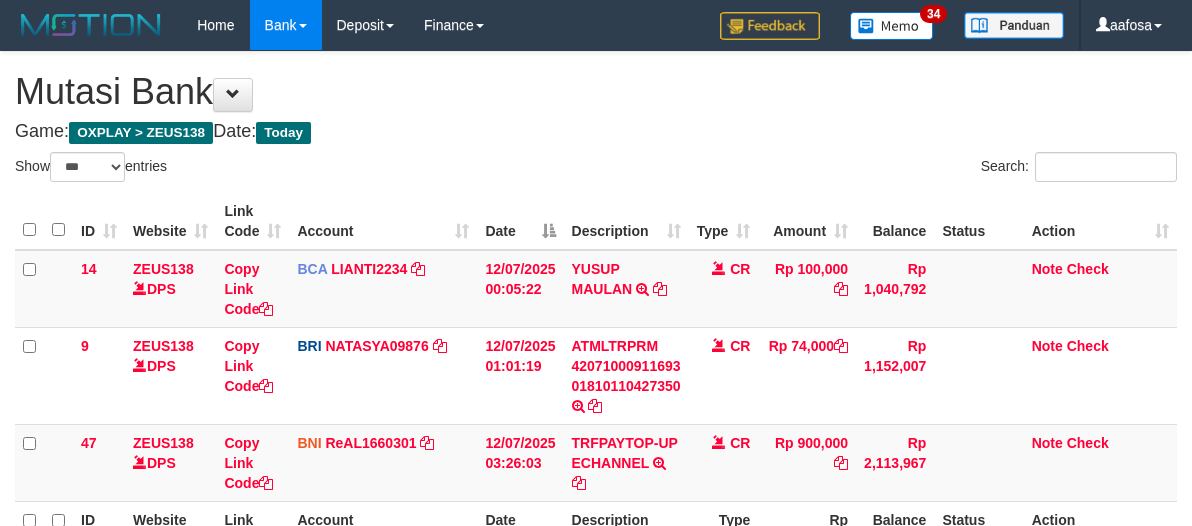select on "***" 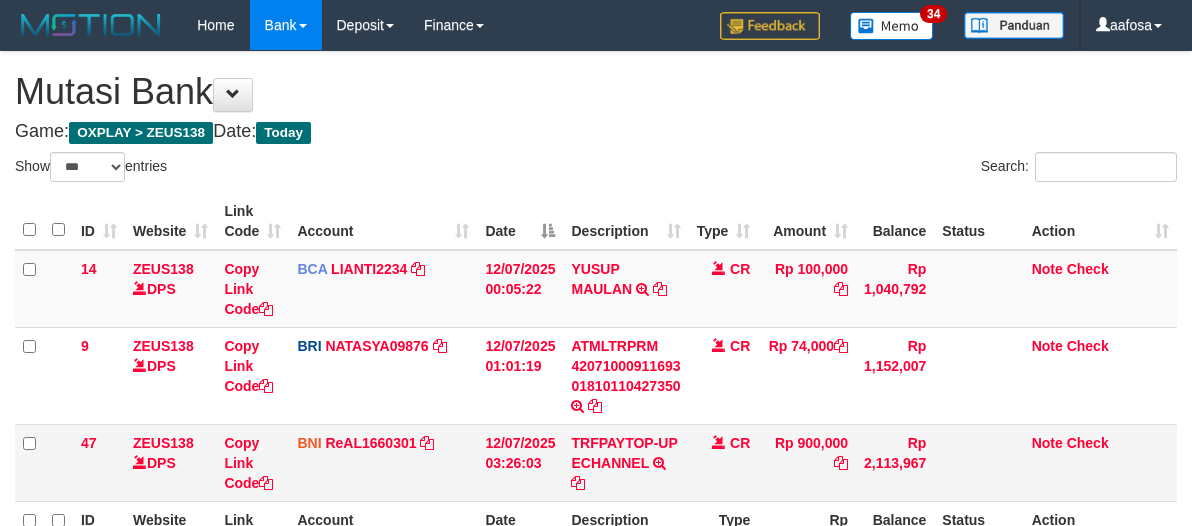 scroll, scrollTop: 226, scrollLeft: 0, axis: vertical 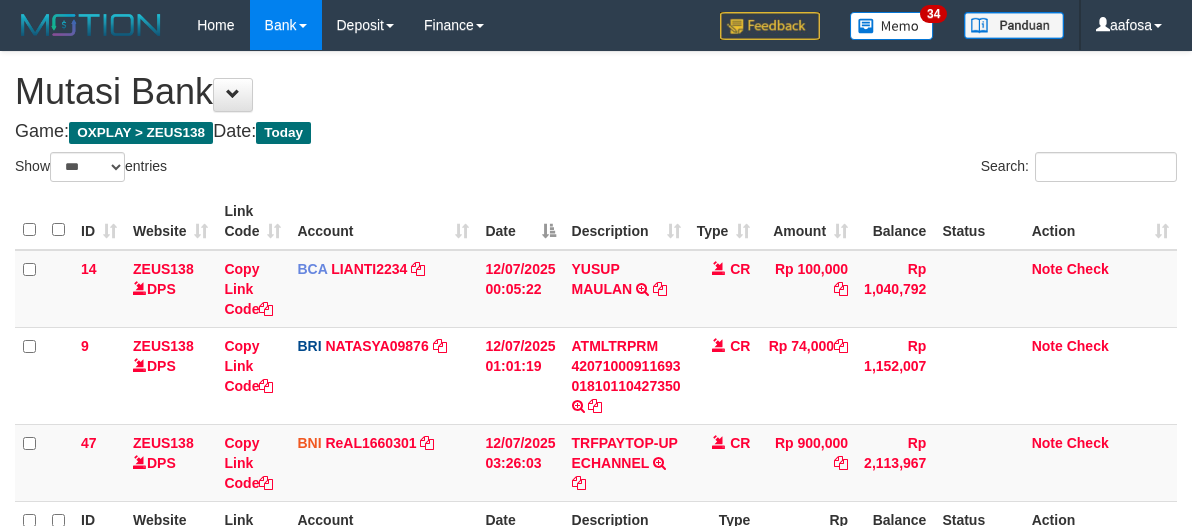 select on "***" 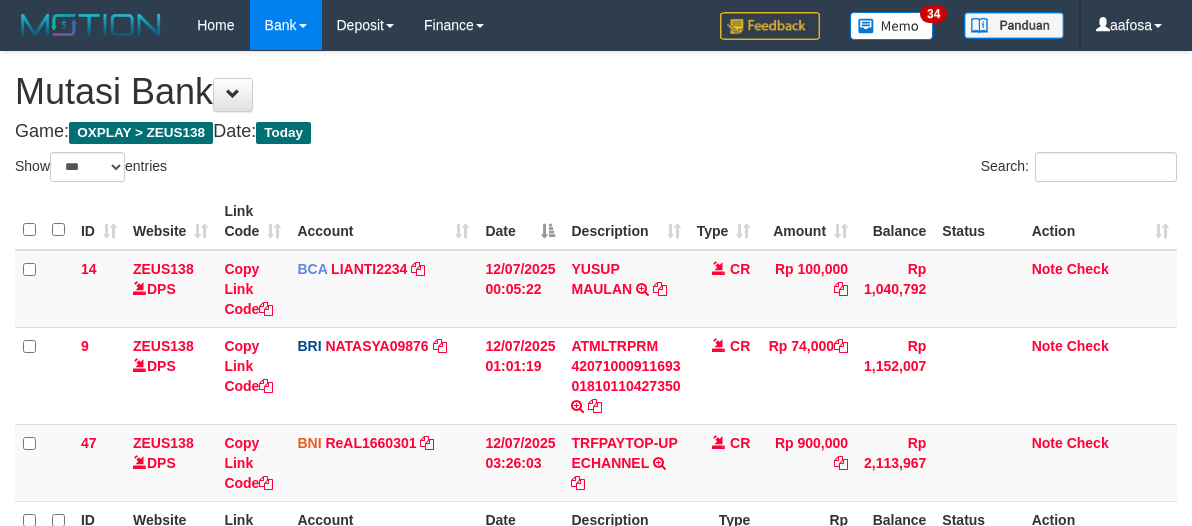 scroll, scrollTop: 226, scrollLeft: 0, axis: vertical 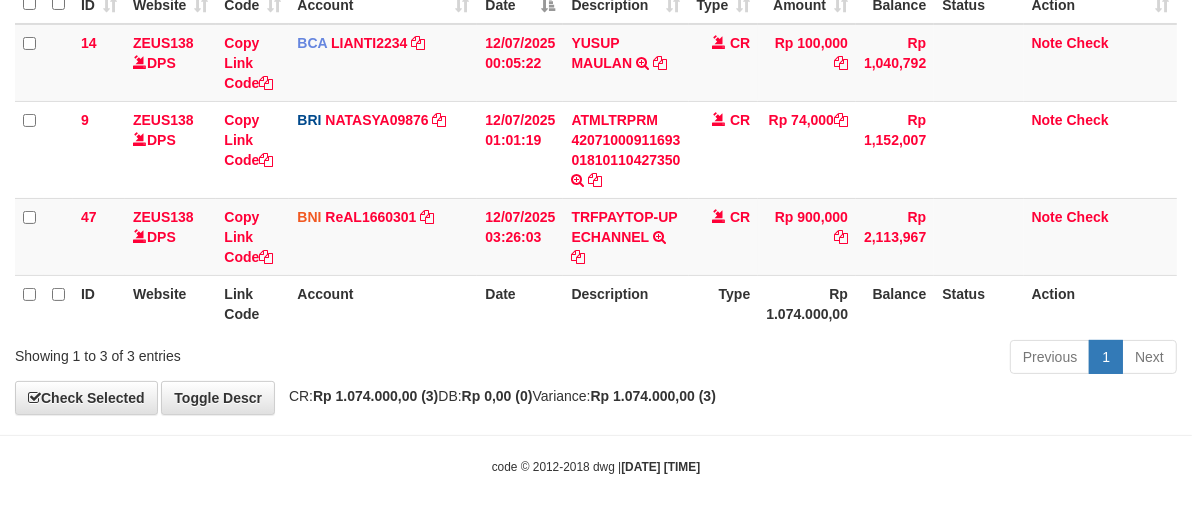click on "Type" at bounding box center (724, 303) 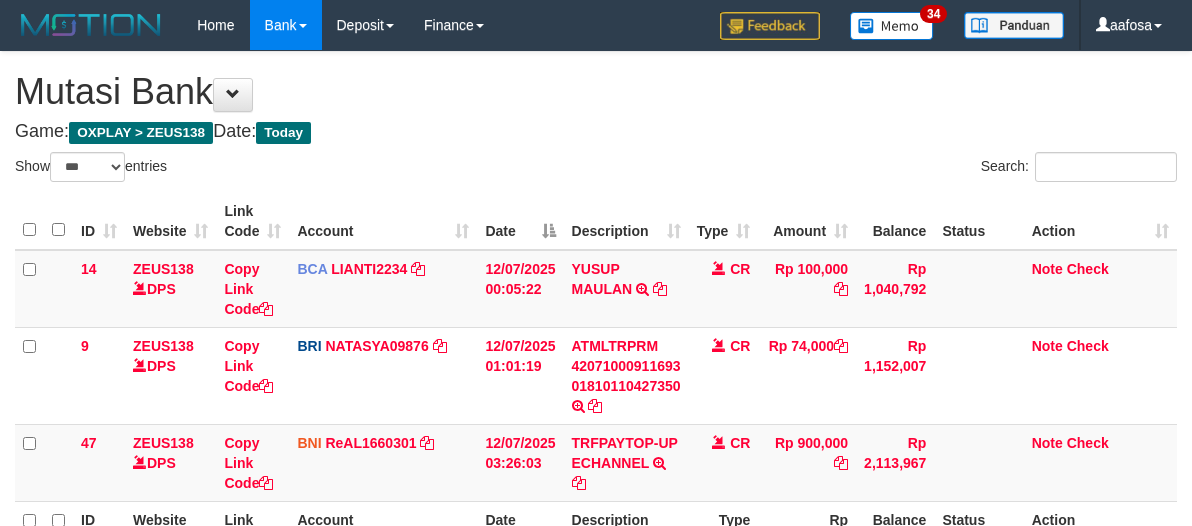 select on "***" 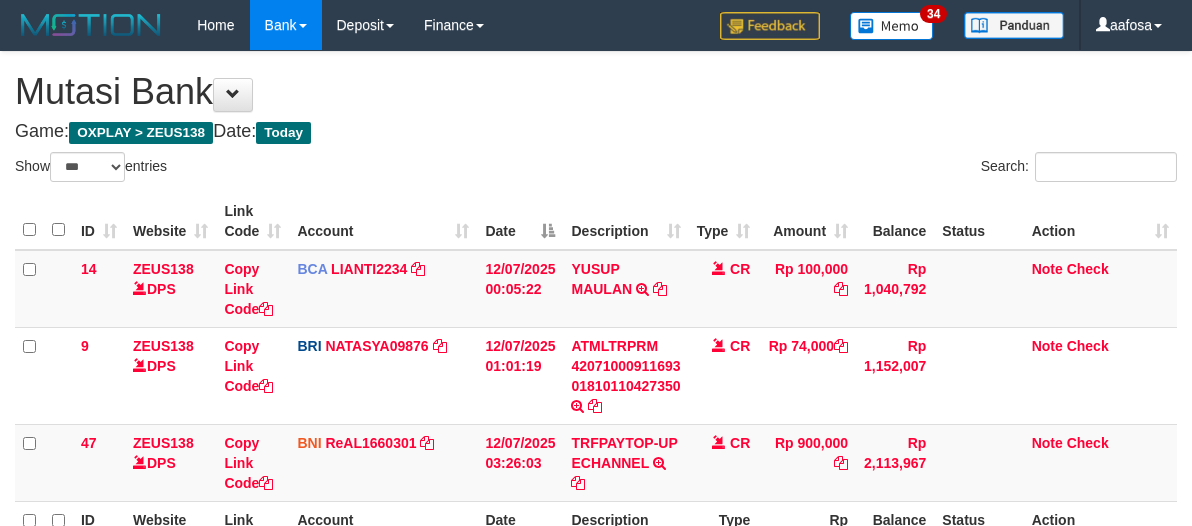 scroll, scrollTop: 226, scrollLeft: 0, axis: vertical 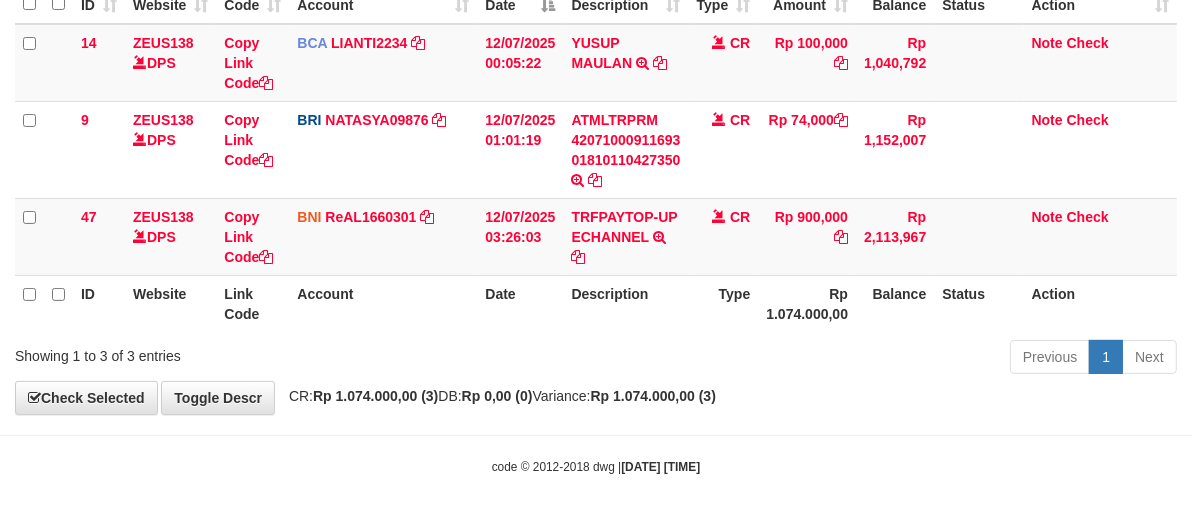 click on "Type" at bounding box center (724, 303) 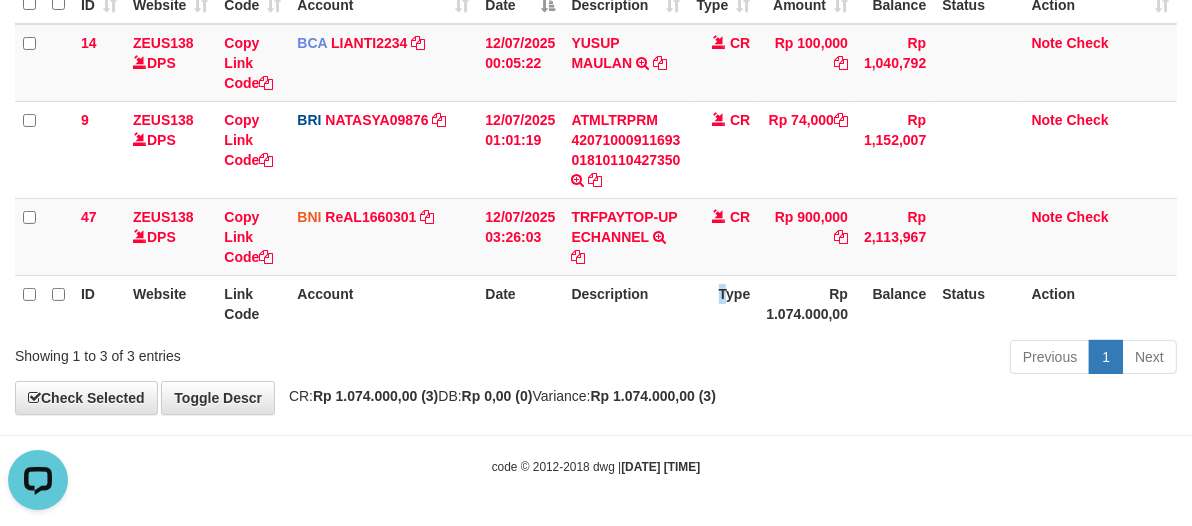 scroll, scrollTop: 0, scrollLeft: 0, axis: both 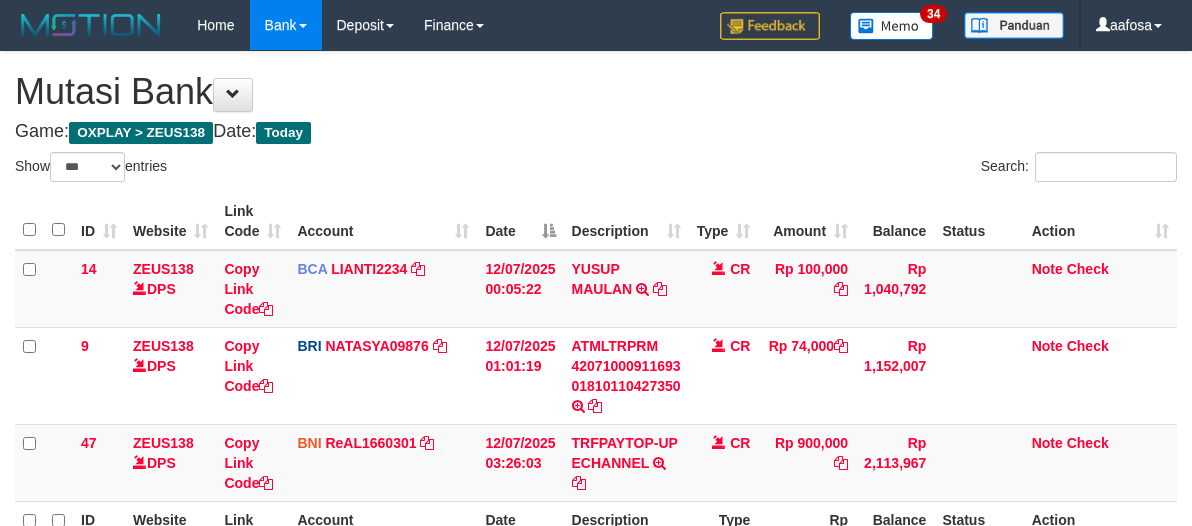 select on "***" 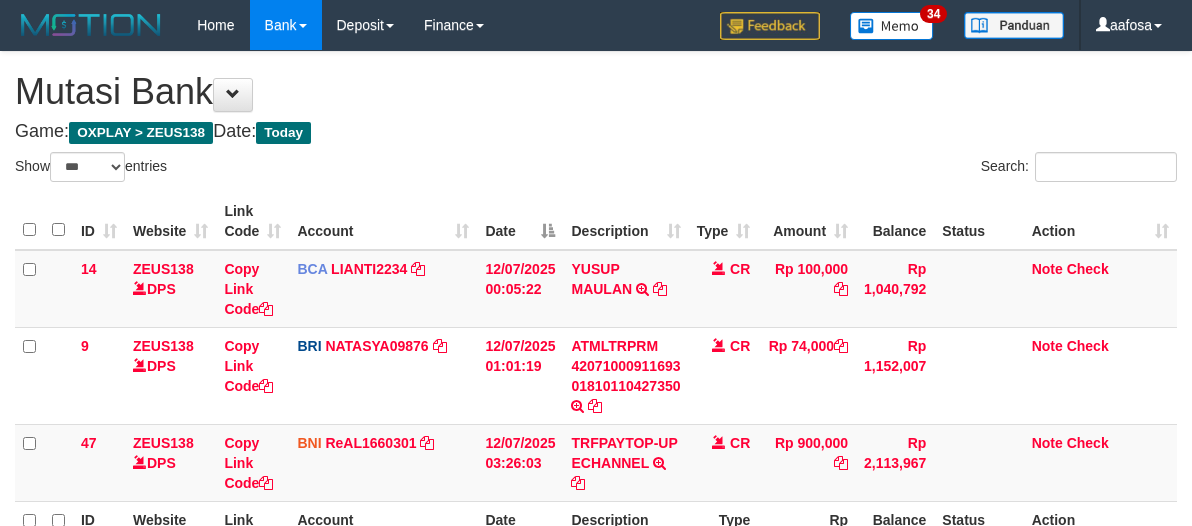 scroll, scrollTop: 226, scrollLeft: 0, axis: vertical 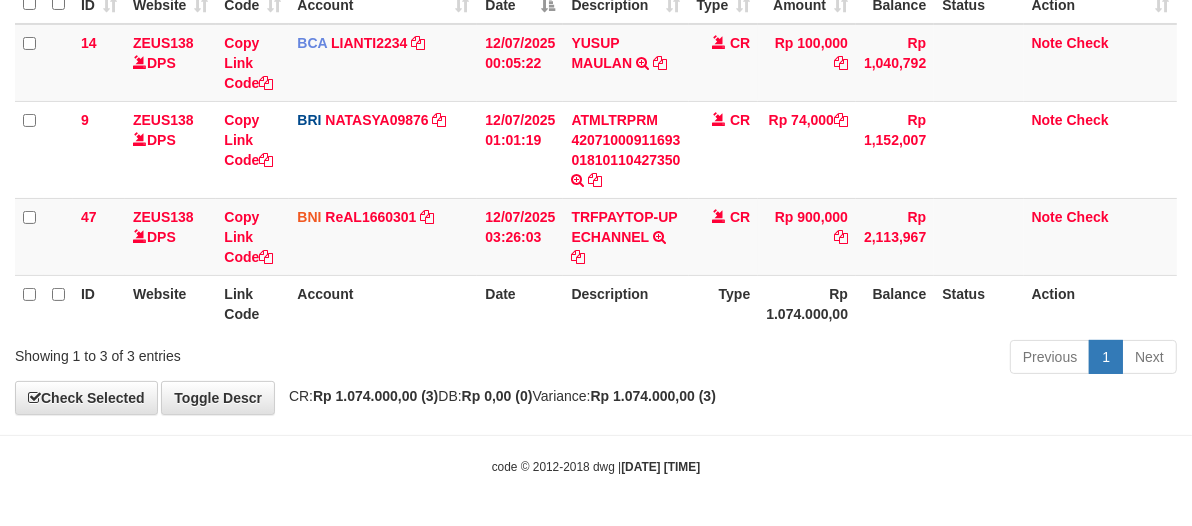 click on "Type" at bounding box center [724, 303] 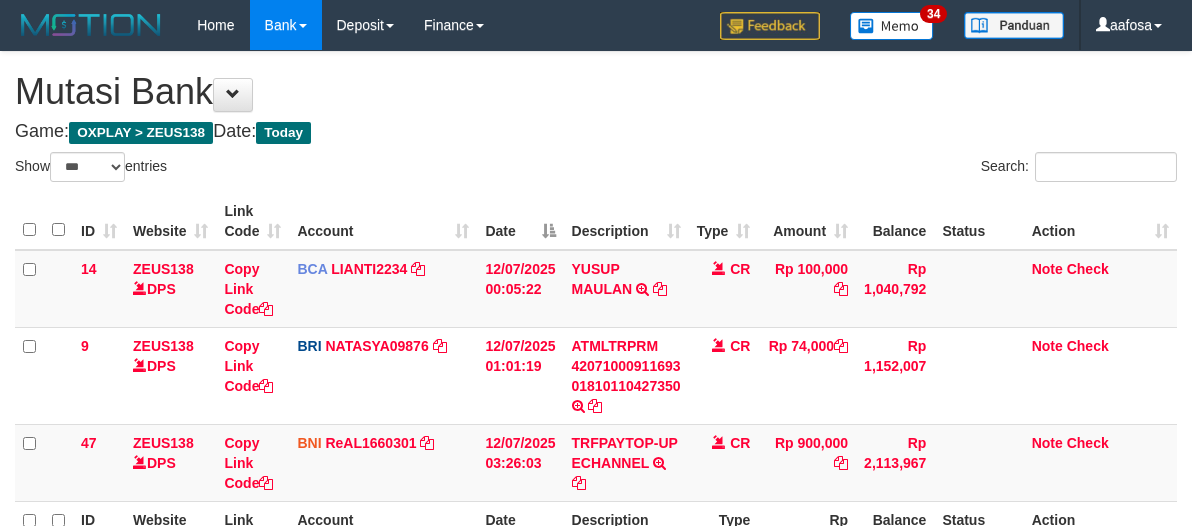 select on "***" 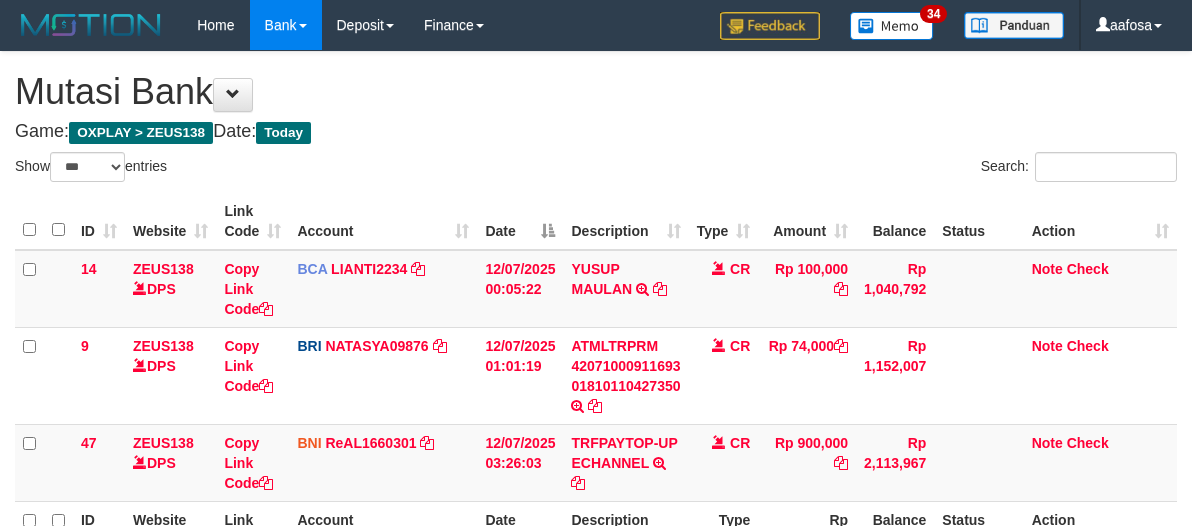 scroll, scrollTop: 226, scrollLeft: 0, axis: vertical 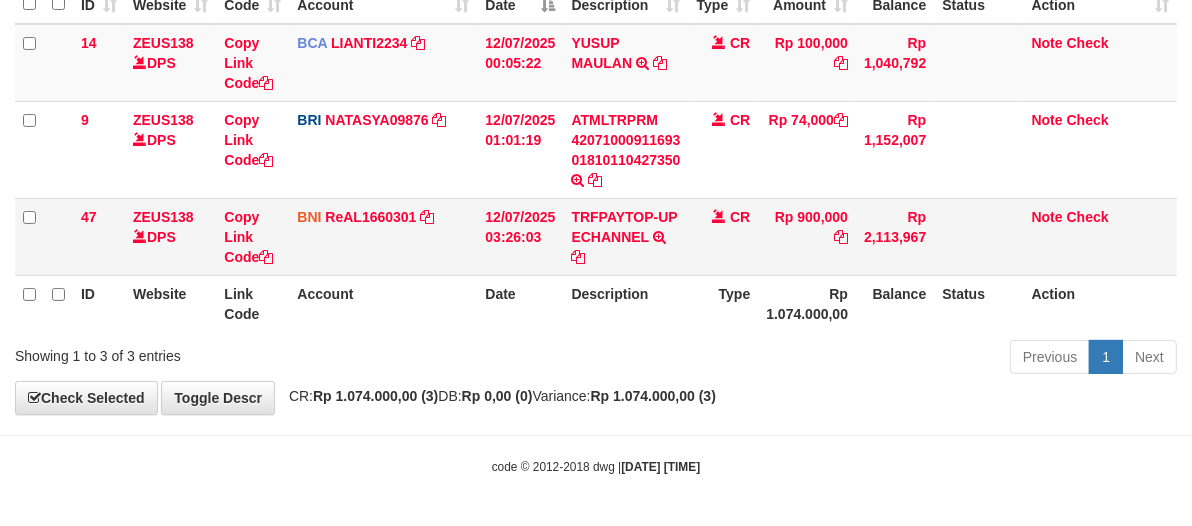 click on "CR" at bounding box center (724, 236) 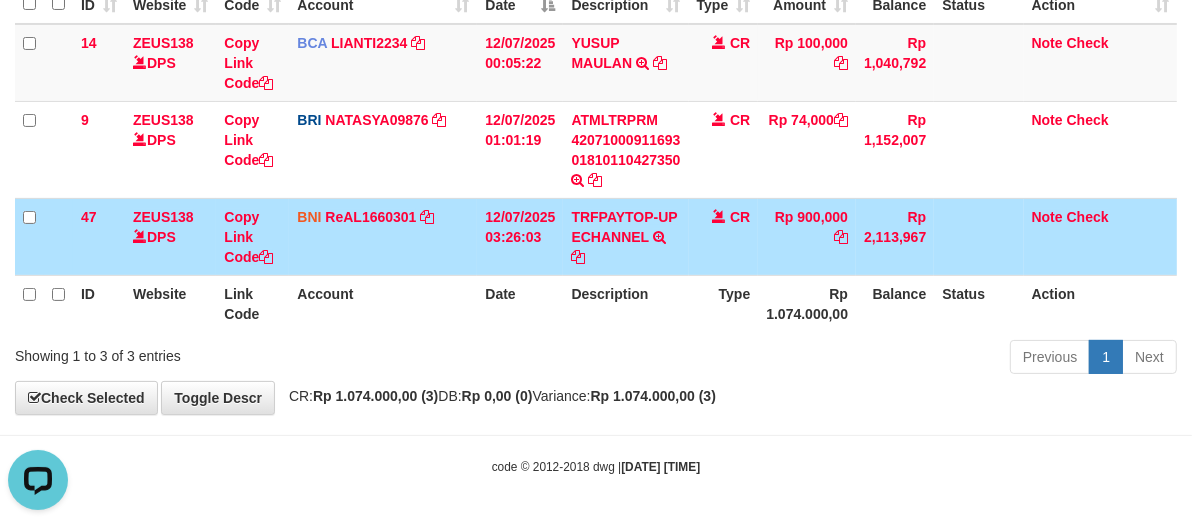 scroll, scrollTop: 0, scrollLeft: 0, axis: both 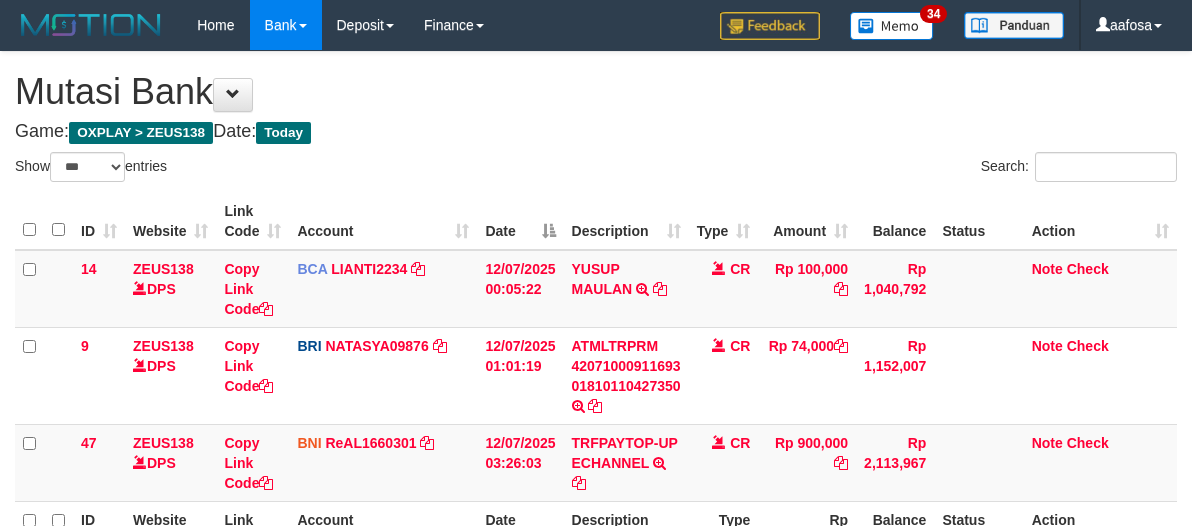 select on "***" 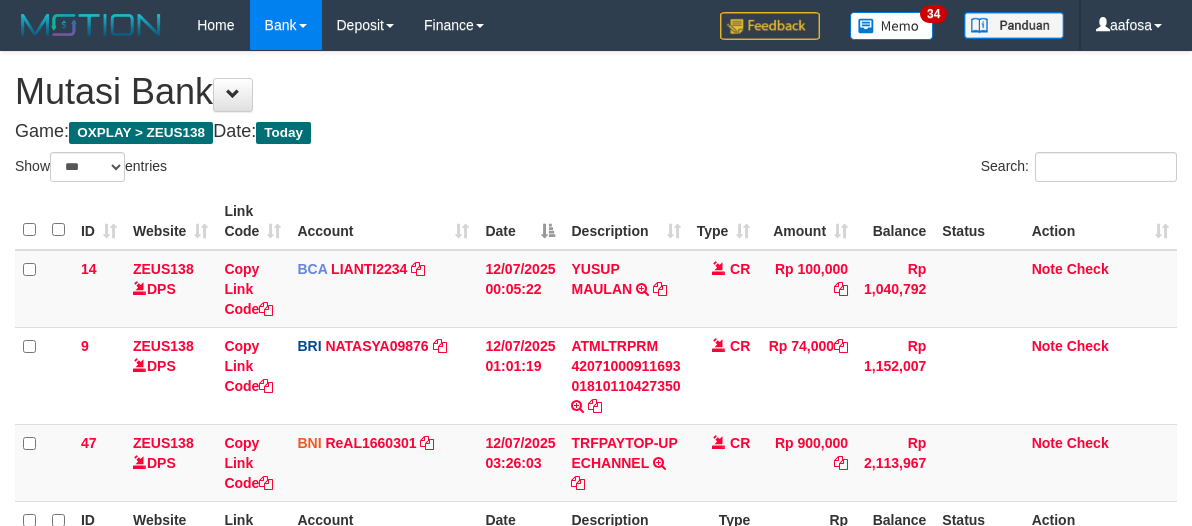 scroll, scrollTop: 226, scrollLeft: 0, axis: vertical 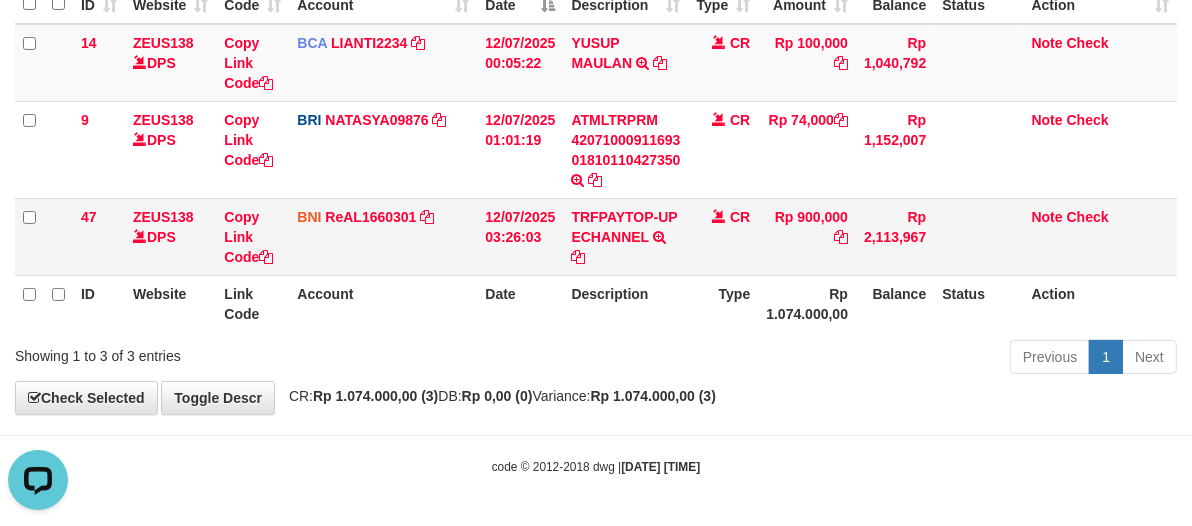 drag, startPoint x: 740, startPoint y: 241, endPoint x: 763, endPoint y: 246, distance: 23.537205 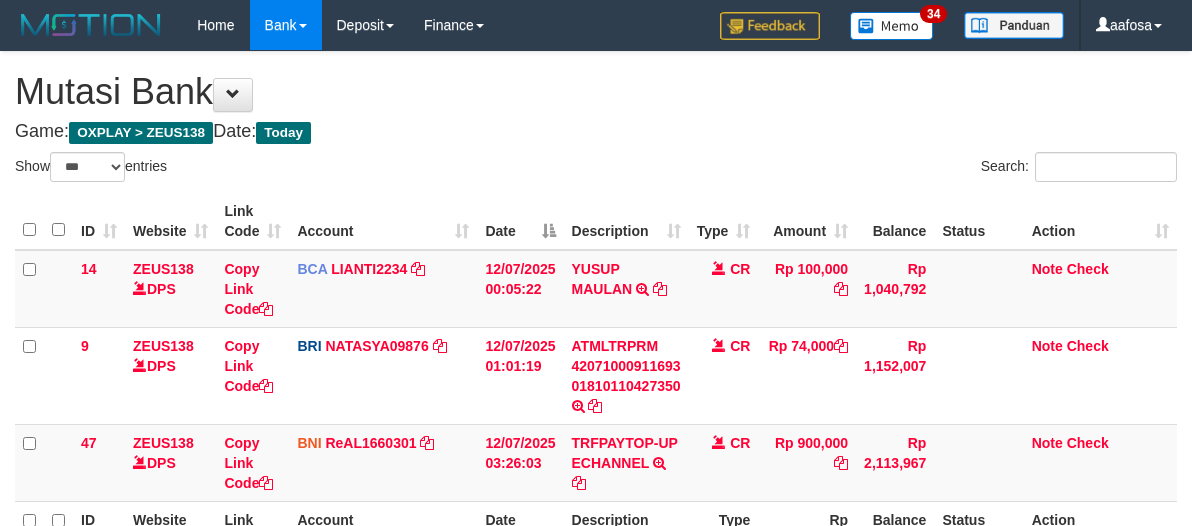 select on "***" 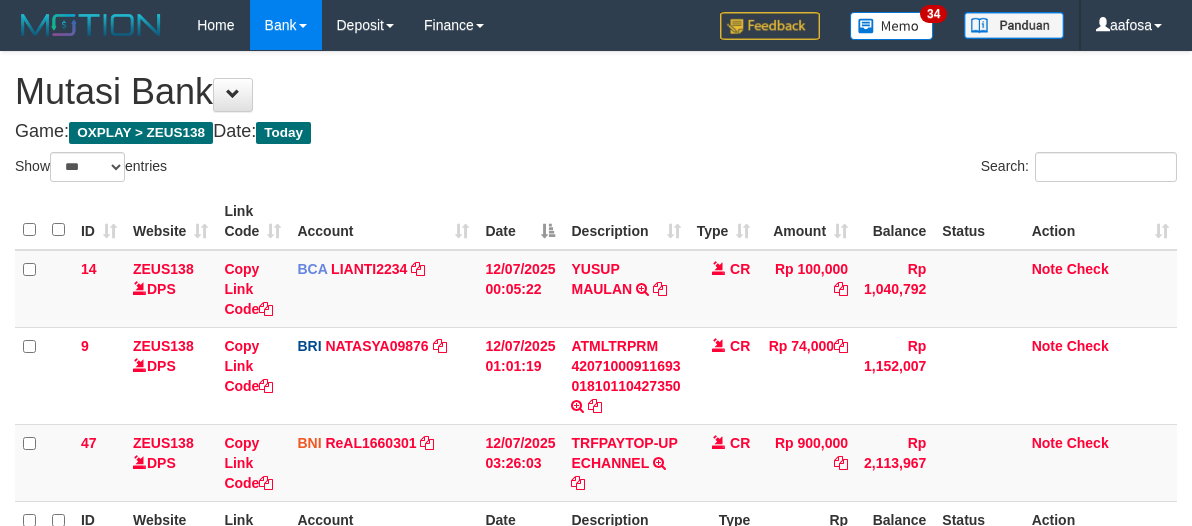 scroll, scrollTop: 226, scrollLeft: 0, axis: vertical 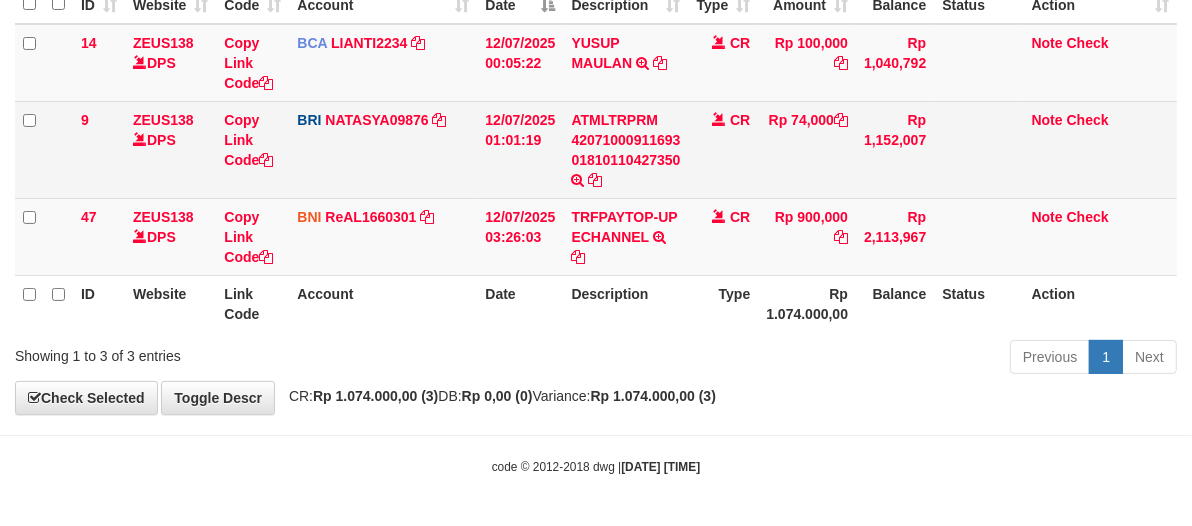 drag, startPoint x: 741, startPoint y: 156, endPoint x: 1033, endPoint y: 180, distance: 292.98465 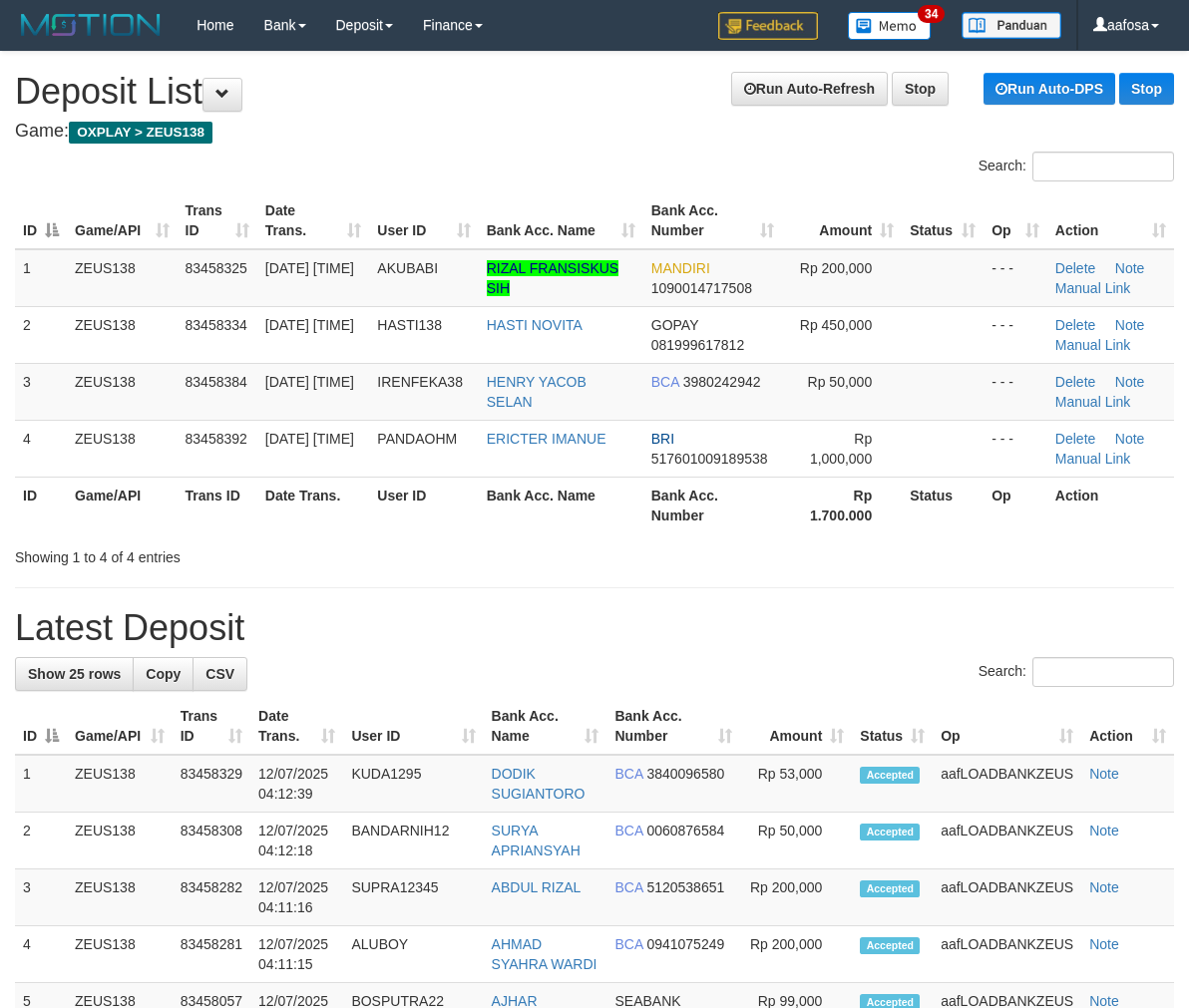 scroll, scrollTop: 0, scrollLeft: 0, axis: both 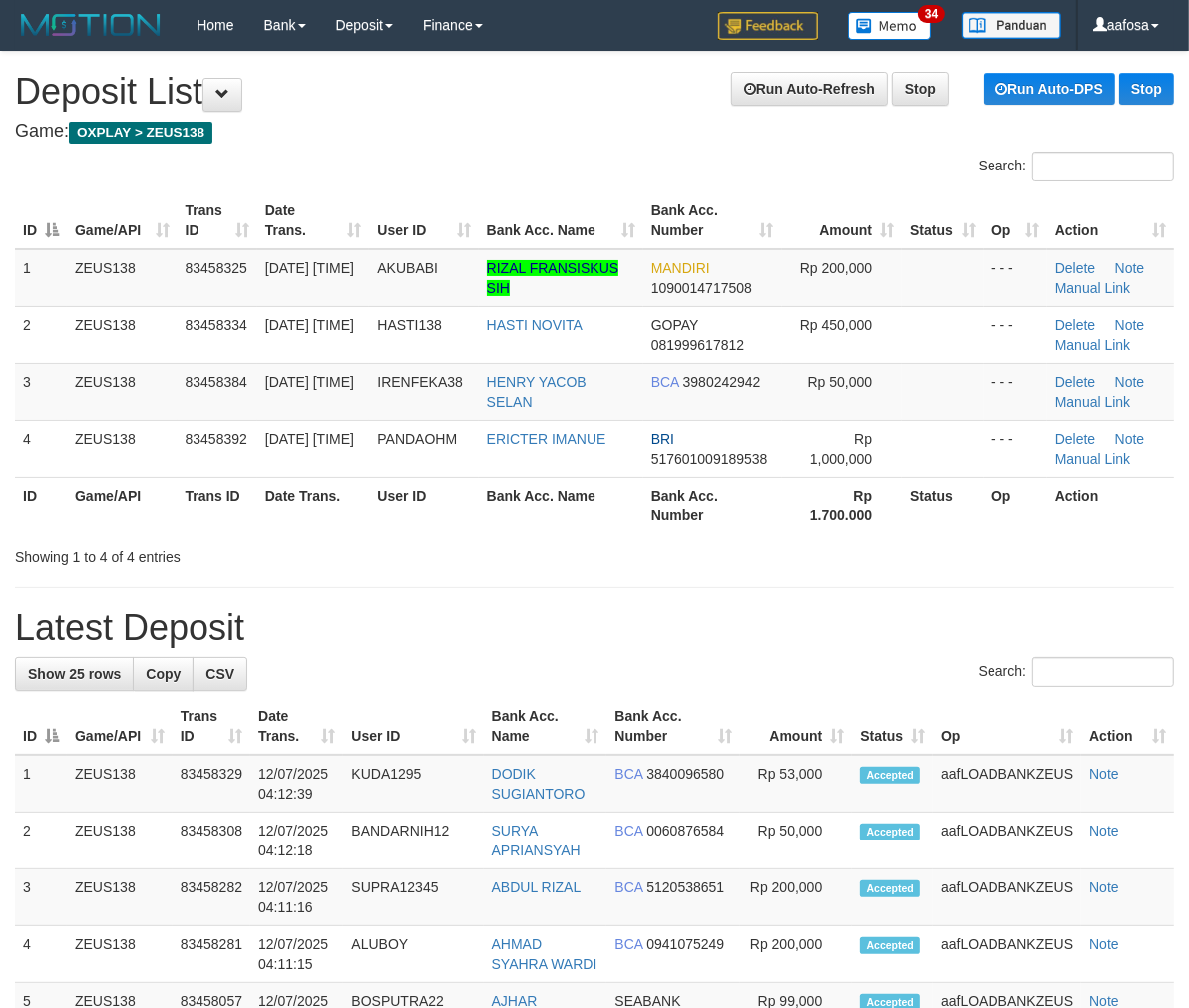 click on "Run Auto-Refresh
Stop
Run Auto-DPS
Stop
Deposit List" at bounding box center [594, 92] 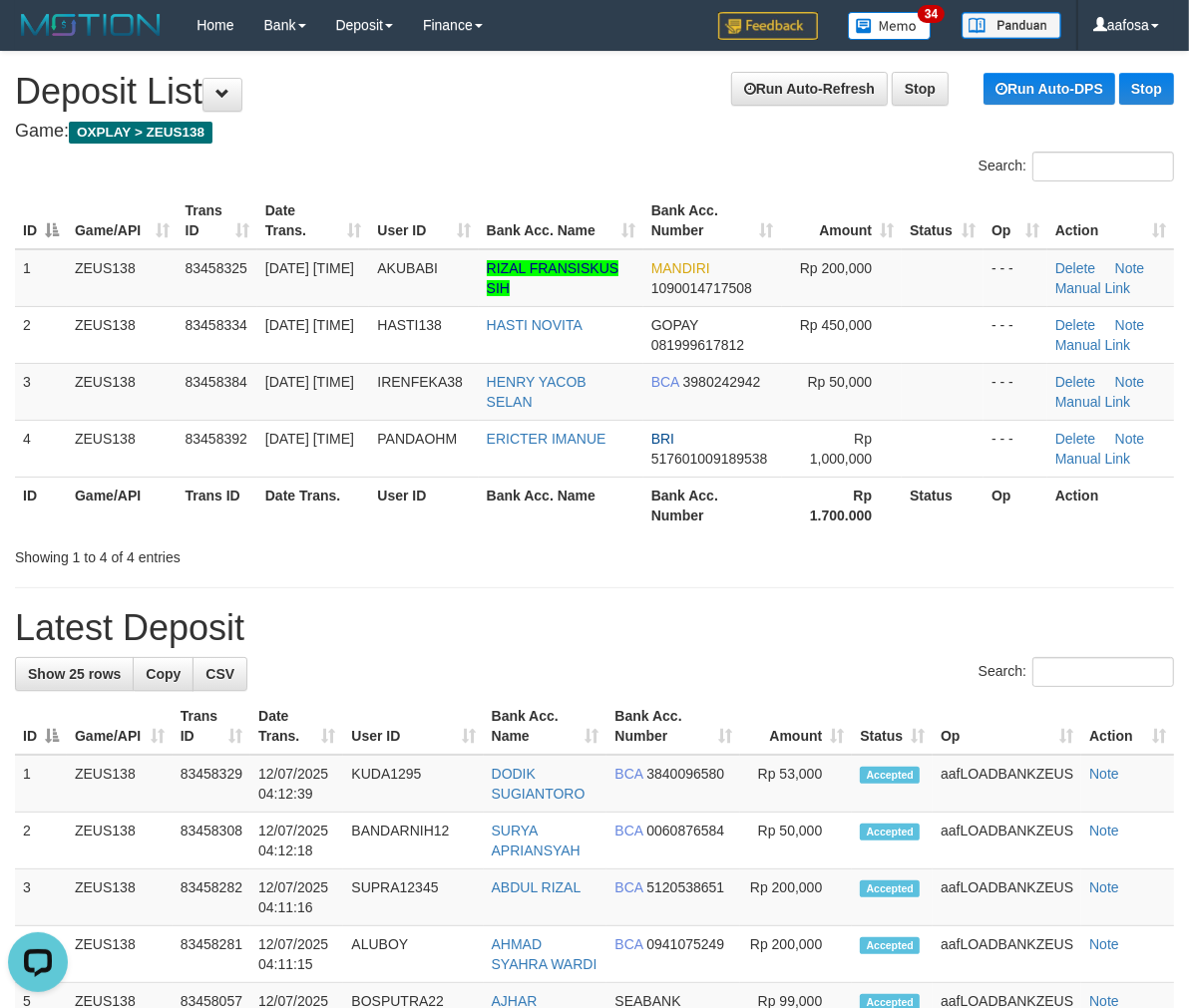 scroll, scrollTop: 0, scrollLeft: 0, axis: both 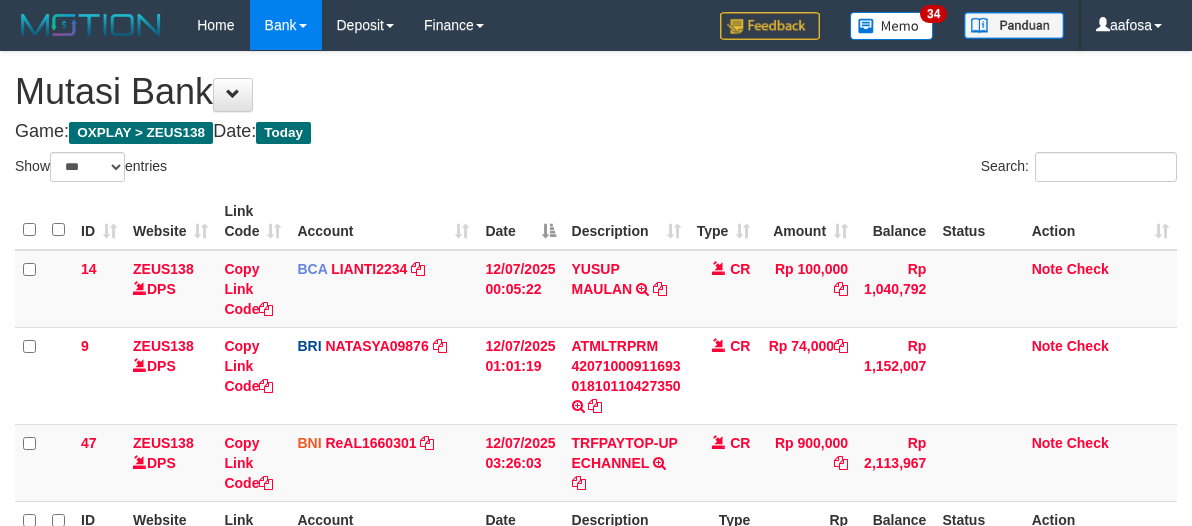 select on "***" 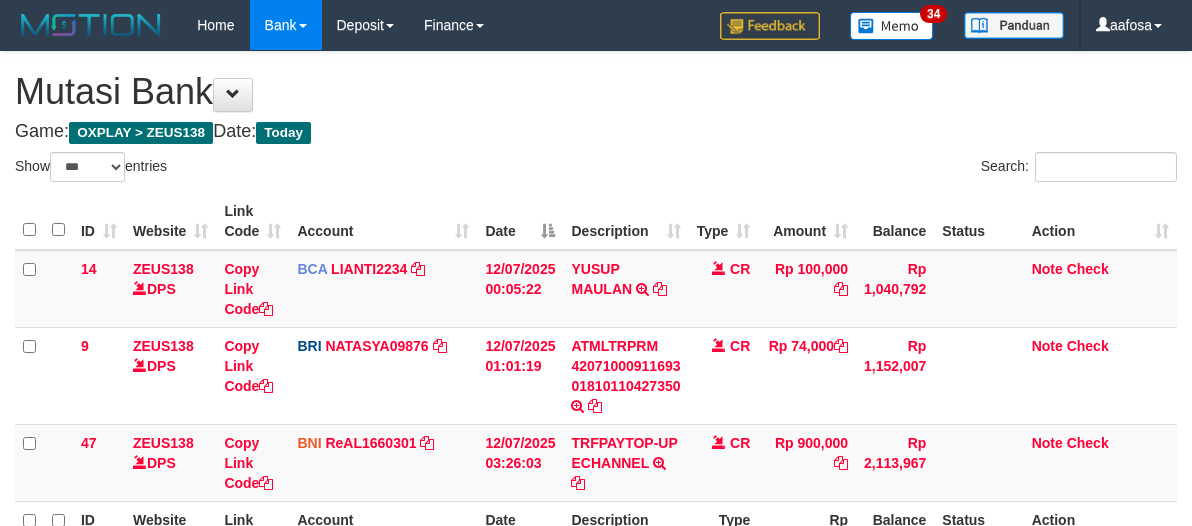 scroll, scrollTop: 226, scrollLeft: 0, axis: vertical 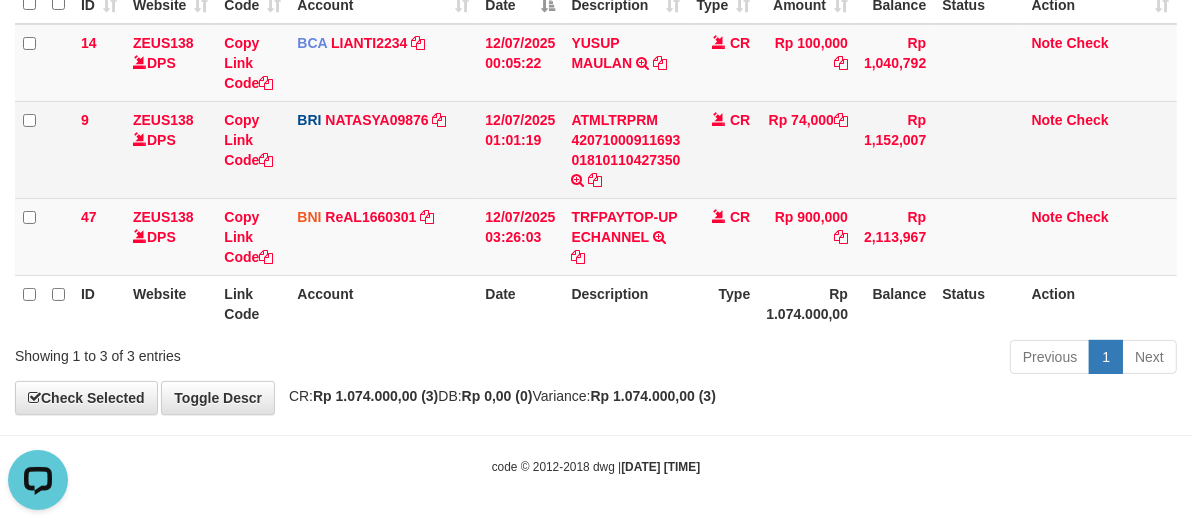 drag, startPoint x: 716, startPoint y: 158, endPoint x: 706, endPoint y: 157, distance: 10.049875 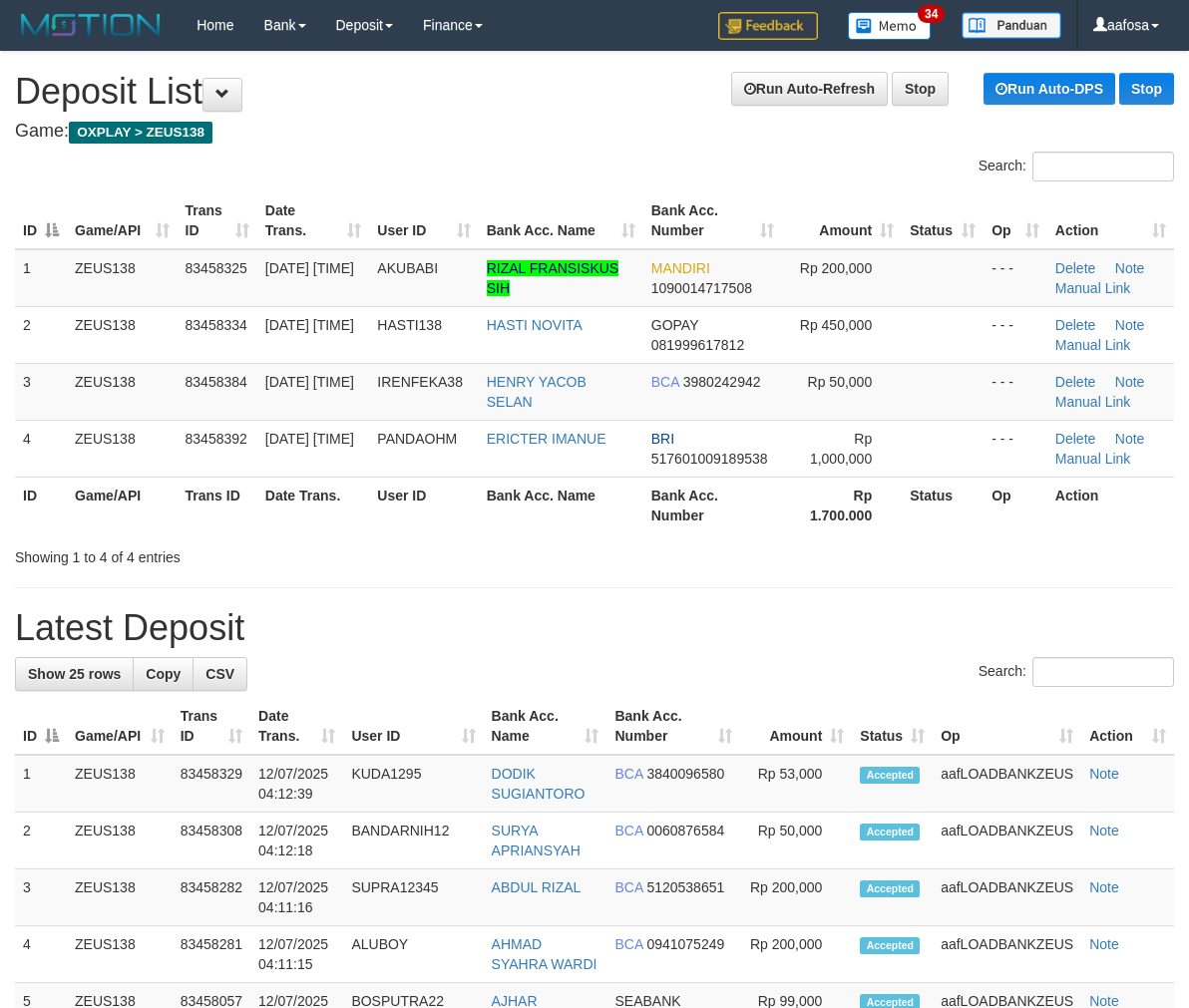 scroll, scrollTop: 0, scrollLeft: 0, axis: both 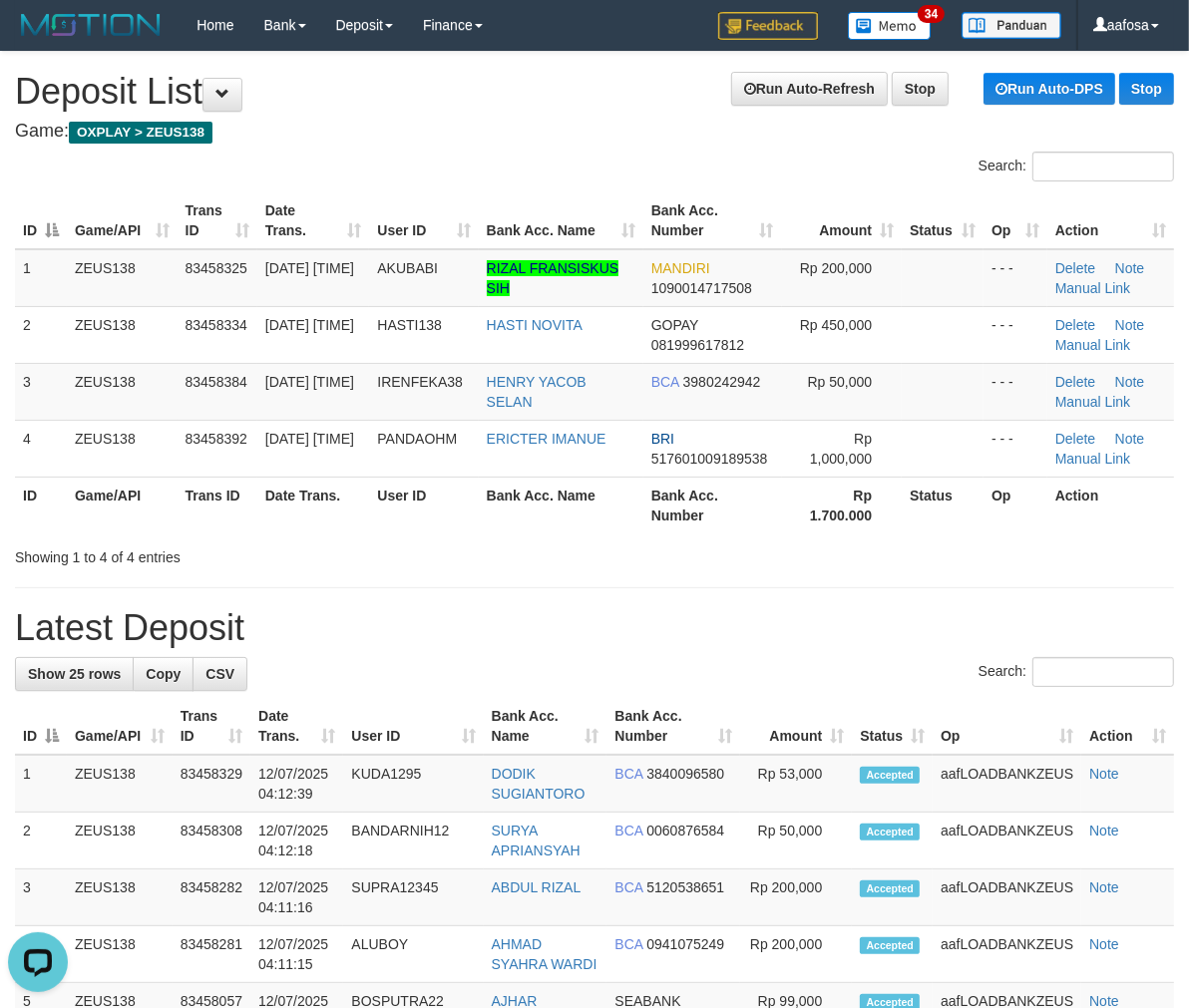 click on "Run Auto-Refresh
Stop
Run Auto-DPS
Stop
Deposit List" at bounding box center (594, 92) 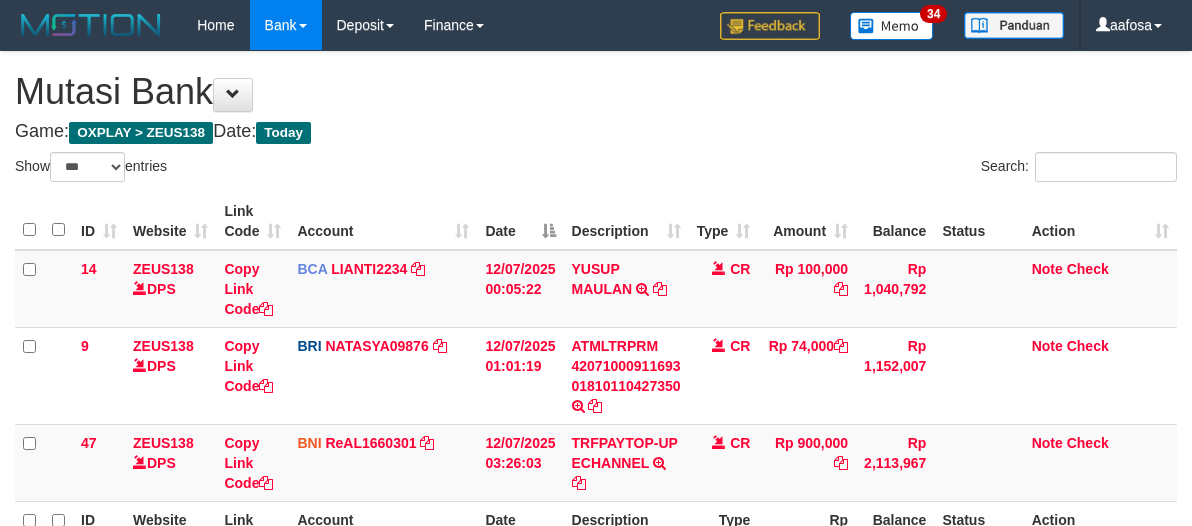select on "***" 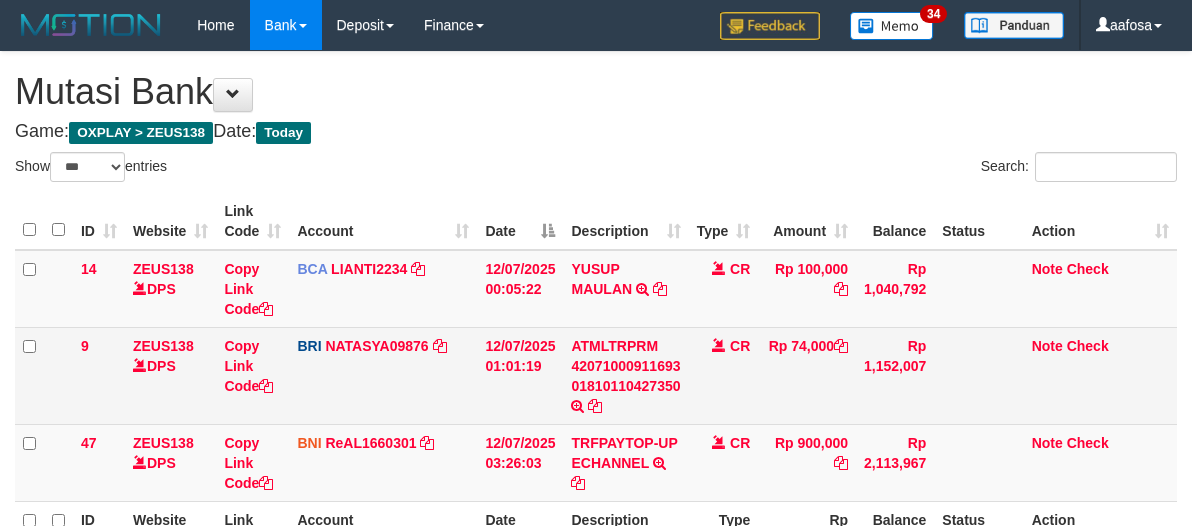 scroll, scrollTop: 226, scrollLeft: 0, axis: vertical 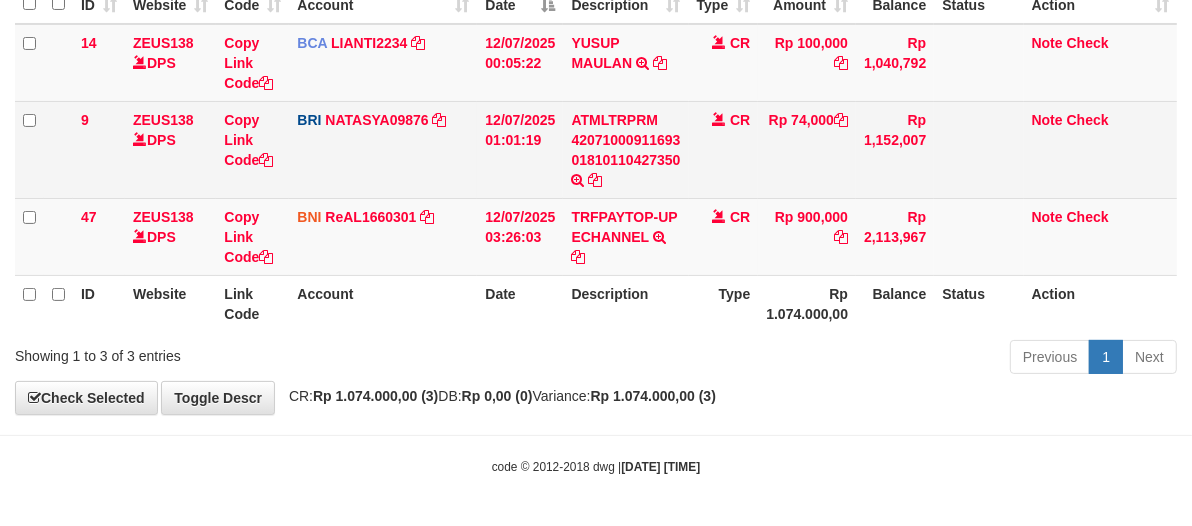 drag, startPoint x: 753, startPoint y: 155, endPoint x: 683, endPoint y: 154, distance: 70.00714 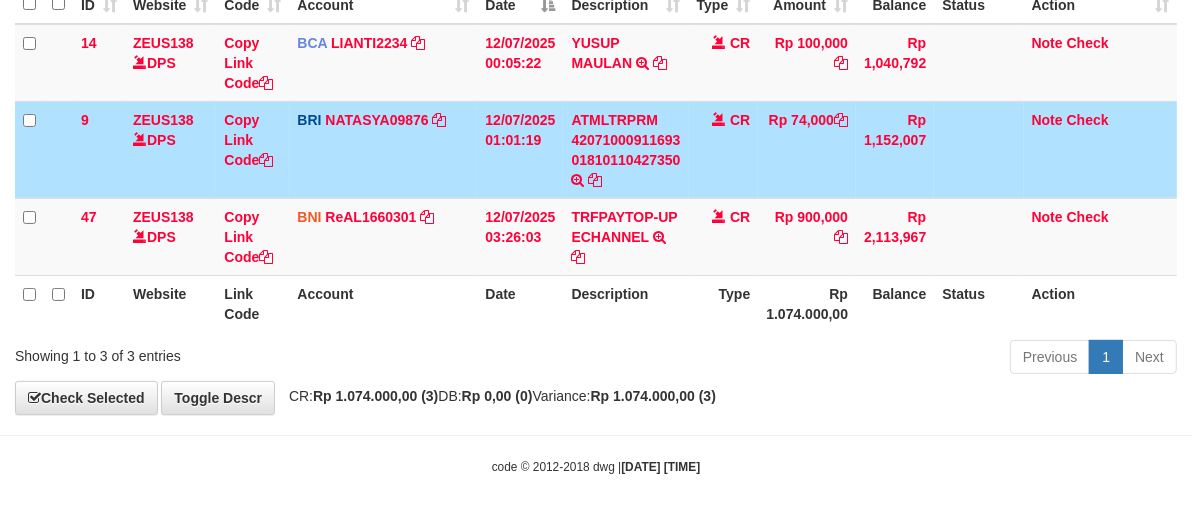 click on "CR" at bounding box center [724, 149] 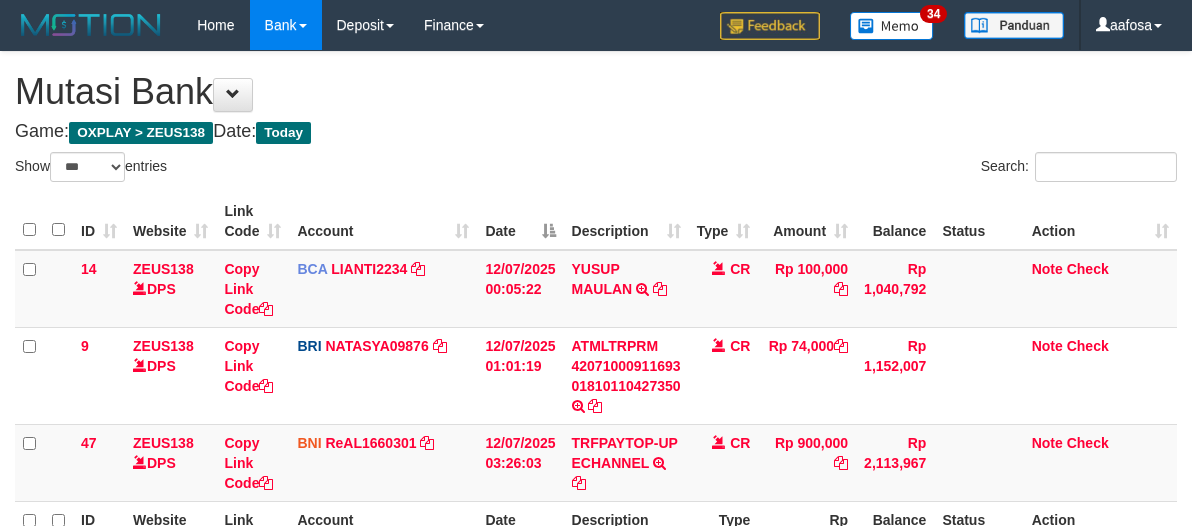 select on "***" 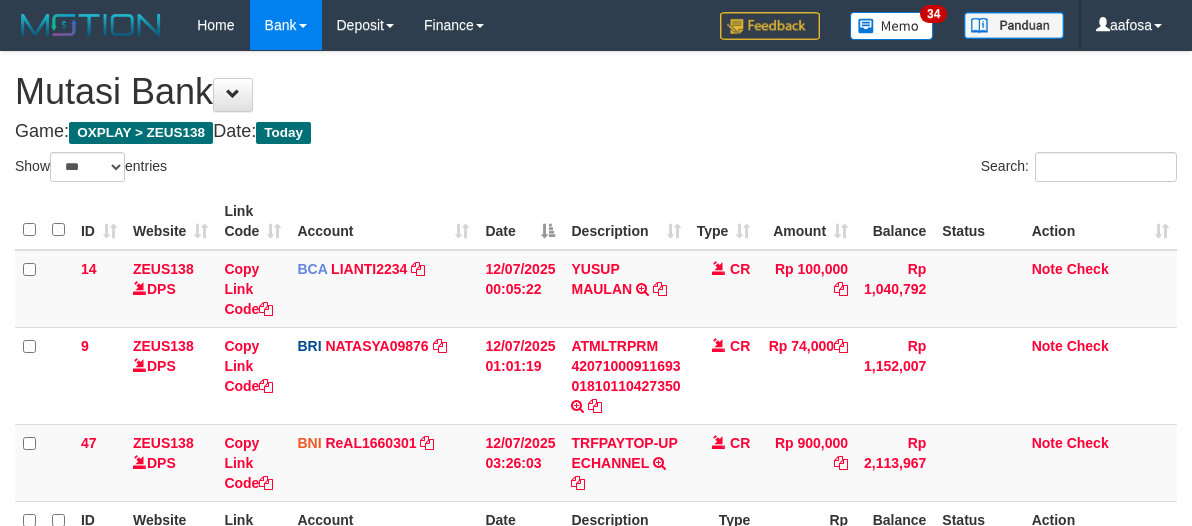 scroll, scrollTop: 226, scrollLeft: 0, axis: vertical 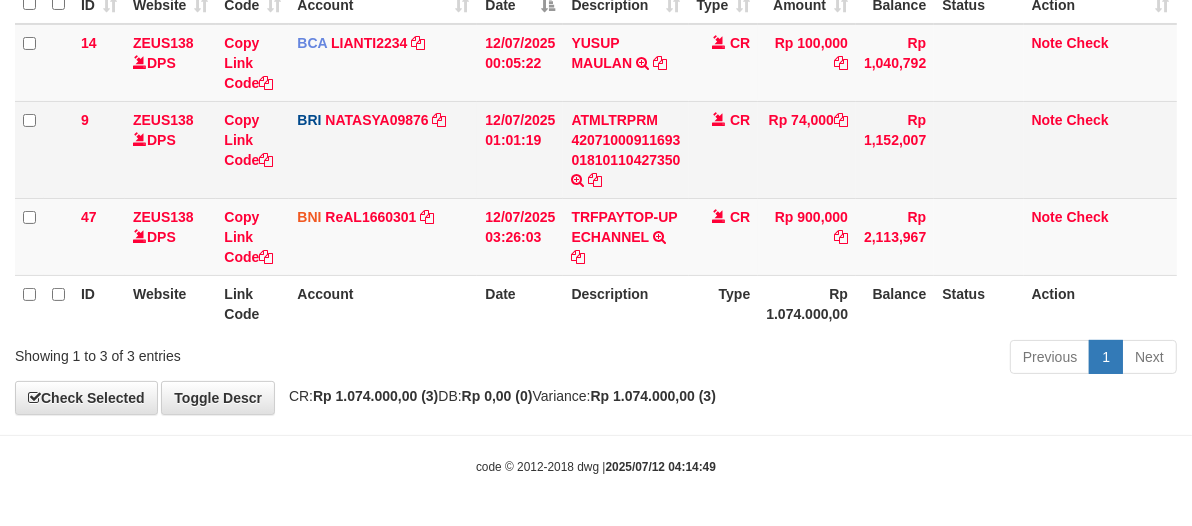 click on "Rp 74,000" at bounding box center (807, 149) 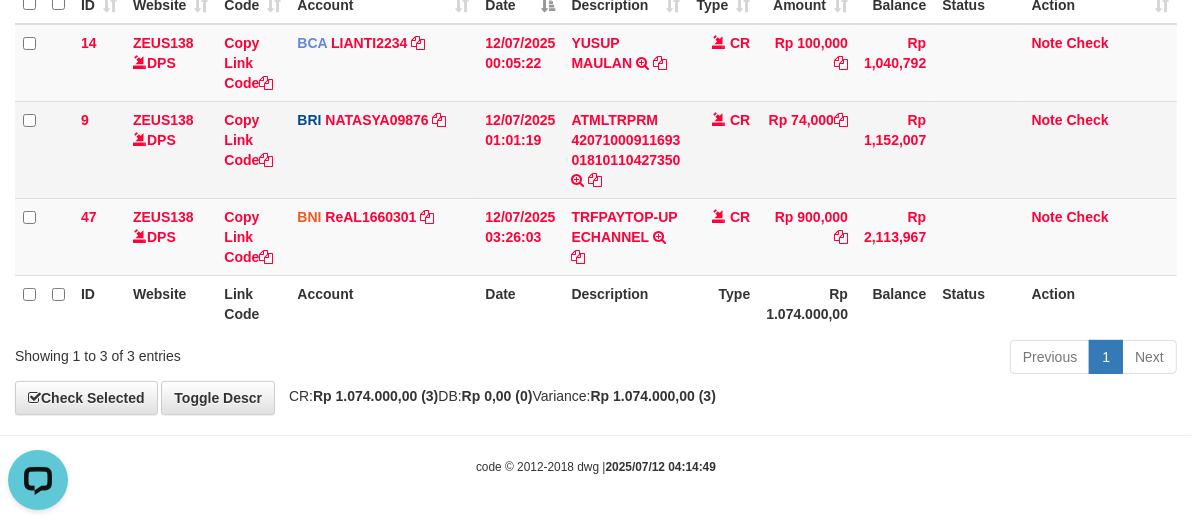 scroll, scrollTop: 0, scrollLeft: 0, axis: both 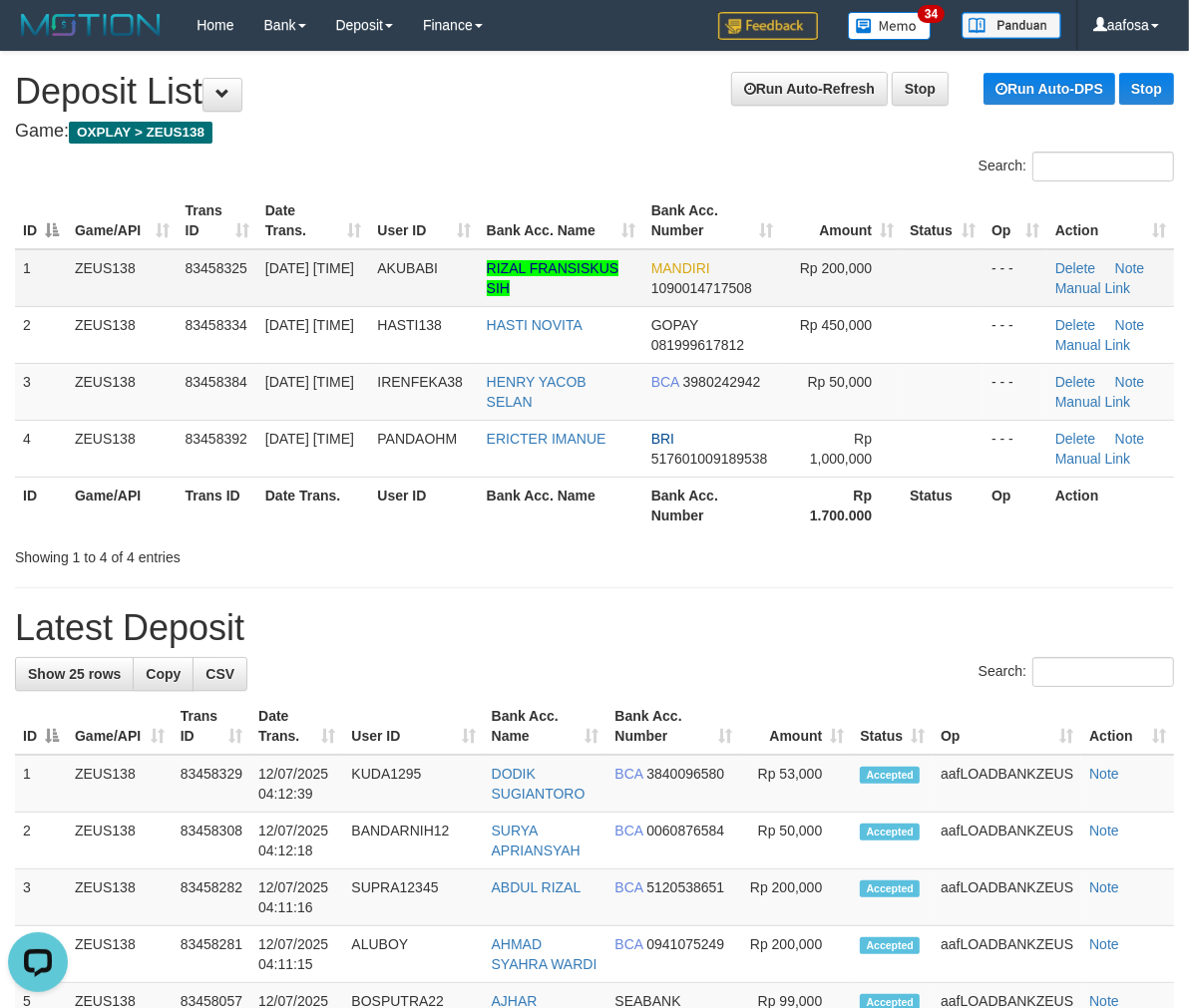 click on "- - -" at bounding box center (1015, 278) 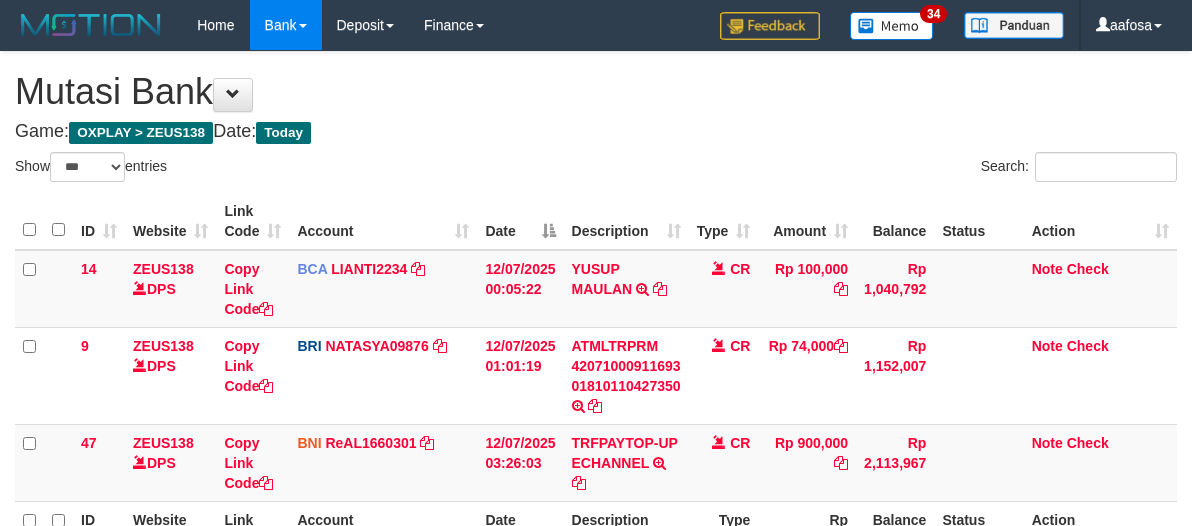 select on "***" 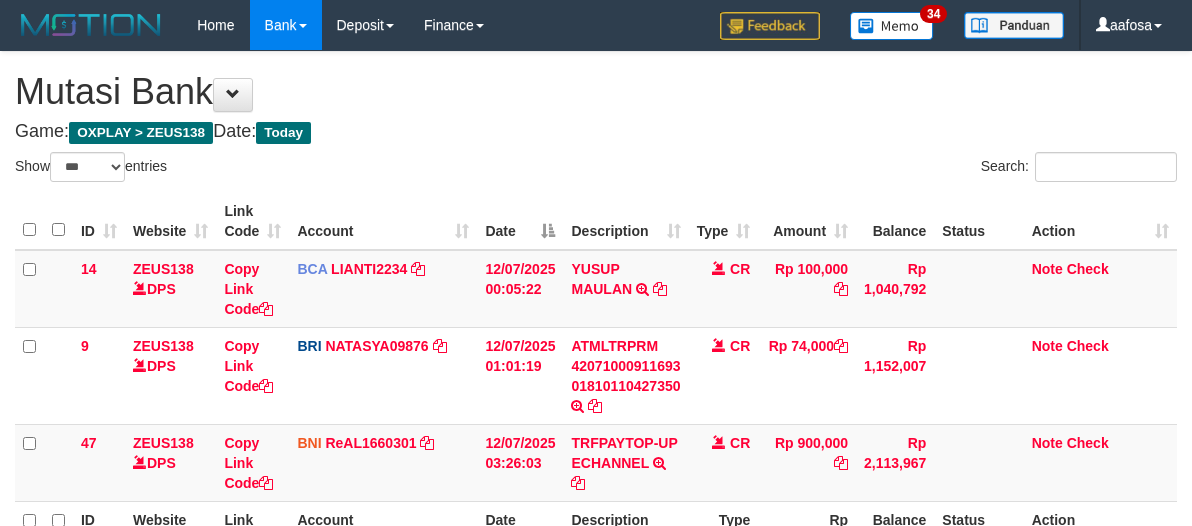 scroll, scrollTop: 226, scrollLeft: 0, axis: vertical 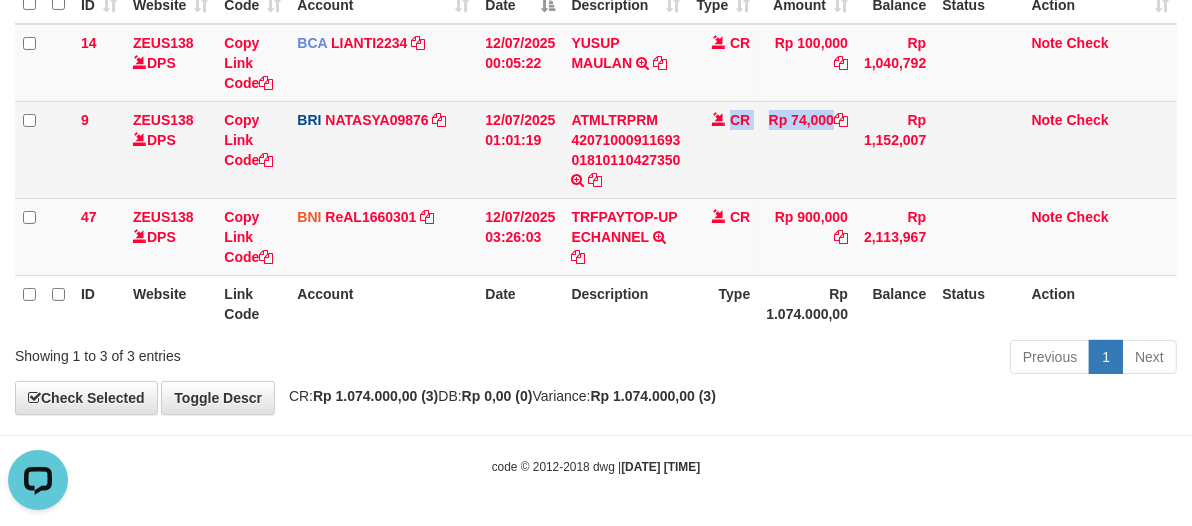 drag, startPoint x: 752, startPoint y: 174, endPoint x: 730, endPoint y: 191, distance: 27.802877 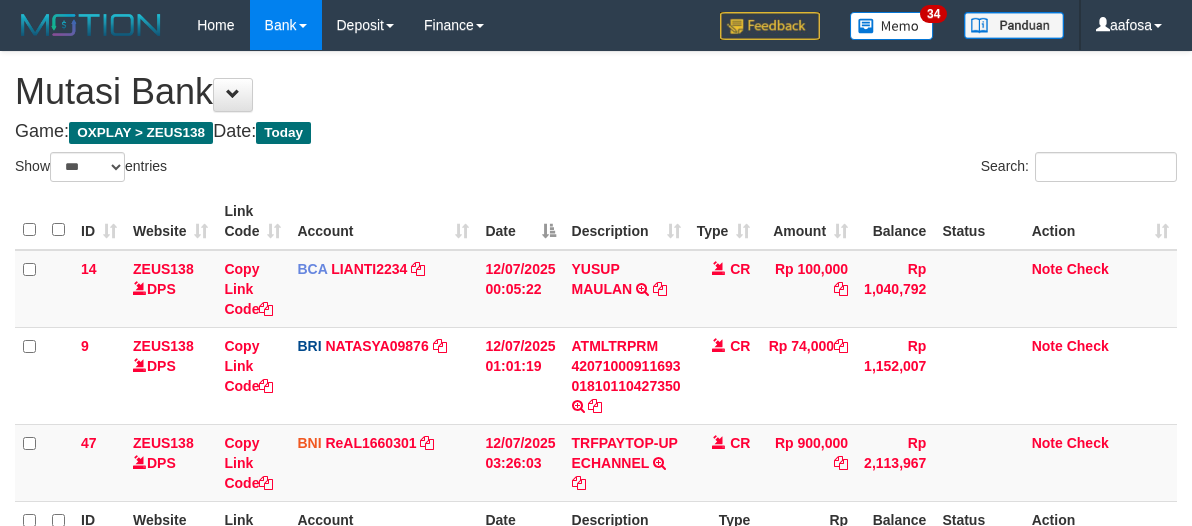 select on "***" 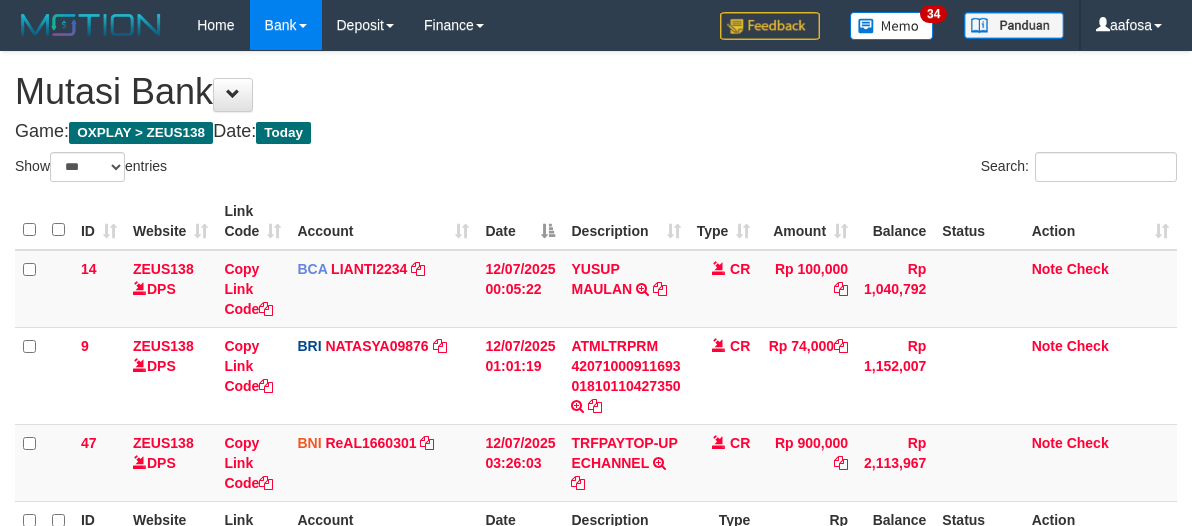 scroll, scrollTop: 226, scrollLeft: 0, axis: vertical 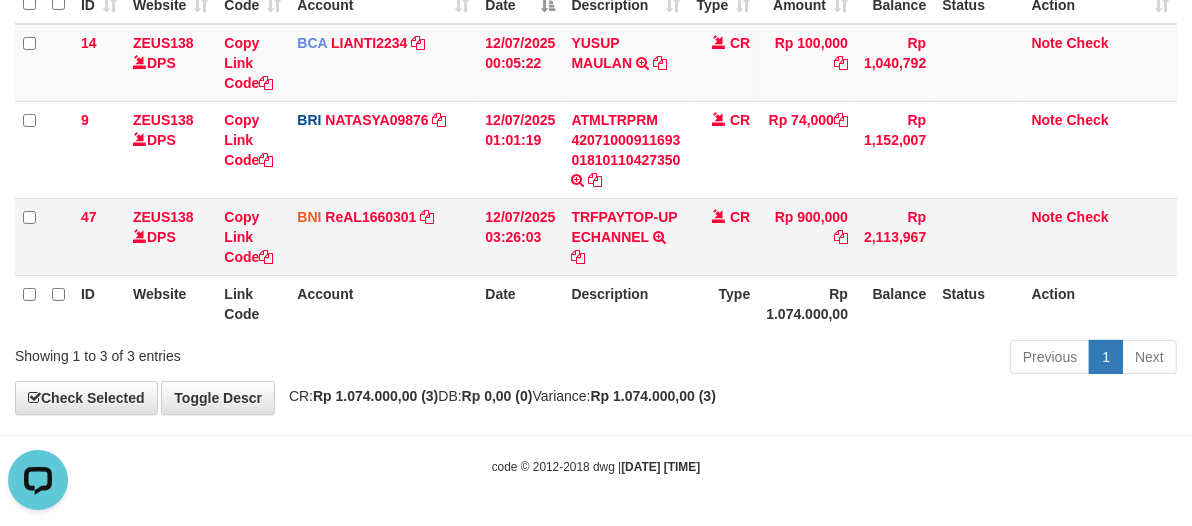 click on "CR" at bounding box center [724, 236] 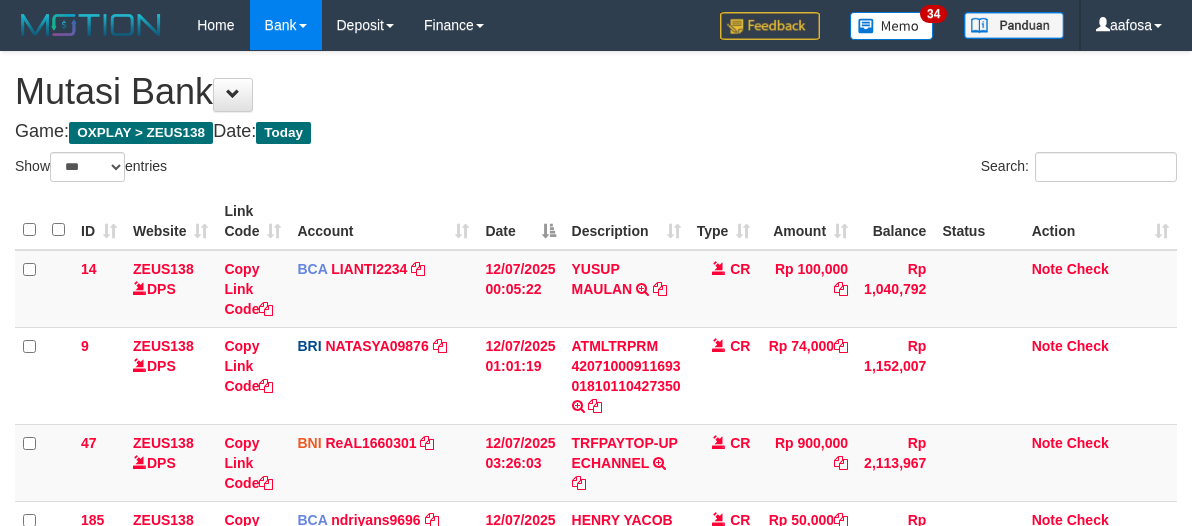 select on "***" 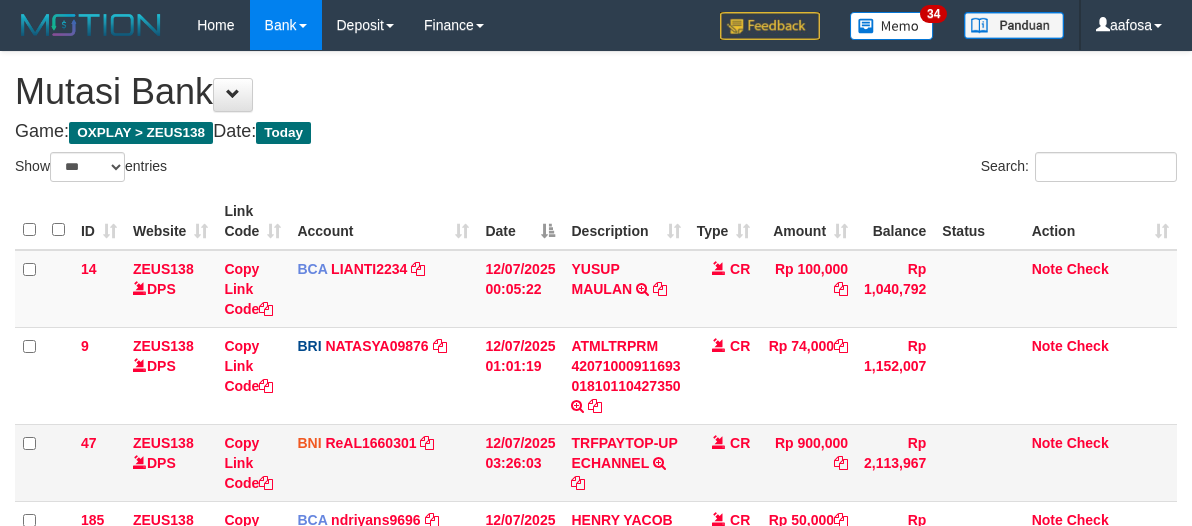 scroll, scrollTop: 196, scrollLeft: 0, axis: vertical 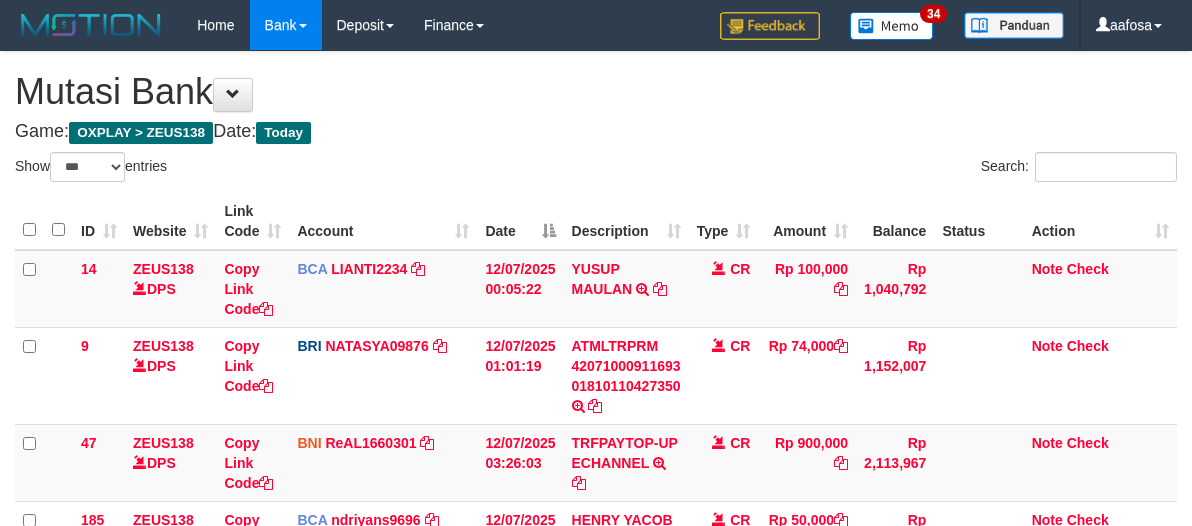 select on "***" 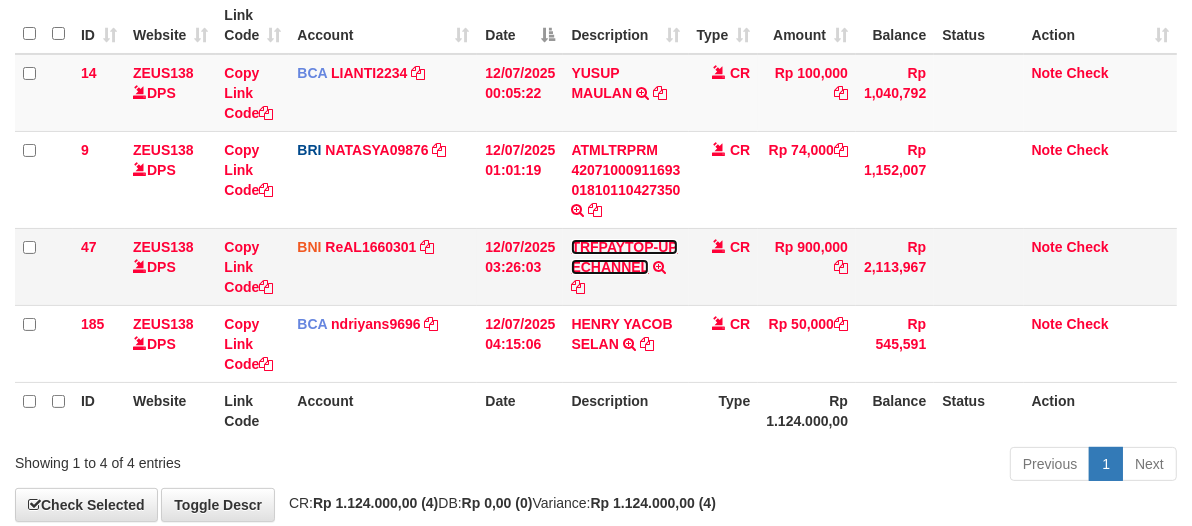 scroll, scrollTop: 226, scrollLeft: 0, axis: vertical 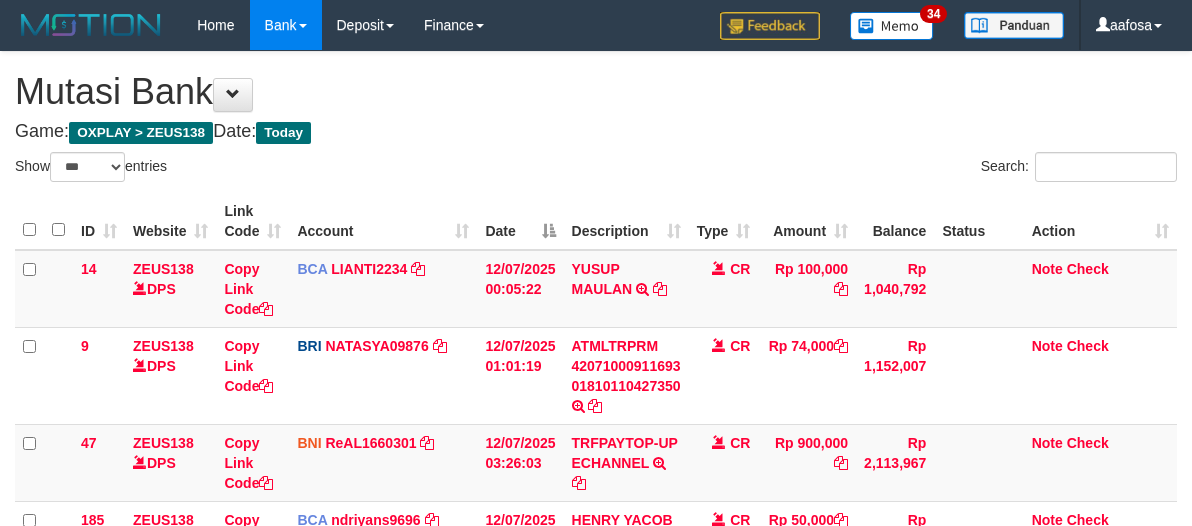 select on "***" 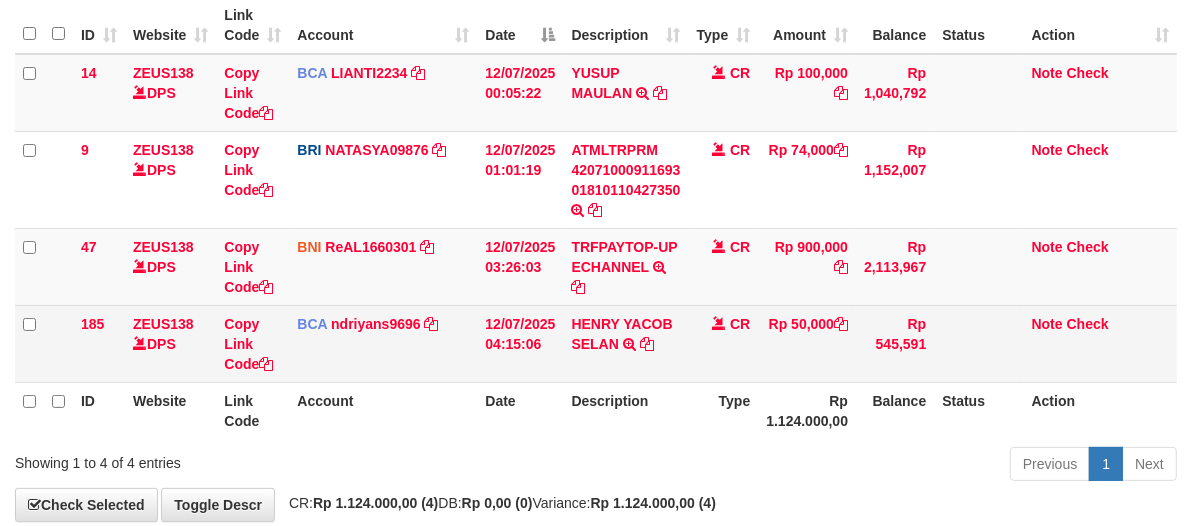scroll, scrollTop: 226, scrollLeft: 0, axis: vertical 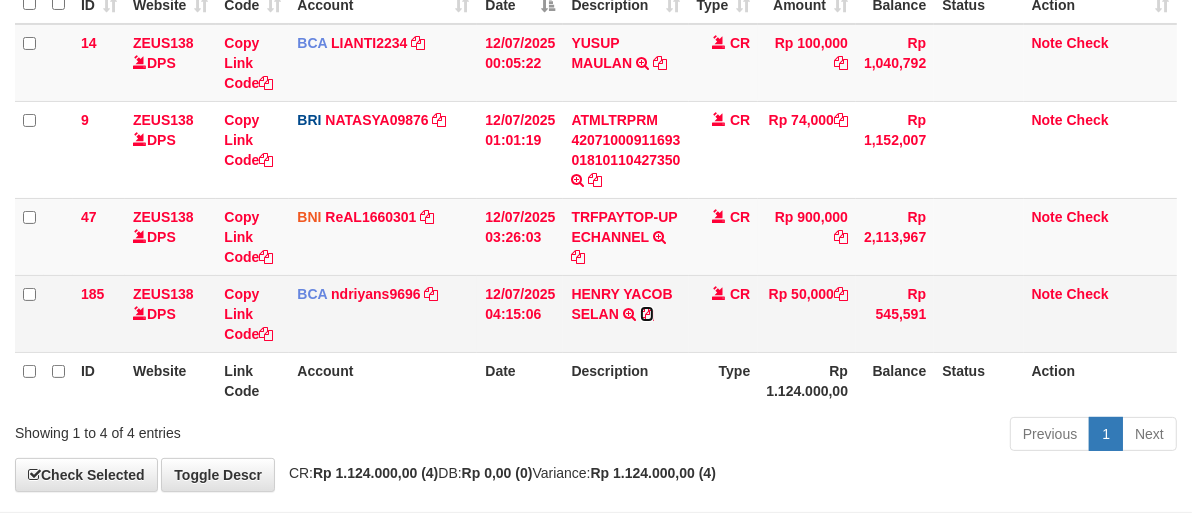 click at bounding box center (647, 314) 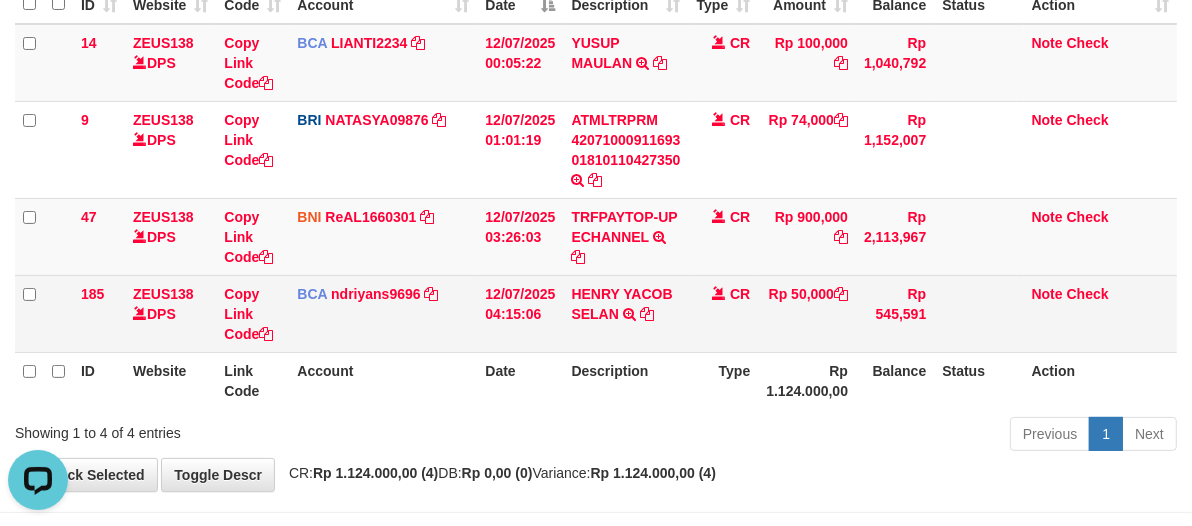scroll, scrollTop: 0, scrollLeft: 0, axis: both 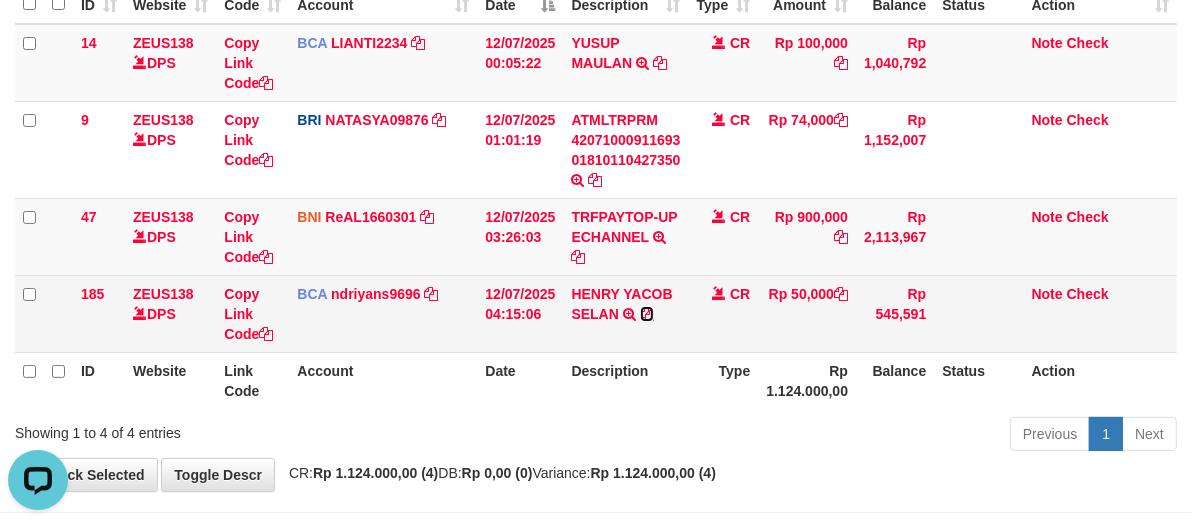drag, startPoint x: 645, startPoint y: 311, endPoint x: 678, endPoint y: 312, distance: 33.01515 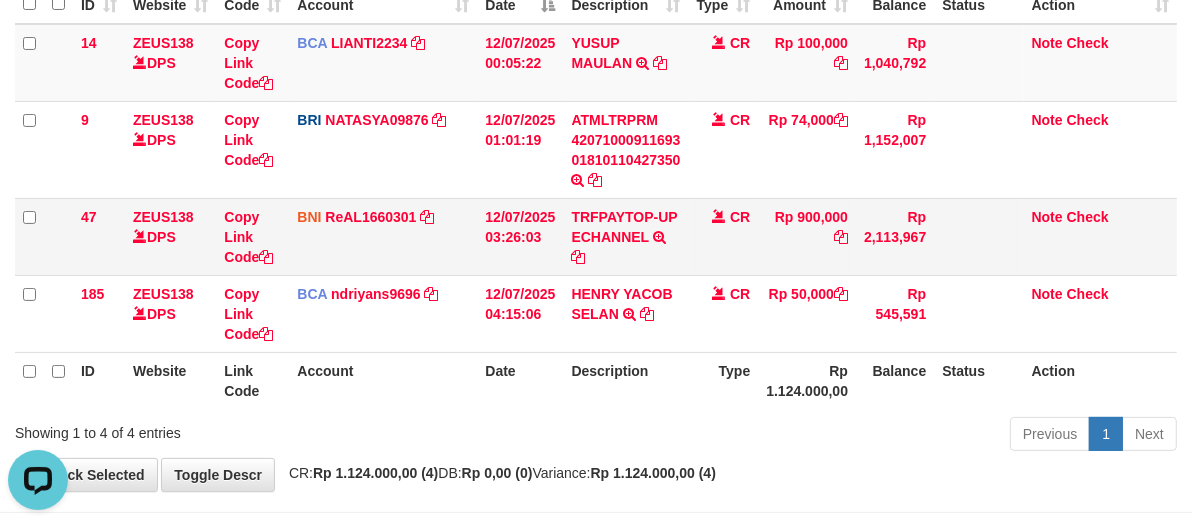 click on "BNI
ReAL1660301
DPS
REYHAN ALMANSYAH
mutasi_20250712_4647 | 47
mutasi_20250712_4647 | 47" at bounding box center (383, 236) 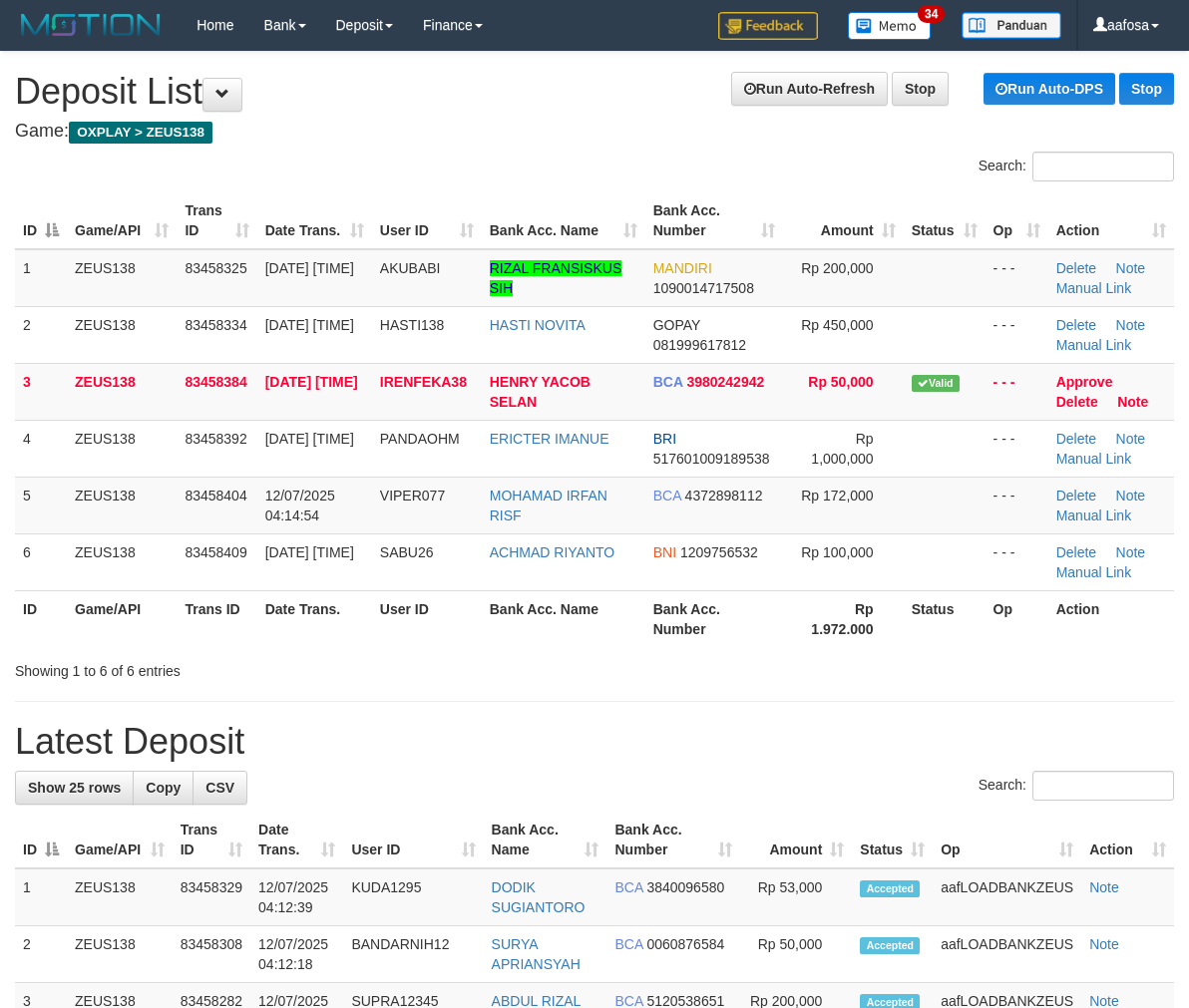 scroll, scrollTop: 0, scrollLeft: 0, axis: both 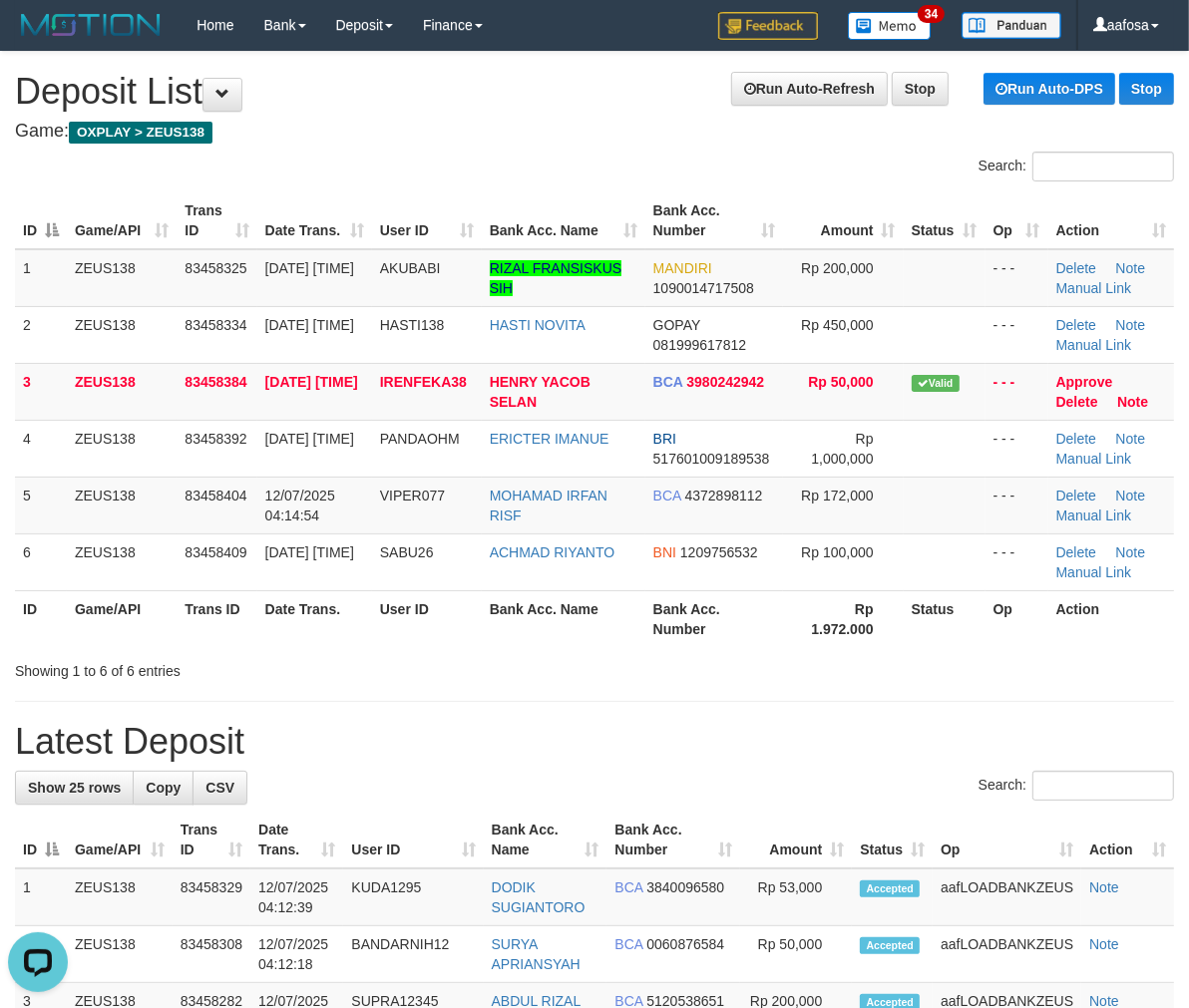 click on "Run Auto-Refresh
Stop
Run Auto-DPS
Stop
Deposit List" at bounding box center (594, 92) 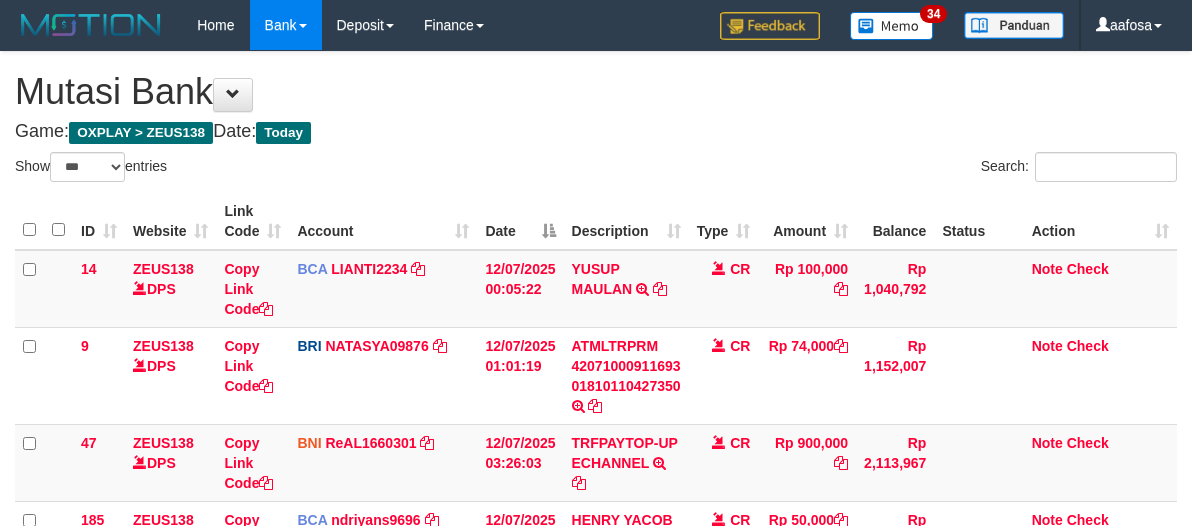 select on "***" 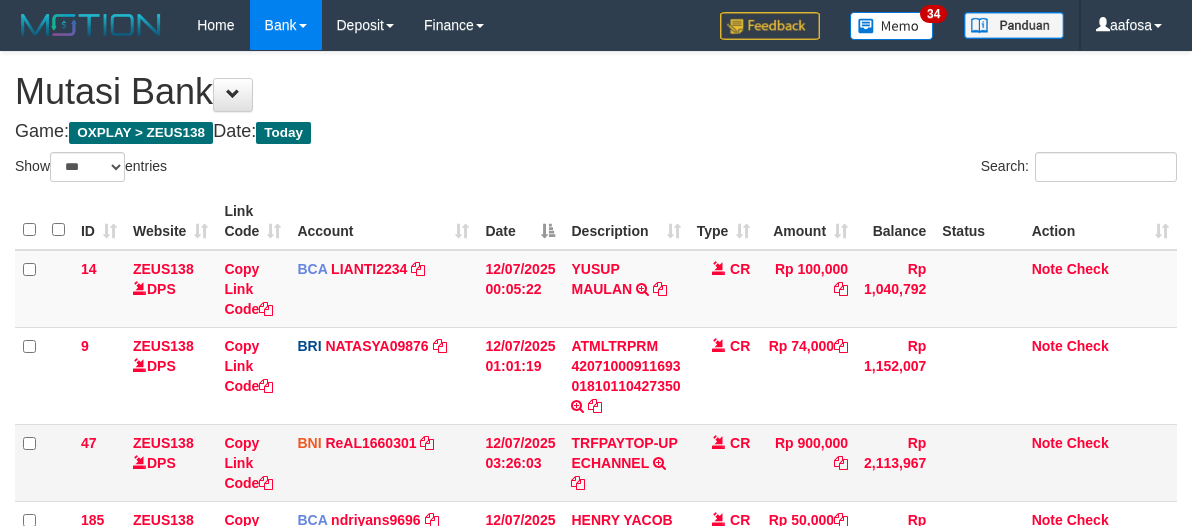 scroll, scrollTop: 196, scrollLeft: 0, axis: vertical 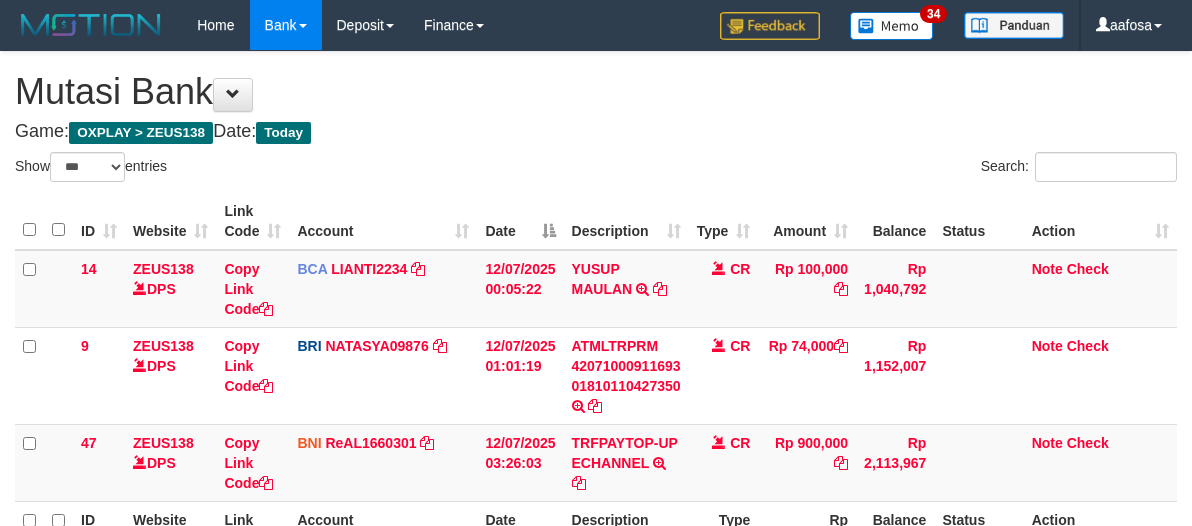 select on "***" 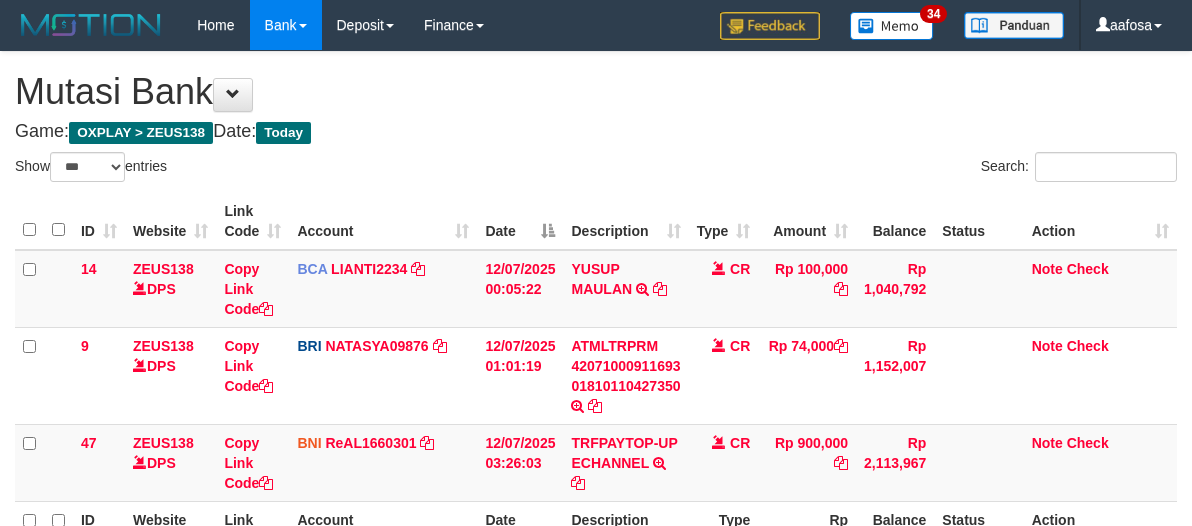 scroll, scrollTop: 226, scrollLeft: 0, axis: vertical 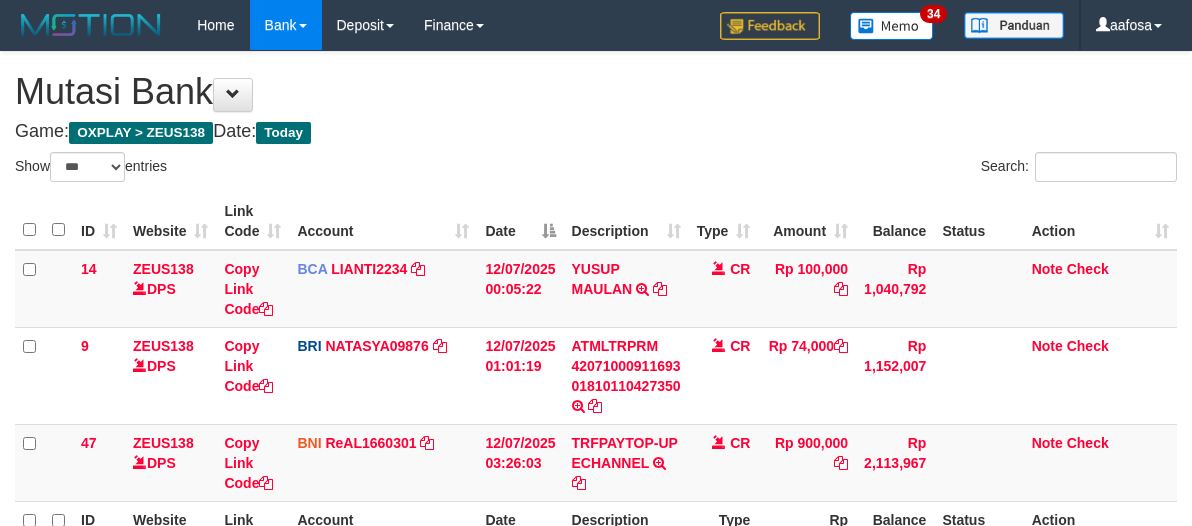 select on "***" 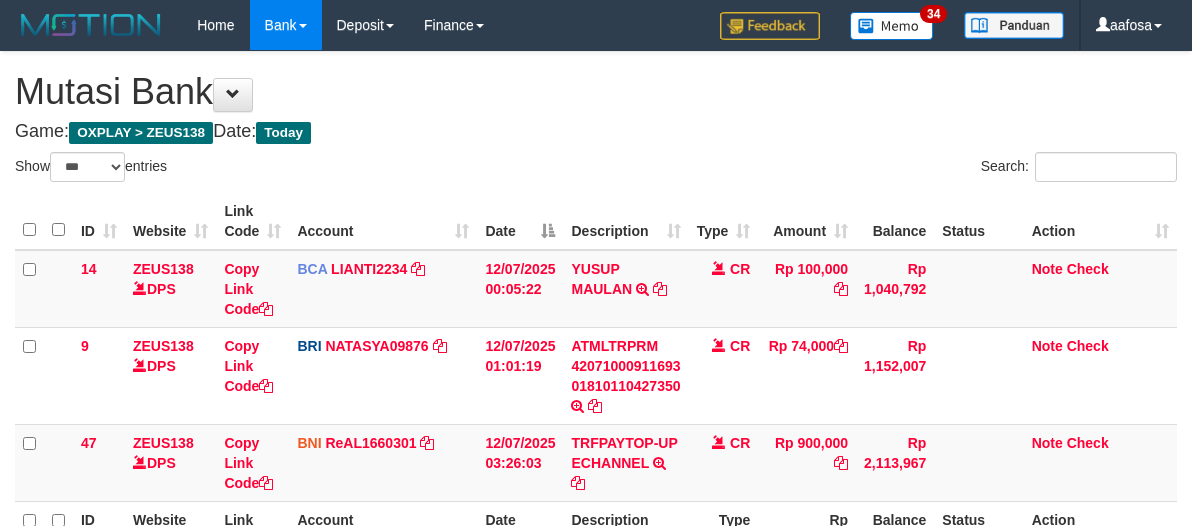 scroll, scrollTop: 226, scrollLeft: 0, axis: vertical 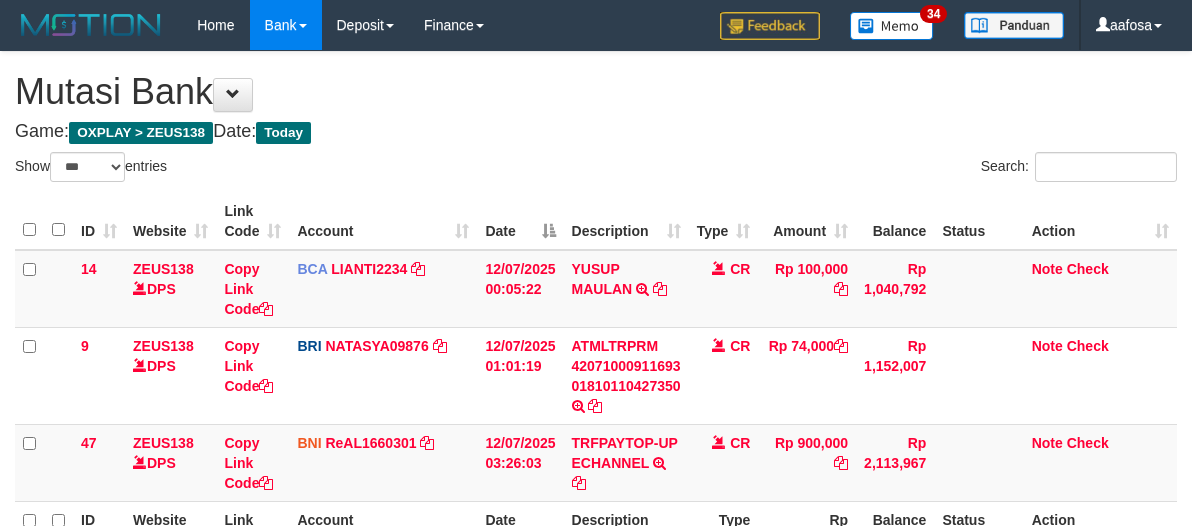 select on "***" 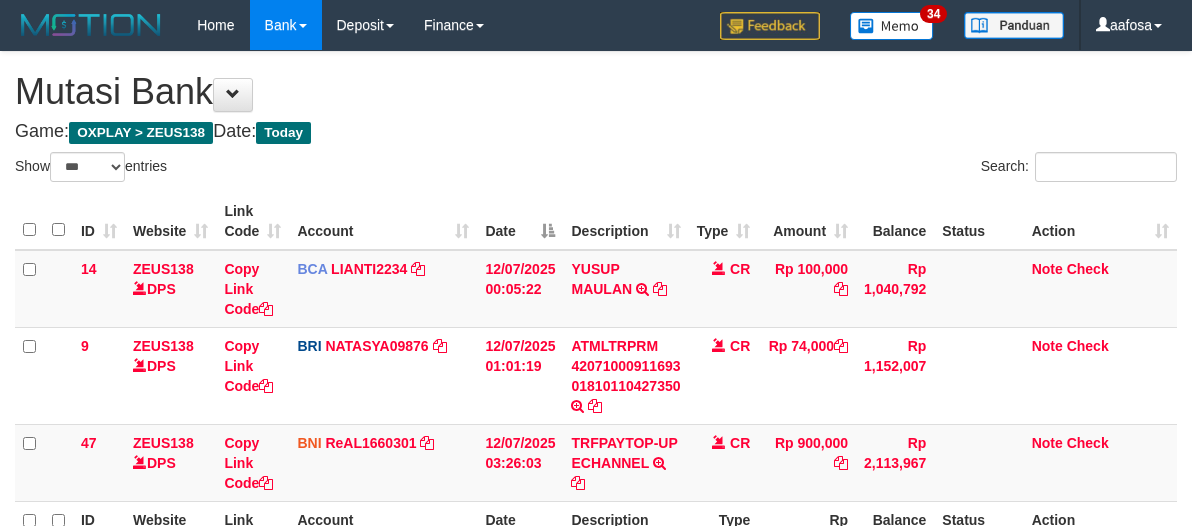 scroll, scrollTop: 226, scrollLeft: 0, axis: vertical 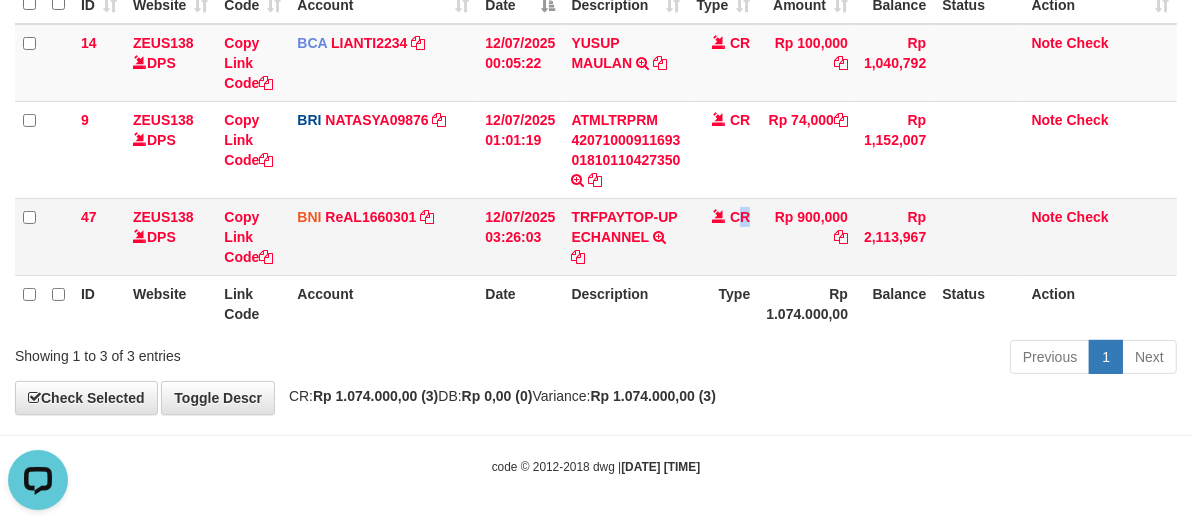 click on "CR" at bounding box center (724, 236) 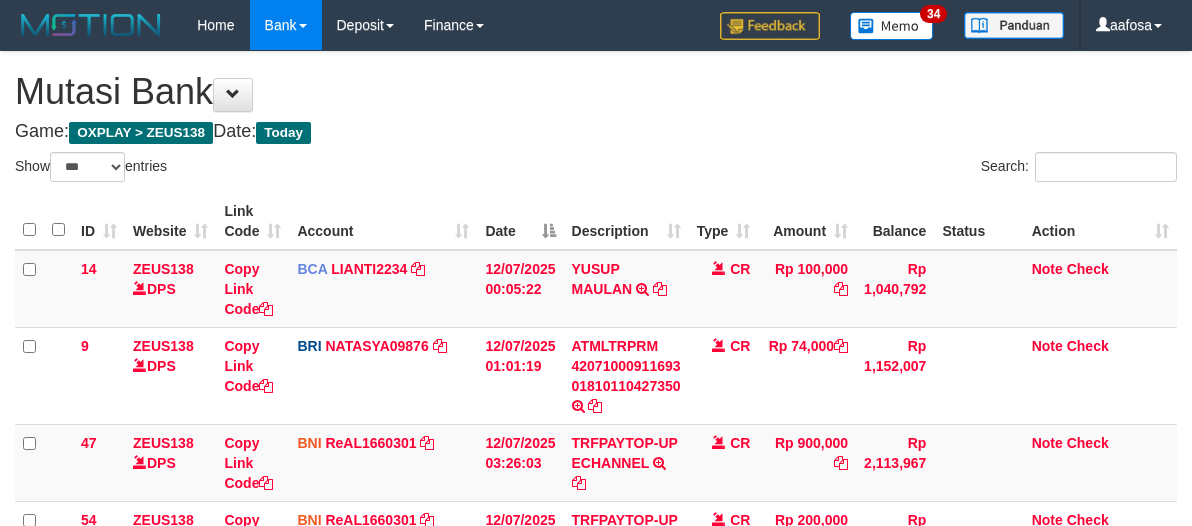 select on "***" 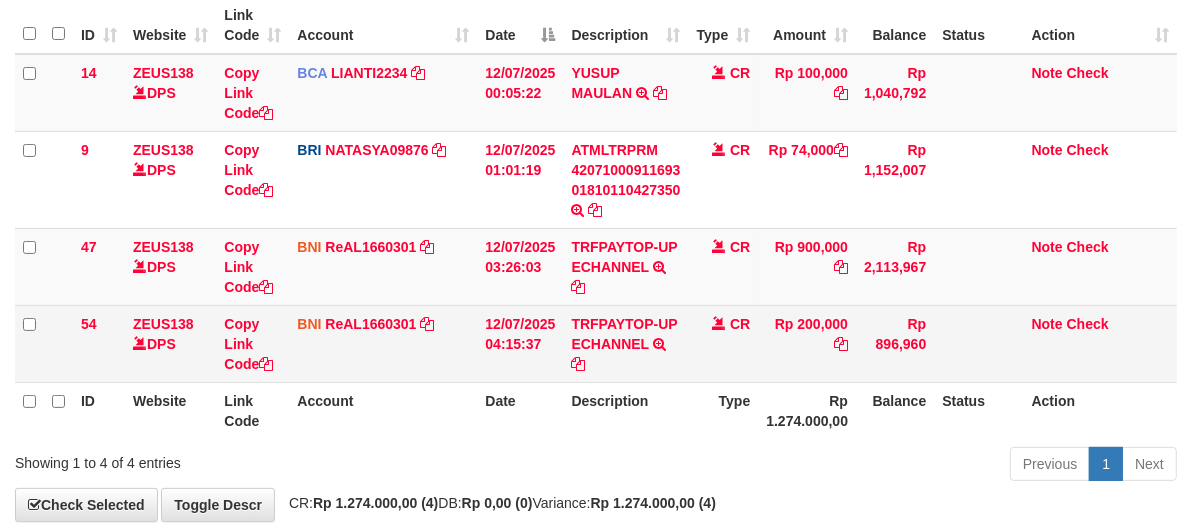 click on "CR" at bounding box center [724, 343] 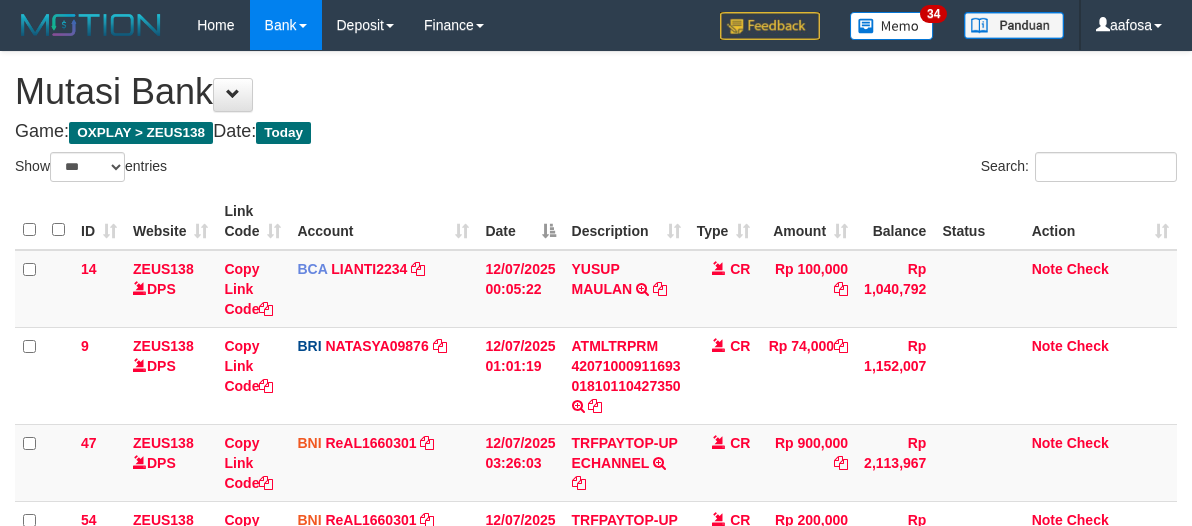 select on "***" 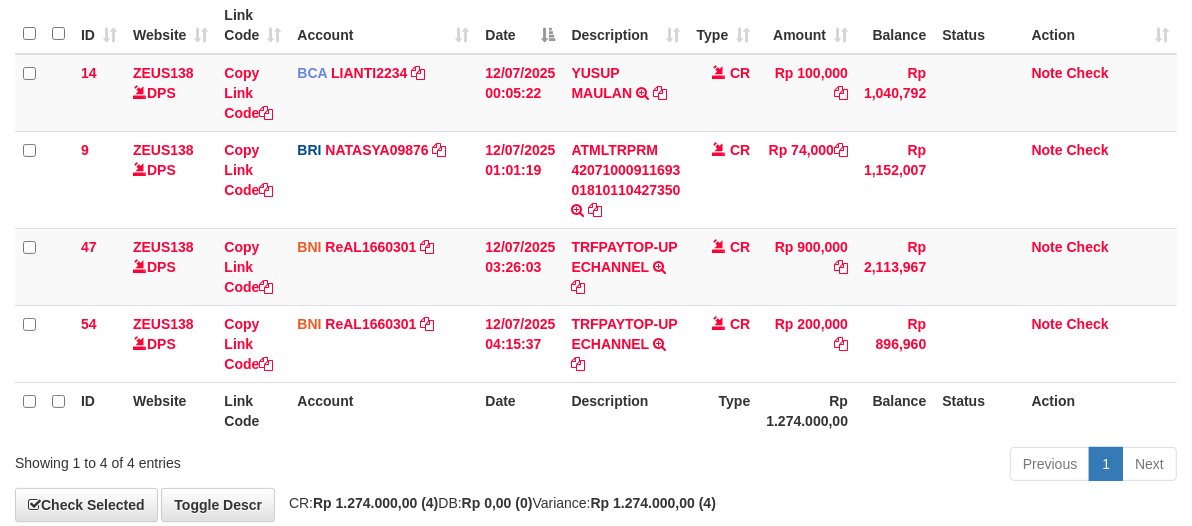 scroll, scrollTop: 226, scrollLeft: 0, axis: vertical 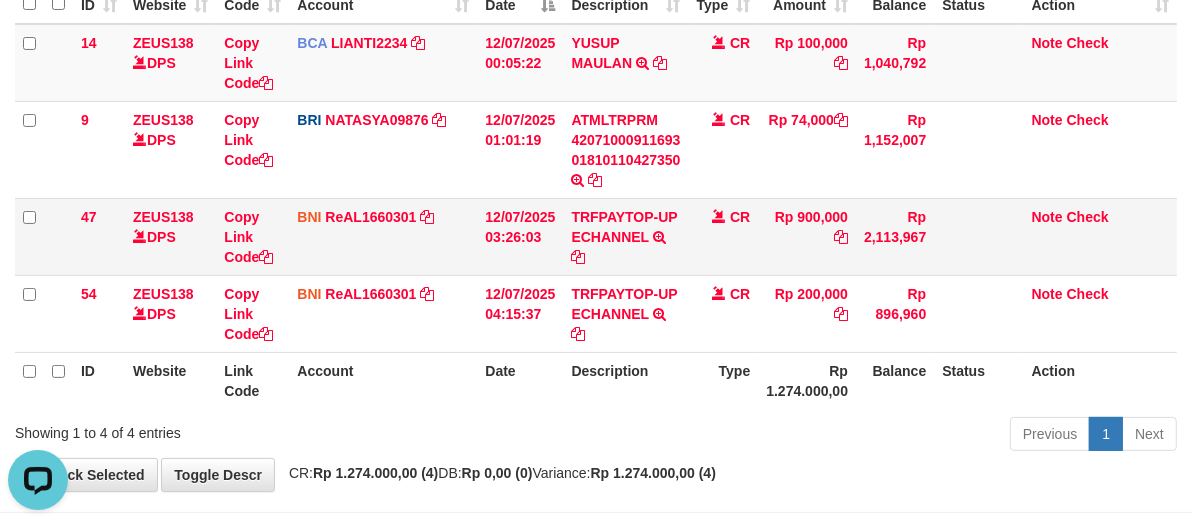 click on "BNI
ReAL1660301
DPS
REYHAN ALMANSYAH
mutasi_20250712_4647 | 47
mutasi_20250712_4647 | 47" at bounding box center (383, 236) 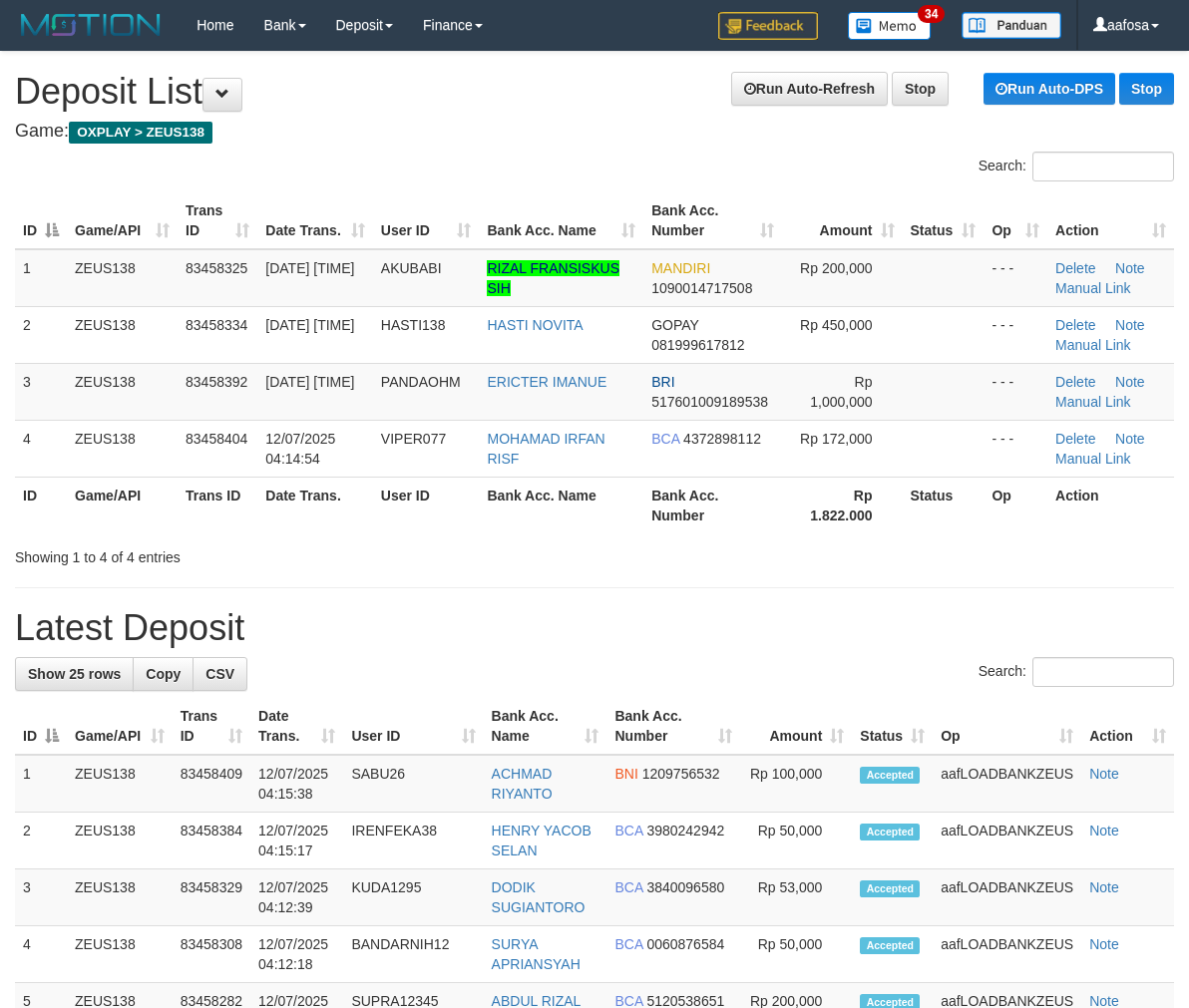 scroll, scrollTop: 0, scrollLeft: 0, axis: both 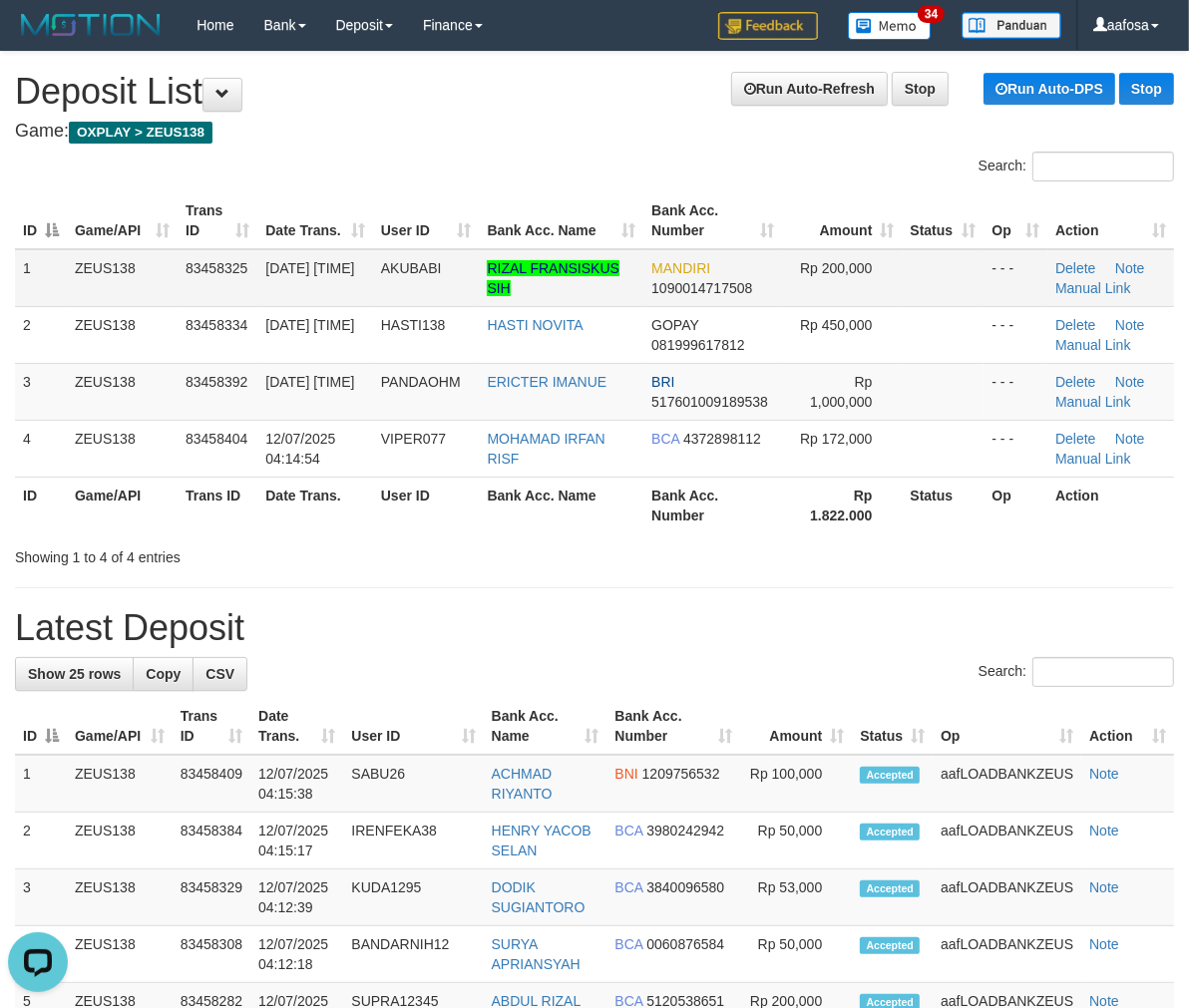 click on "RIZAL FRANSISKUS SIH" at bounding box center (561, 278) 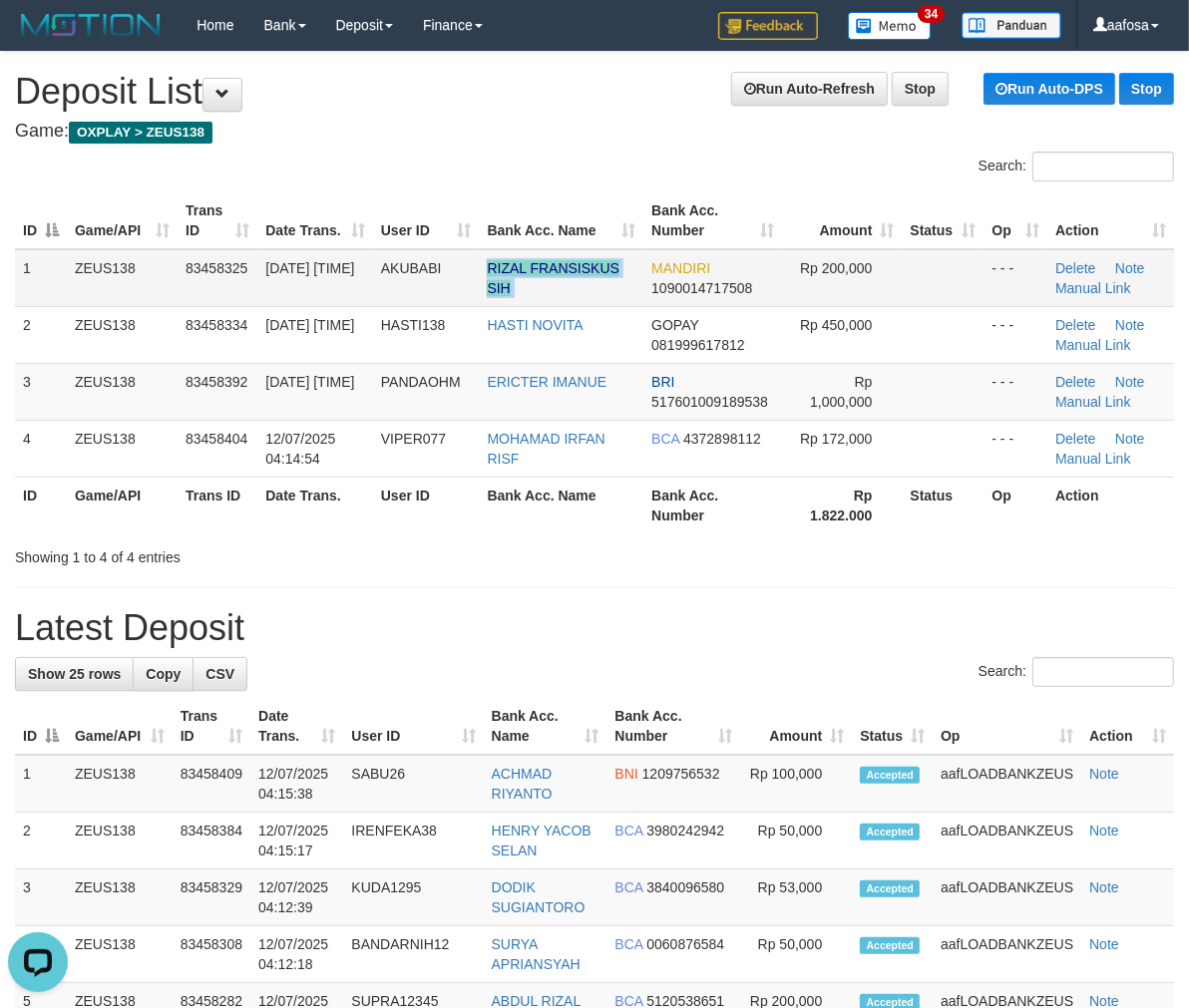click on "RIZAL FRANSISKUS SIH" at bounding box center [561, 278] 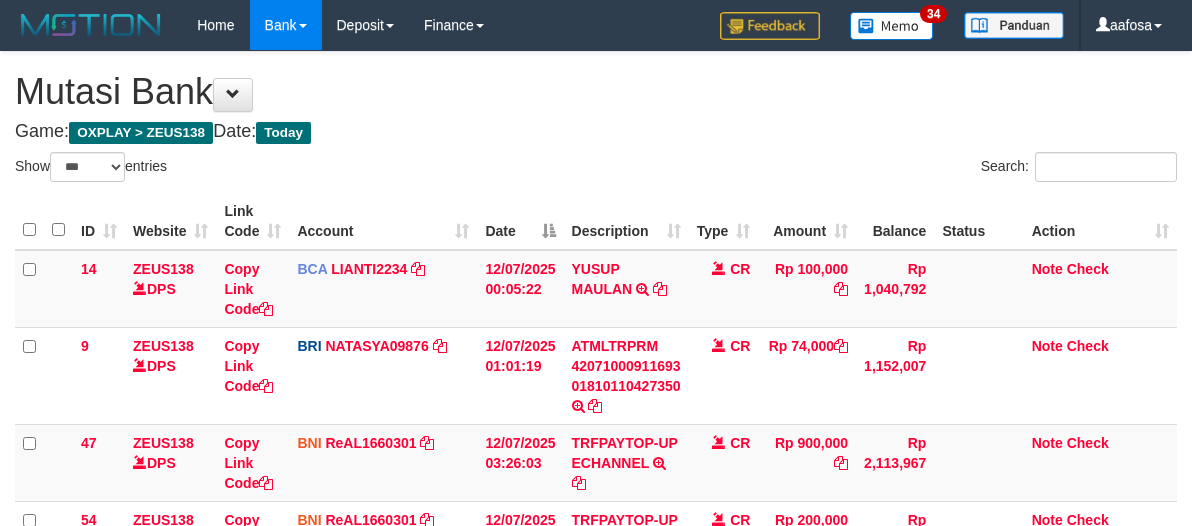 select on "***" 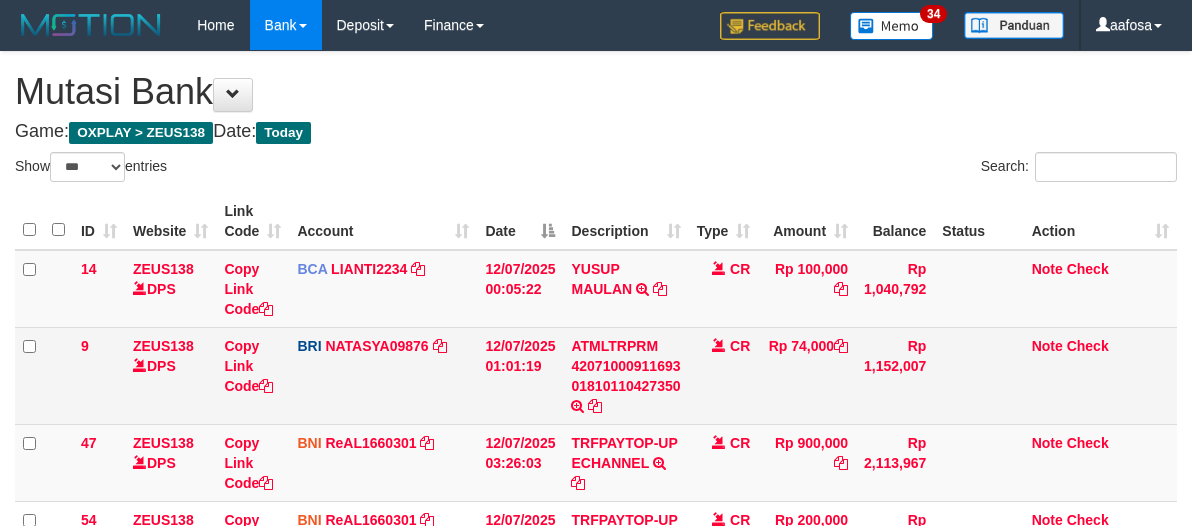 scroll, scrollTop: 196, scrollLeft: 0, axis: vertical 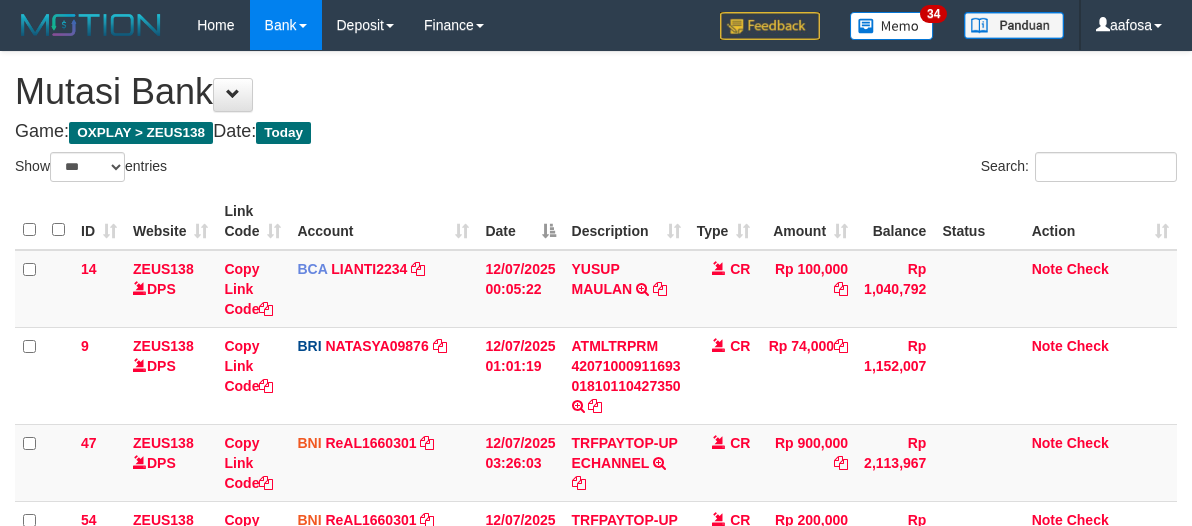 select on "***" 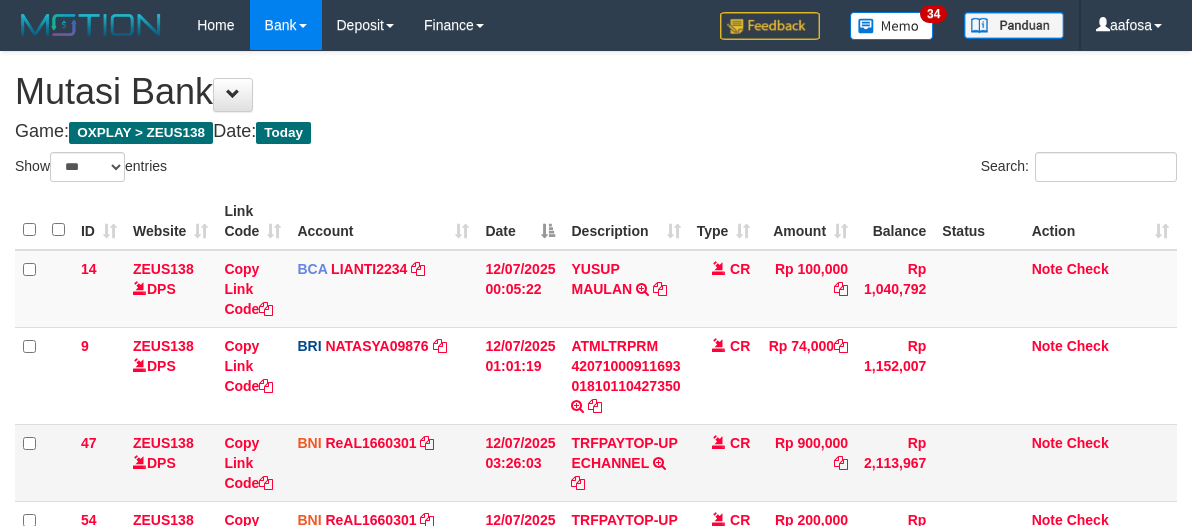 scroll, scrollTop: 196, scrollLeft: 0, axis: vertical 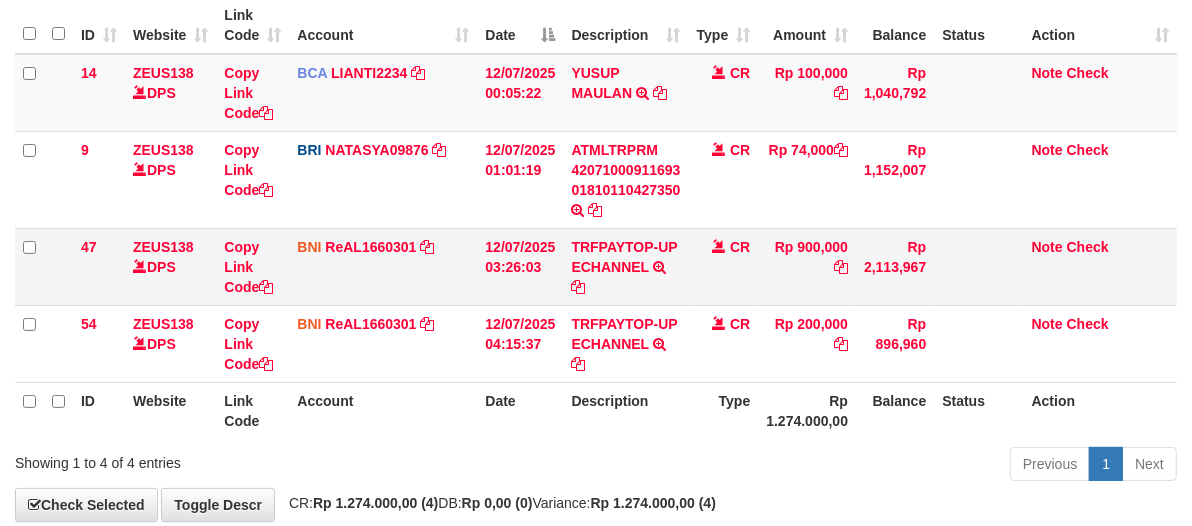 click on "CR" at bounding box center (724, 266) 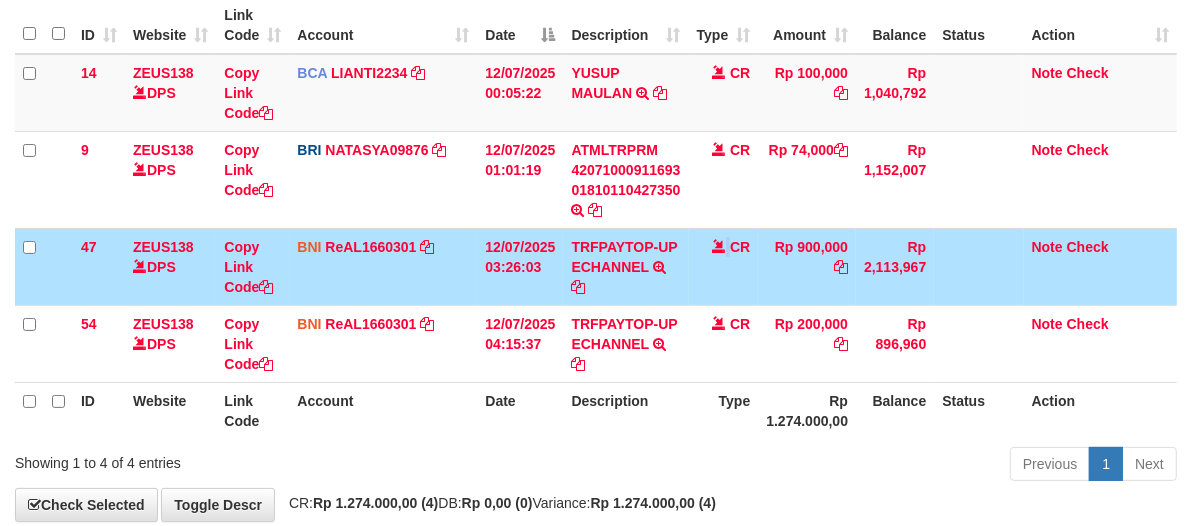 click on "CR" at bounding box center (724, 266) 